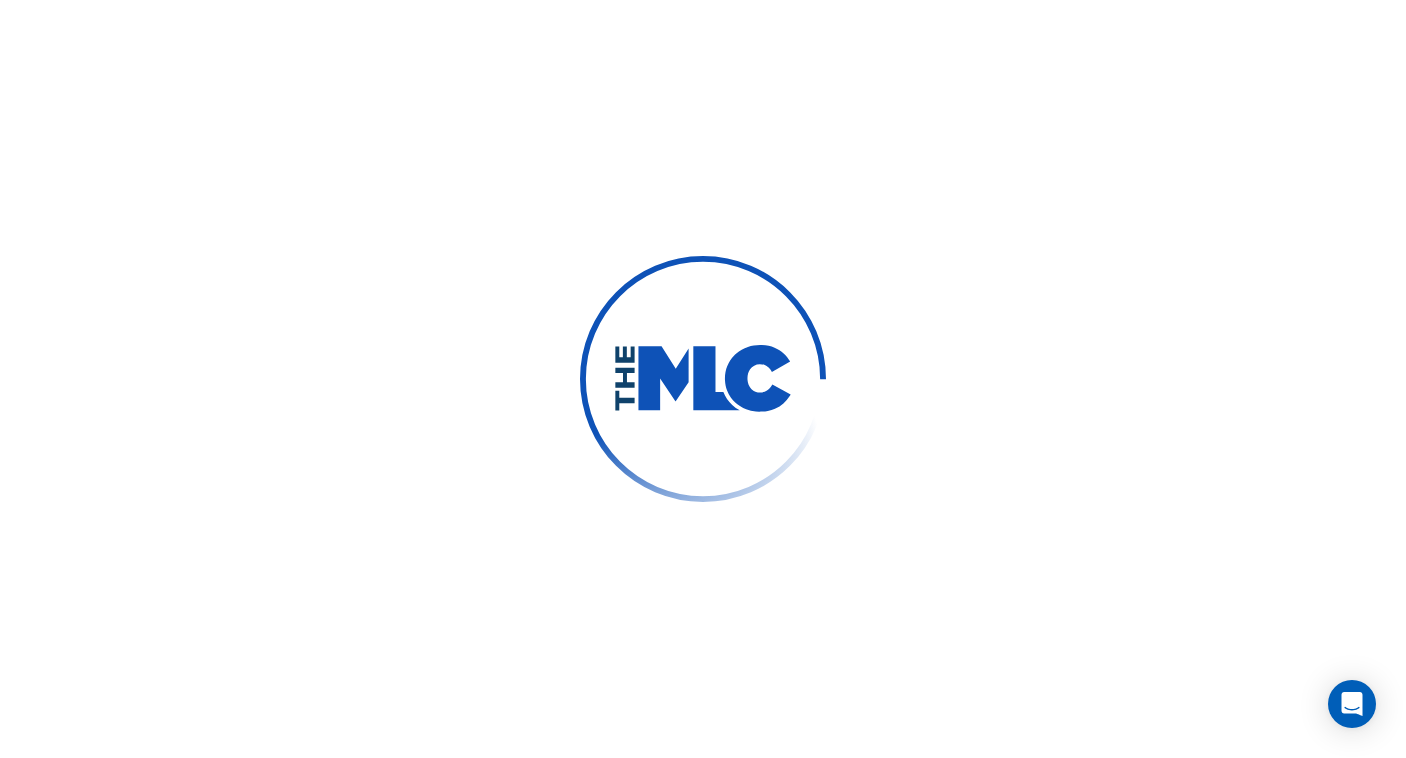 scroll, scrollTop: 0, scrollLeft: 0, axis: both 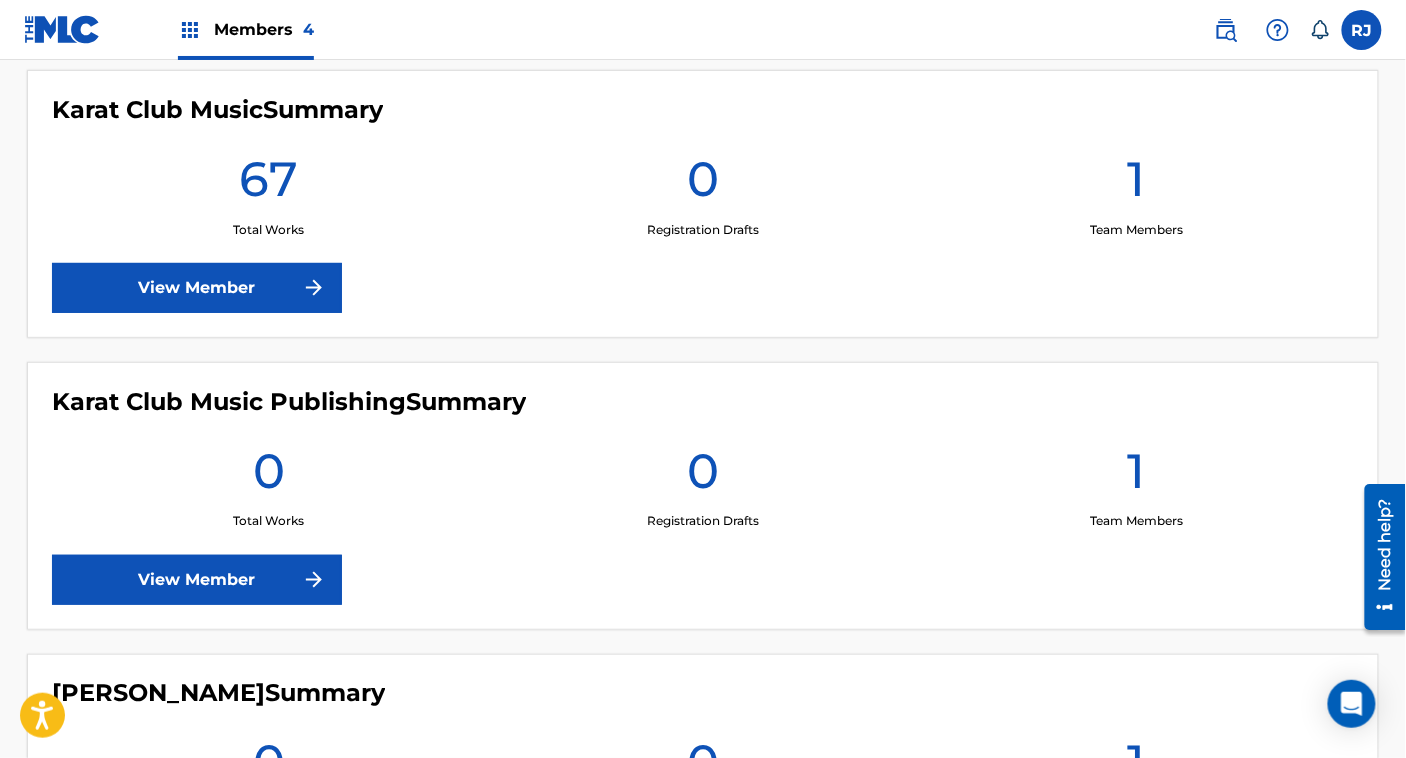 click at bounding box center [314, 288] 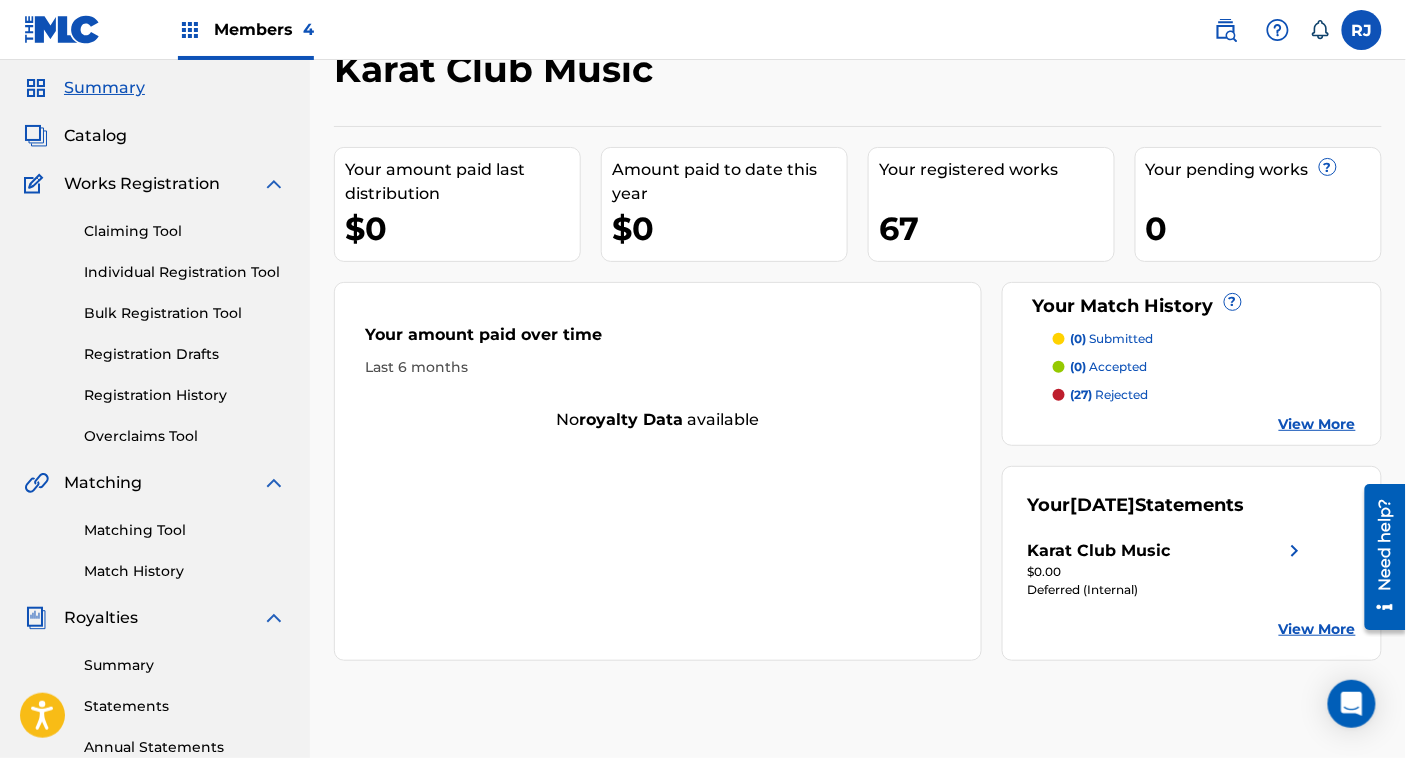 scroll, scrollTop: 65, scrollLeft: 0, axis: vertical 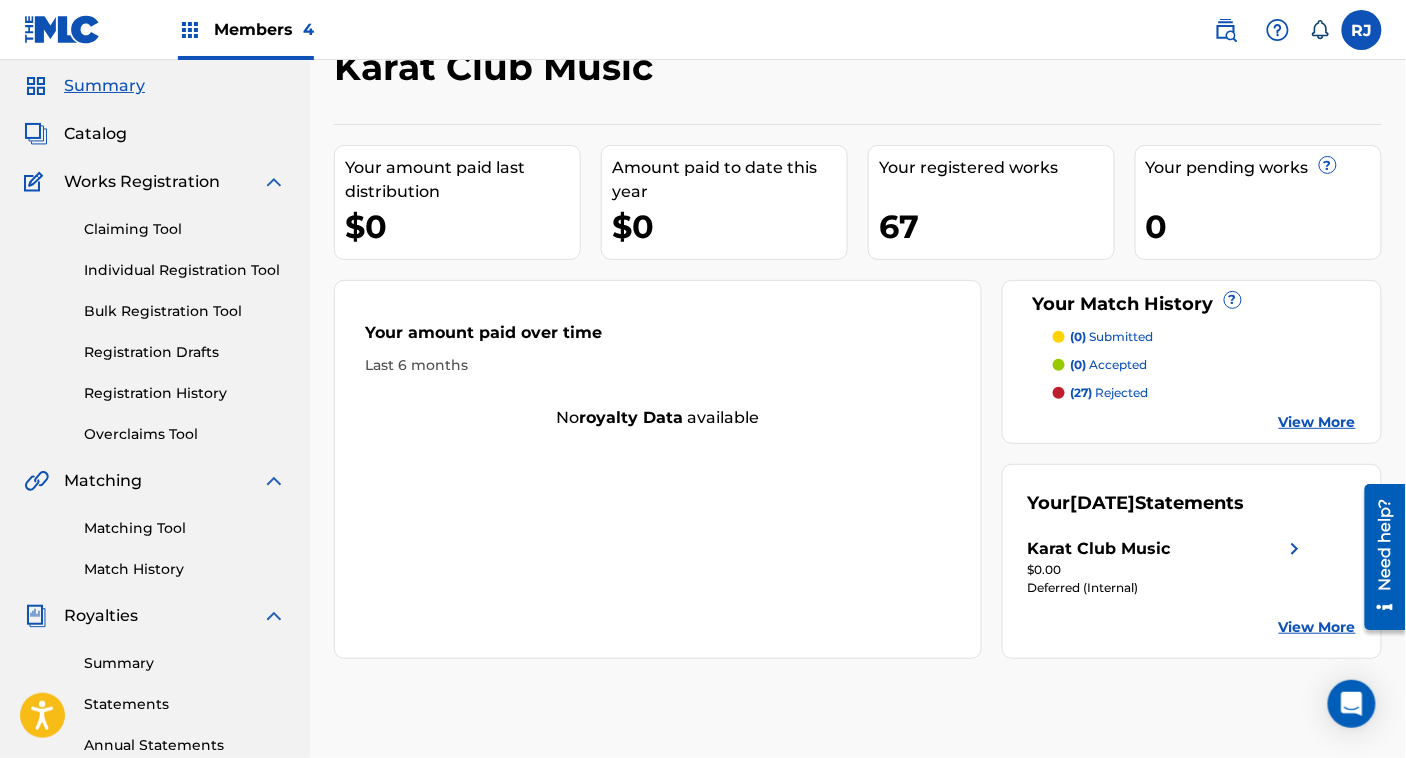 click on "Matching Tool" at bounding box center (185, 528) 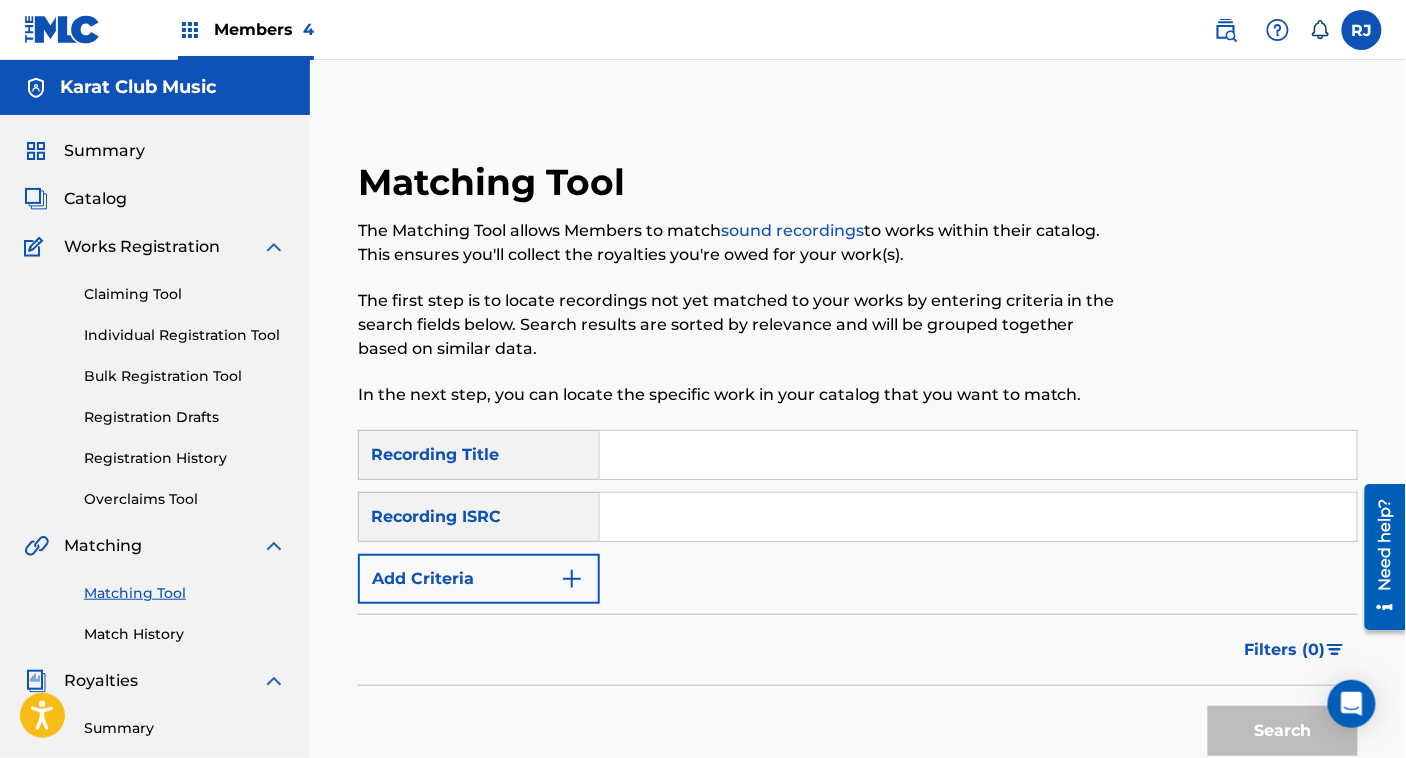 paste on "QZ8LD1980269" 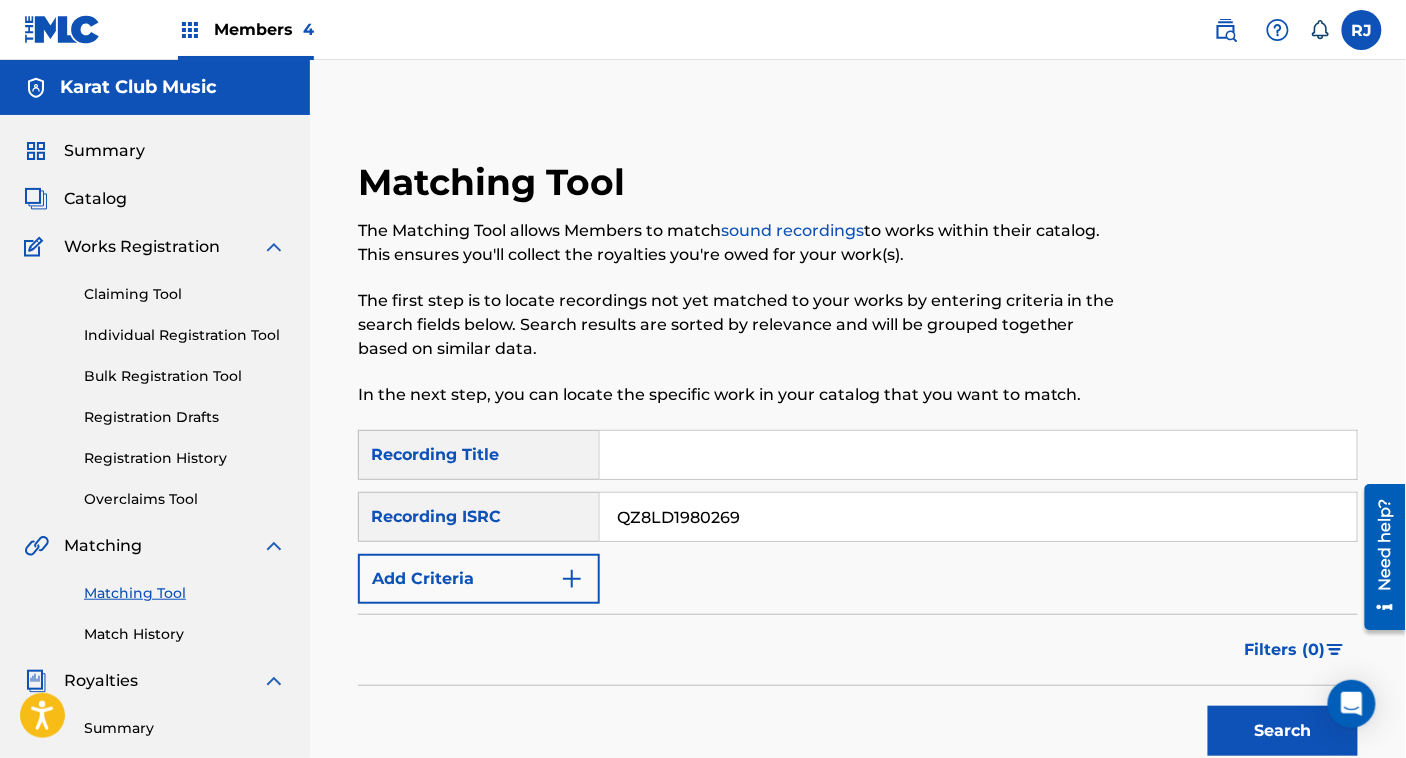 click on "Search" at bounding box center (1283, 731) 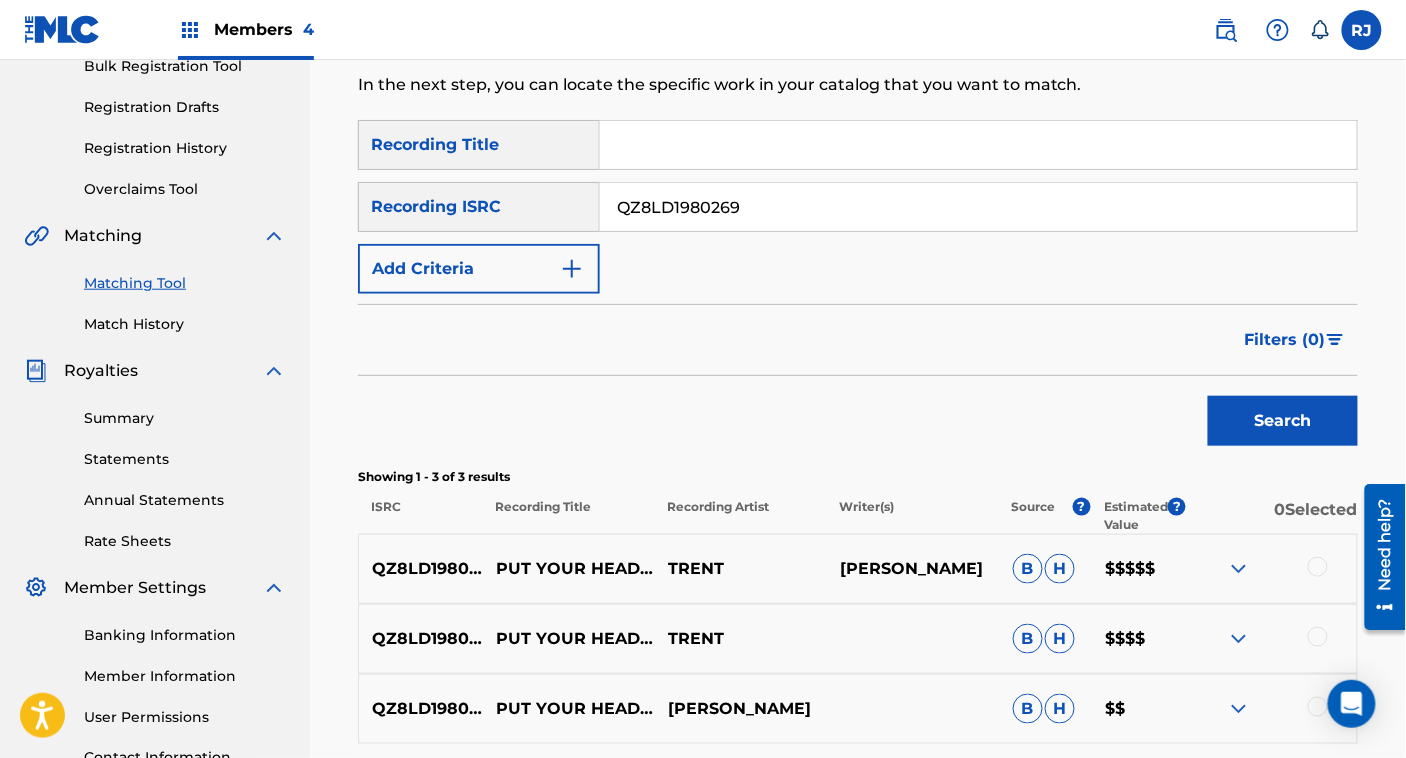 scroll, scrollTop: 491, scrollLeft: 0, axis: vertical 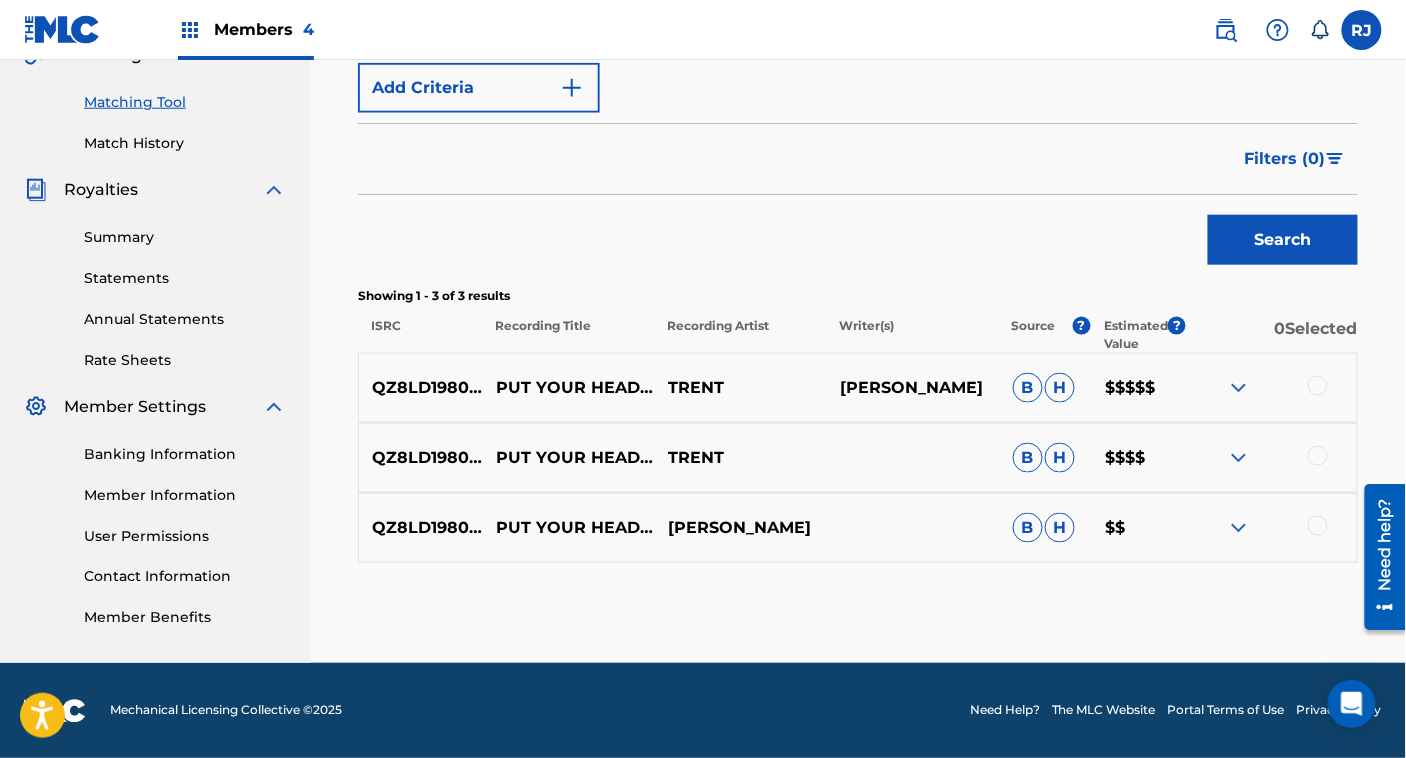 click on "PUT YOUR HEAD ON MY SHOULDER" at bounding box center (569, 388) 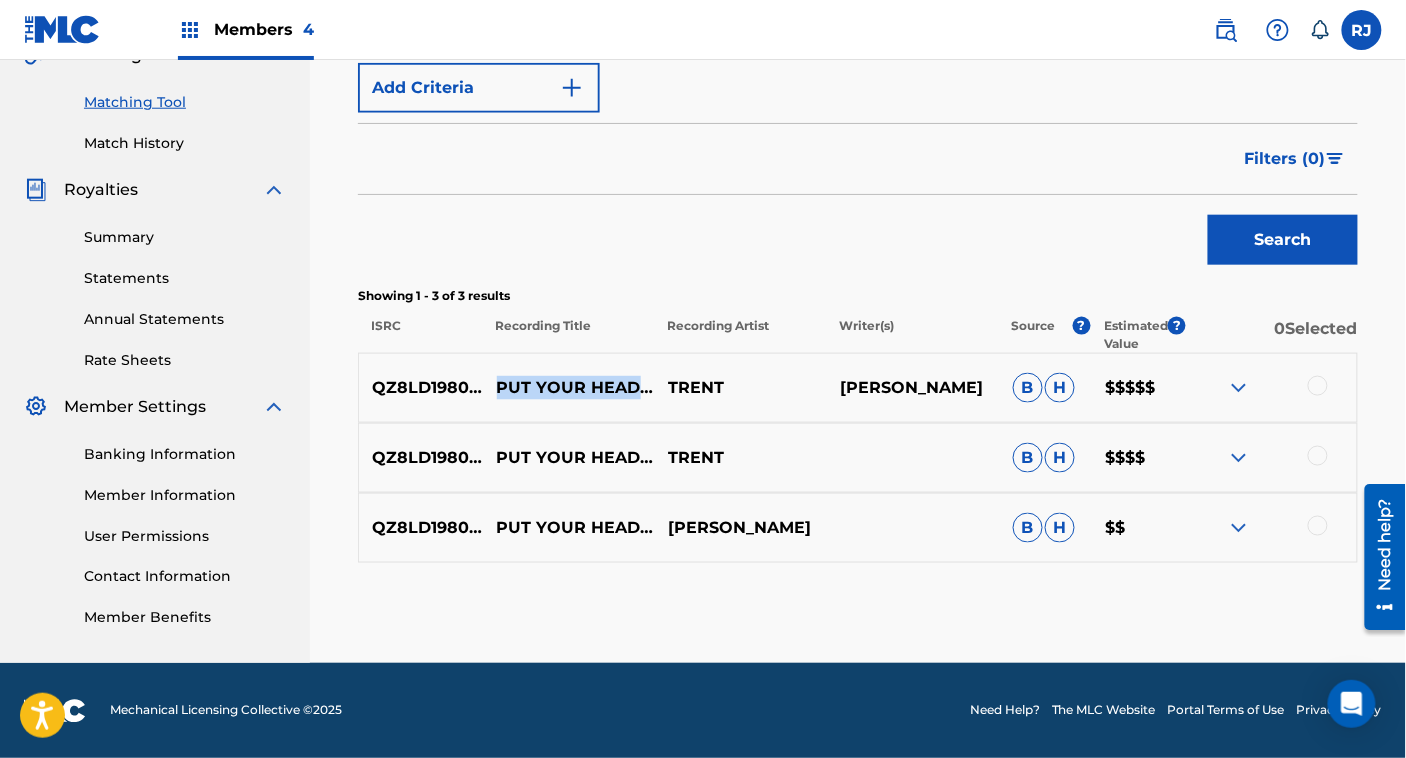 click on "PUT YOUR HEAD ON MY SHOULDER" at bounding box center [569, 388] 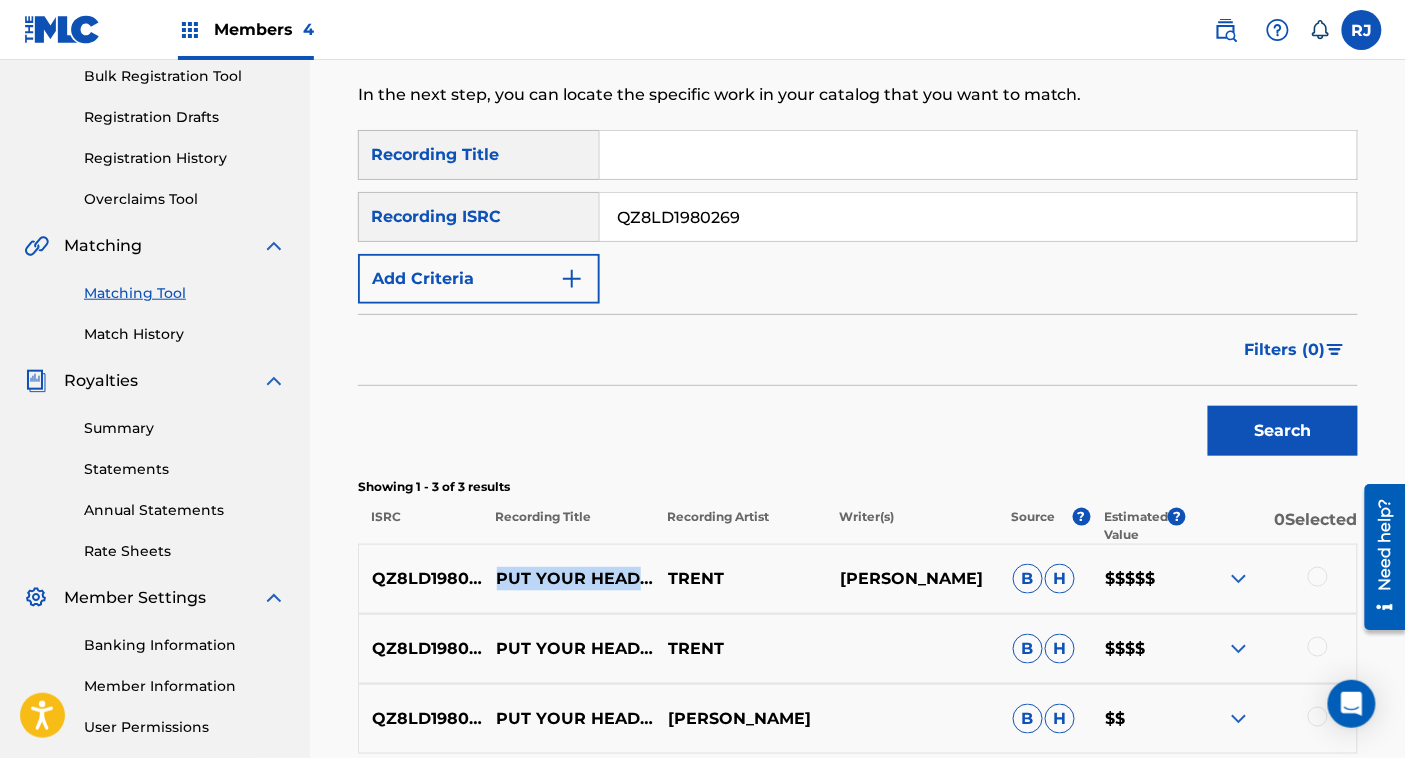 scroll, scrollTop: 292, scrollLeft: 0, axis: vertical 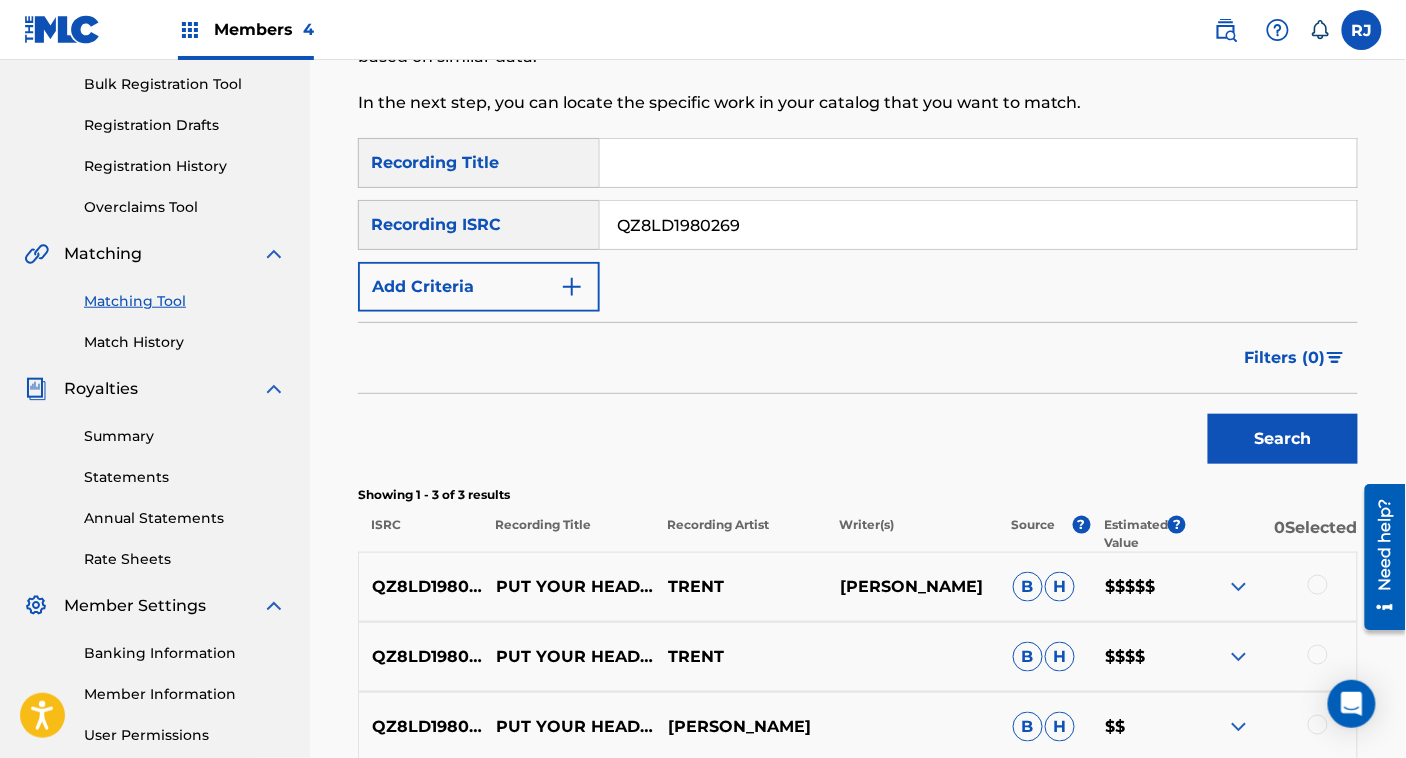 click on "QZ8LD1980269" at bounding box center (978, 225) 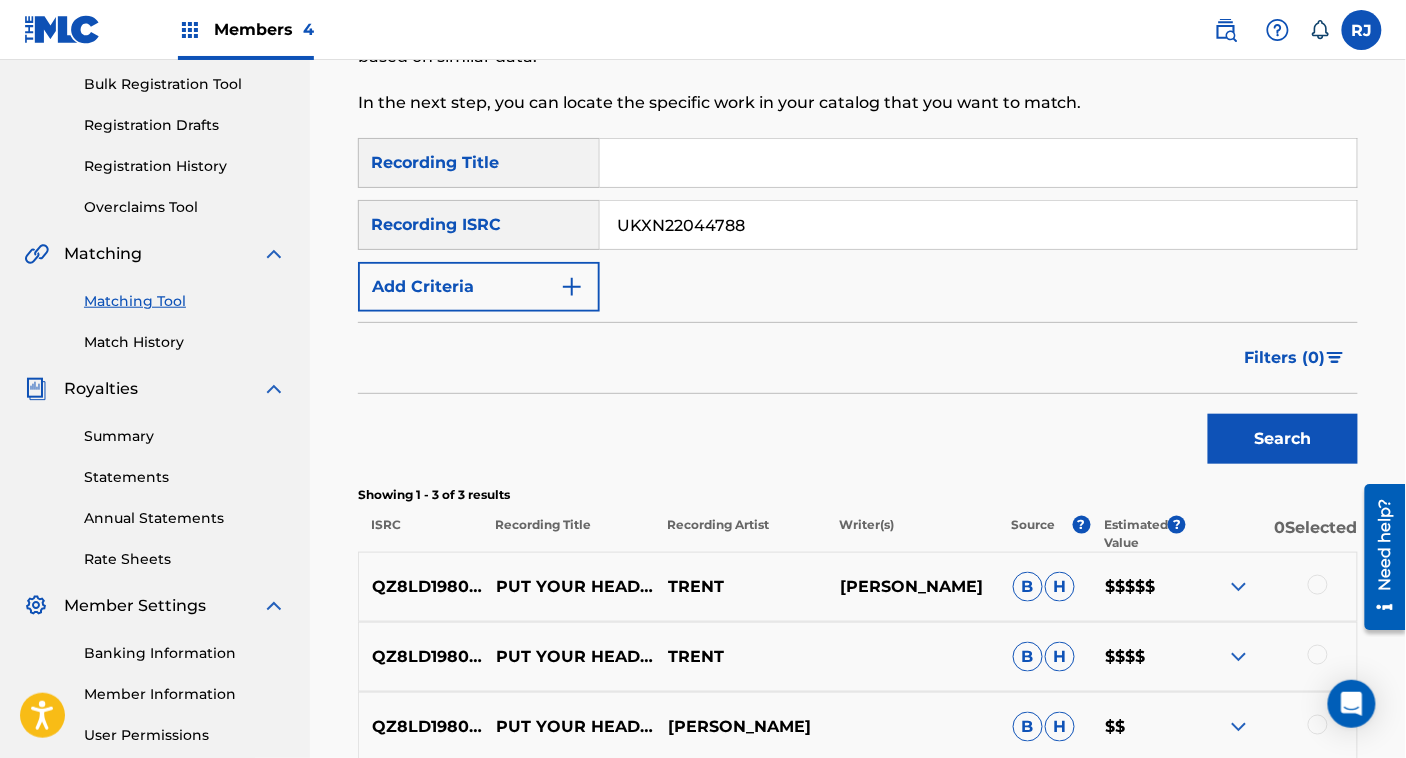 click on "Search" at bounding box center (1283, 439) 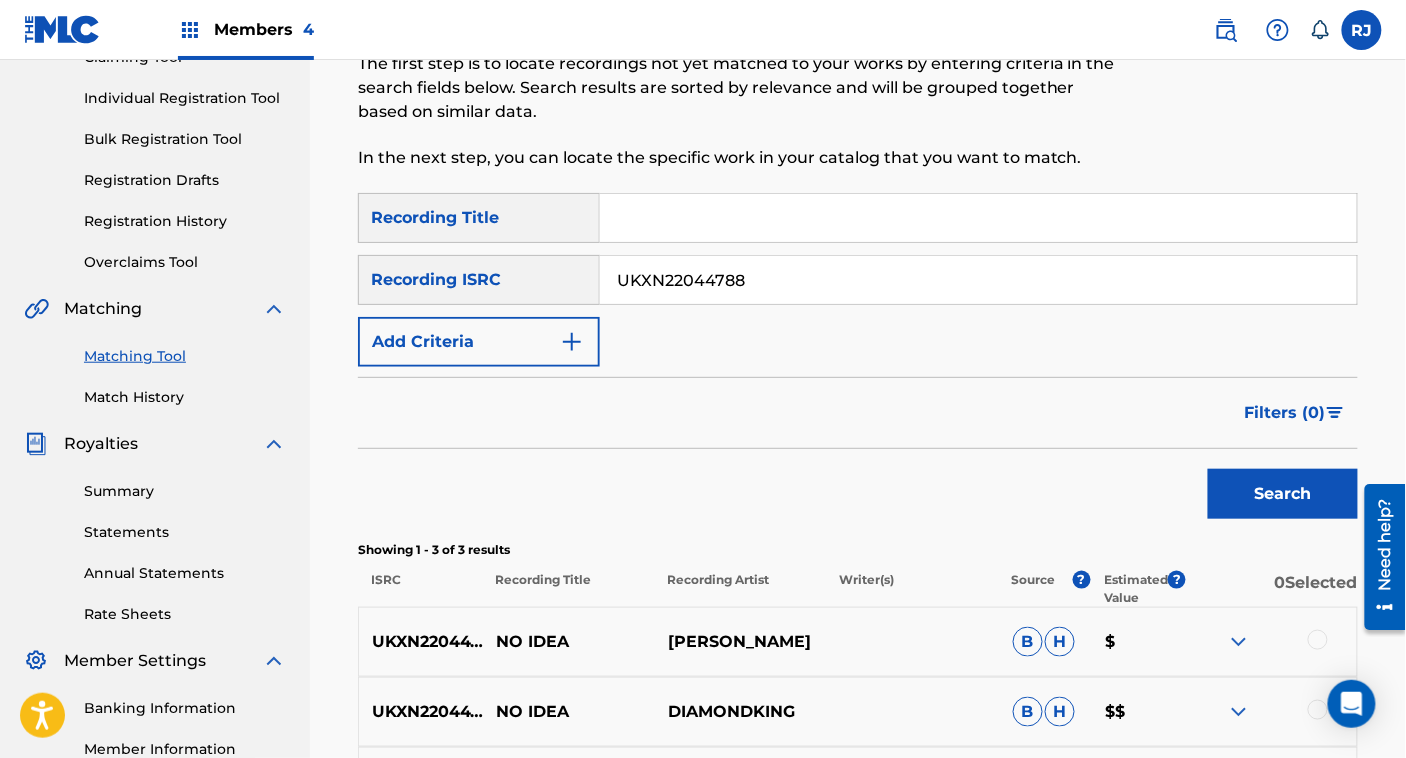 scroll, scrollTop: 236, scrollLeft: 0, axis: vertical 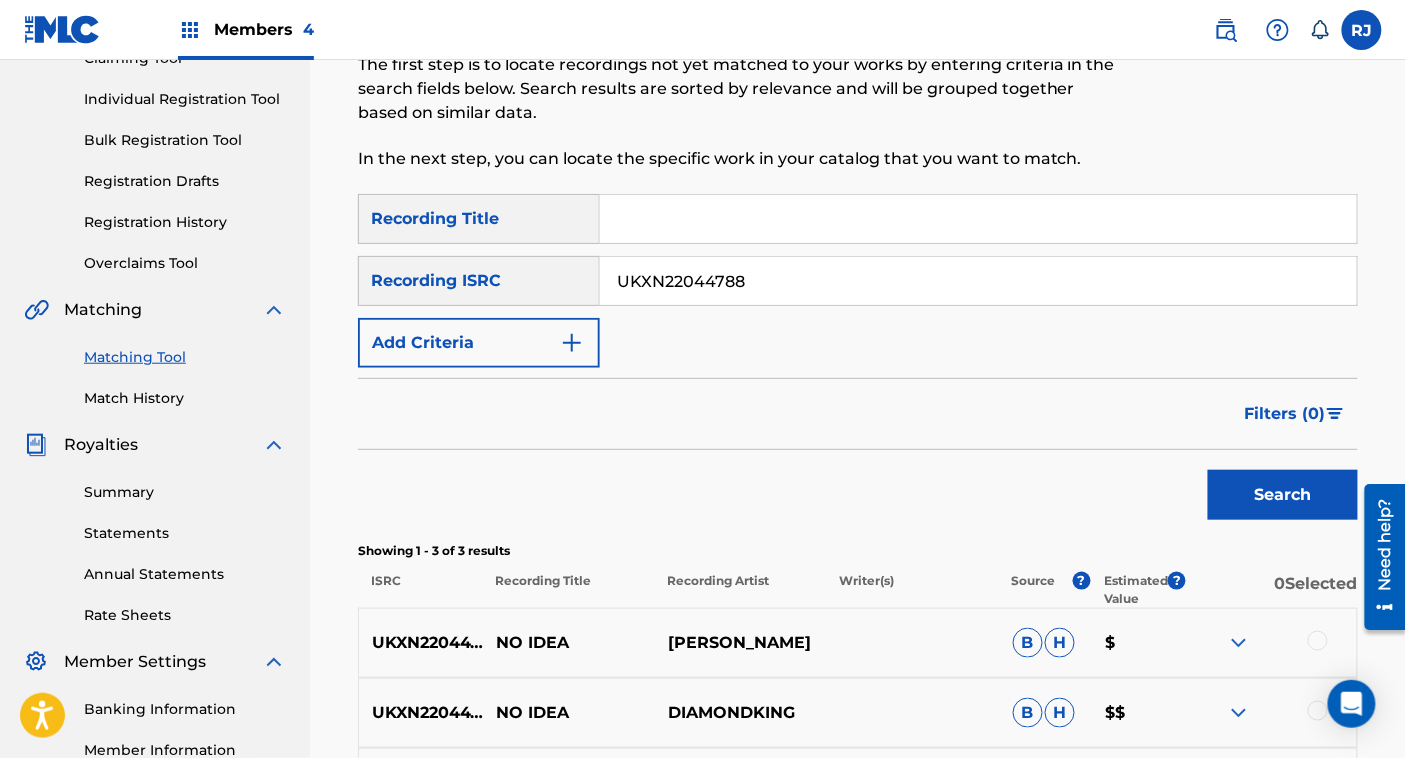 click on "UKXN22044788" at bounding box center [978, 281] 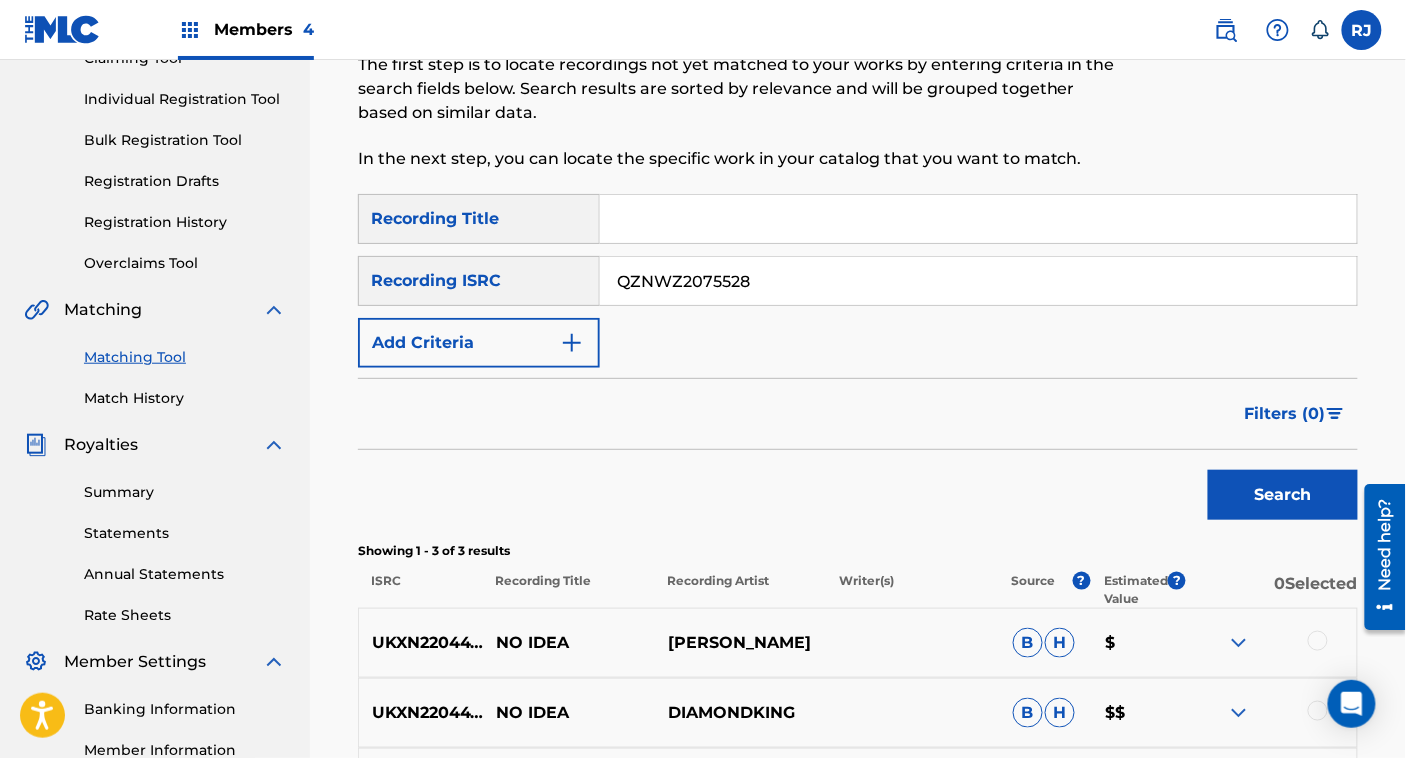 click on "Search" at bounding box center [1283, 495] 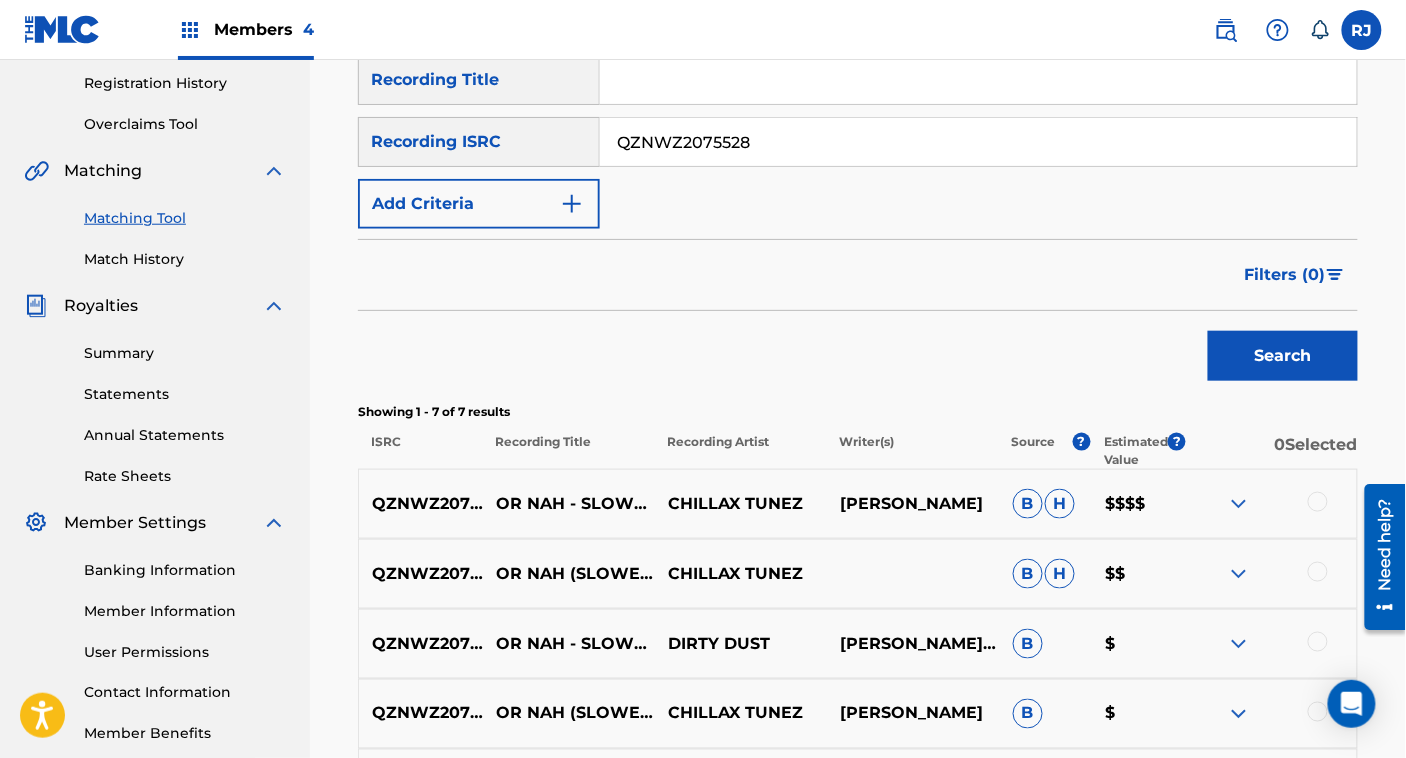 scroll, scrollTop: 369, scrollLeft: 0, axis: vertical 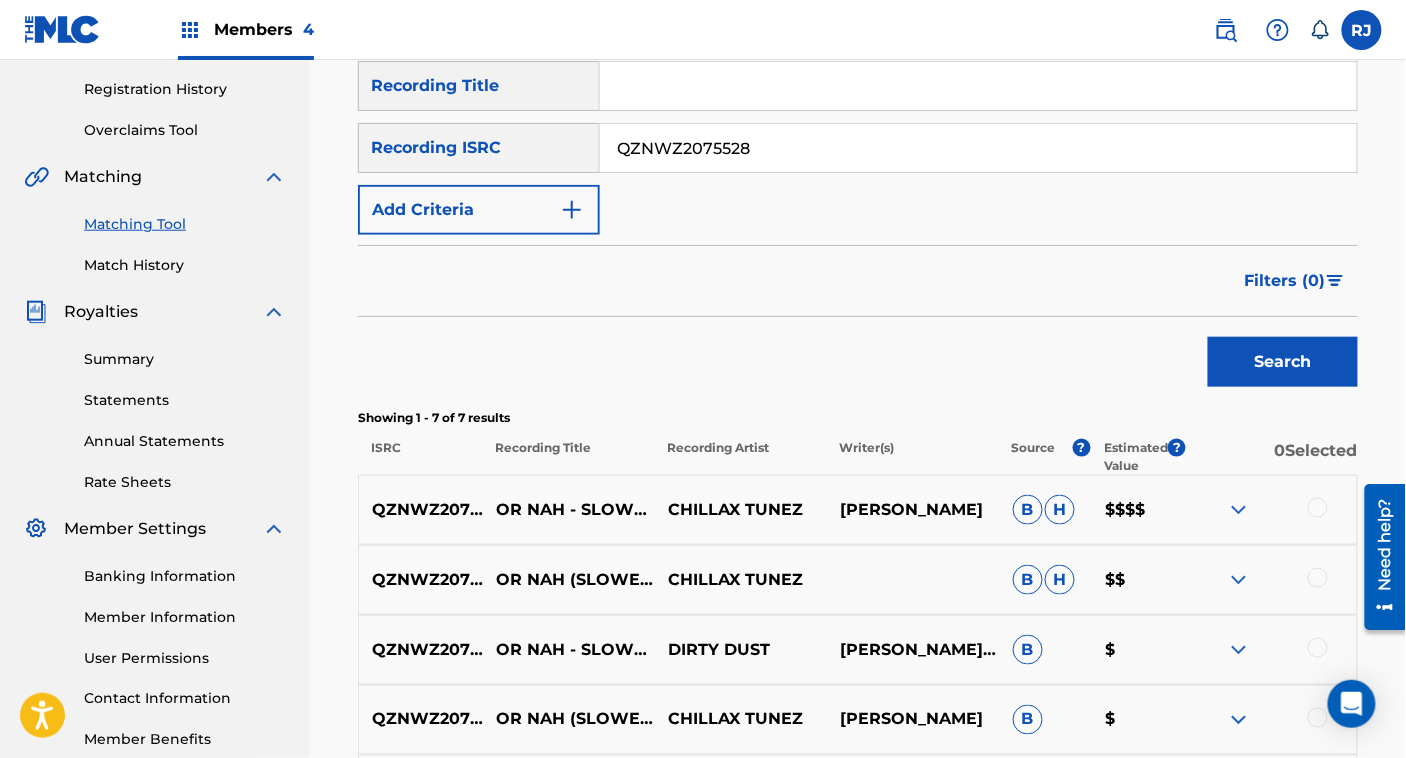 click on "QZNWZ2075528" at bounding box center (978, 148) 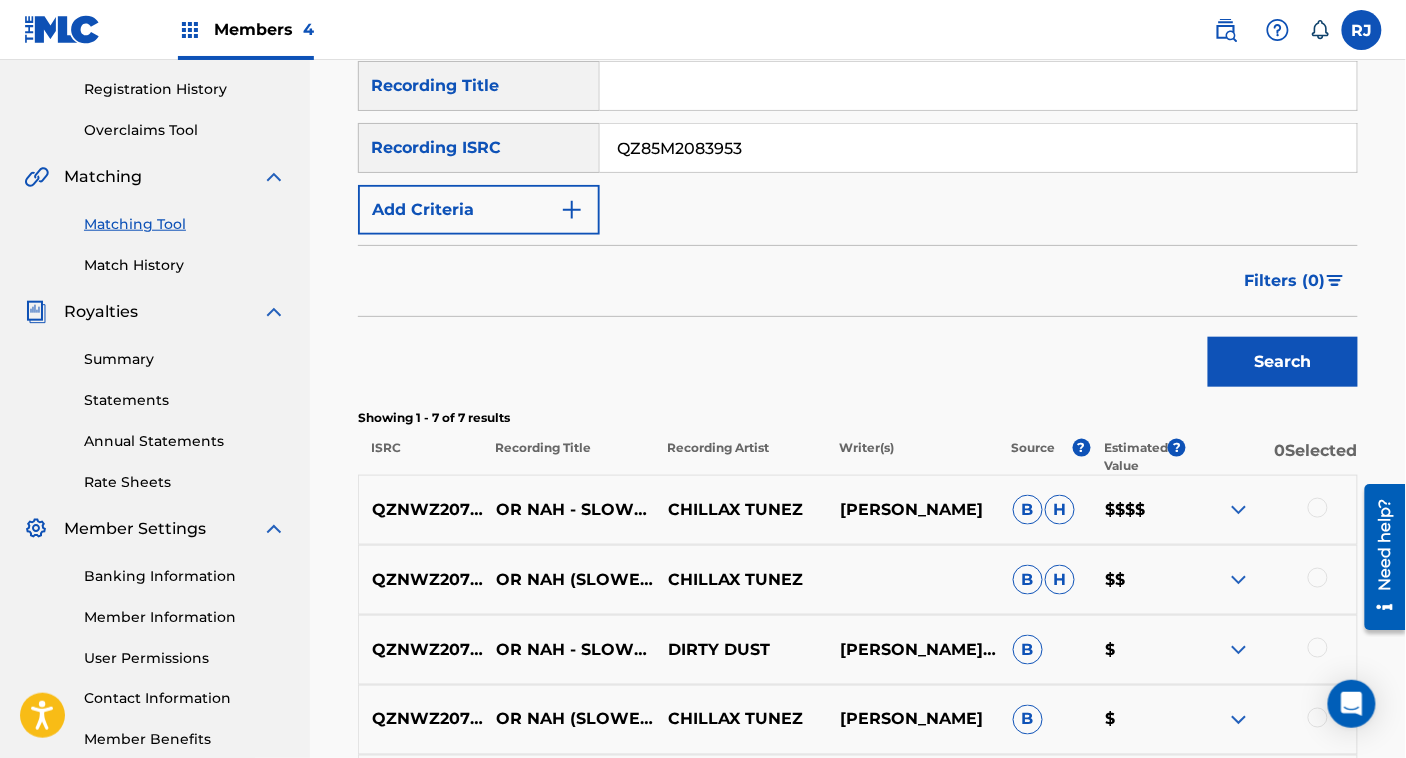 click on "Search" at bounding box center (1283, 362) 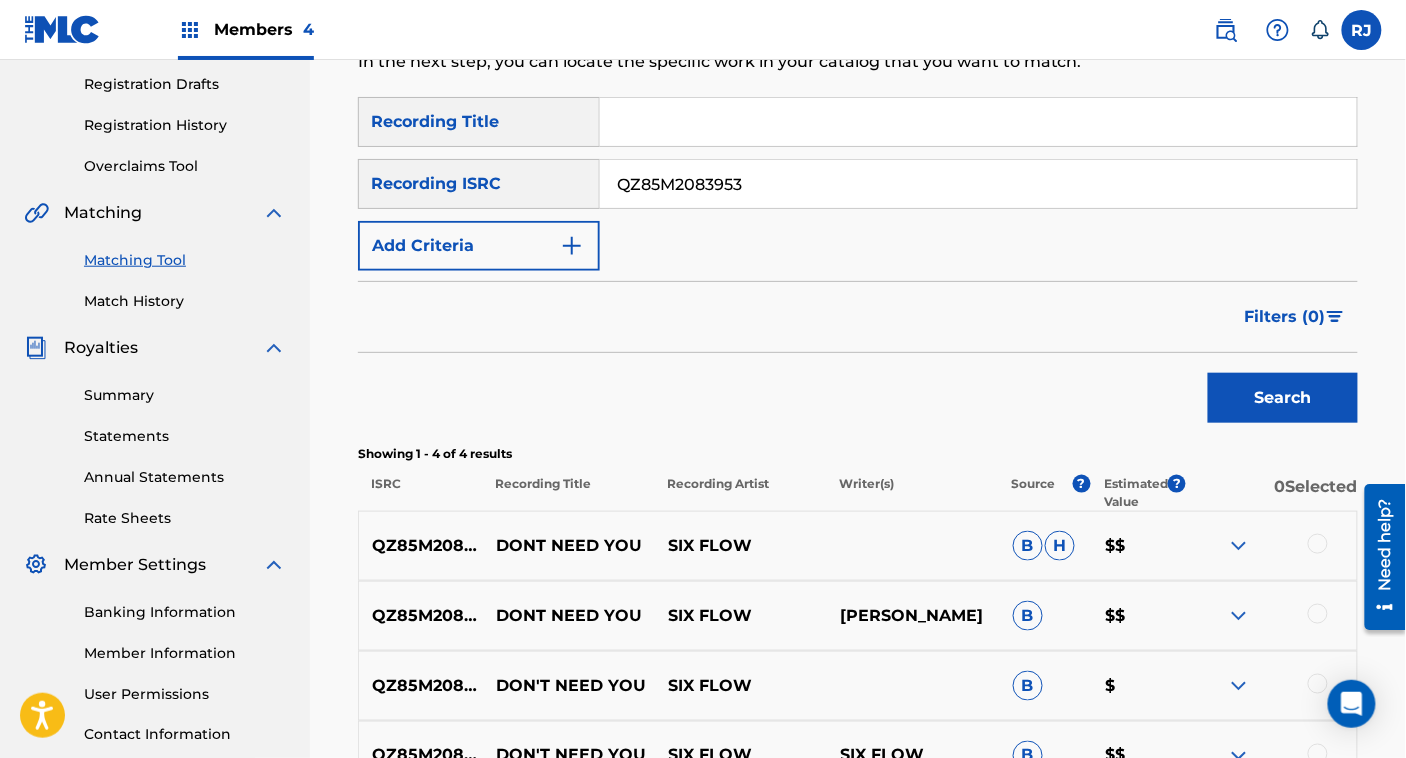 scroll, scrollTop: 332, scrollLeft: 0, axis: vertical 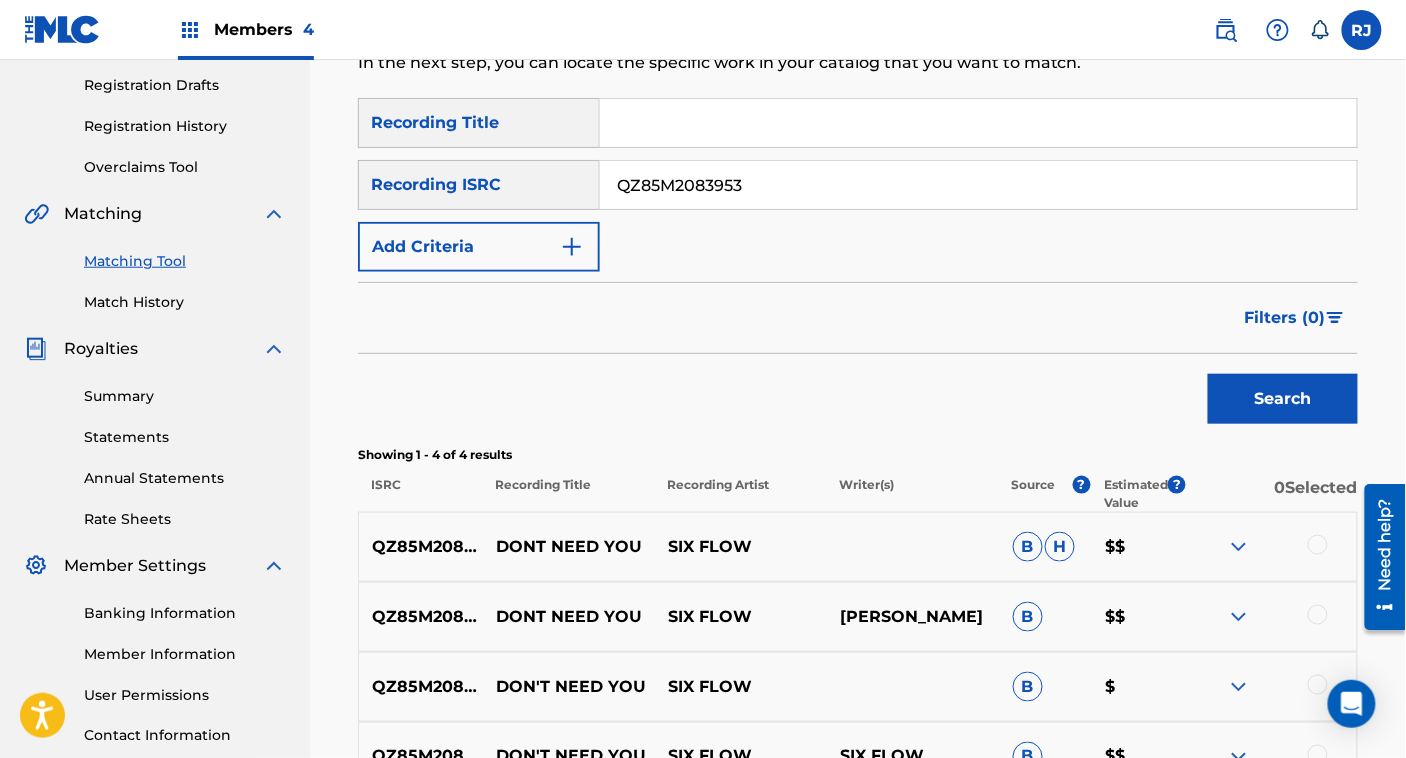 click on "QZ85M2083953" at bounding box center [978, 185] 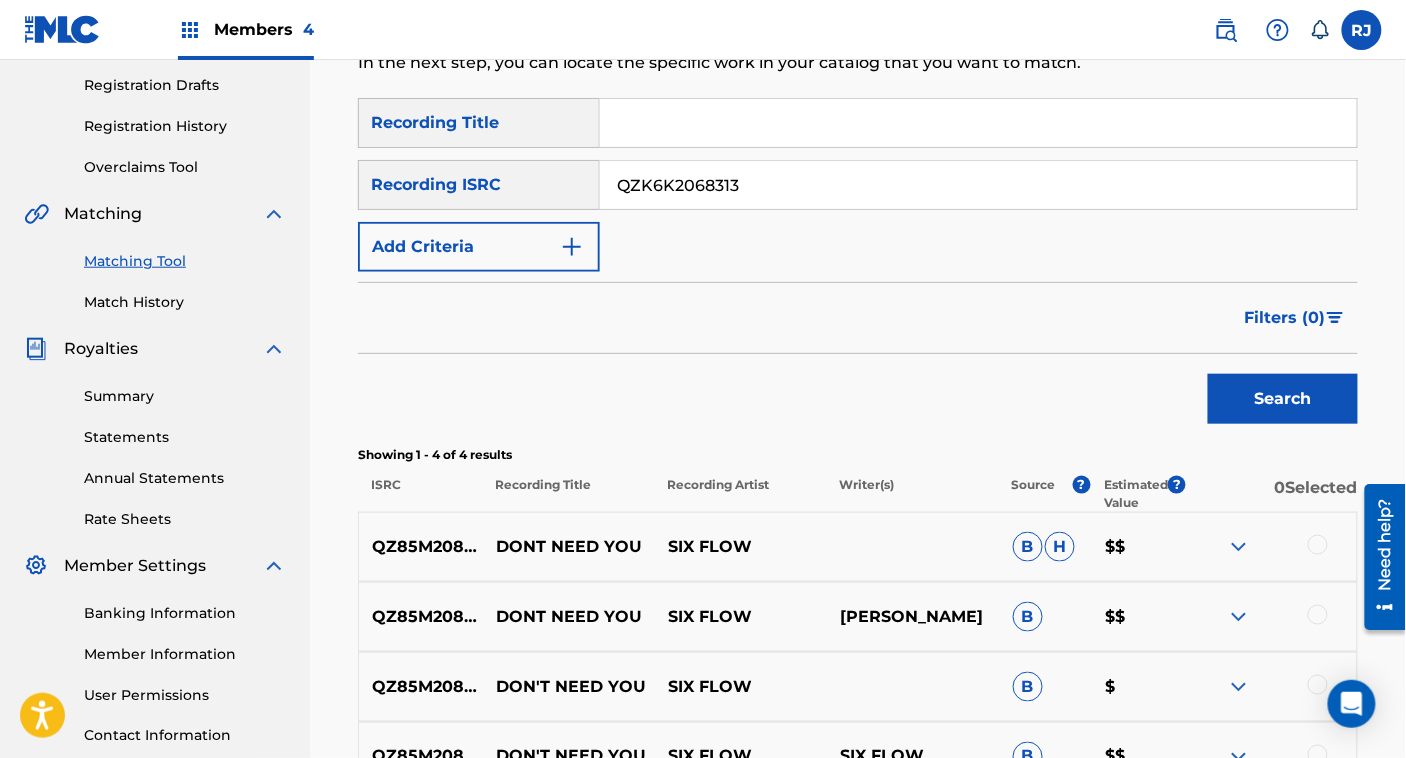 click on "Search" at bounding box center (1283, 399) 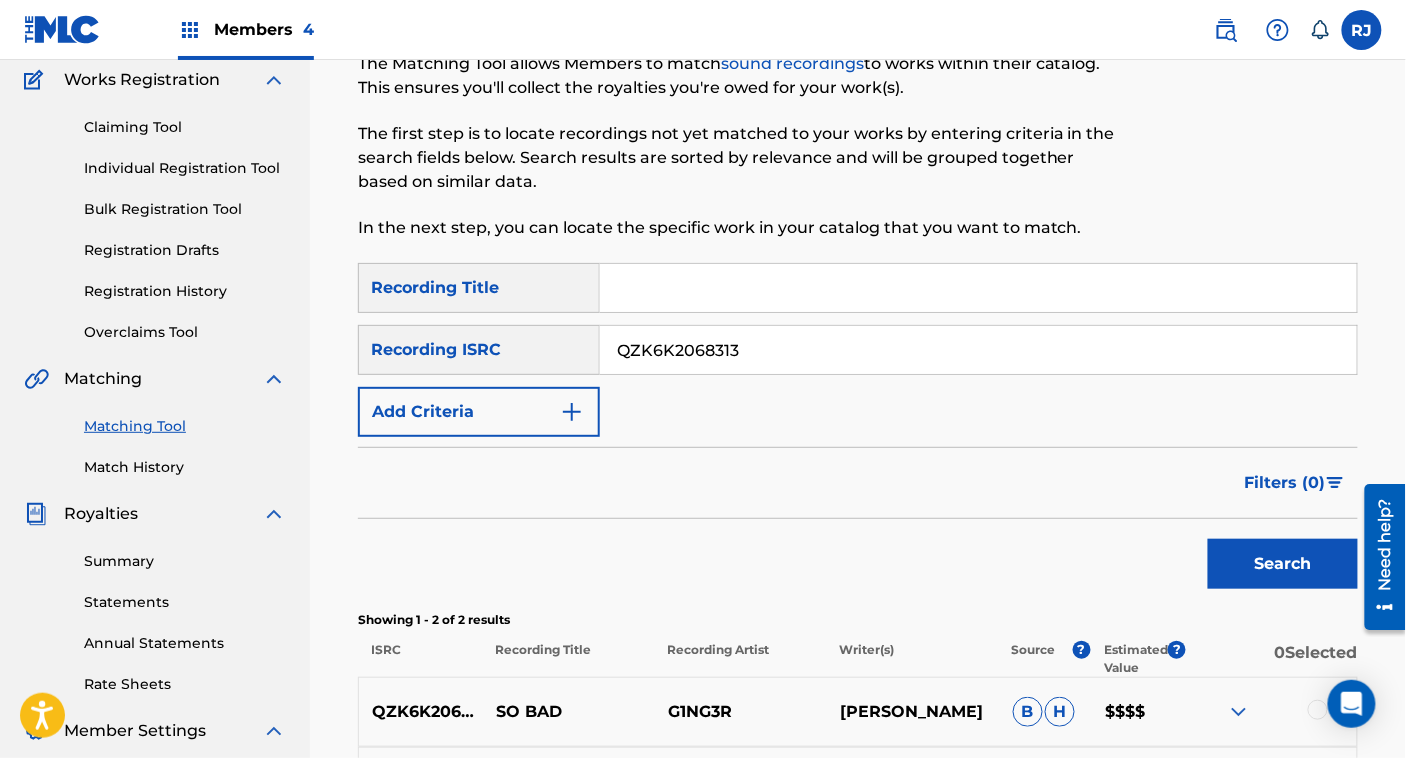 scroll, scrollTop: 166, scrollLeft: 0, axis: vertical 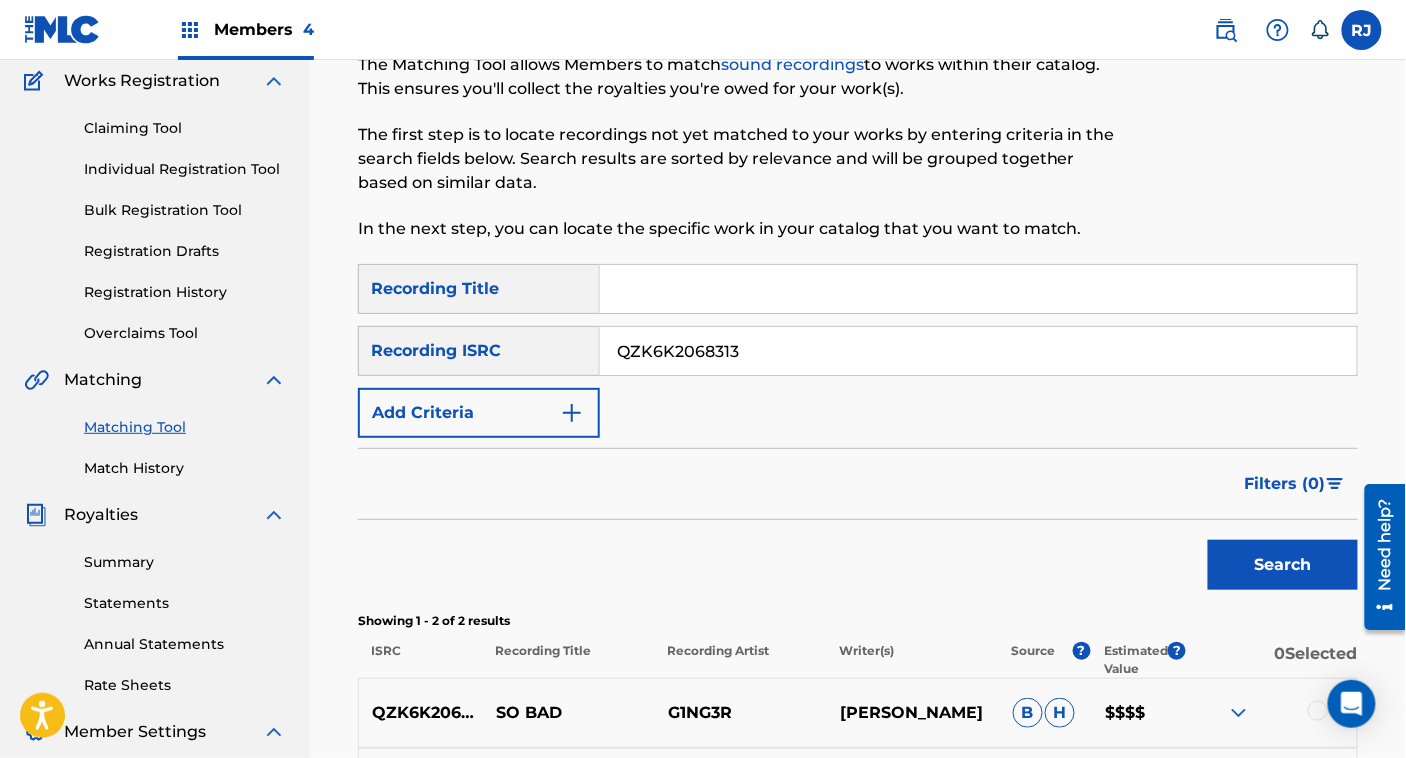 click on "QZK6K2068313" at bounding box center (978, 351) 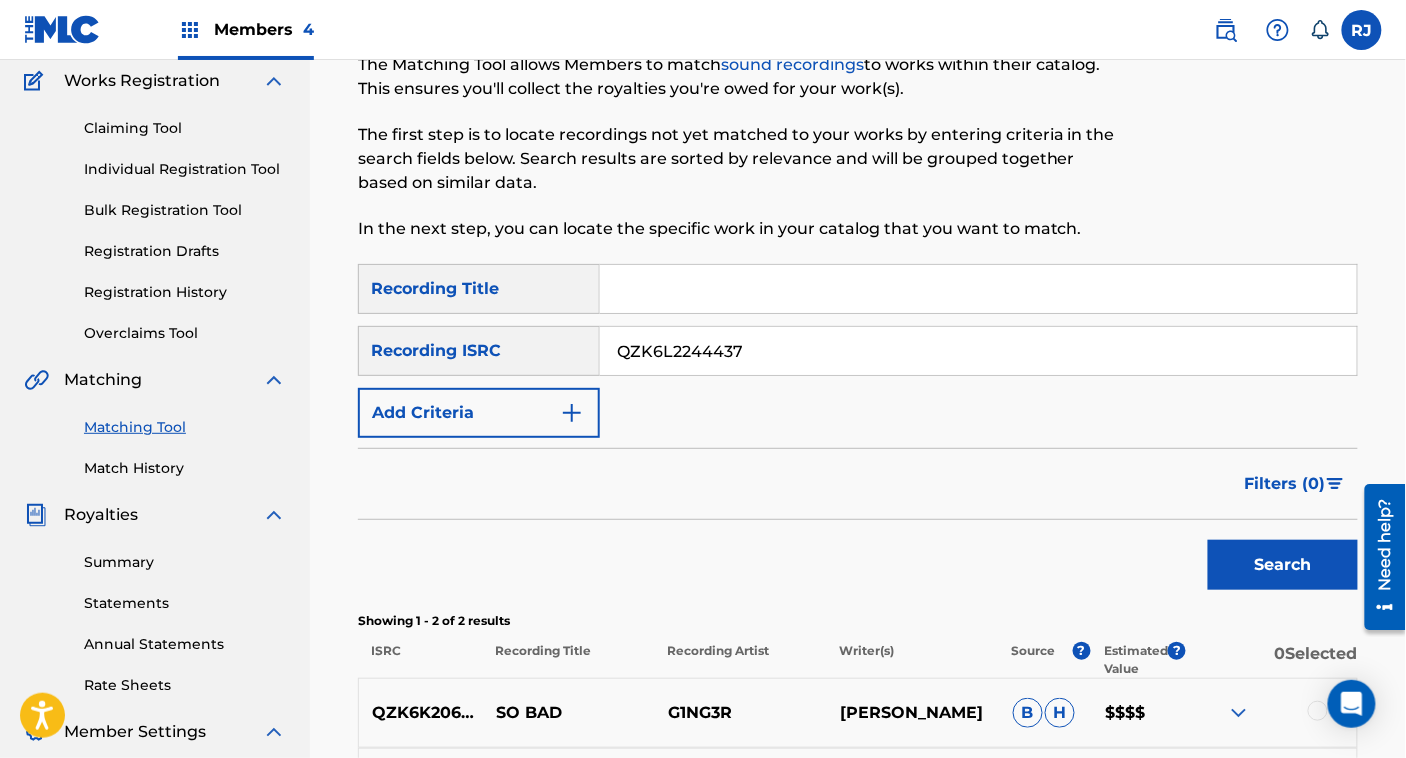 click on "Search" at bounding box center [1283, 565] 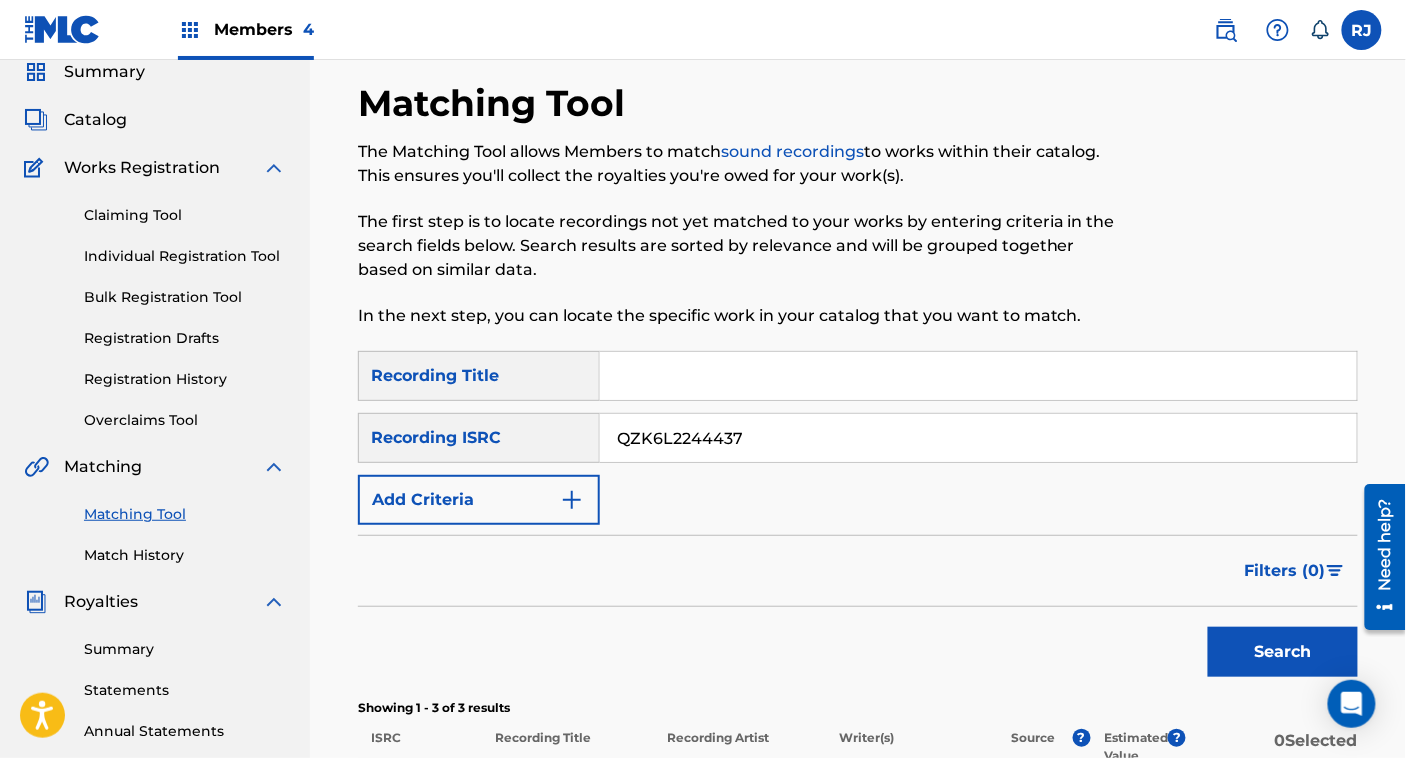 scroll, scrollTop: 0, scrollLeft: 0, axis: both 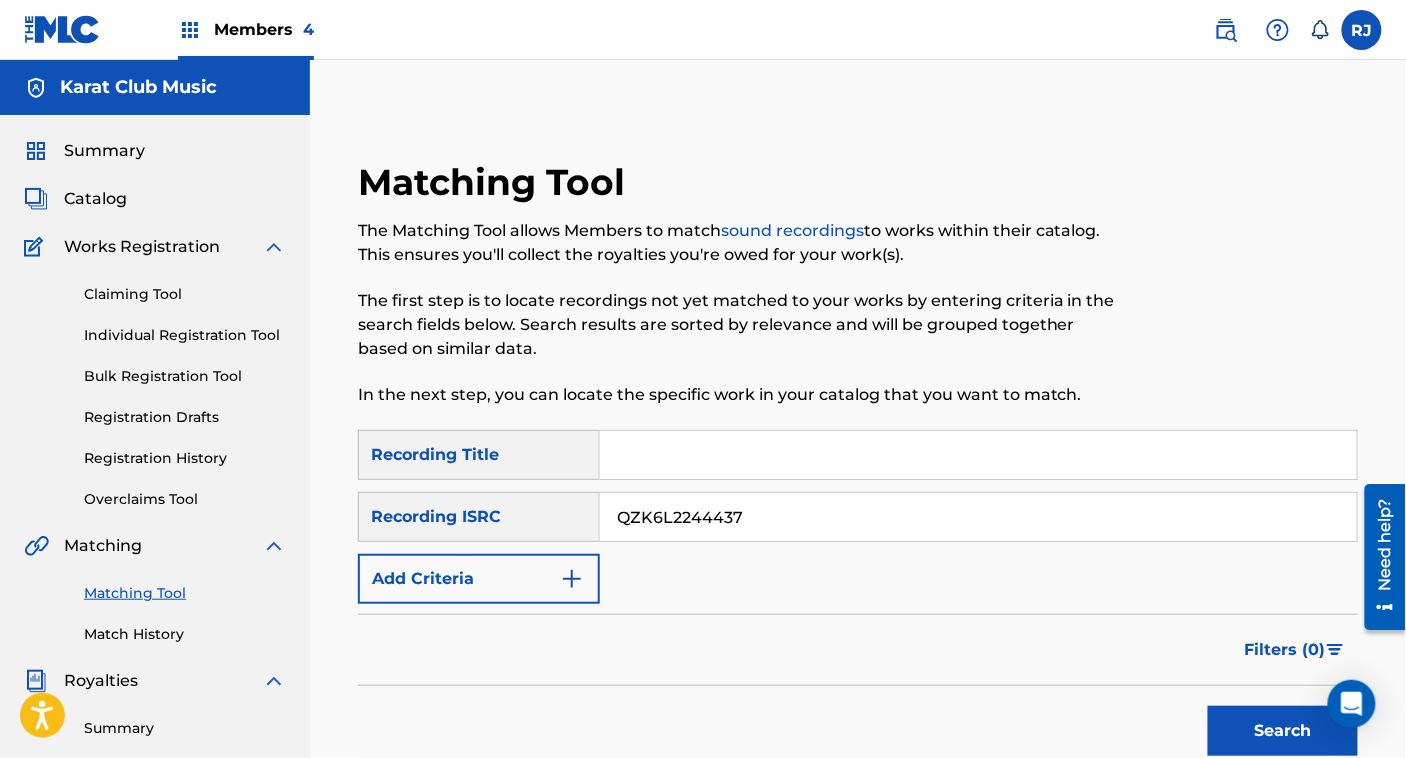 click on "QZK6L2244437" at bounding box center [978, 517] 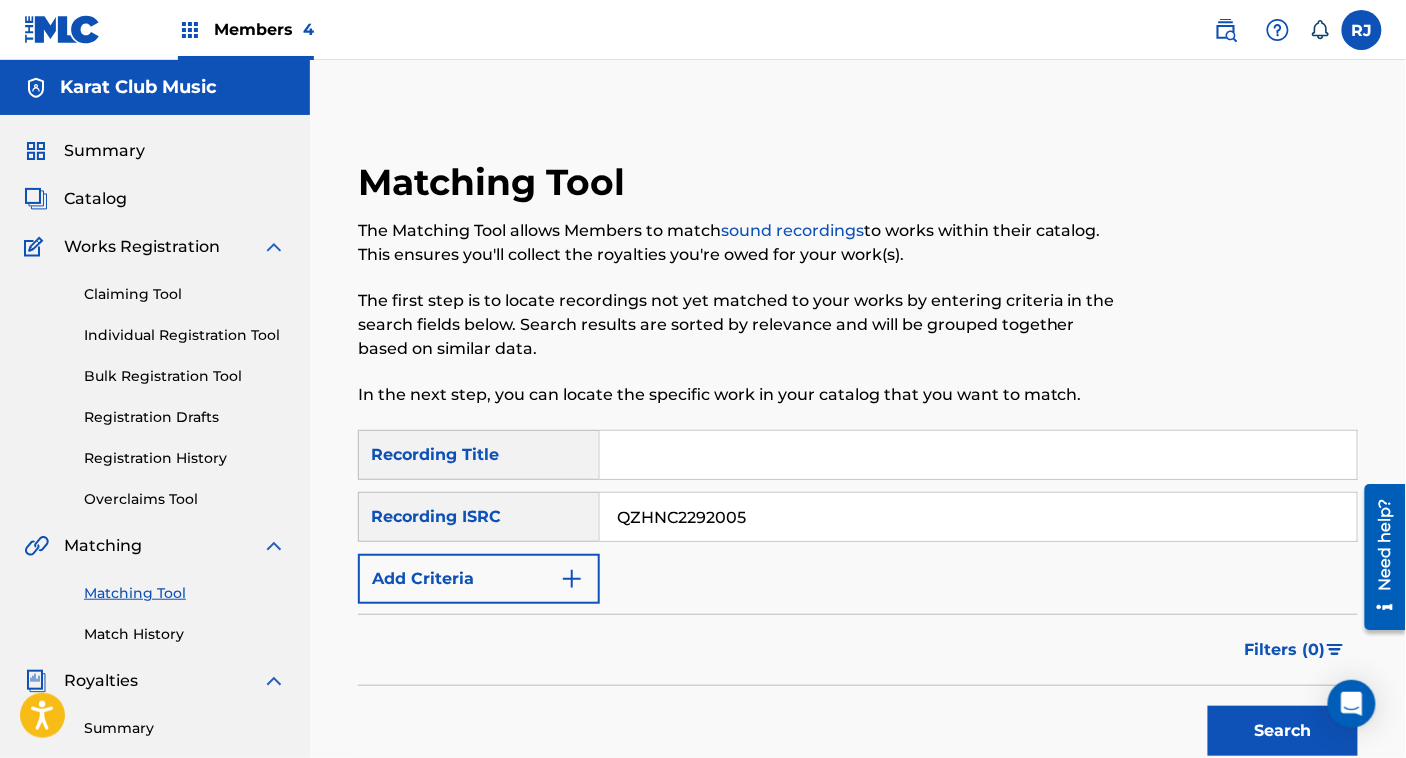 click on "Search" at bounding box center [1278, 726] 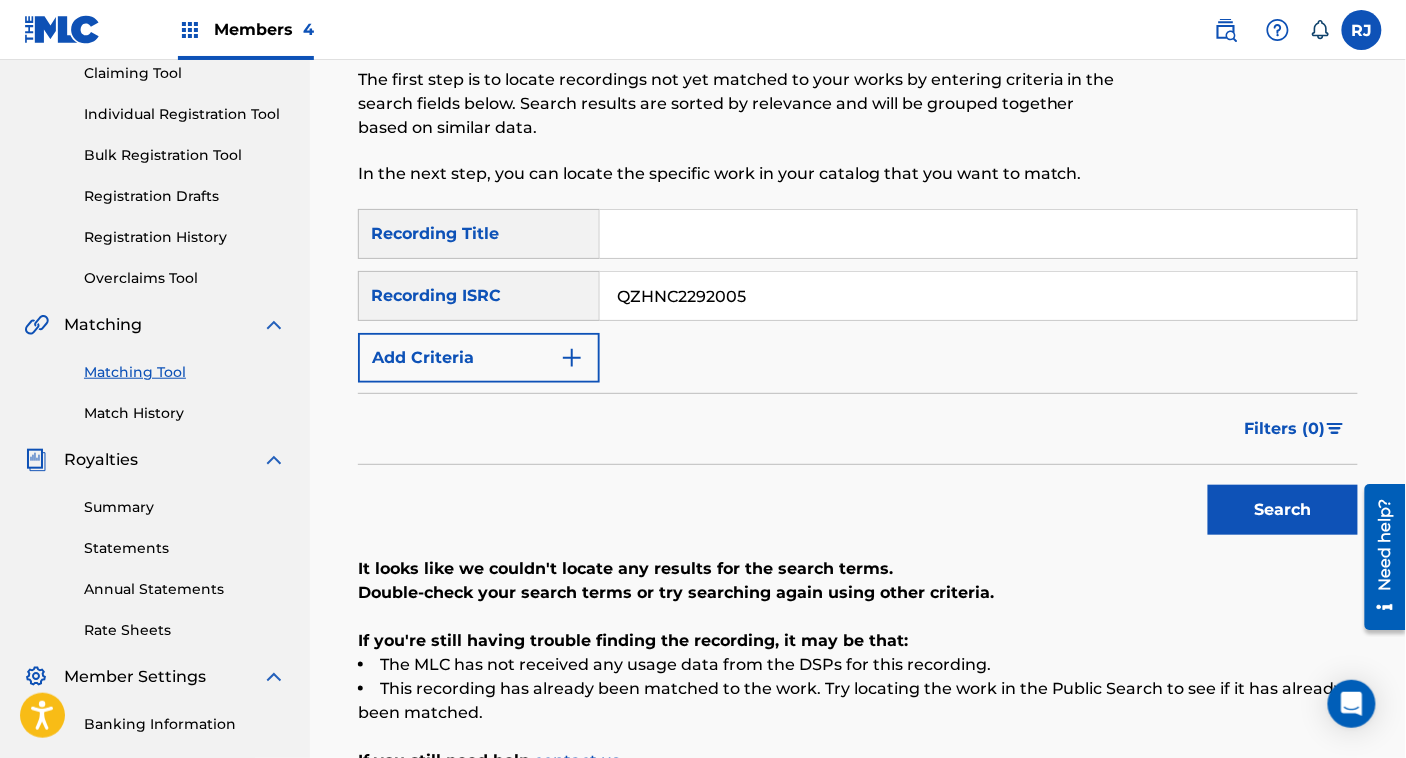 scroll, scrollTop: 218, scrollLeft: 0, axis: vertical 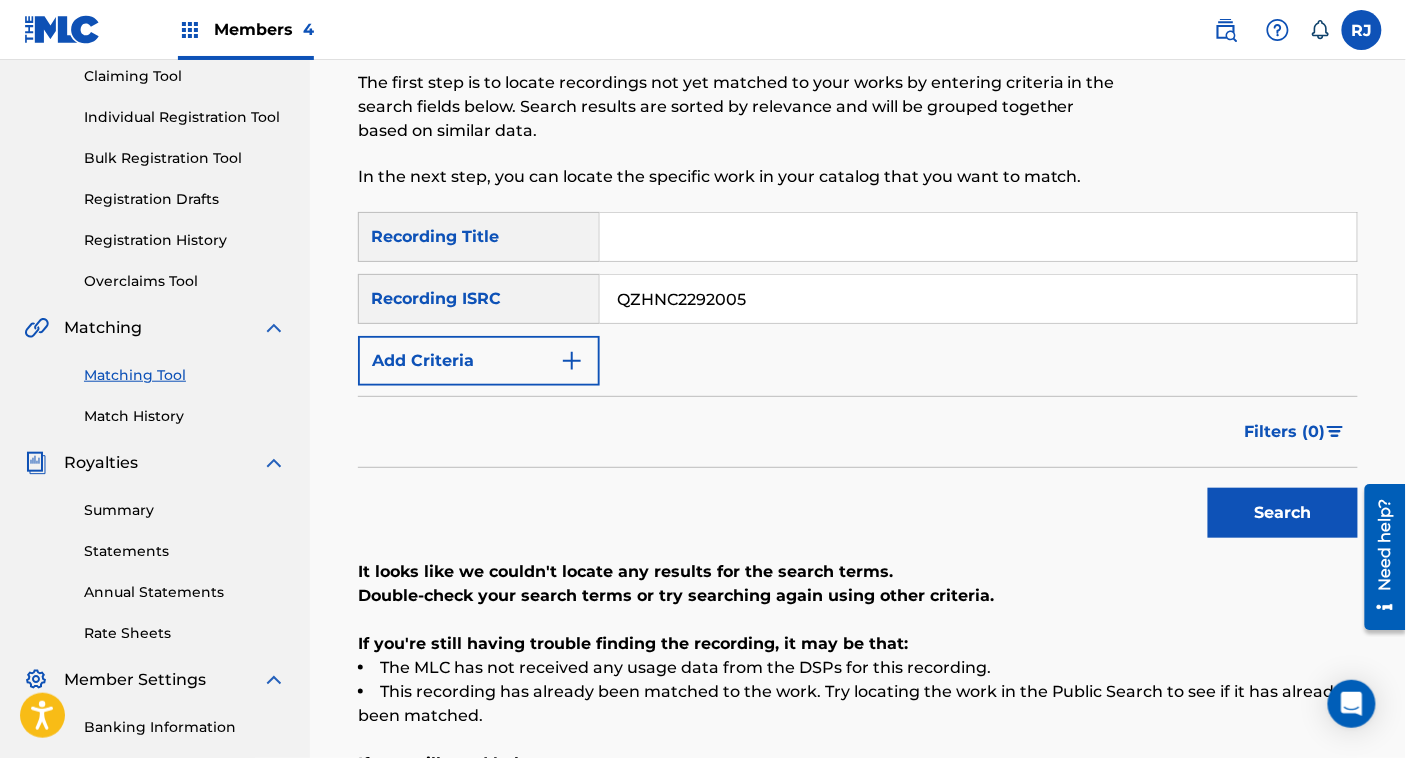 click on "QZHNC2292005" at bounding box center [978, 299] 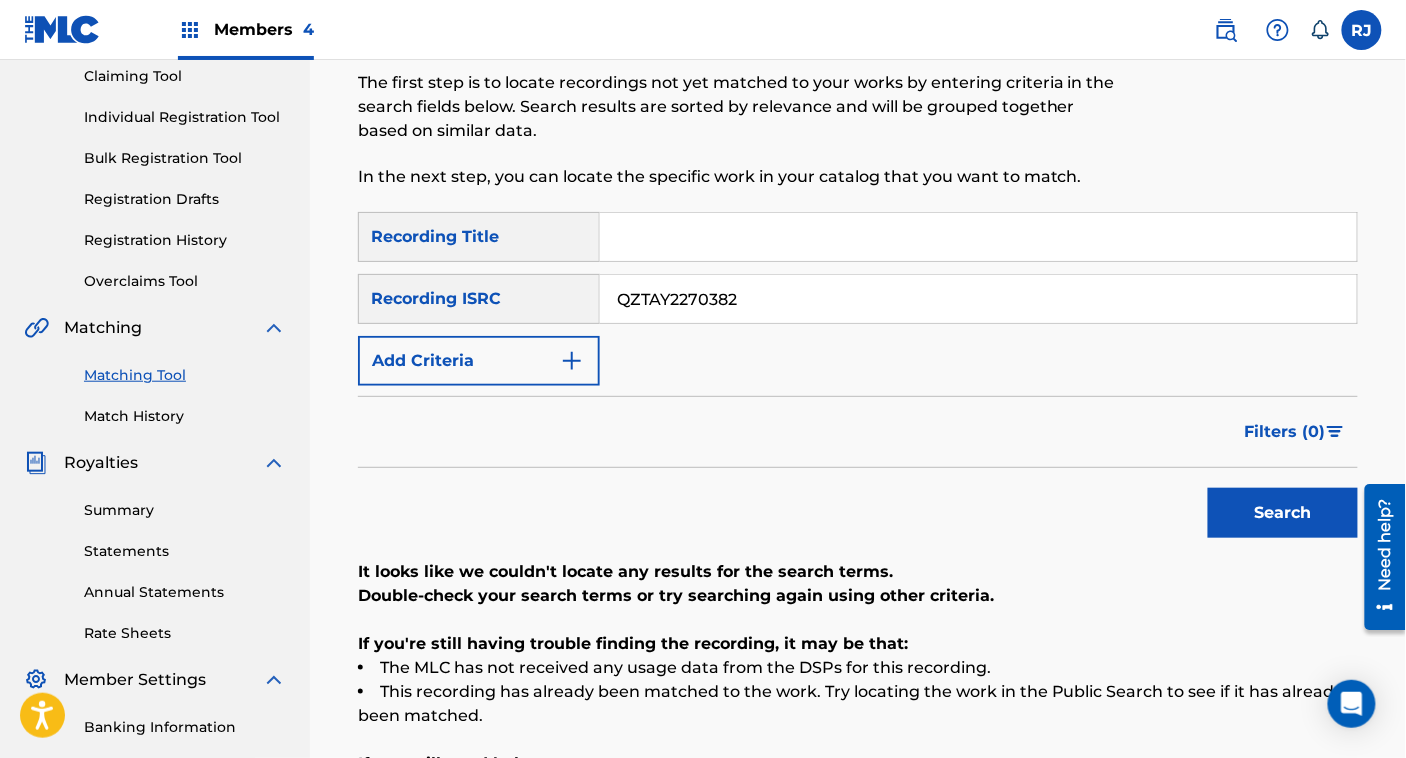 click on "Search" at bounding box center [1283, 513] 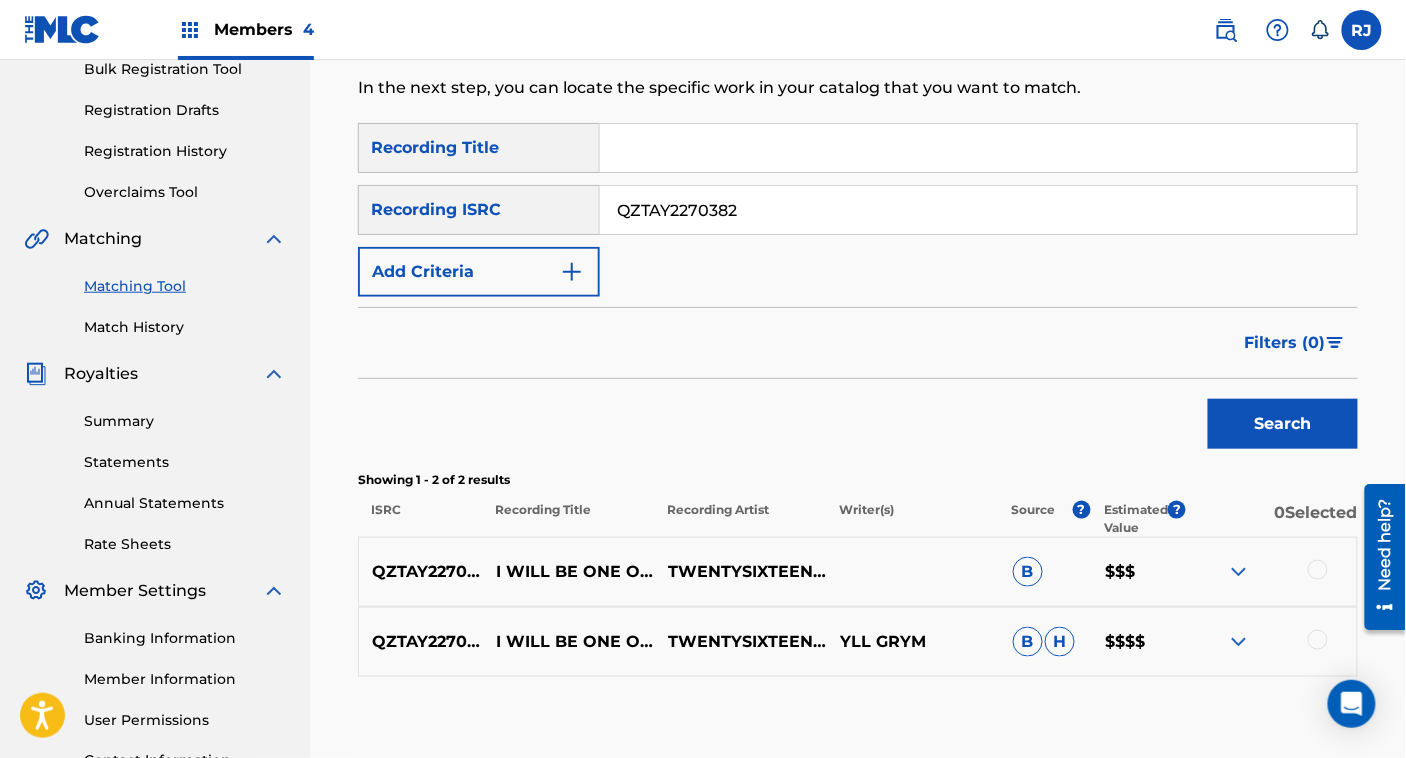 scroll, scrollTop: 253, scrollLeft: 0, axis: vertical 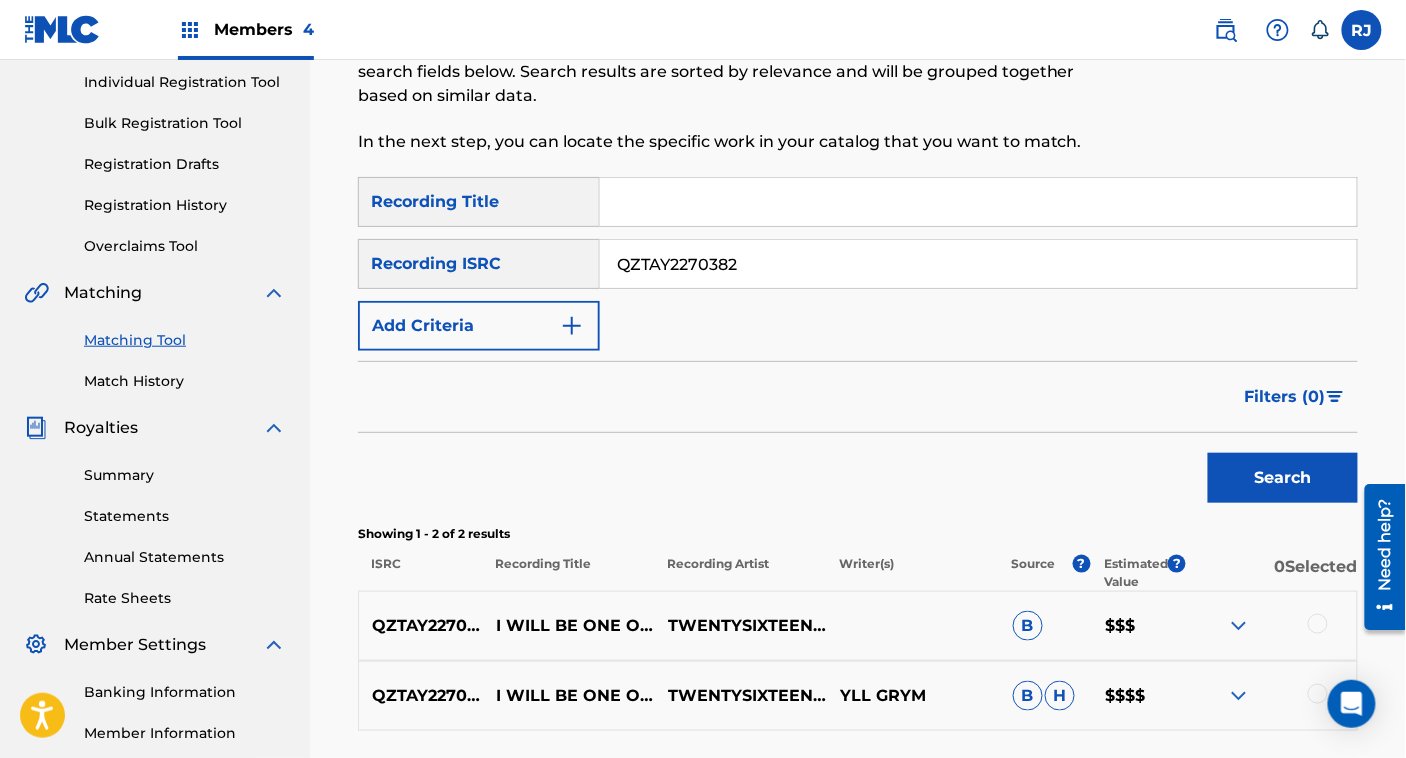 click on "QZTAY2270382" at bounding box center [978, 264] 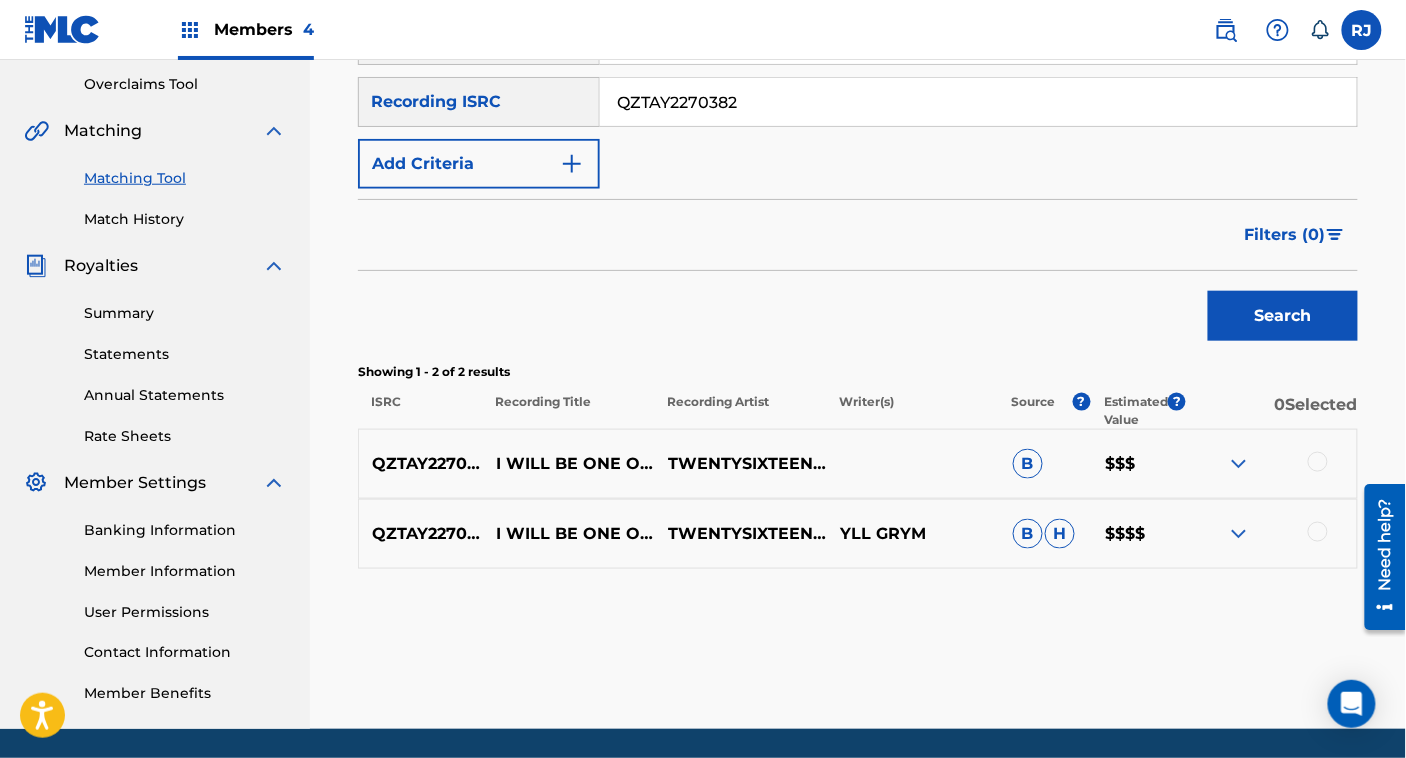scroll, scrollTop: 413, scrollLeft: 0, axis: vertical 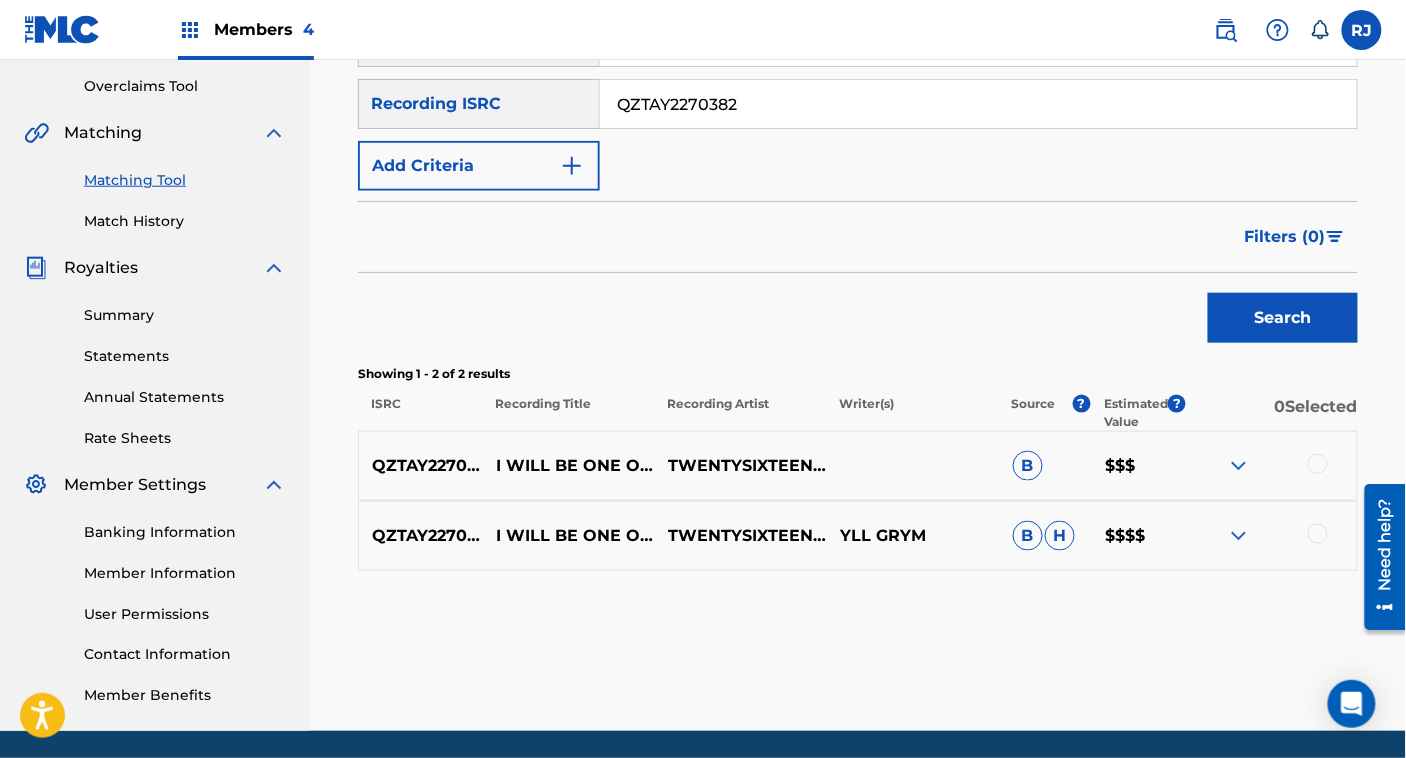 click on "QZTAY2270382" at bounding box center (978, 104) 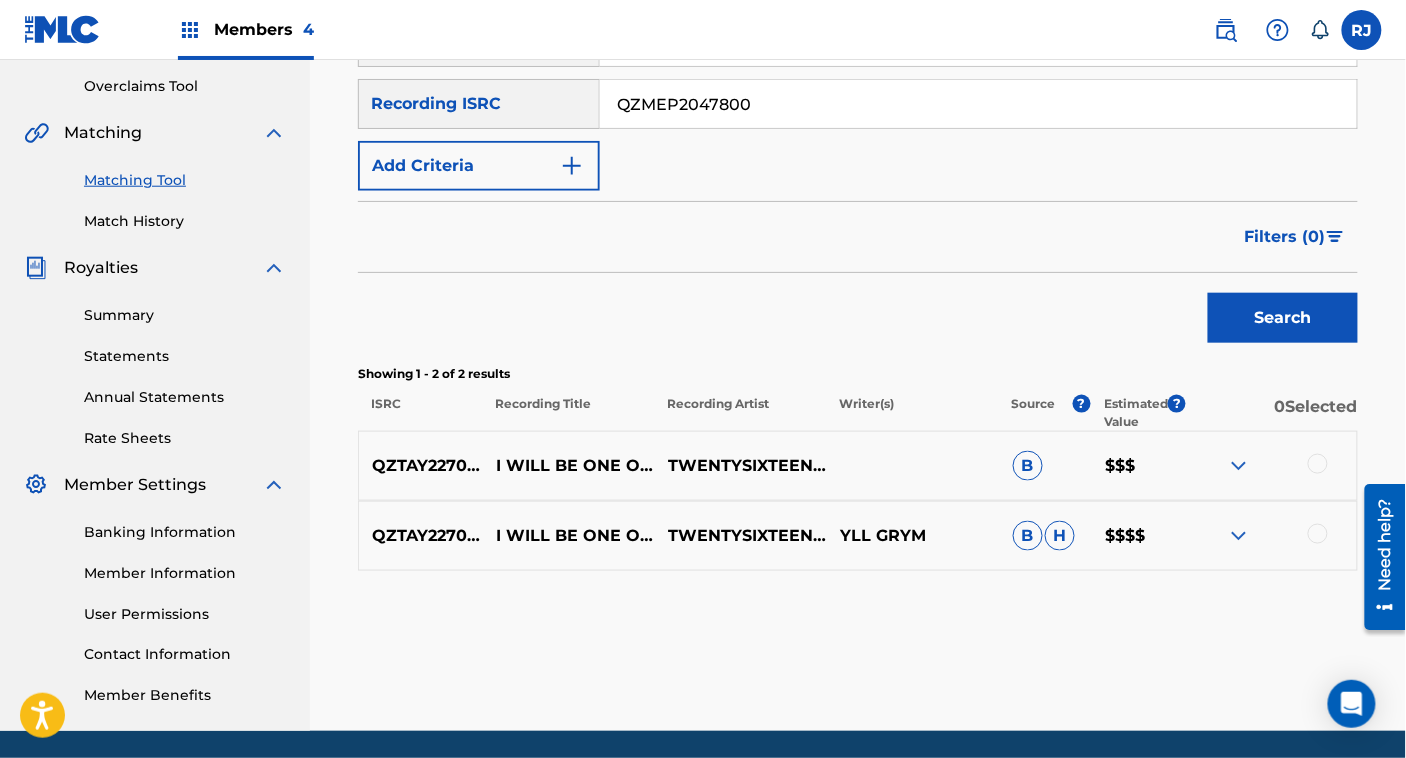 click on "Search" at bounding box center (1283, 318) 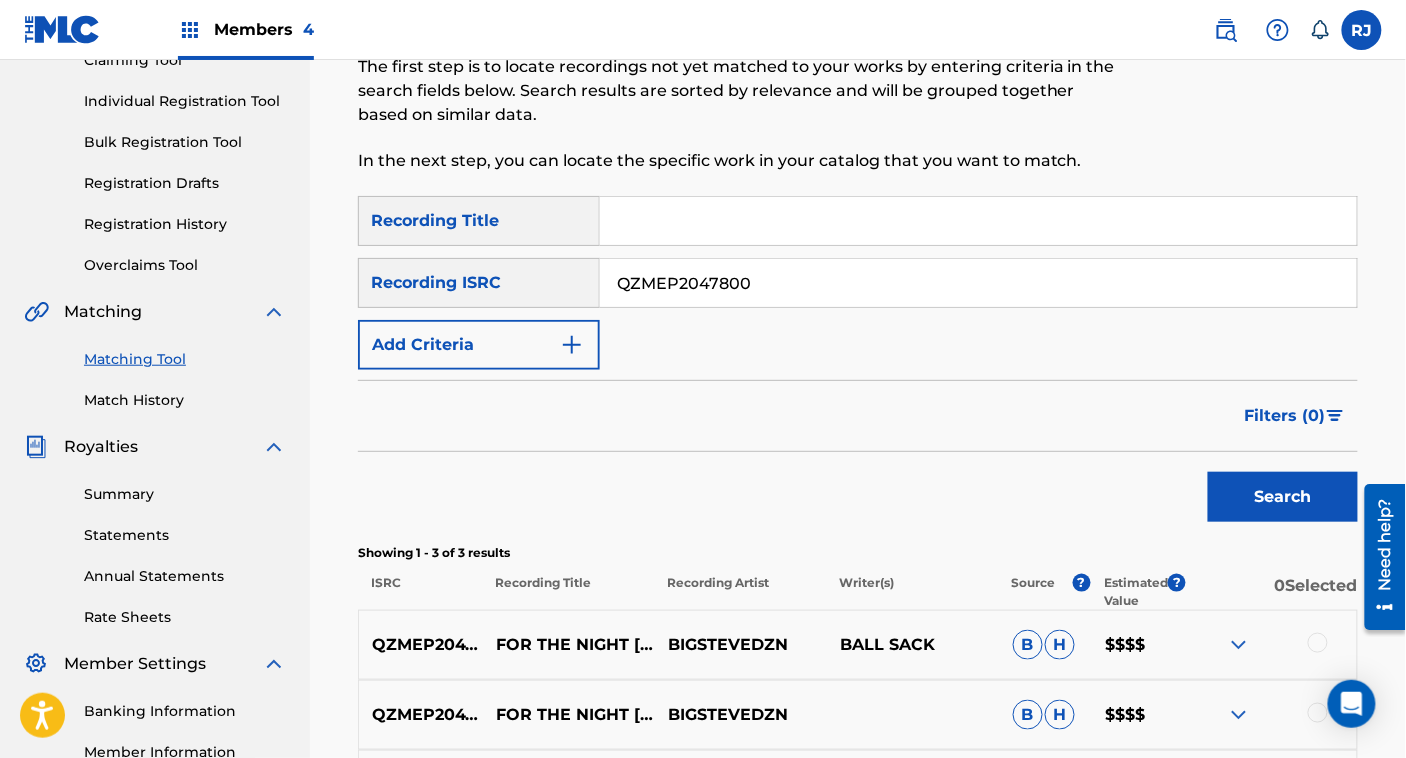 scroll, scrollTop: 230, scrollLeft: 0, axis: vertical 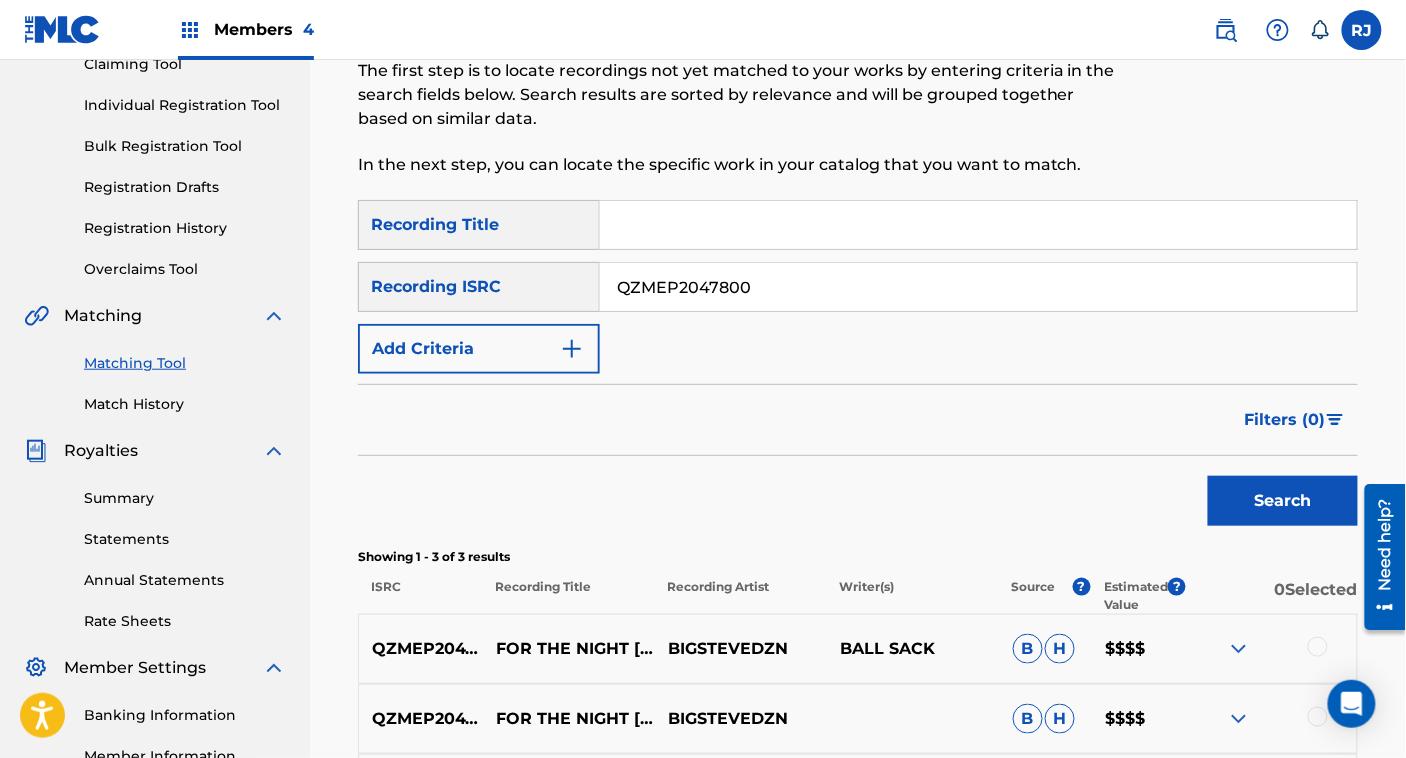 click on "QZMEP2047800" at bounding box center (978, 287) 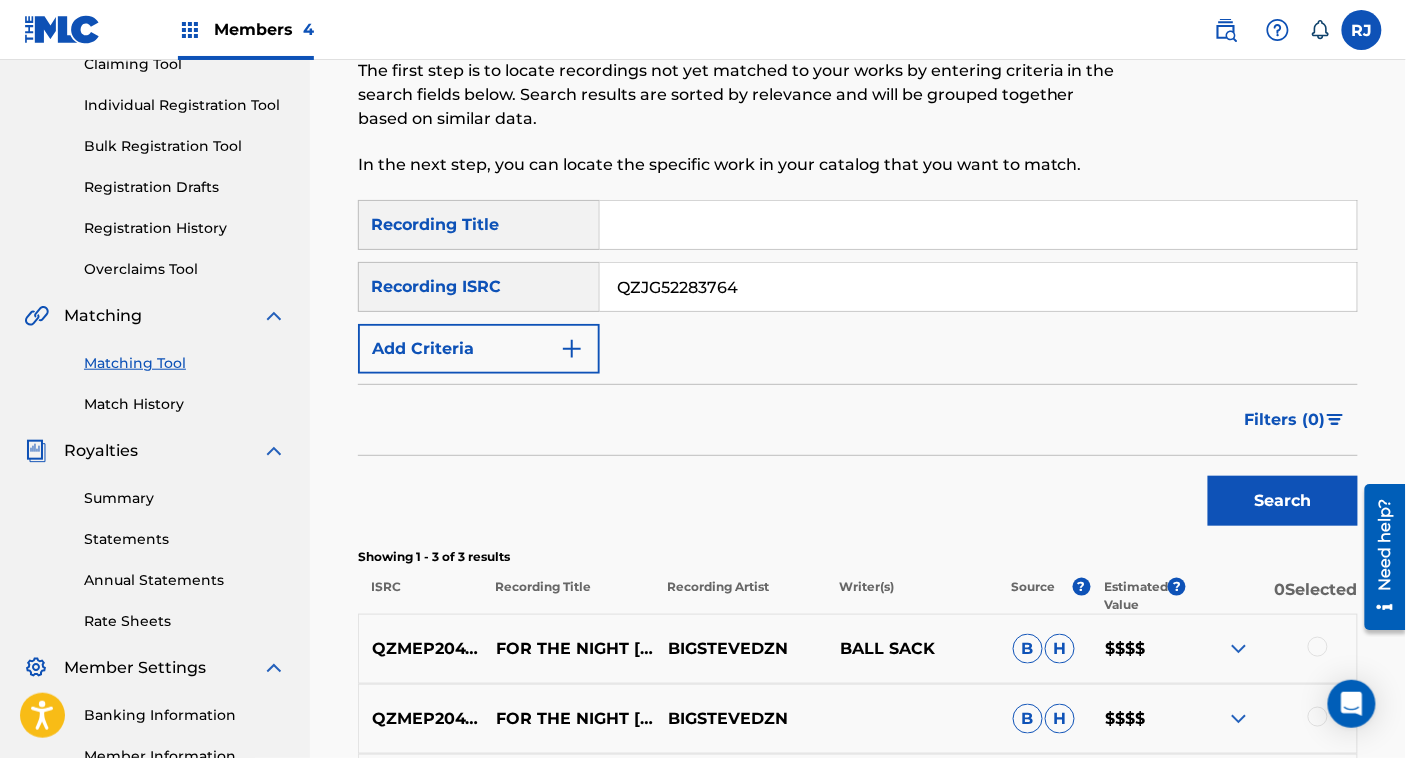 click on "Search" at bounding box center [1283, 501] 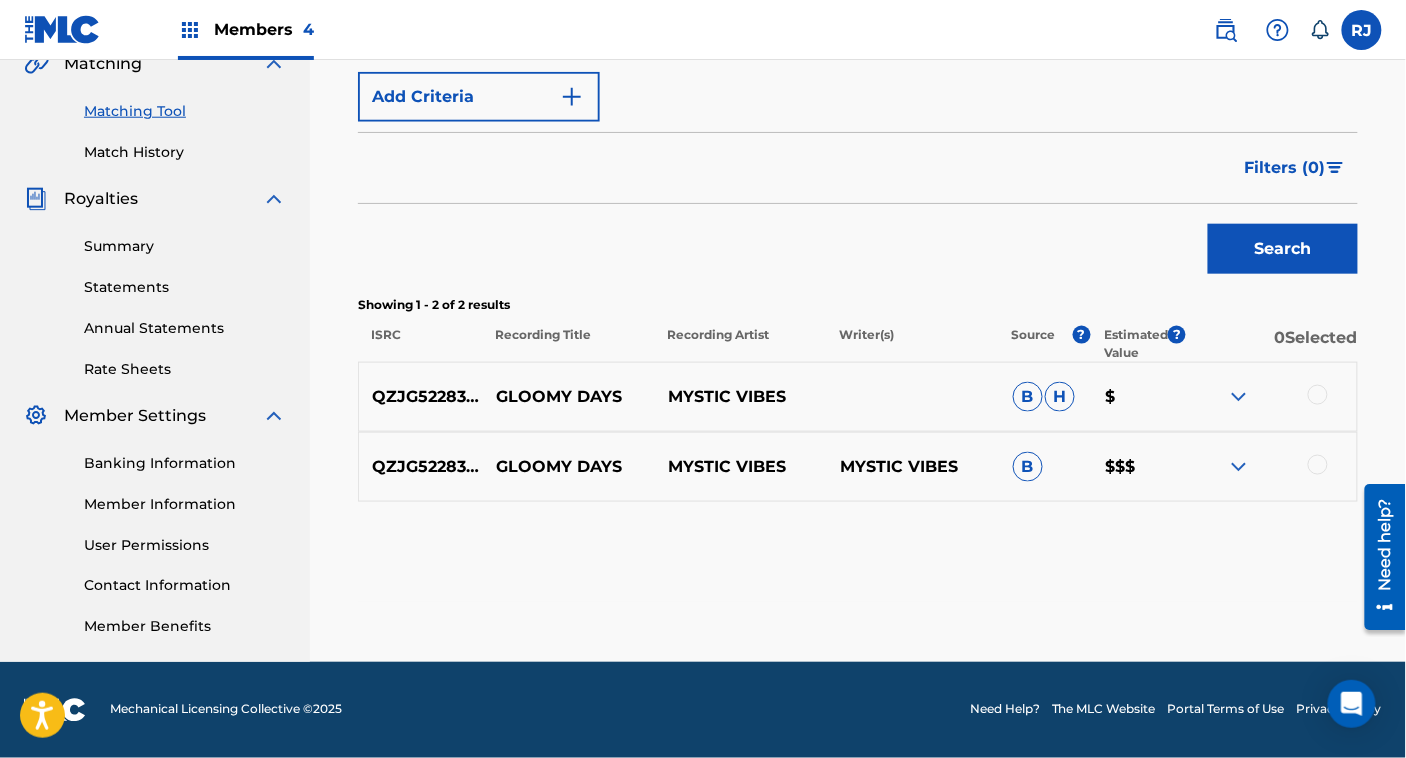 scroll, scrollTop: 213, scrollLeft: 0, axis: vertical 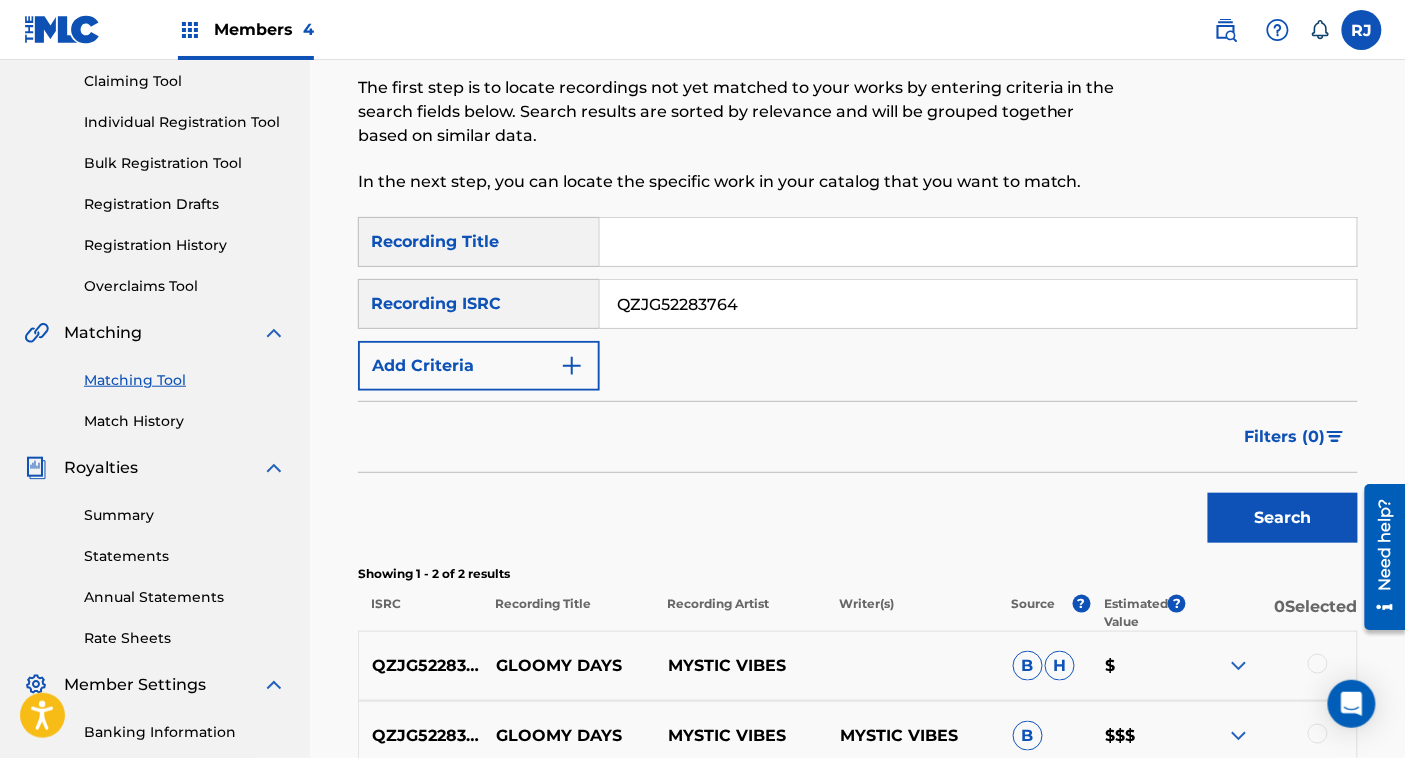 click on "QZJG52283764" at bounding box center (978, 304) 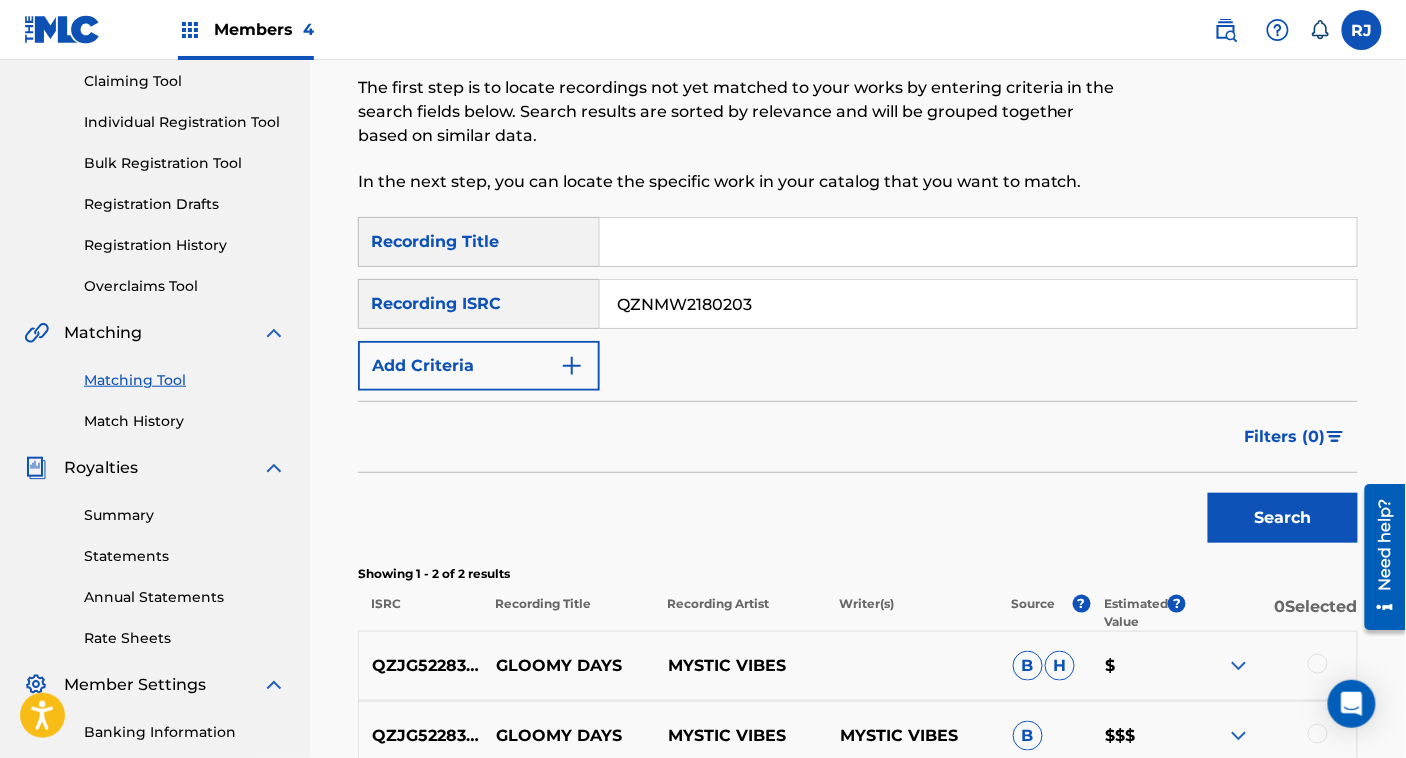click on "Search" at bounding box center (1283, 518) 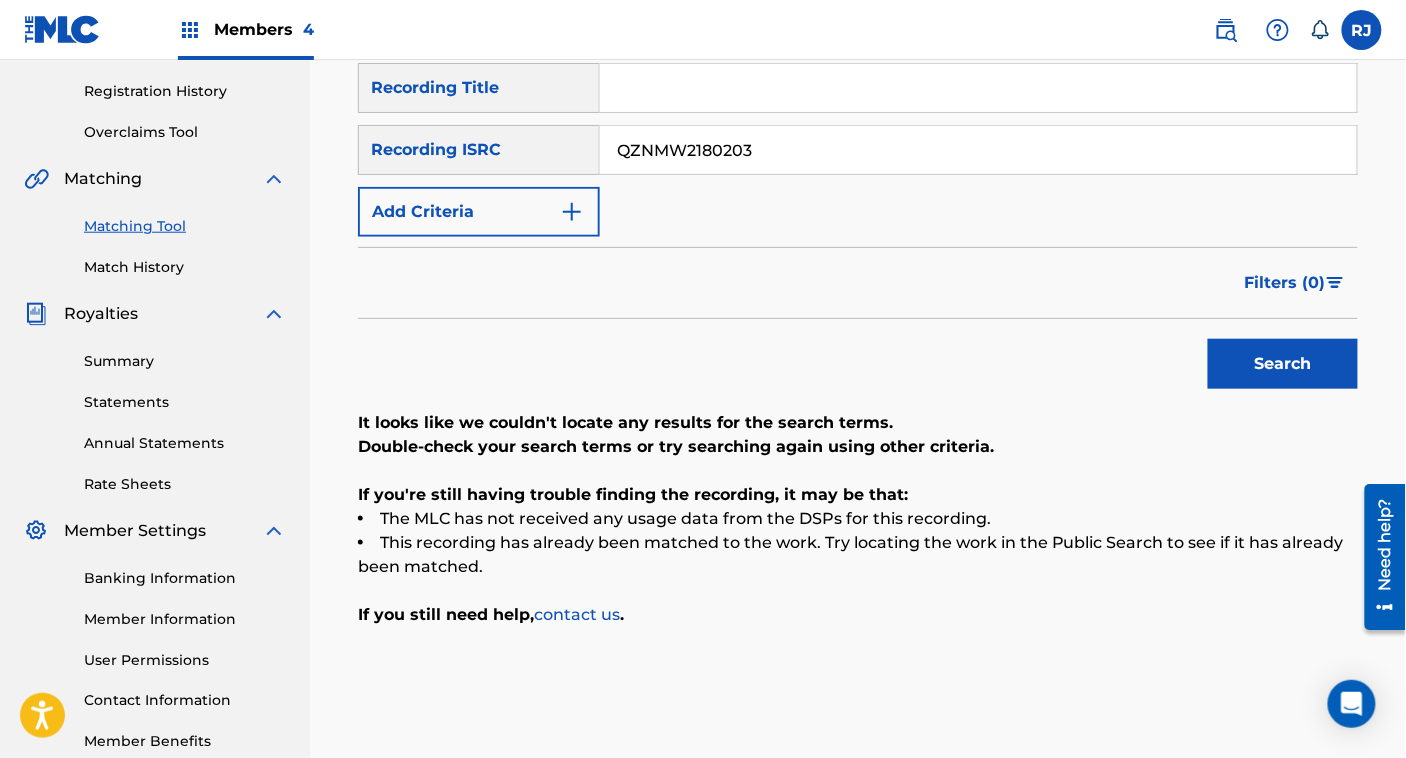 scroll, scrollTop: 395, scrollLeft: 0, axis: vertical 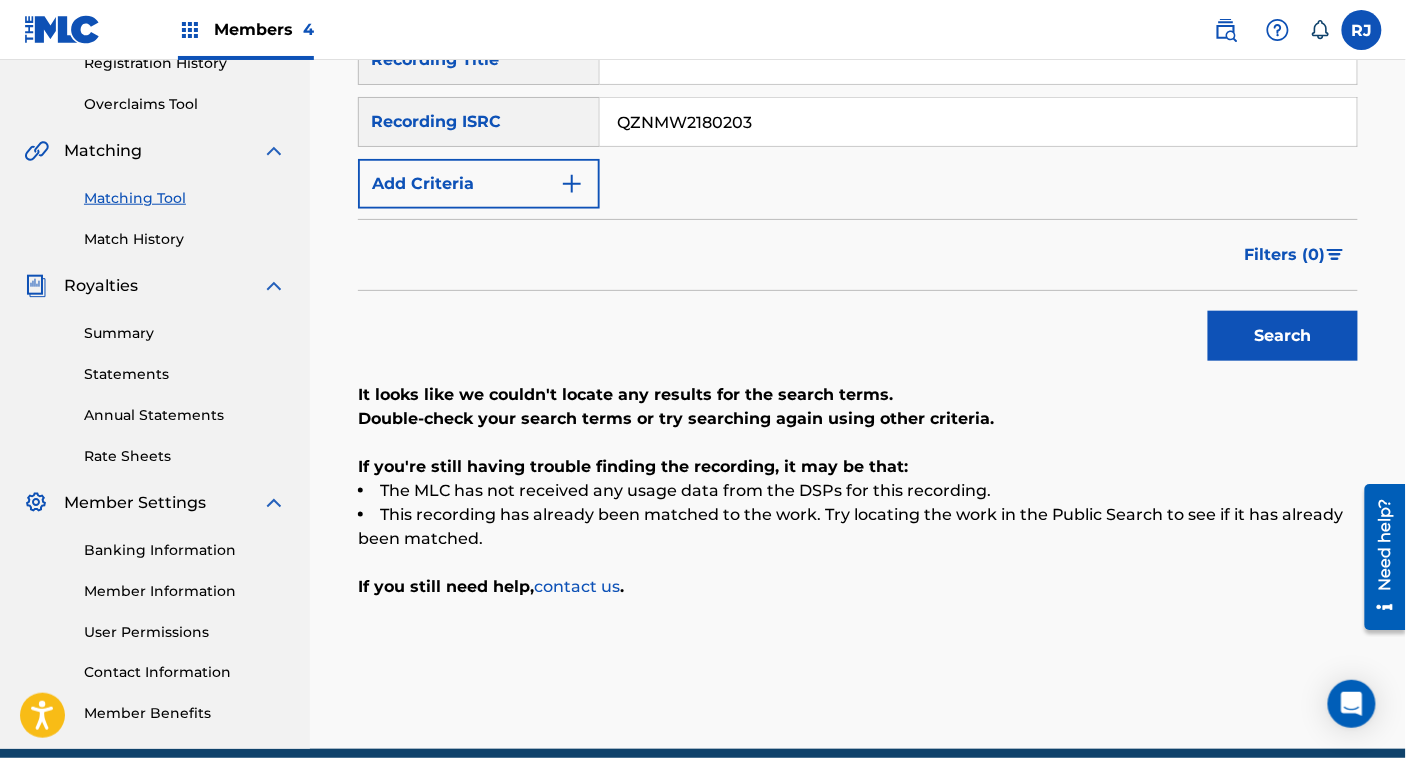 click on "QZNMW2180203" at bounding box center (978, 122) 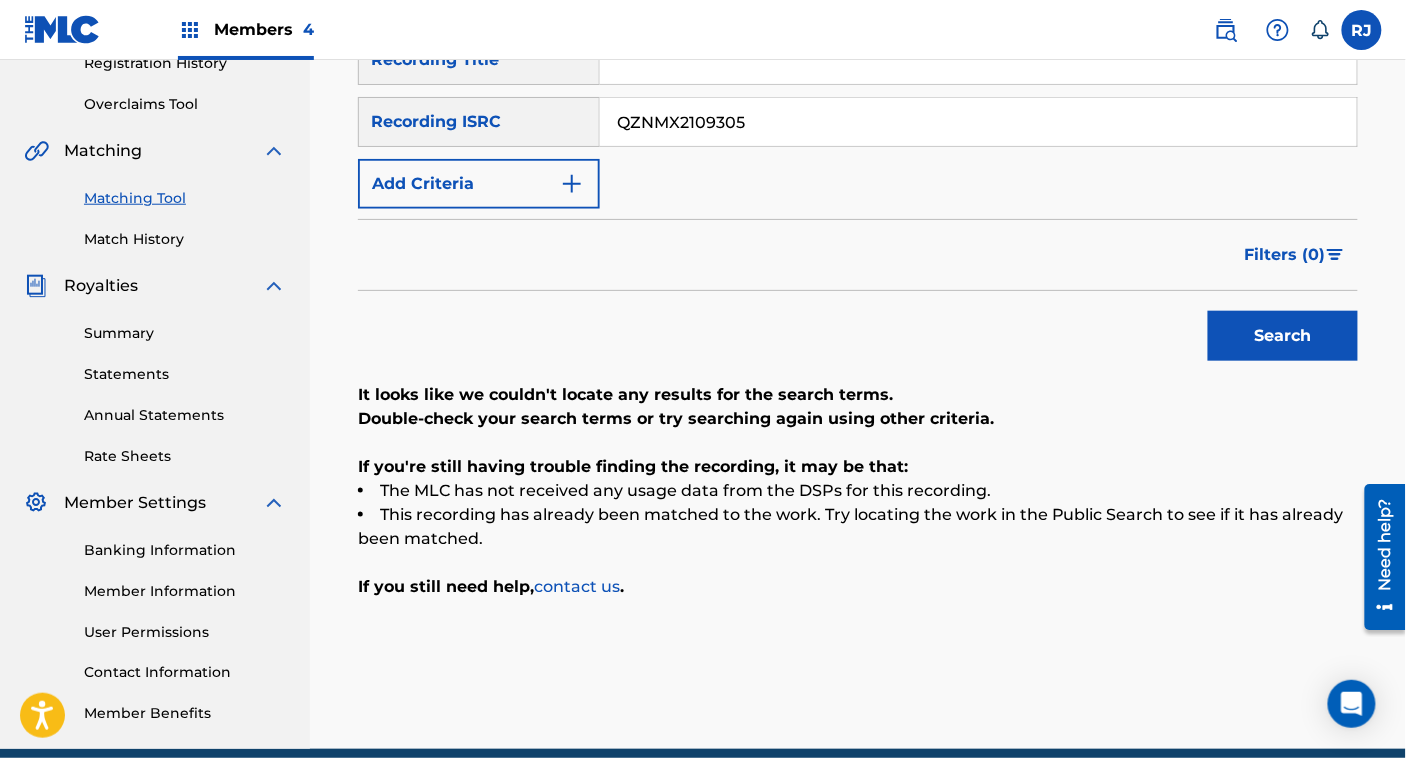click on "Search" at bounding box center [1283, 336] 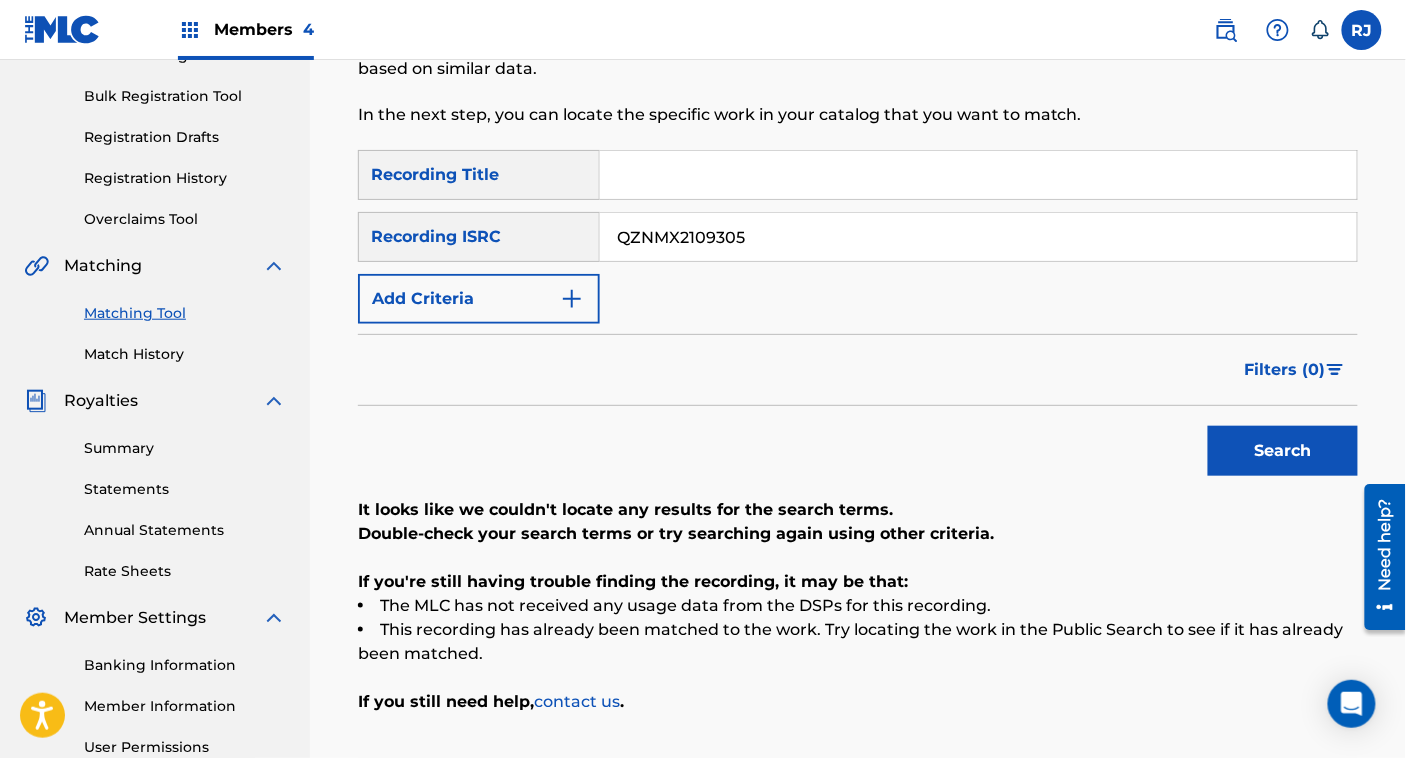 scroll, scrollTop: 278, scrollLeft: 0, axis: vertical 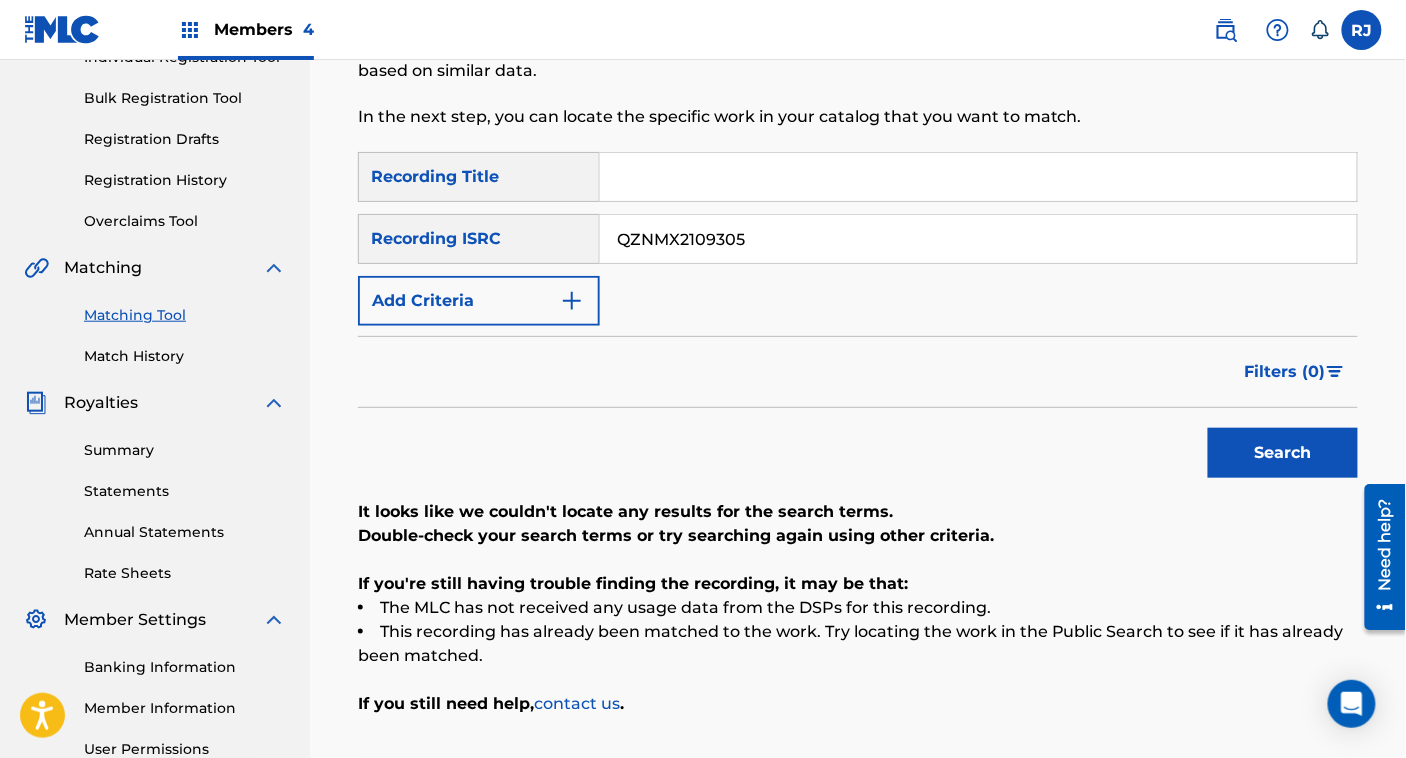 click on "QZNMX2109305" at bounding box center [978, 239] 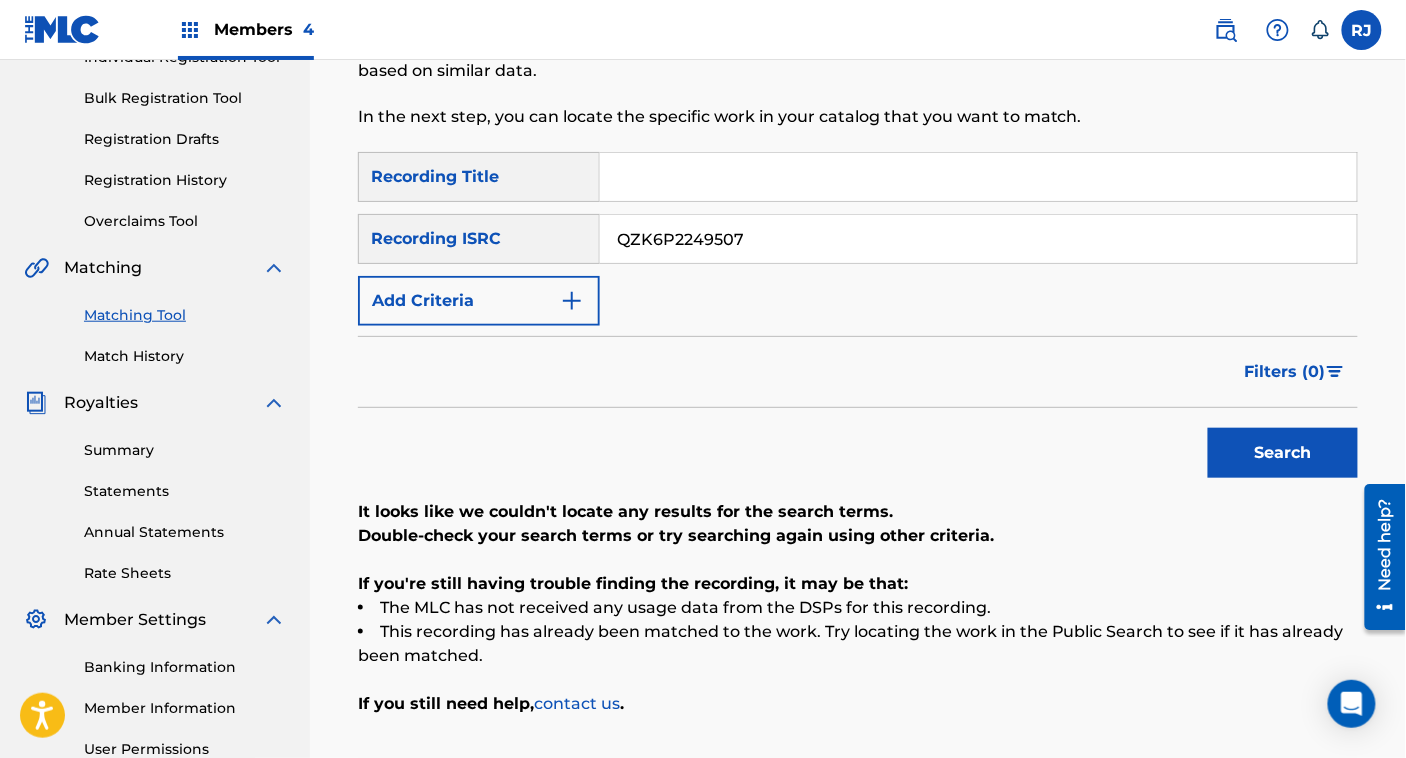 click on "Search" at bounding box center (1278, 448) 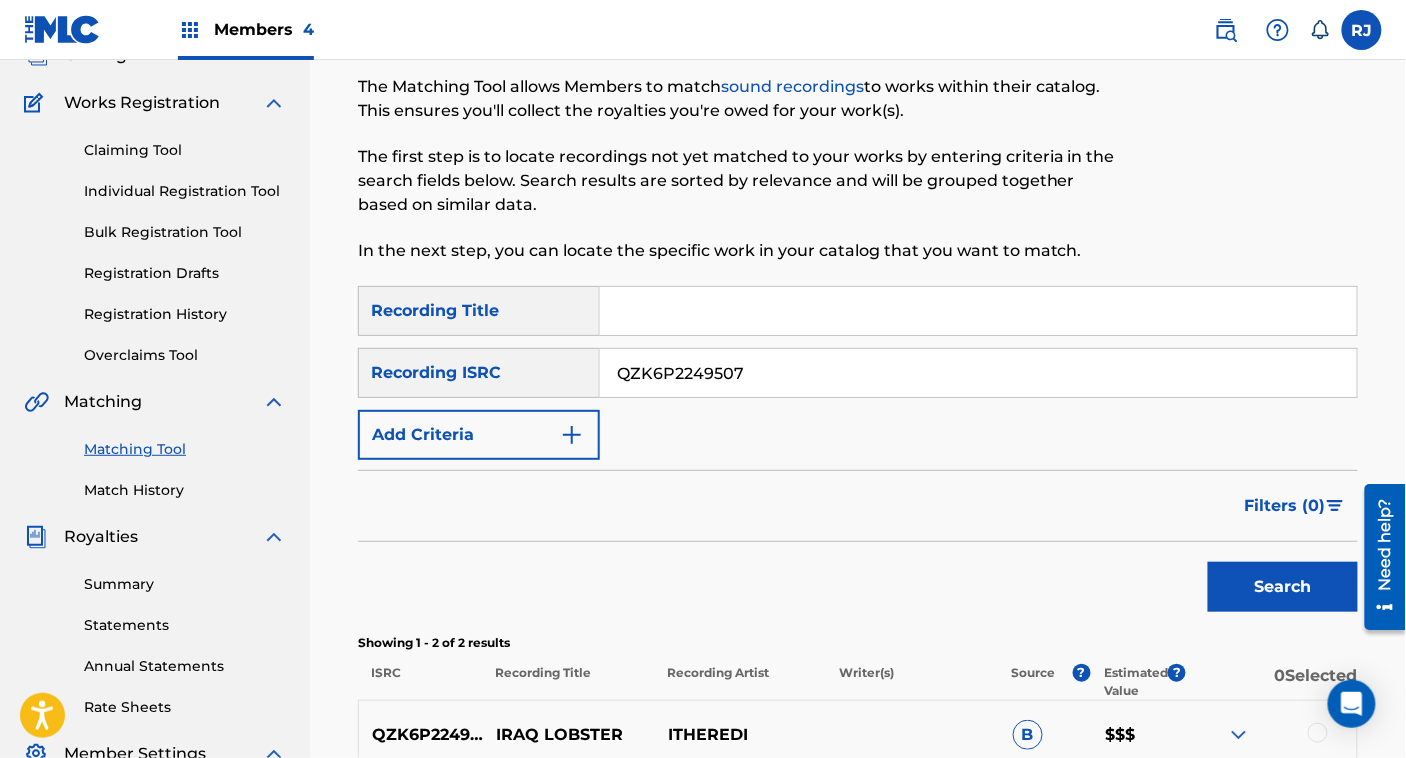 scroll, scrollTop: 140, scrollLeft: 0, axis: vertical 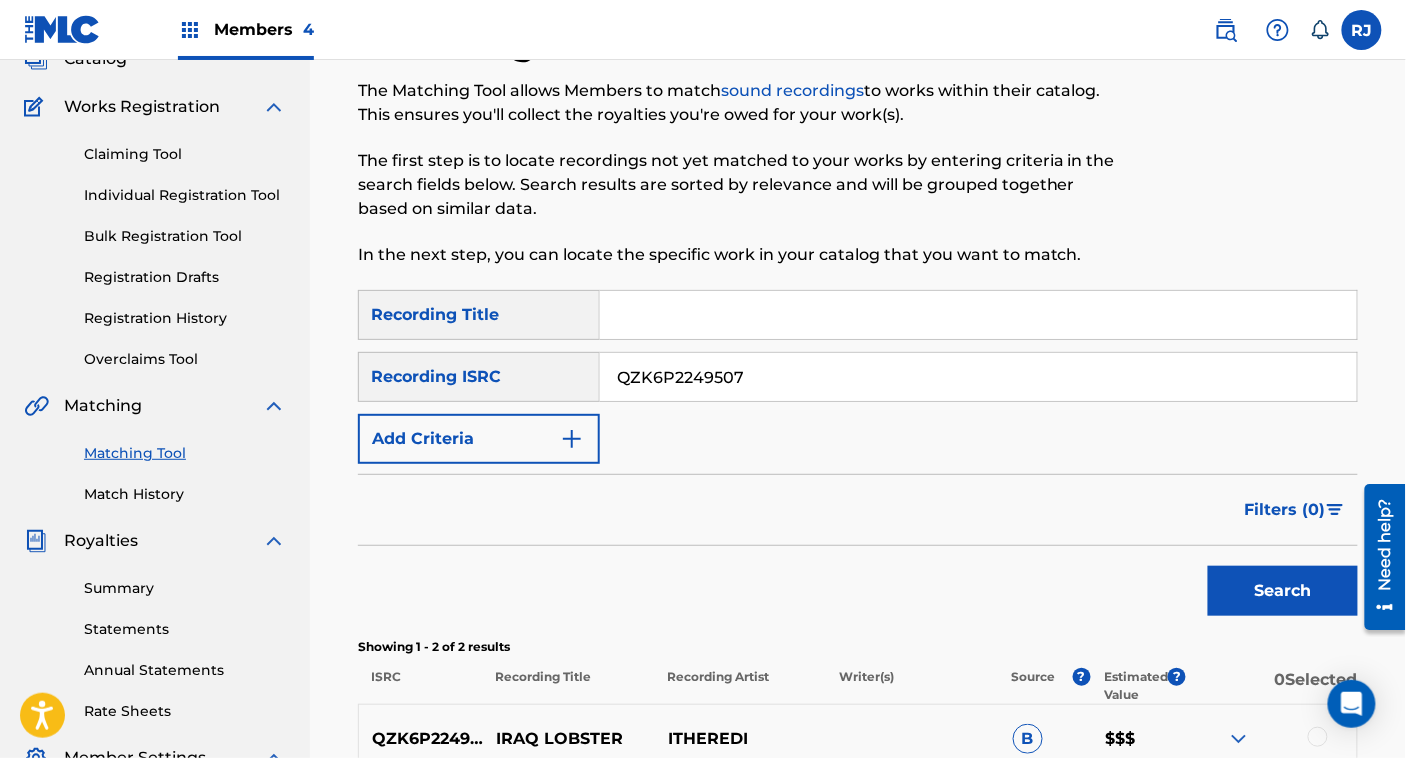 click on "QZK6P2249507" at bounding box center [978, 377] 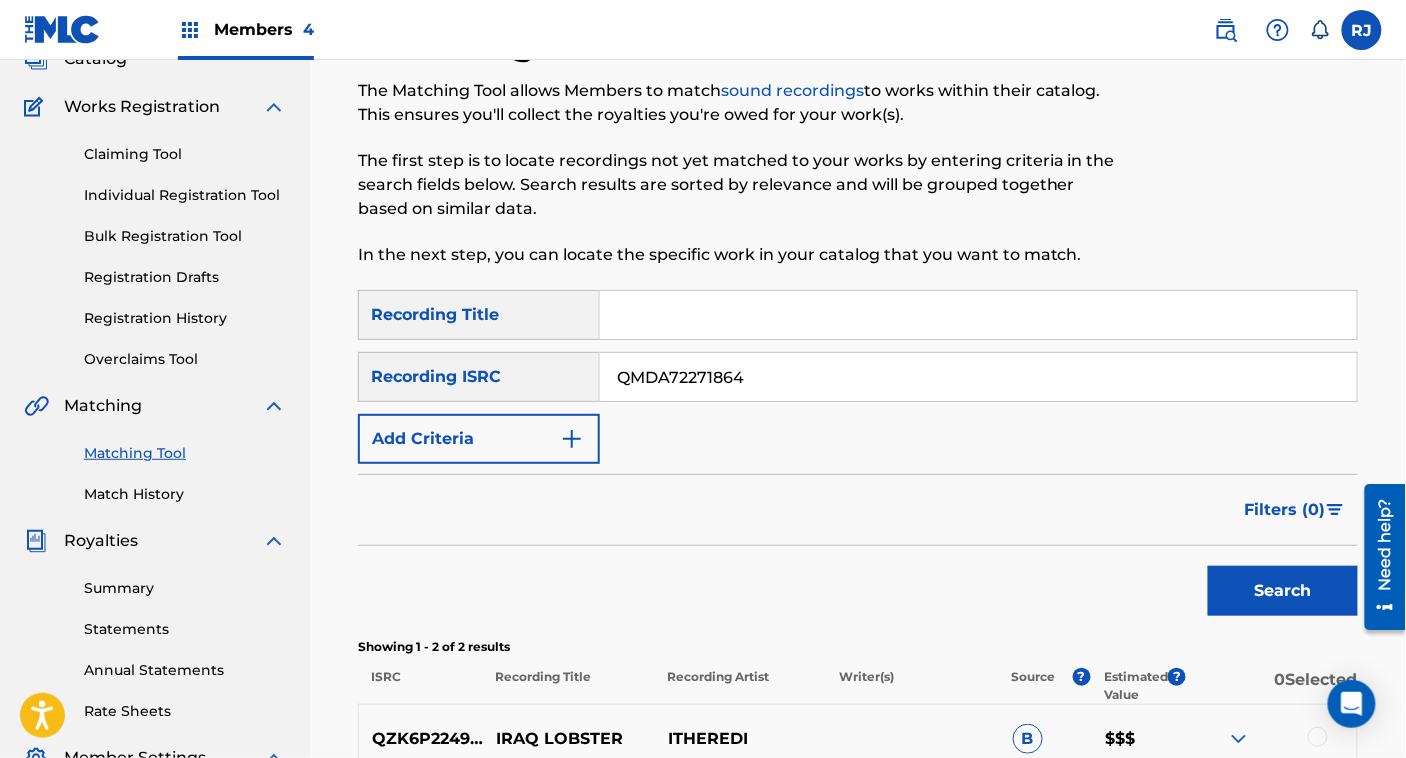 click on "Search" at bounding box center [1283, 591] 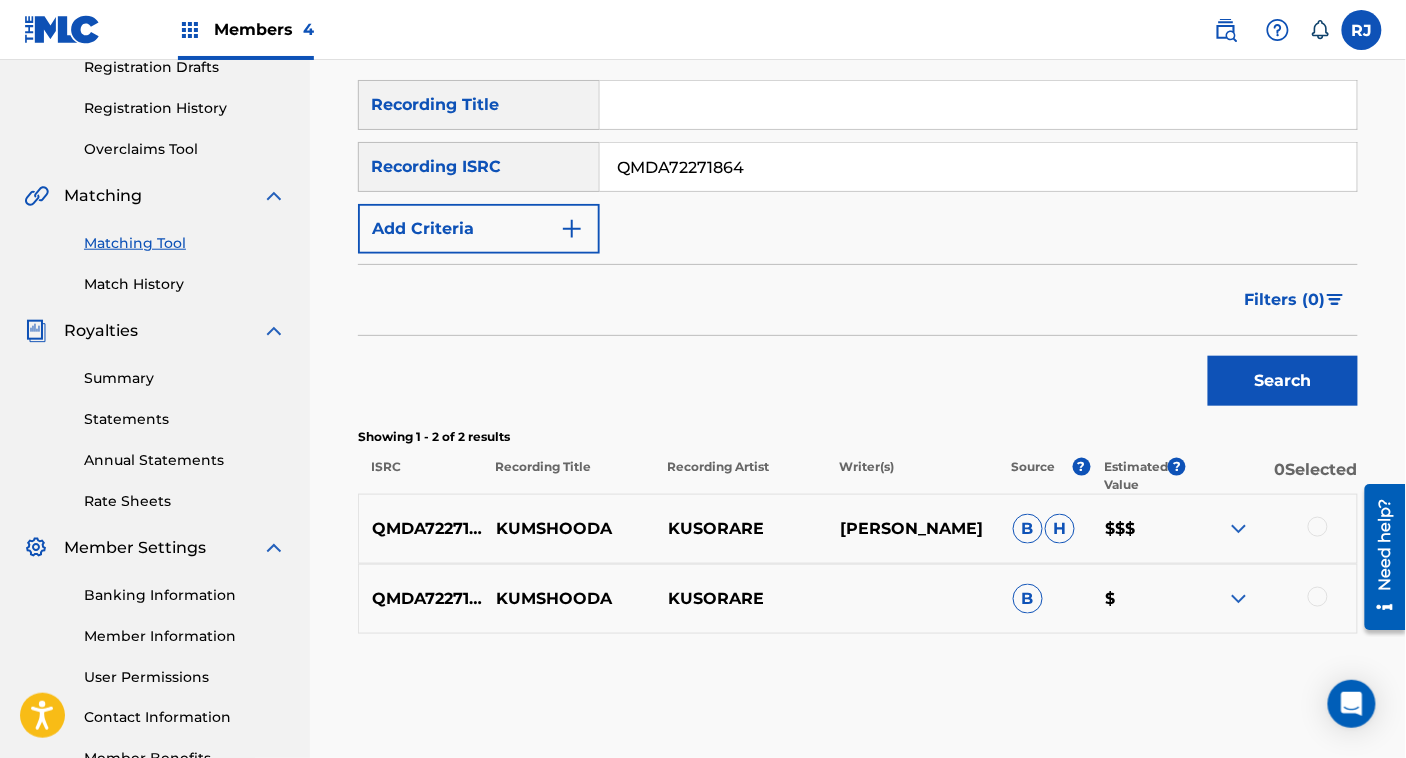 scroll, scrollTop: 348, scrollLeft: 0, axis: vertical 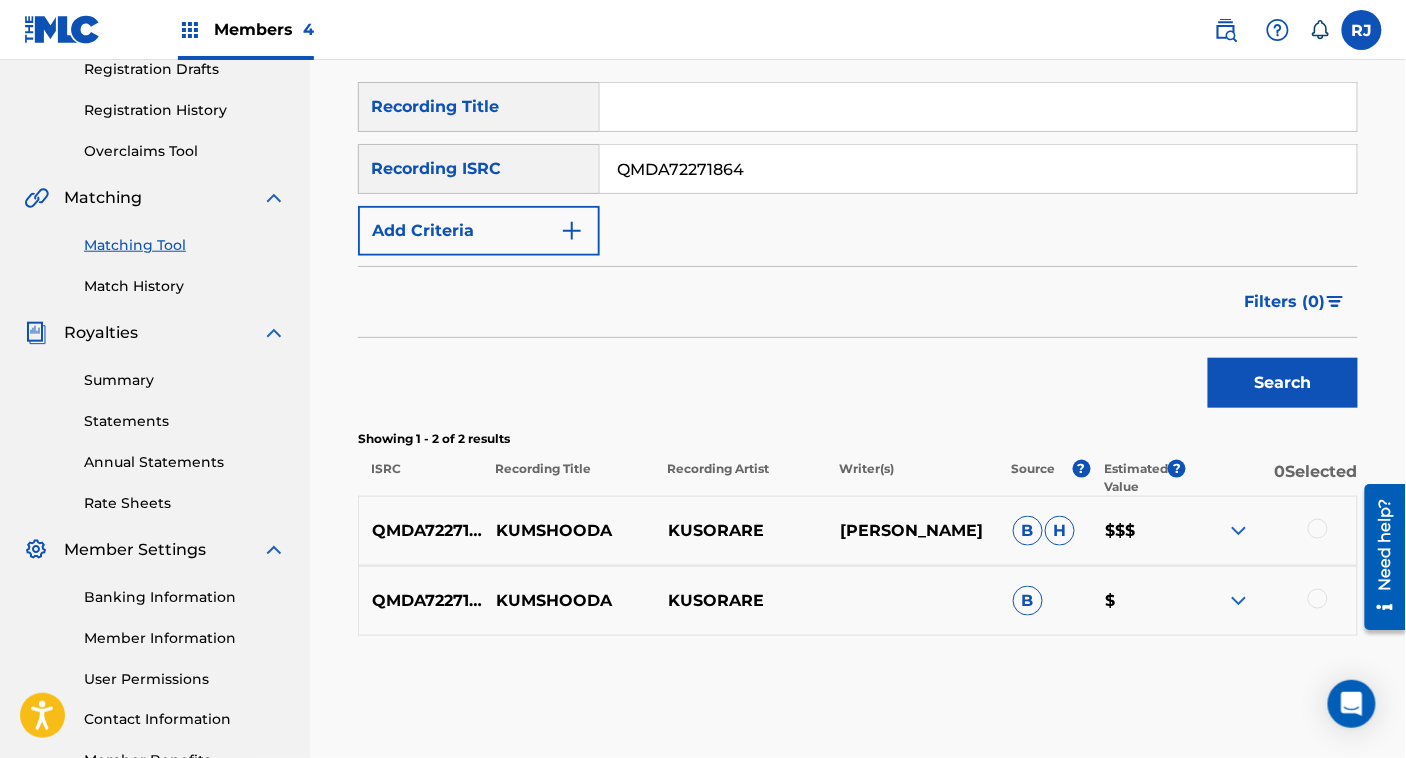 click on "QMDA72271864" at bounding box center [978, 169] 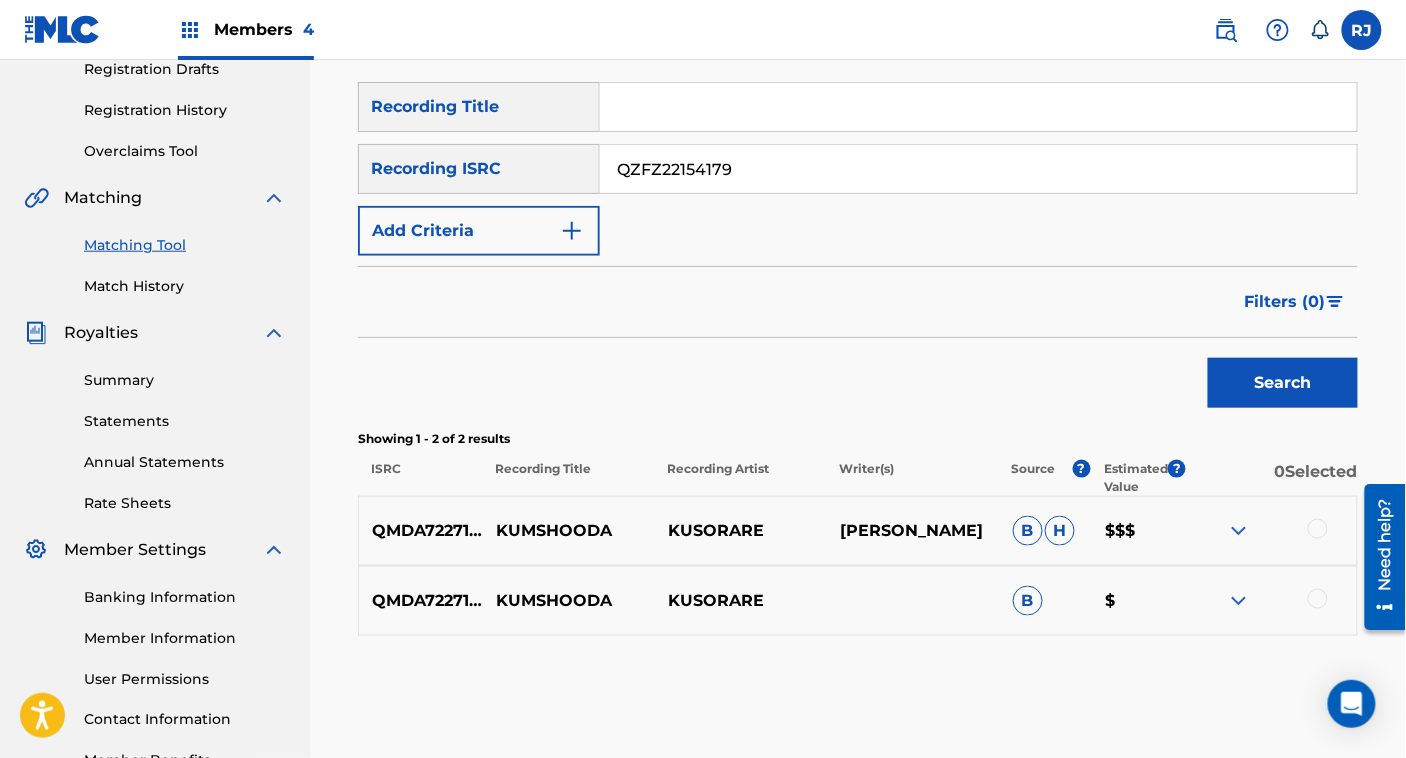 click on "Search" at bounding box center [1283, 383] 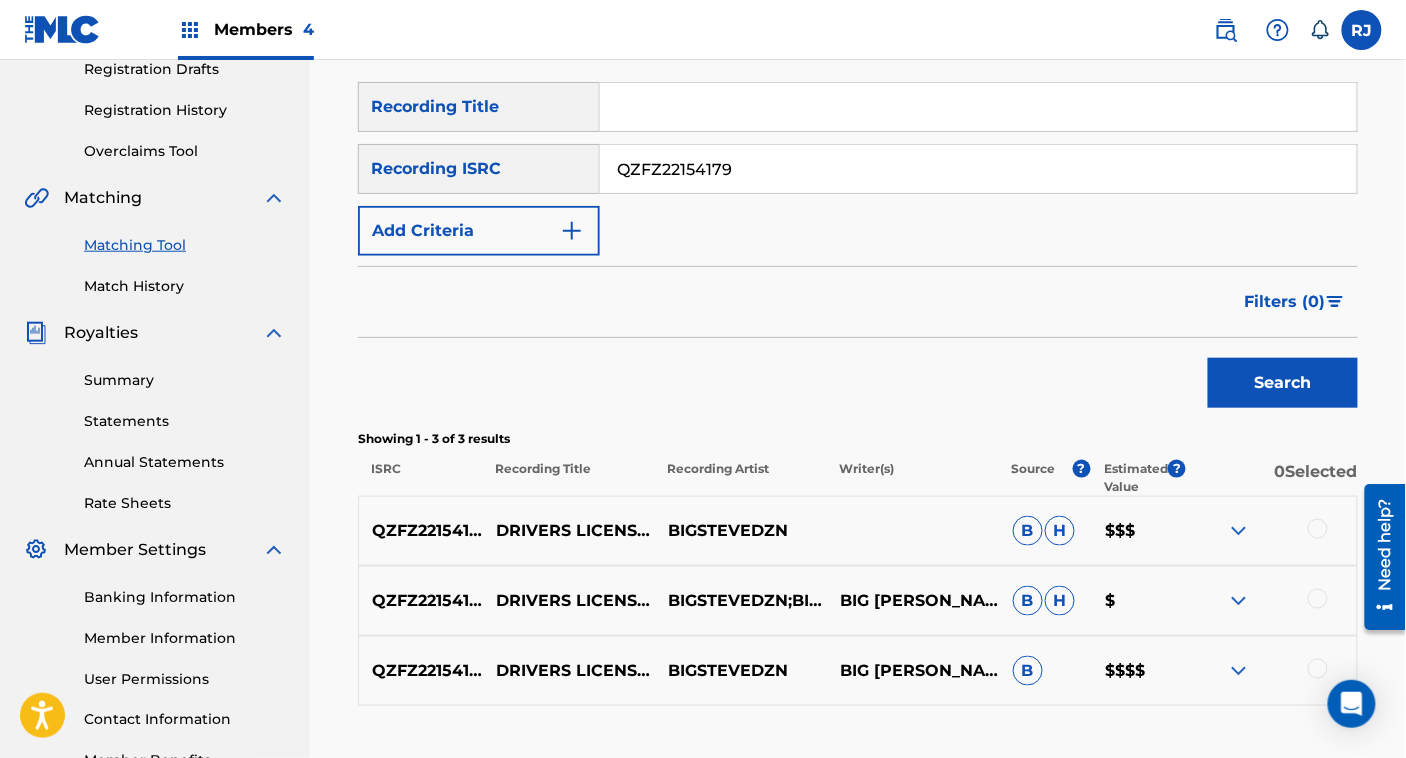 click on "QZFZ22154179" at bounding box center [978, 169] 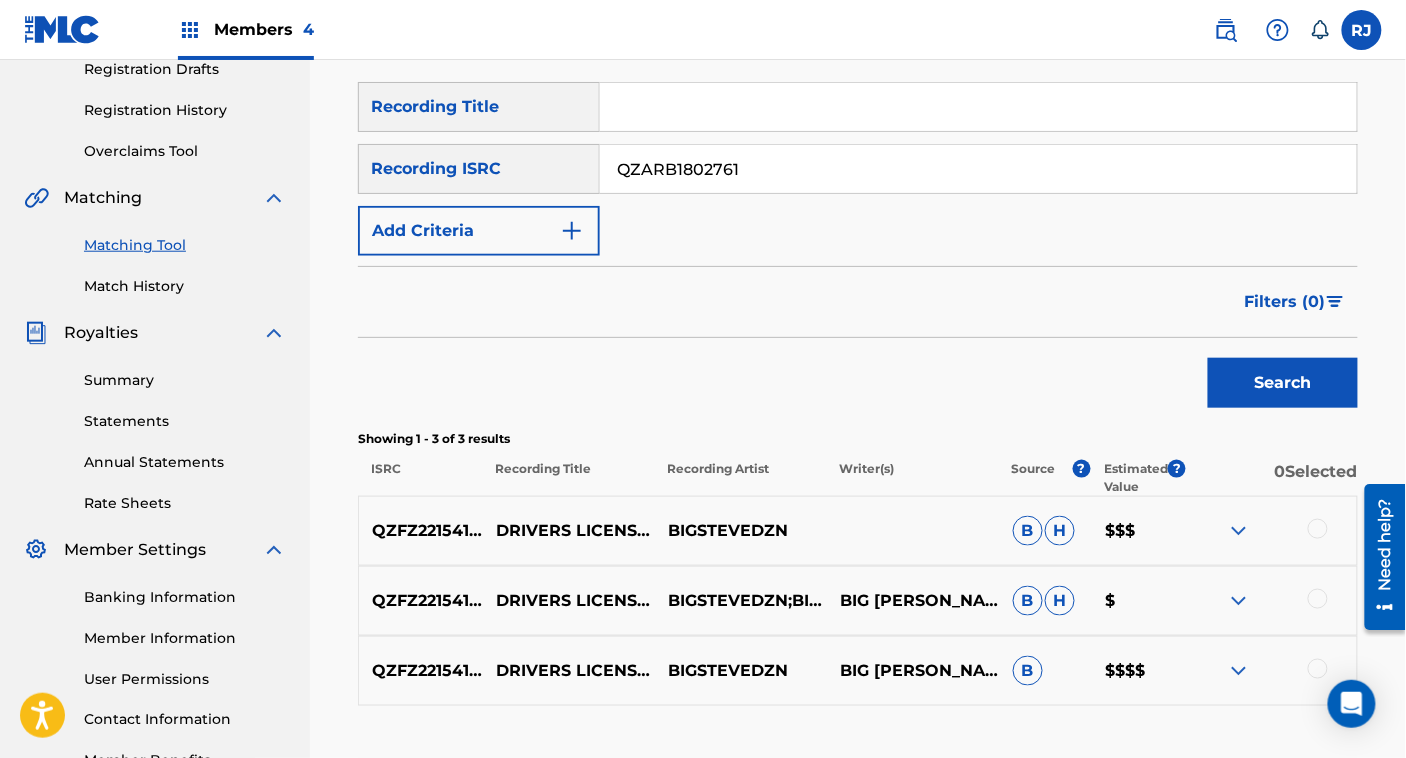 type on "QZARB1802761" 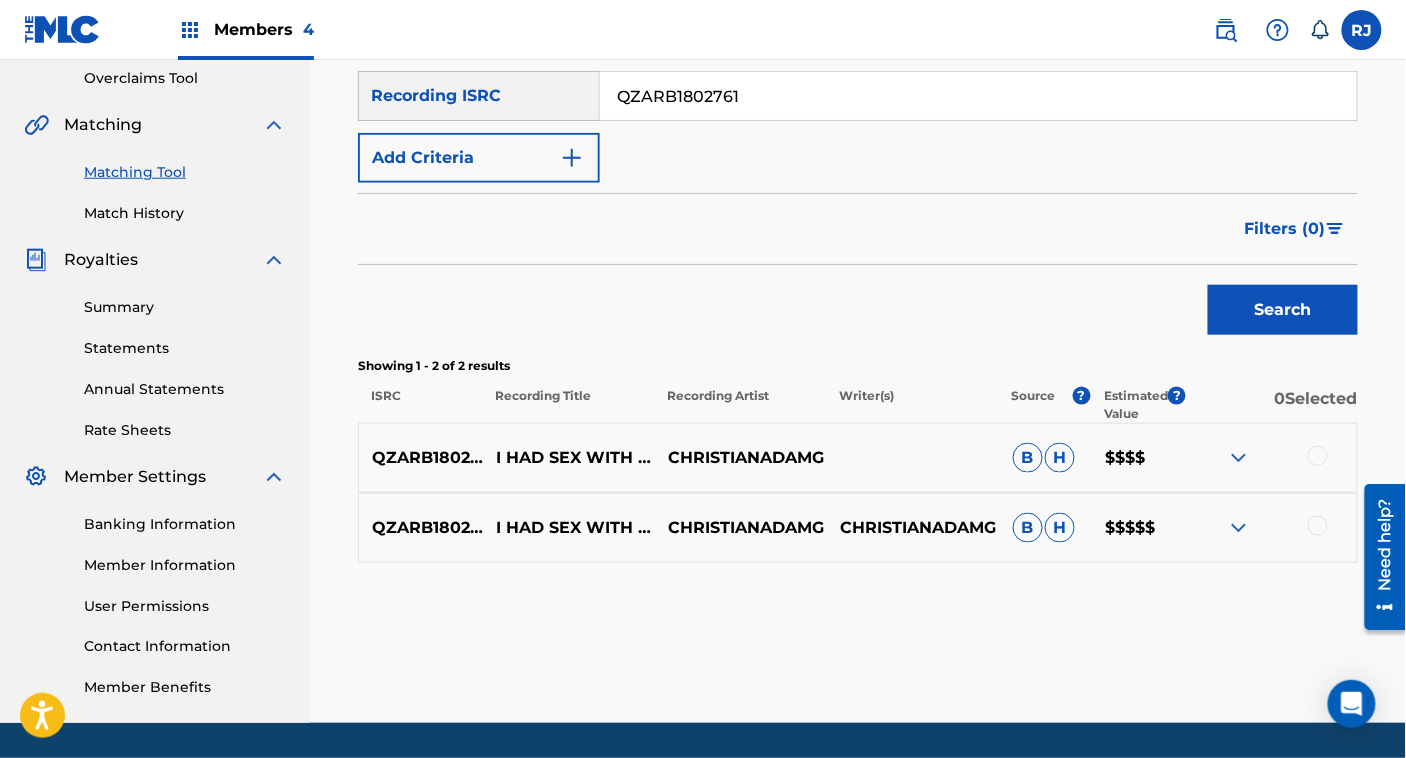 scroll, scrollTop: 423, scrollLeft: 0, axis: vertical 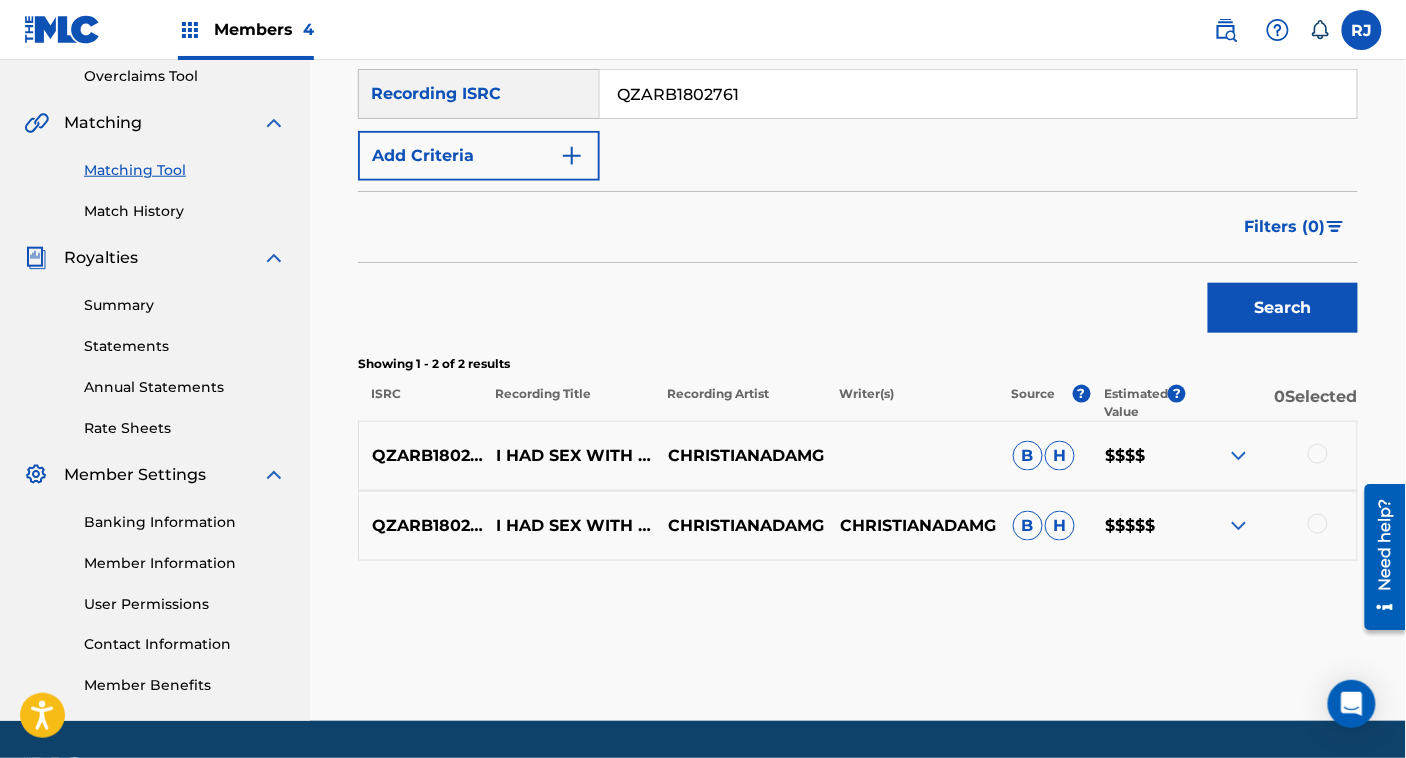click on "QZARB1802761" at bounding box center (978, 94) 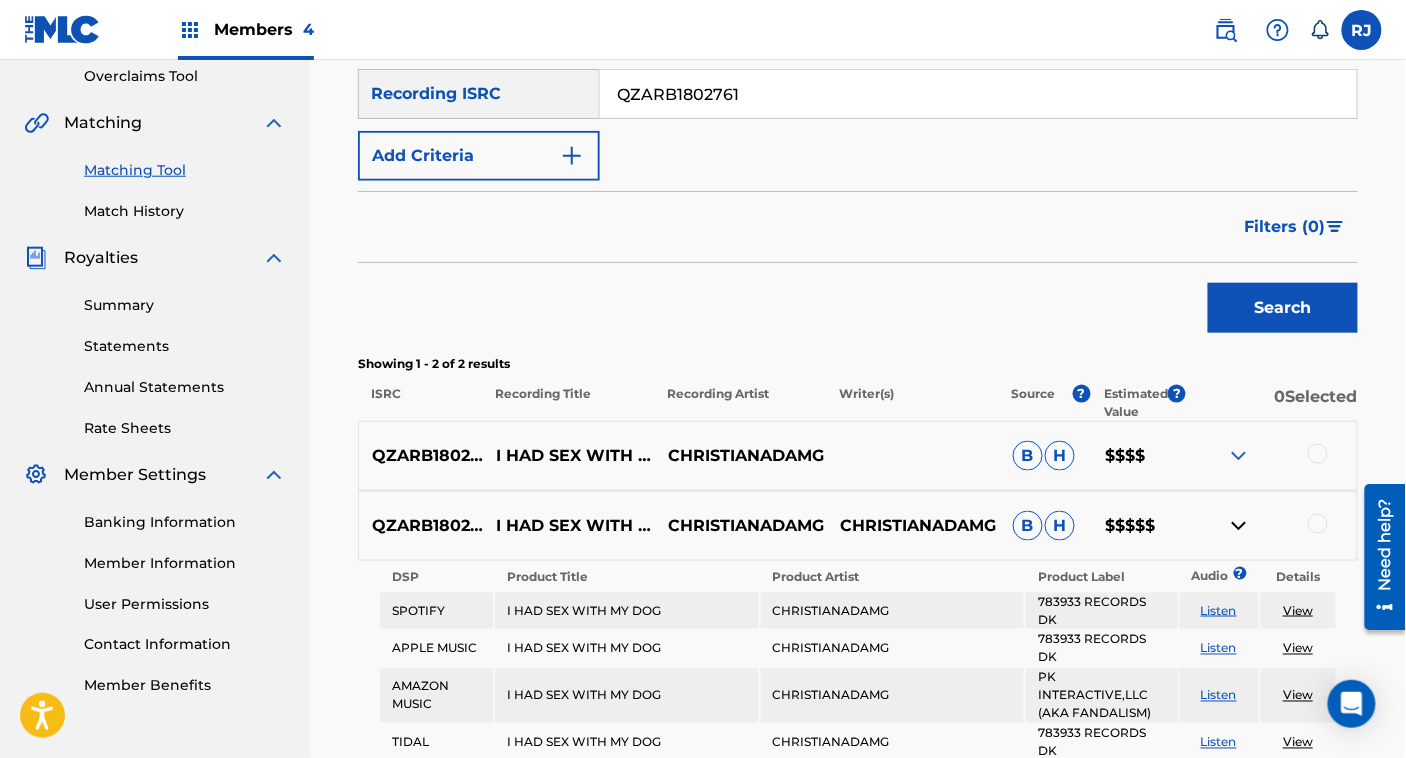 click at bounding box center (1239, 526) 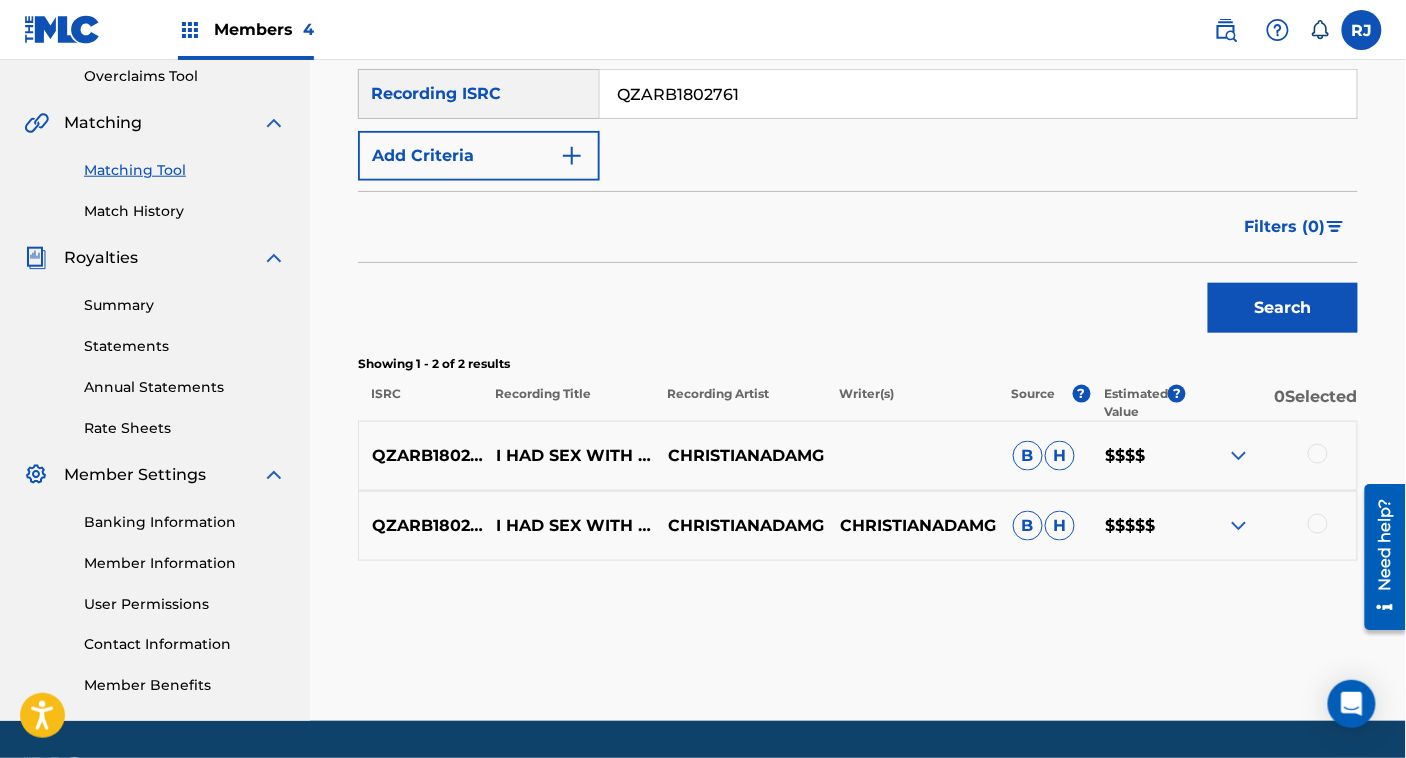 click at bounding box center [1318, 454] 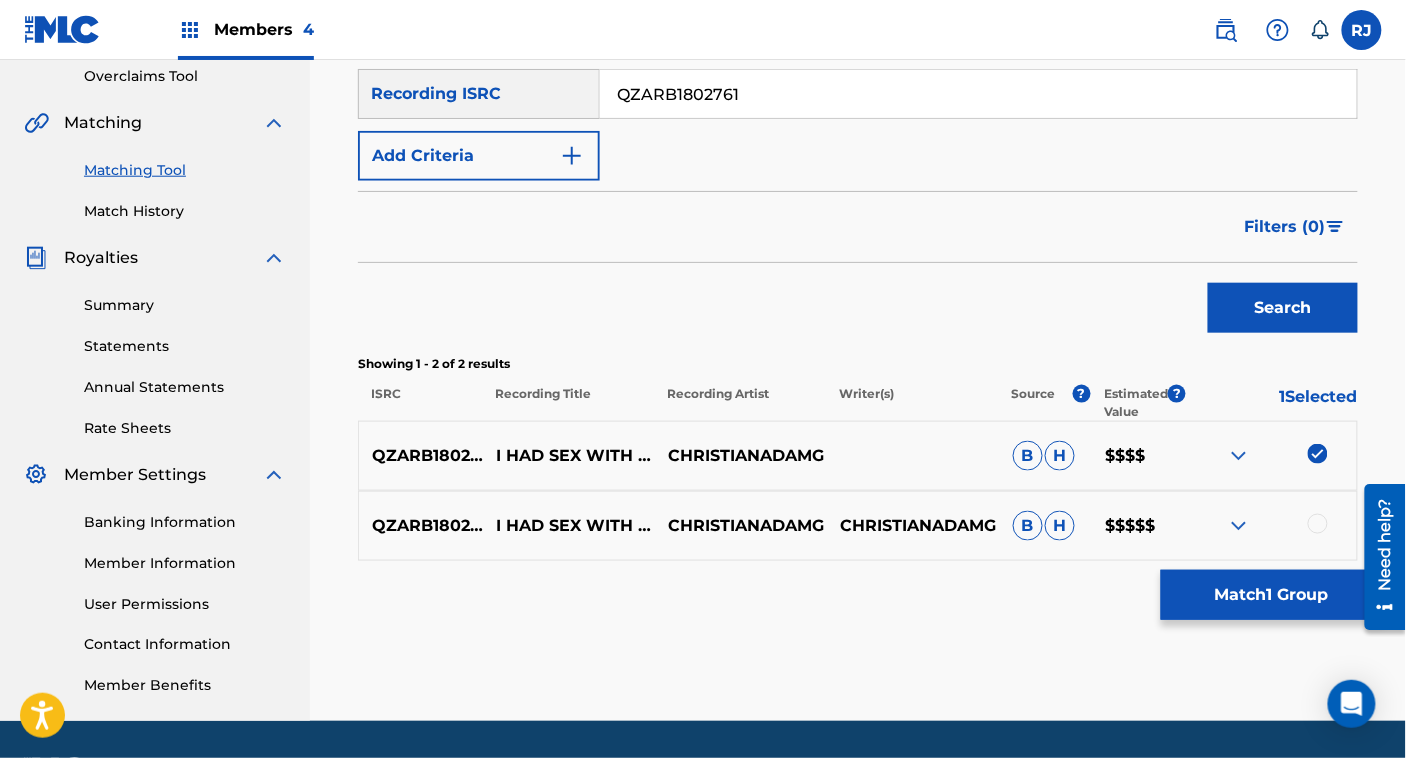 click at bounding box center (1318, 524) 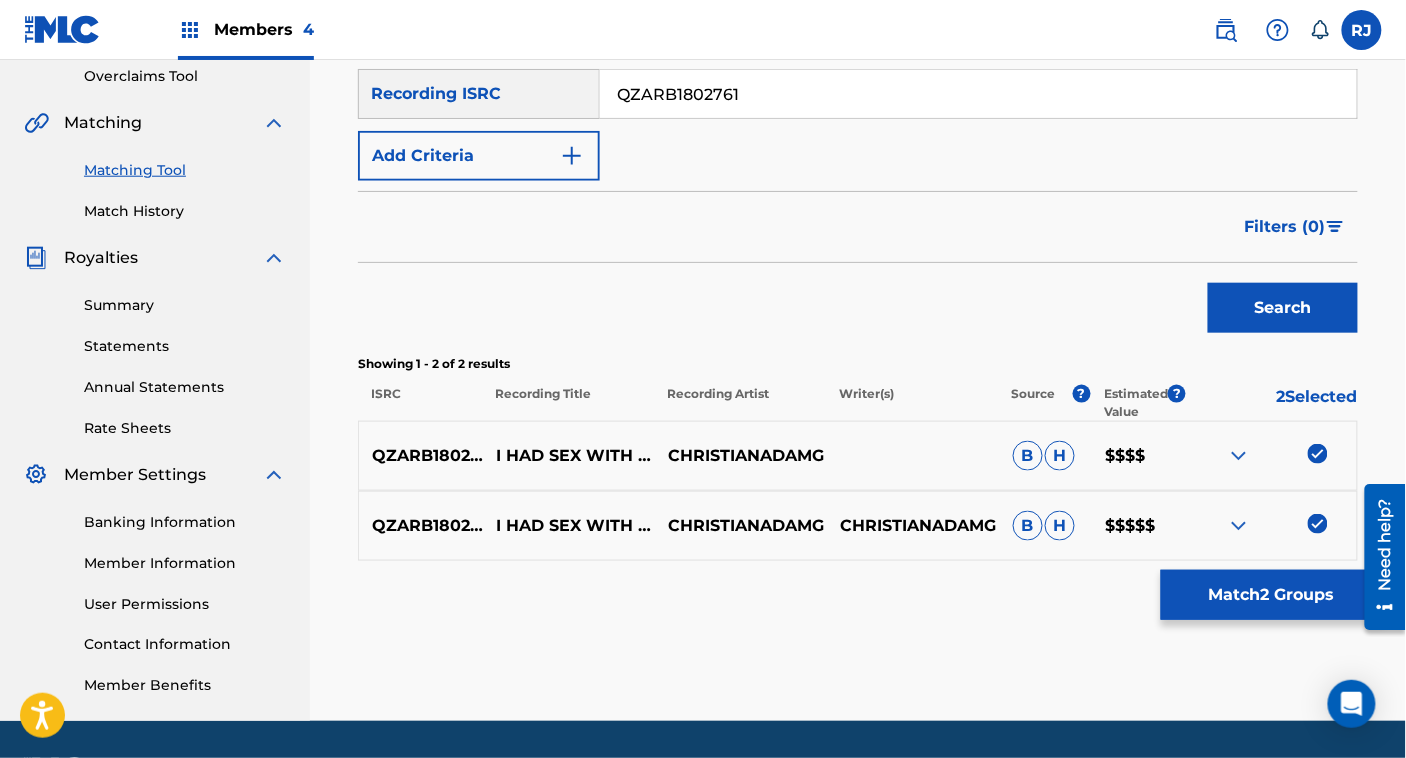 click on "Match  2 Groups" at bounding box center [1271, 595] 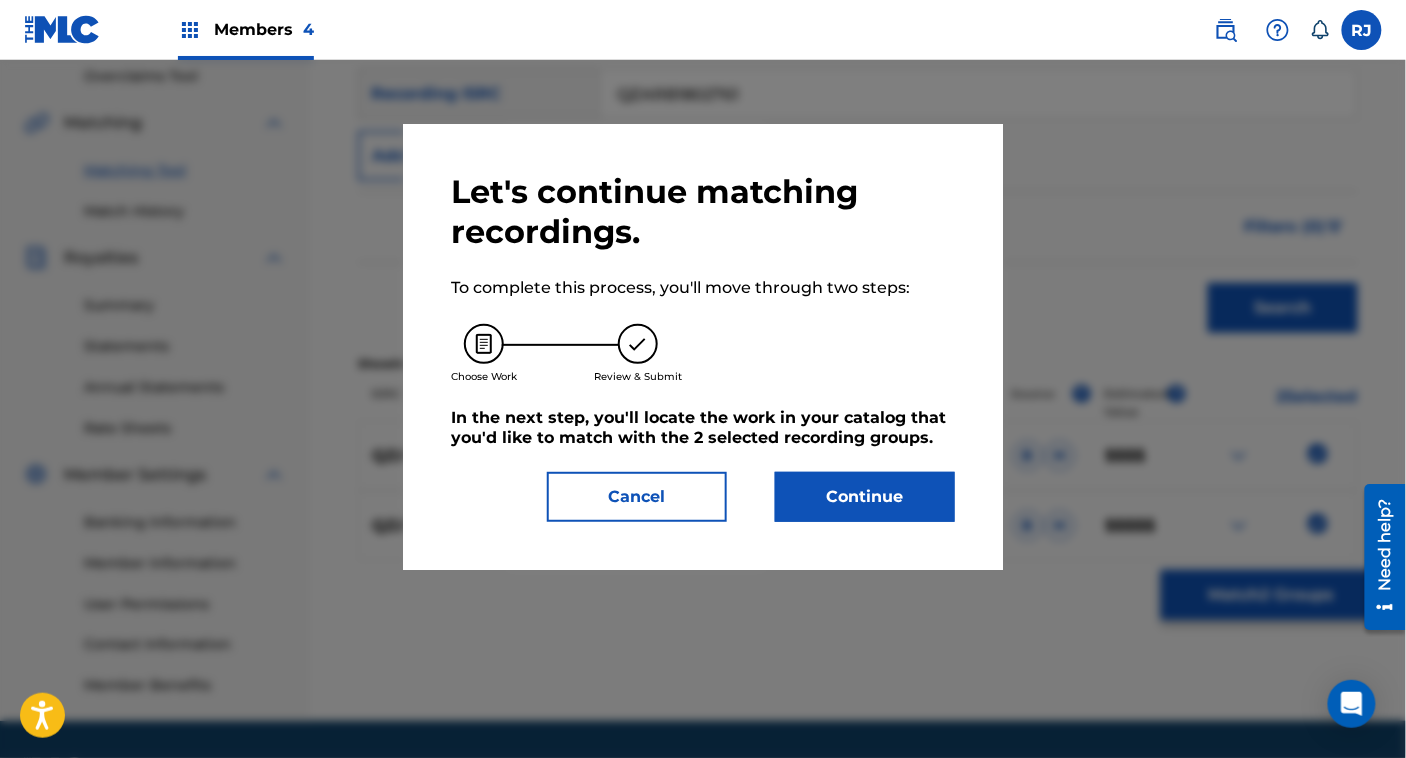 click on "Continue" at bounding box center (865, 497) 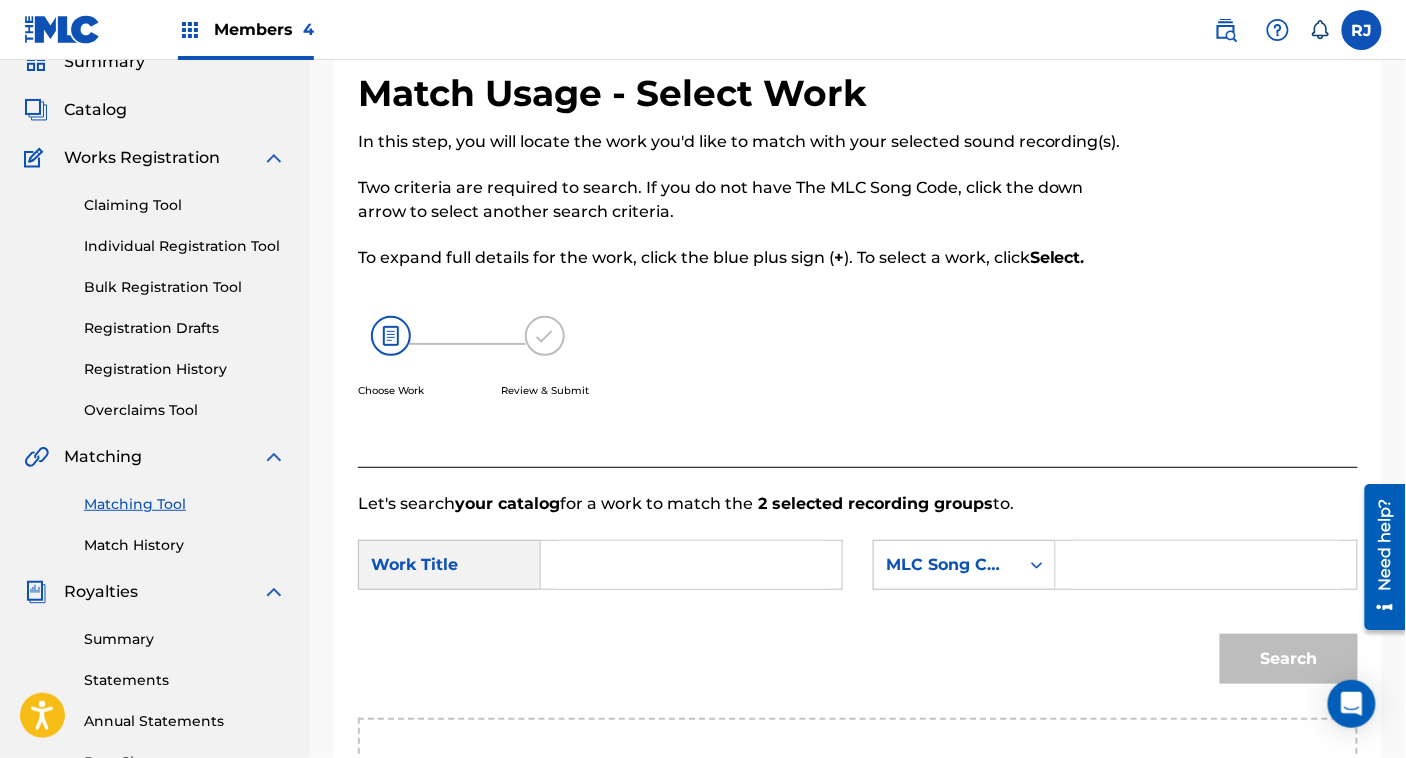 scroll, scrollTop: 146, scrollLeft: 0, axis: vertical 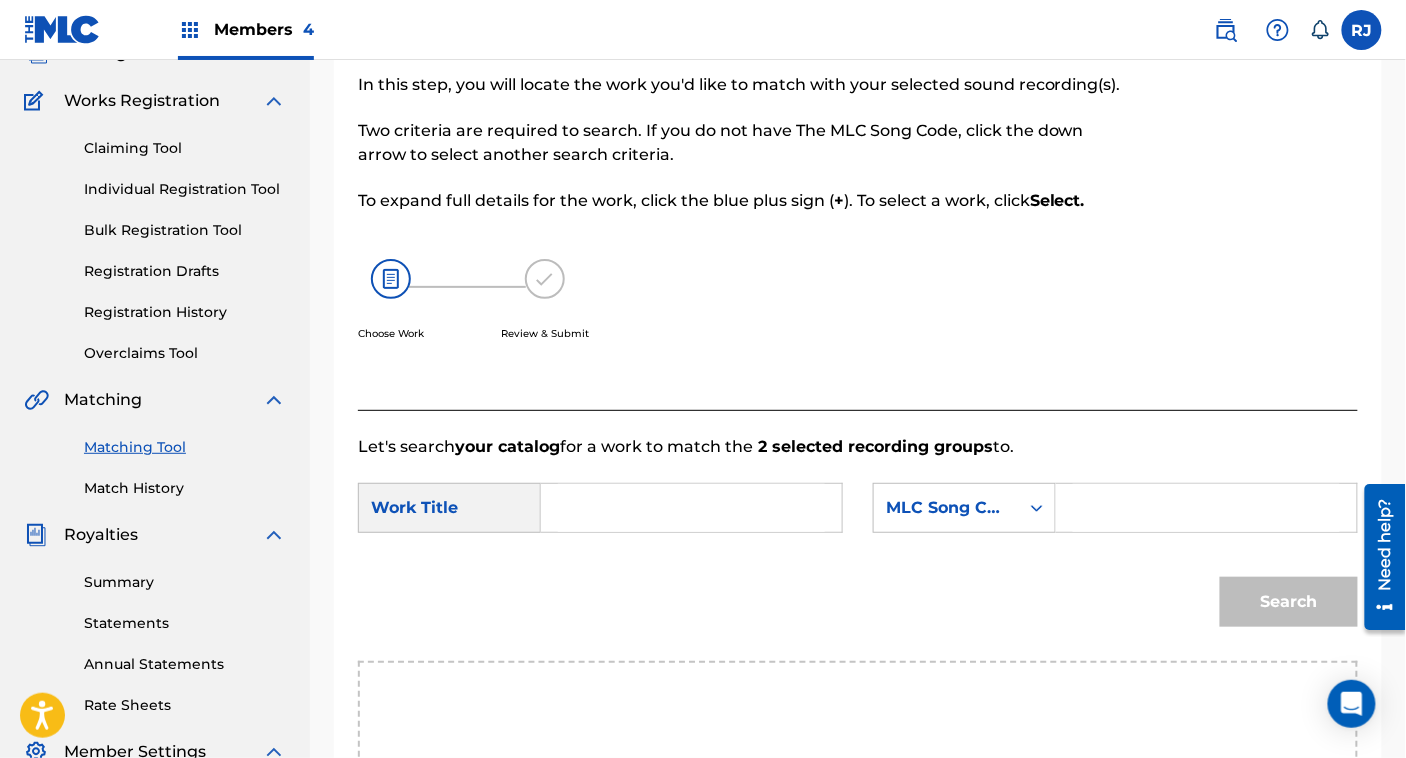 click on "Claiming Tool" at bounding box center (185, 148) 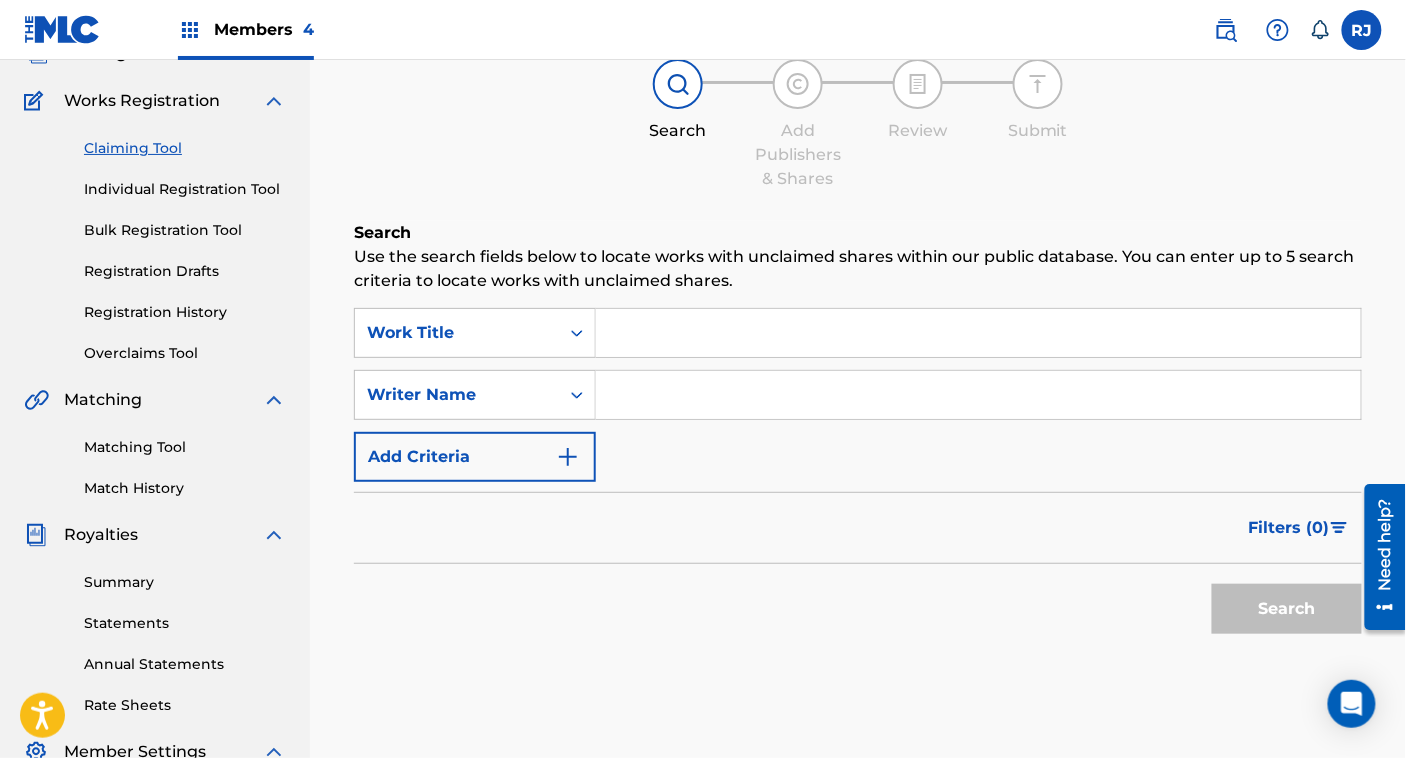 scroll, scrollTop: 0, scrollLeft: 0, axis: both 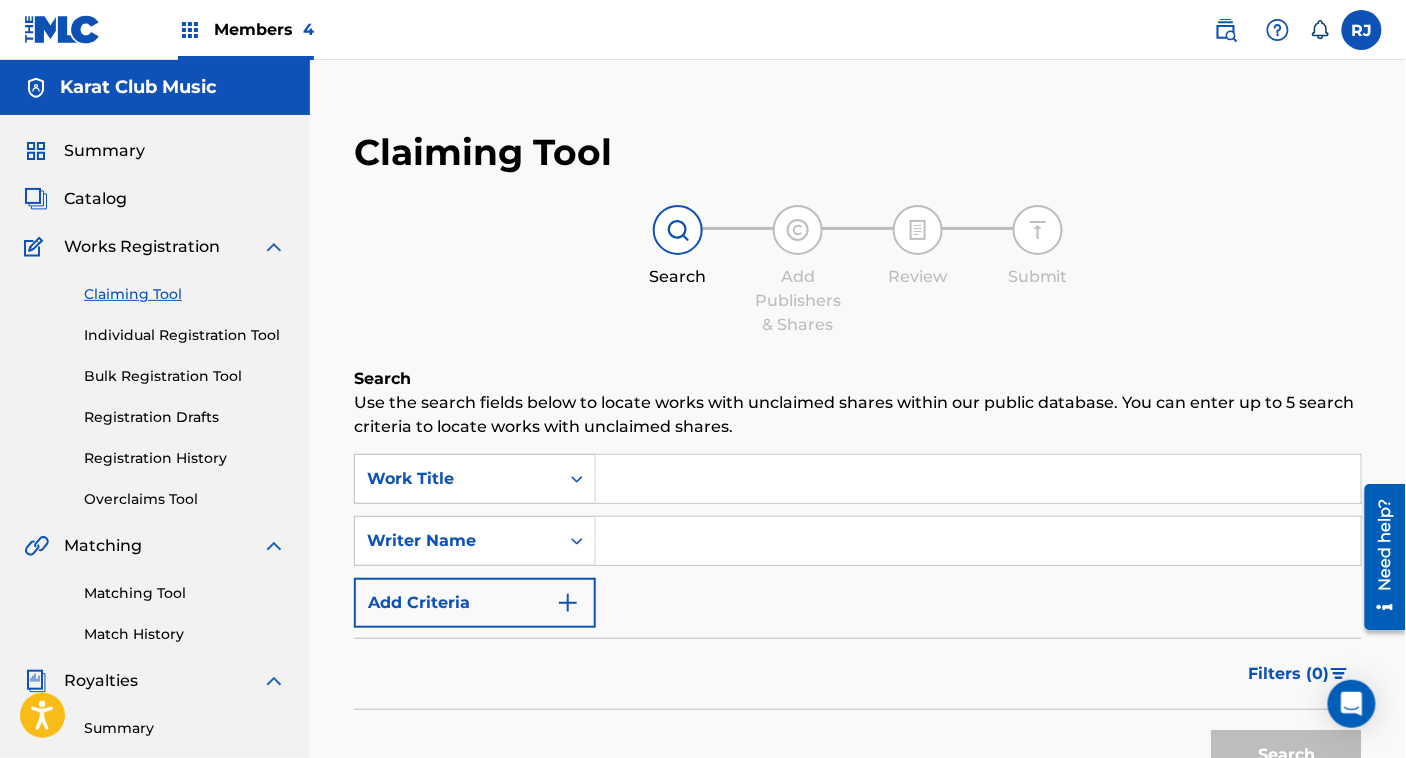 click on "Individual Registration Tool" at bounding box center [185, 335] 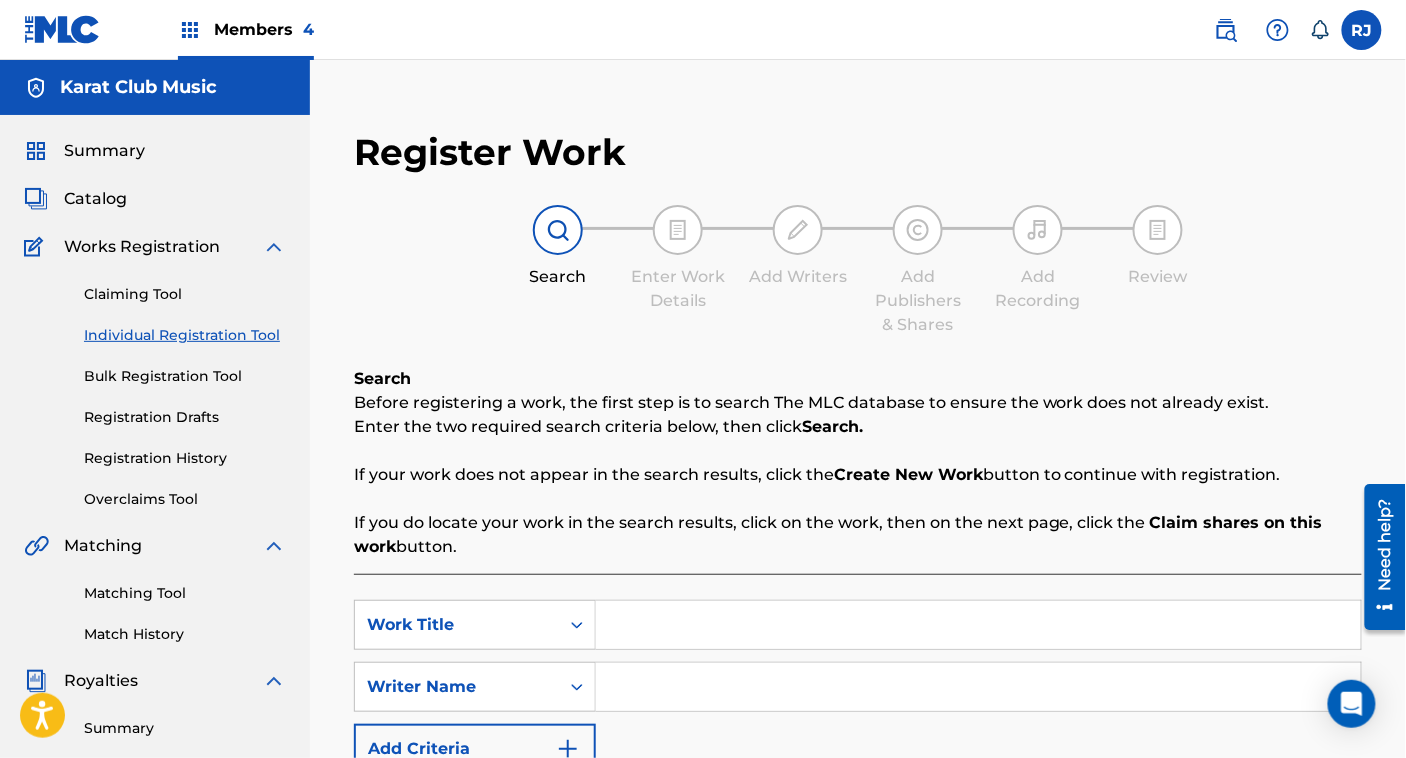 click on "Catalog" at bounding box center [95, 199] 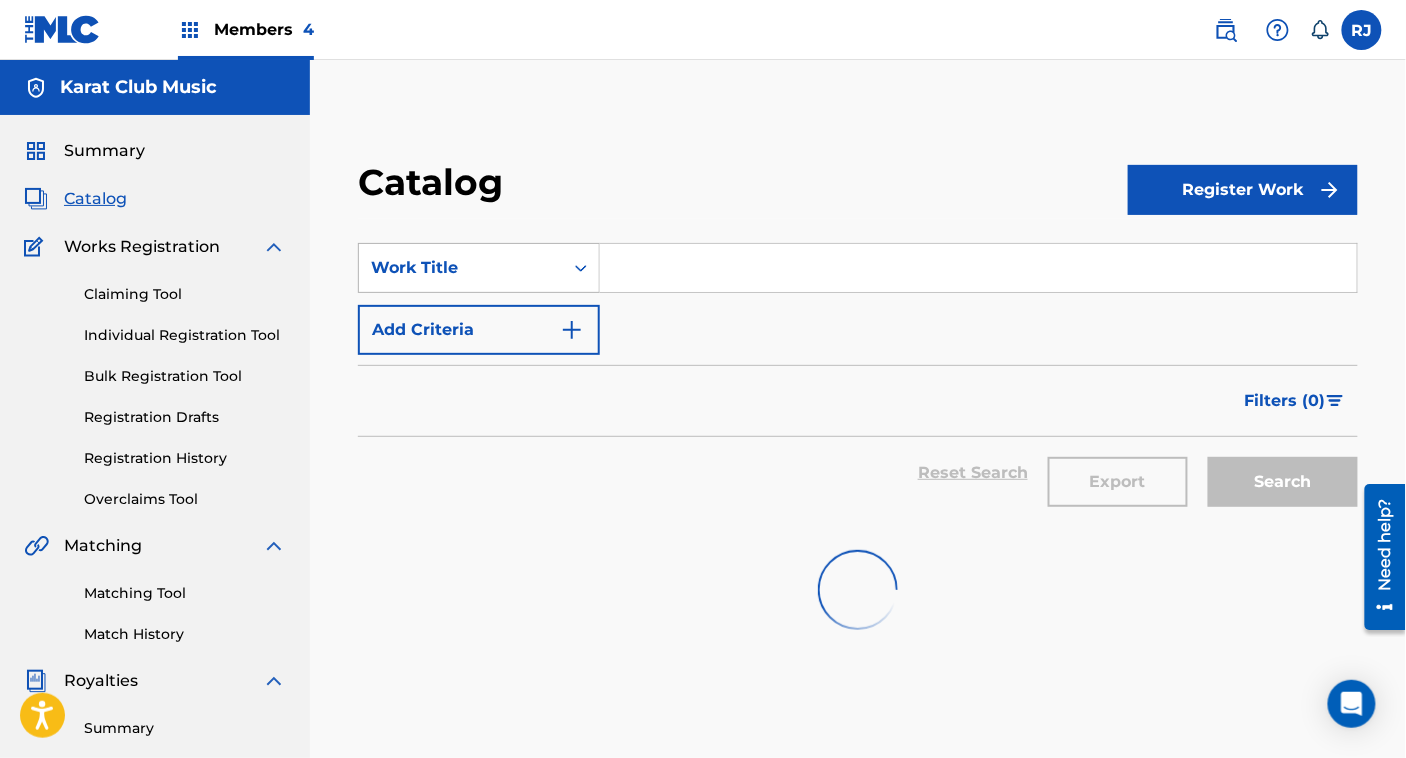 click at bounding box center (581, 268) 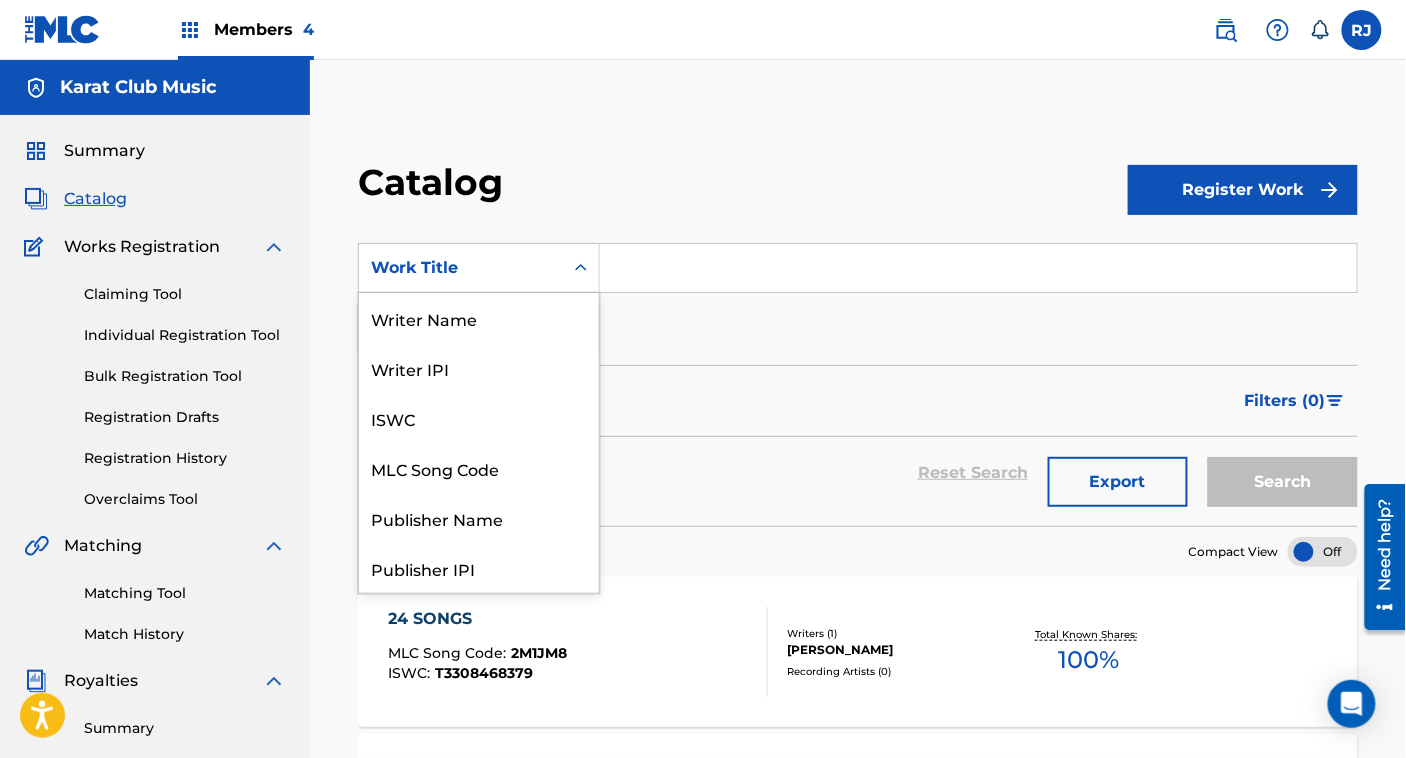 scroll, scrollTop: 300, scrollLeft: 0, axis: vertical 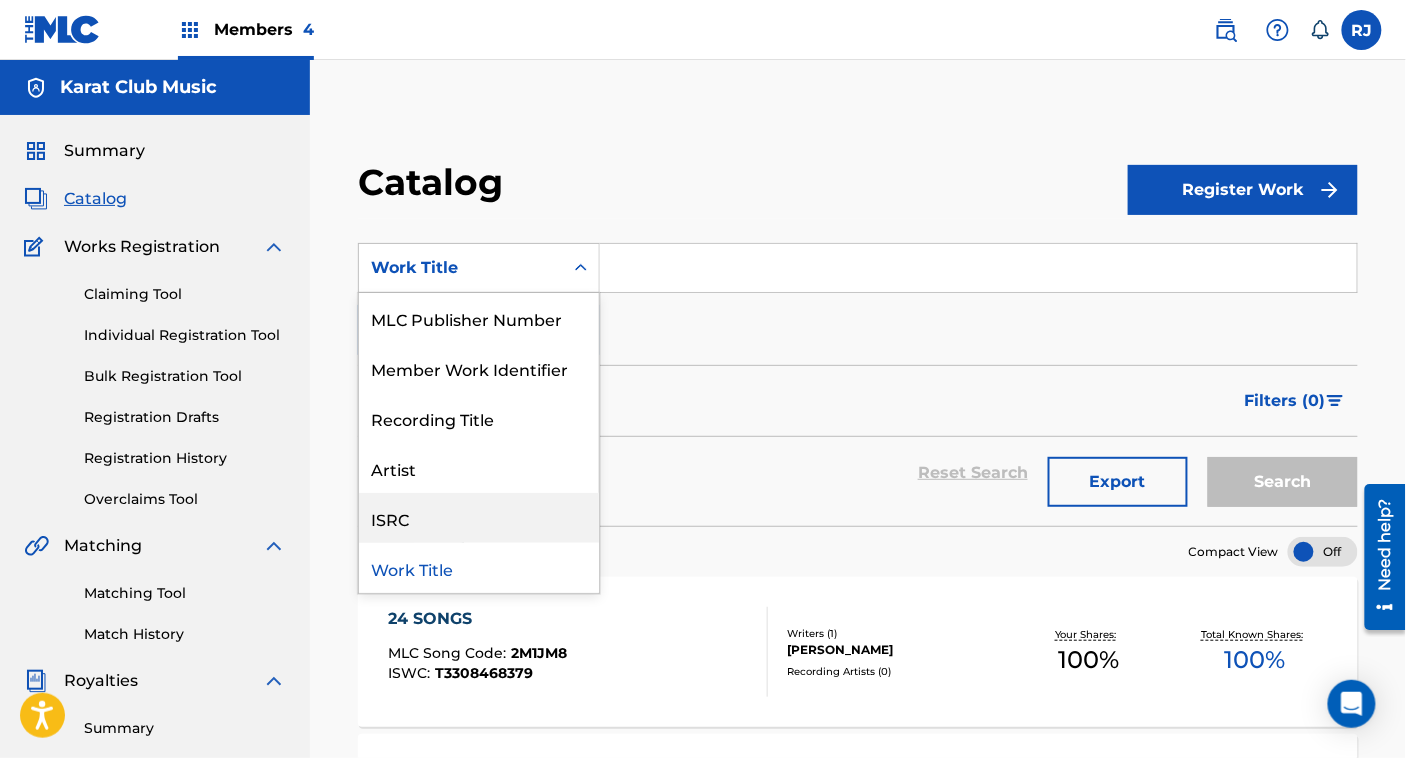 click on "ISRC" at bounding box center [479, 518] 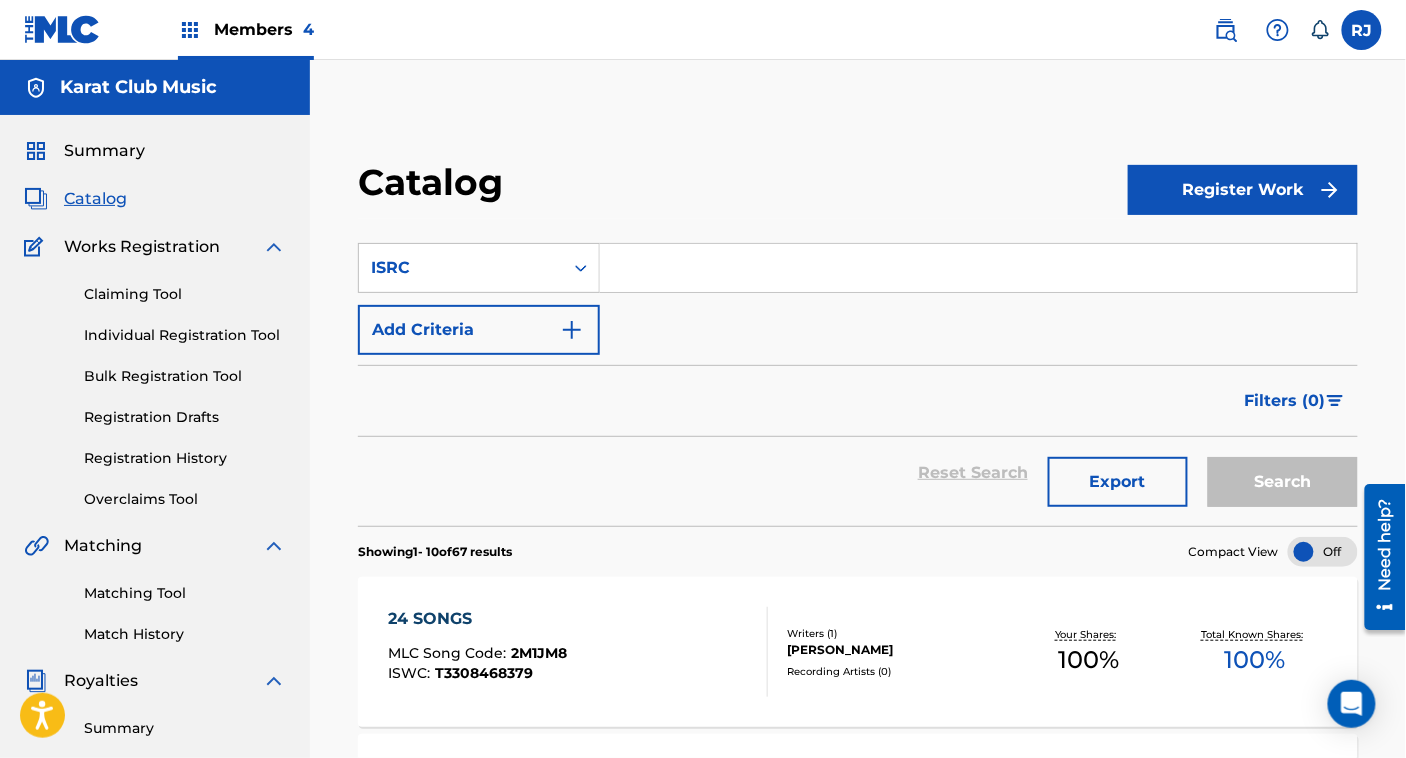 paste on "QZARB1802761" 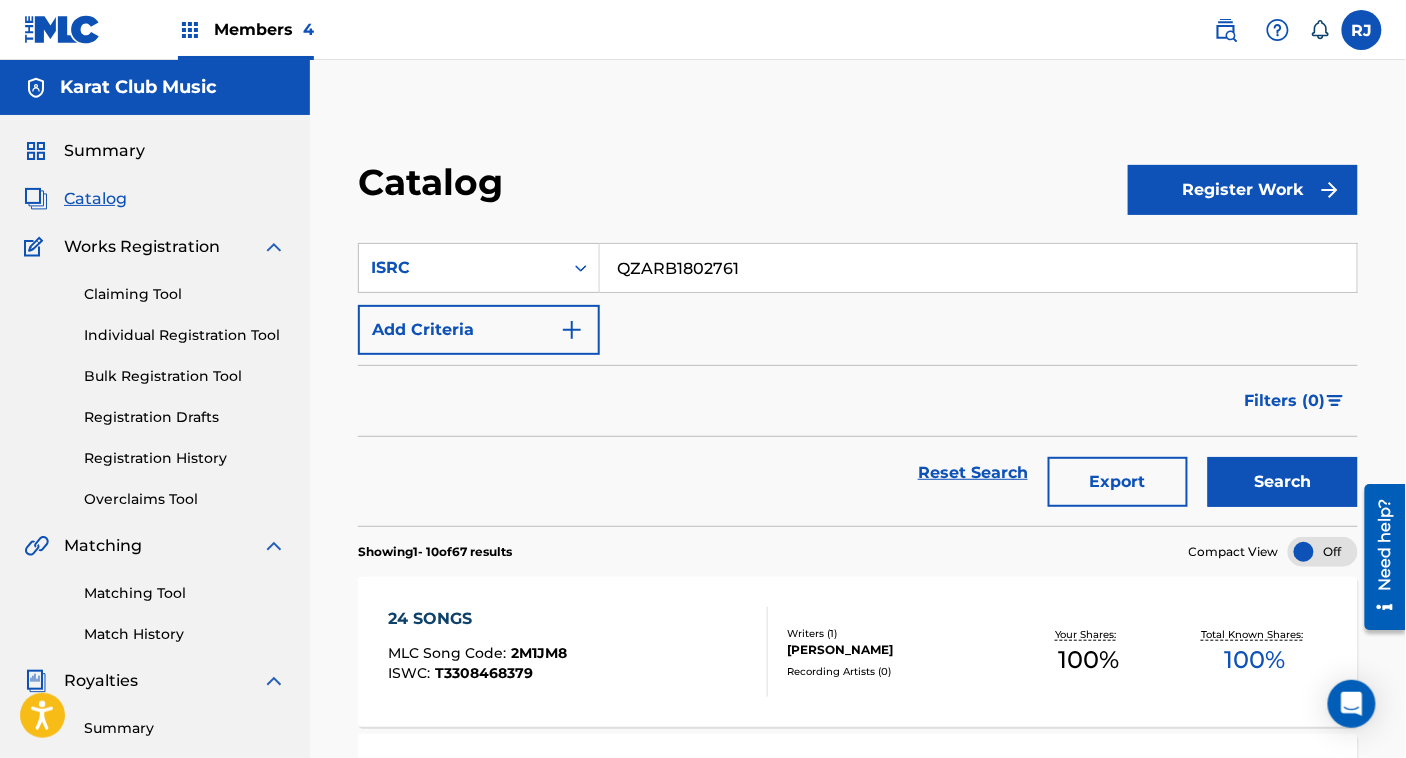 type on "QZARB1802761" 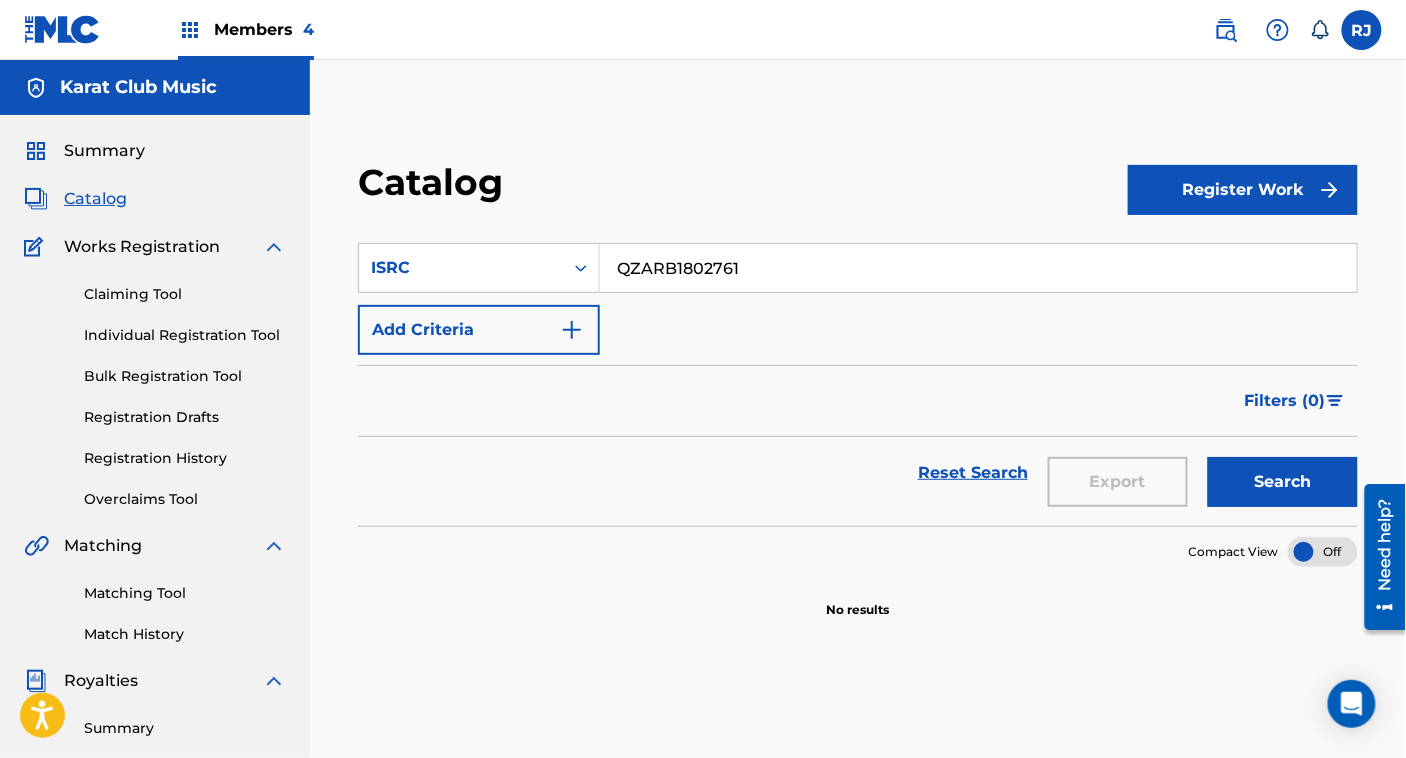 click on "Register Work" at bounding box center (1243, 190) 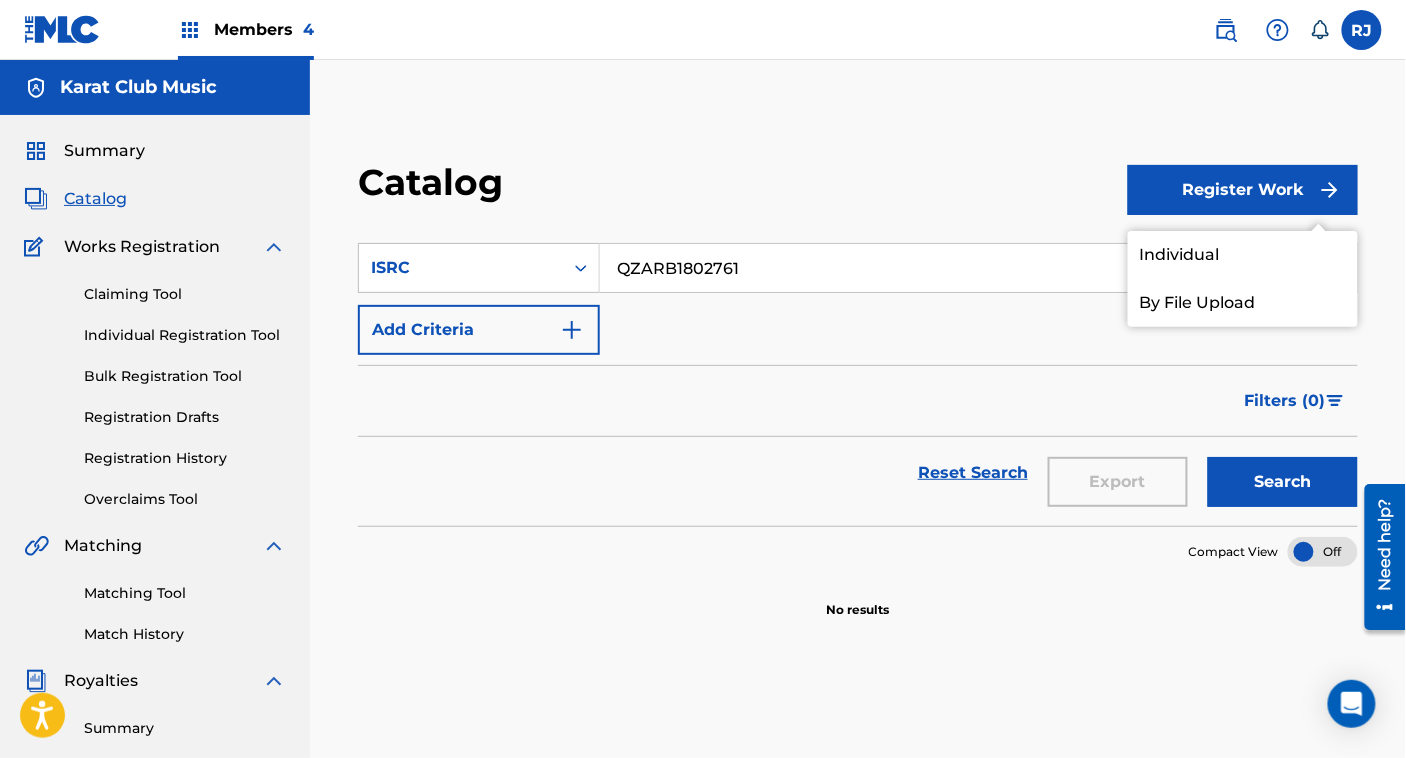 click on "Individual" at bounding box center [1243, 255] 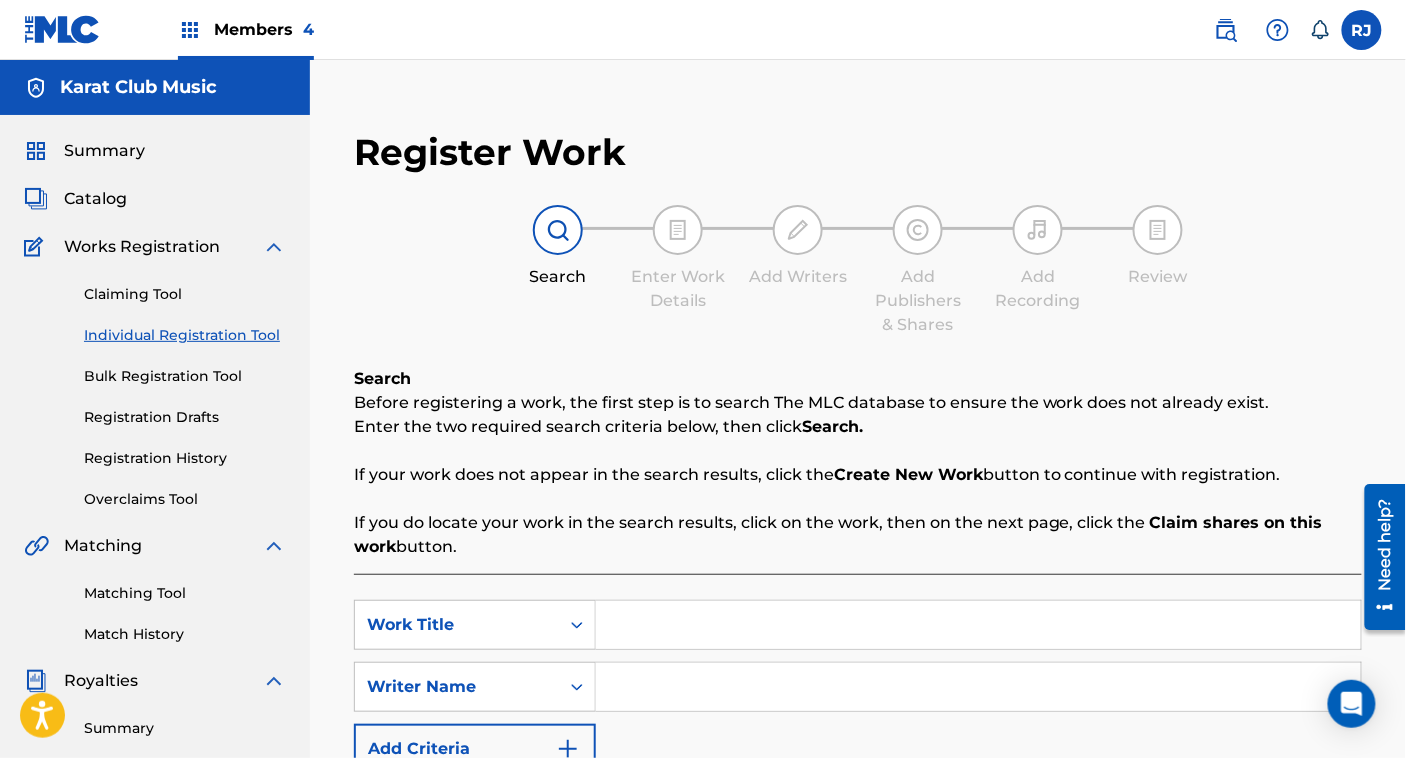 scroll, scrollTop: 155, scrollLeft: 0, axis: vertical 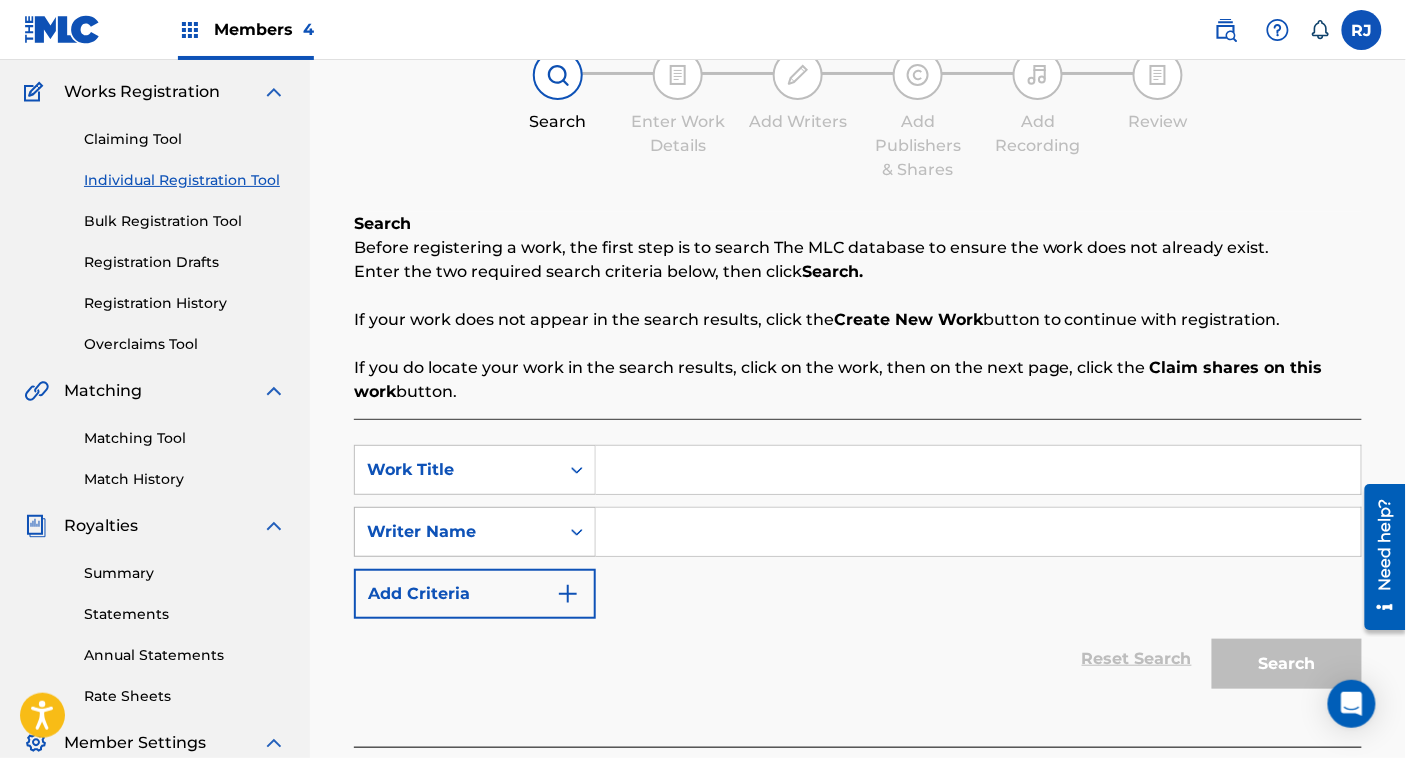 click on "Writer Name" at bounding box center [457, 532] 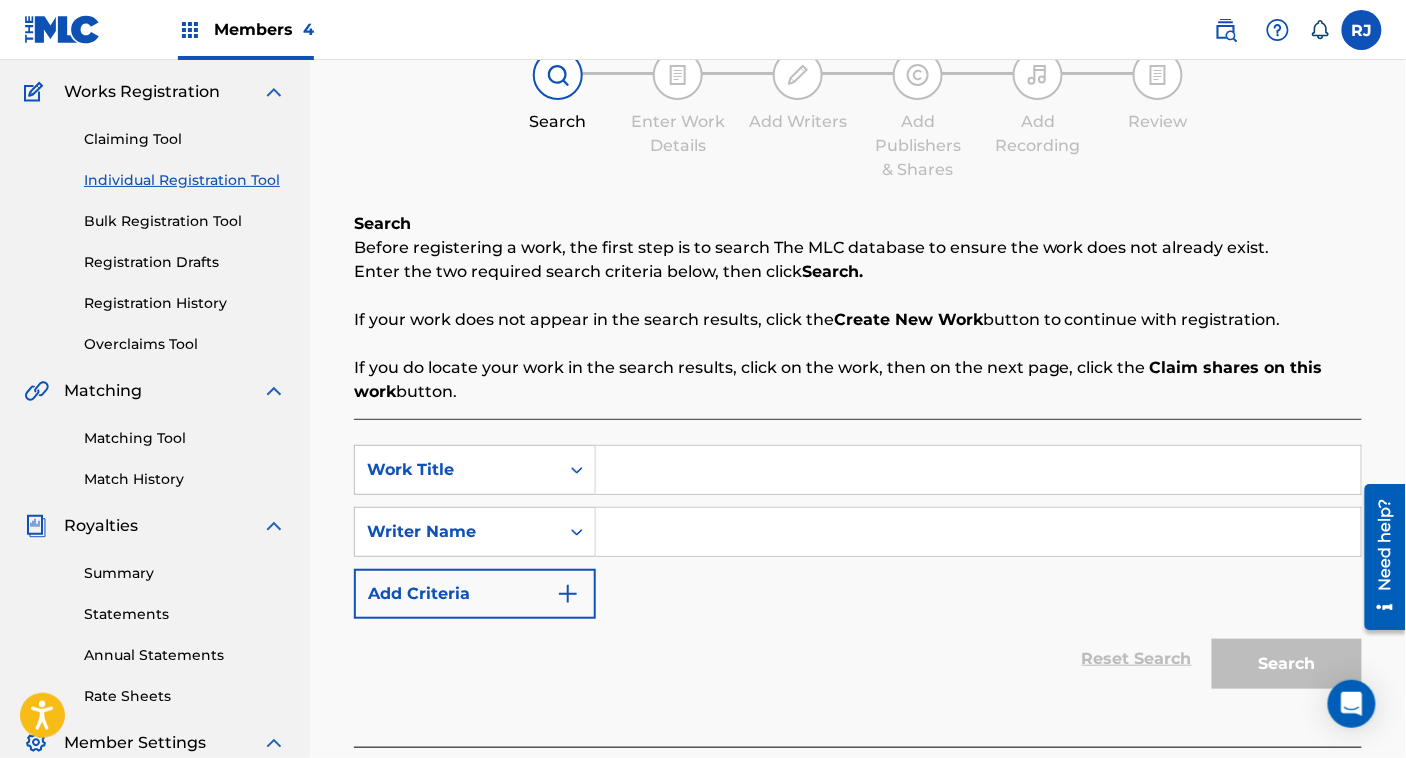 click at bounding box center [978, 532] 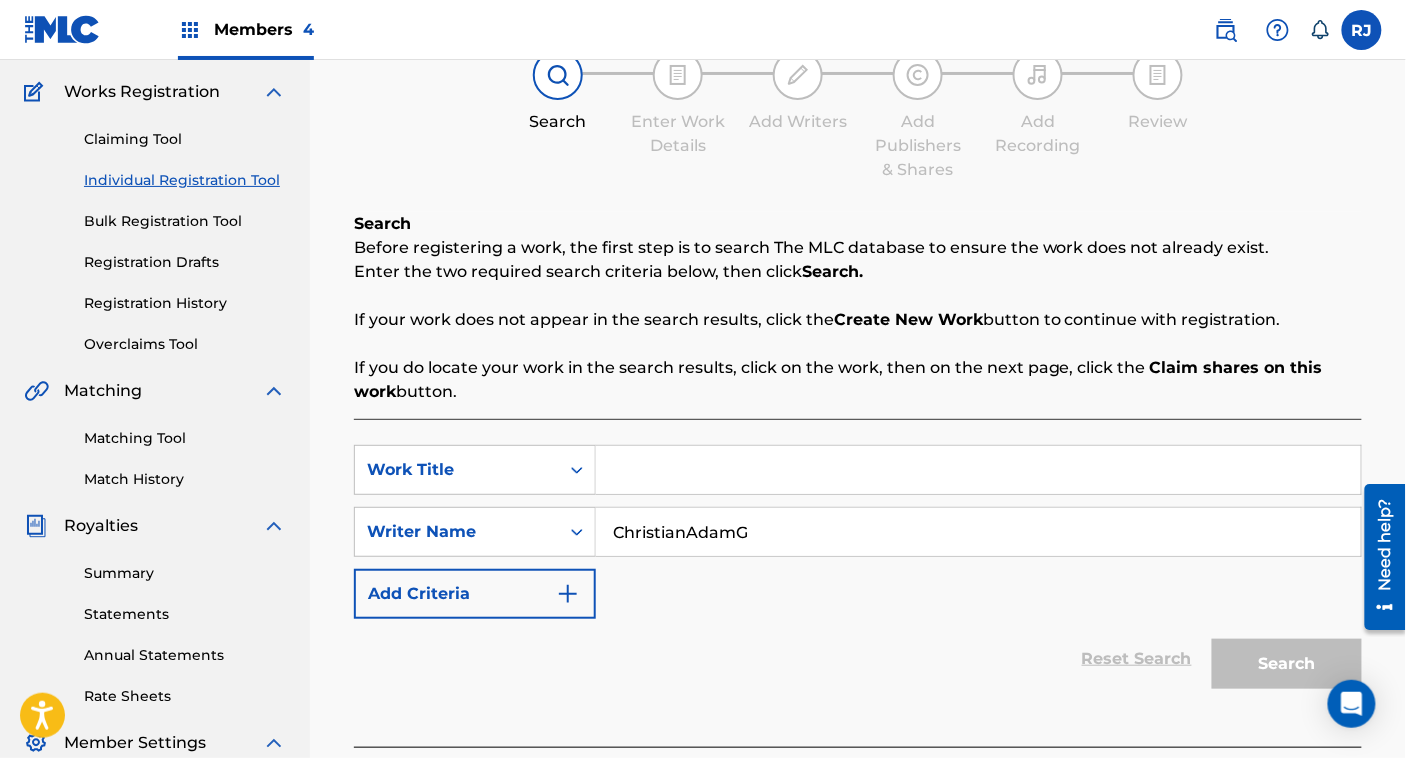 type on "ChristianAdamG" 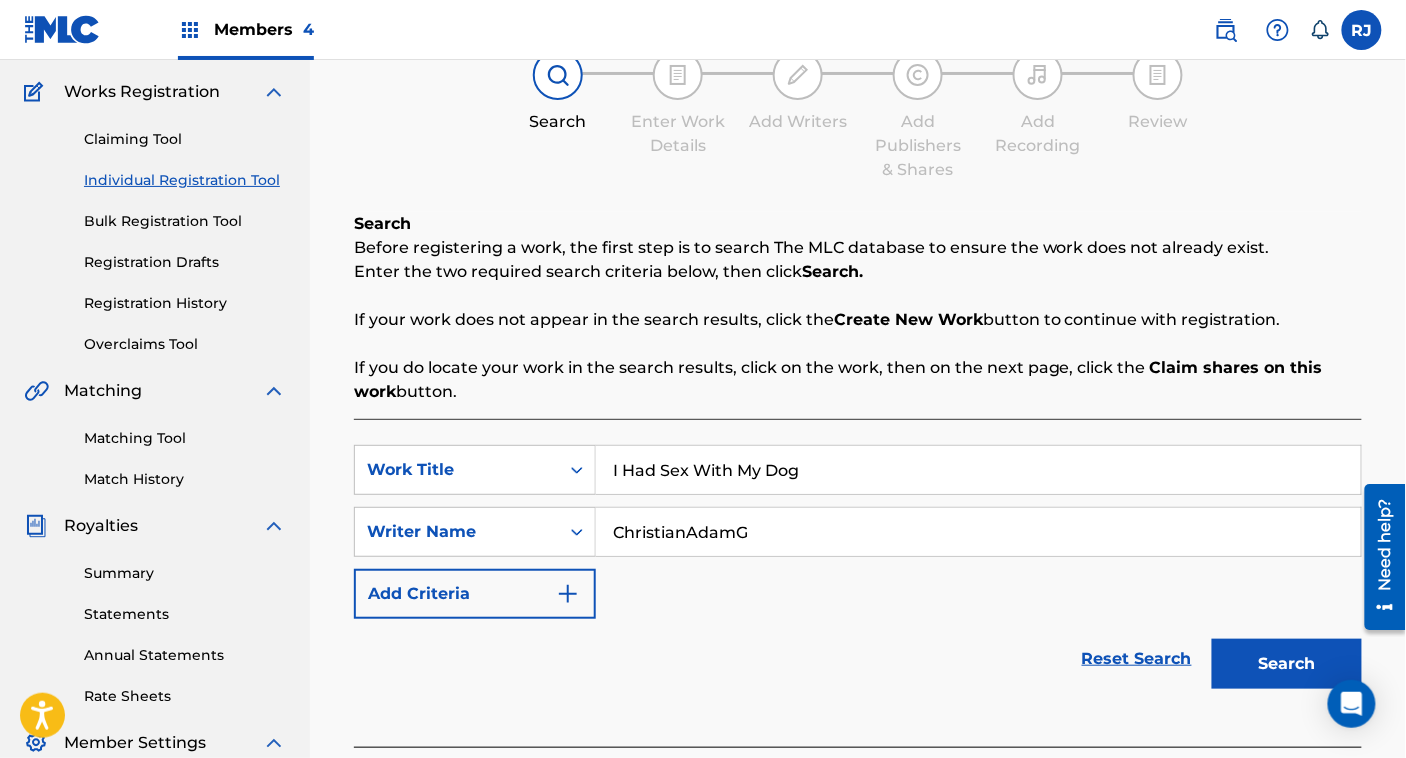 click on "I Had Sex With My Dog" at bounding box center [978, 470] 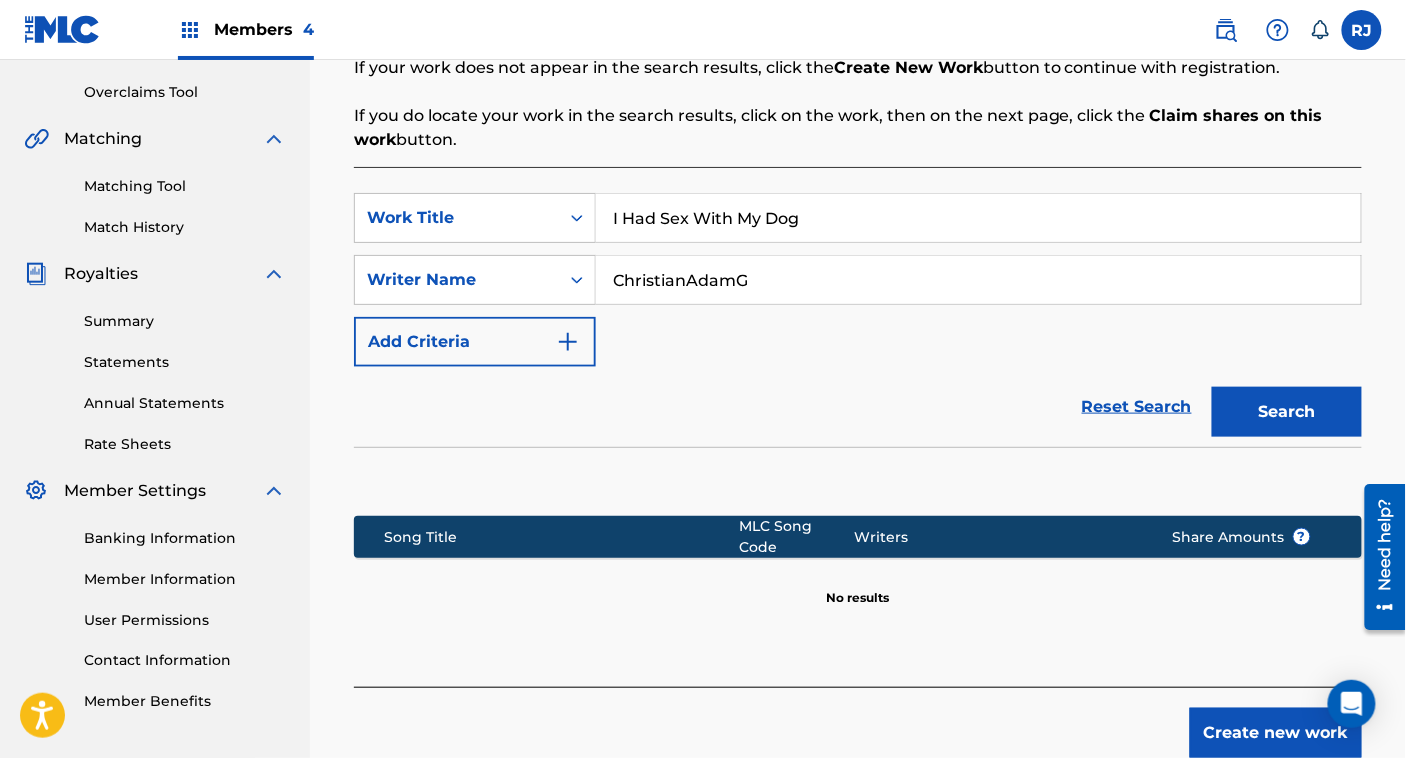 scroll, scrollTop: 393, scrollLeft: 0, axis: vertical 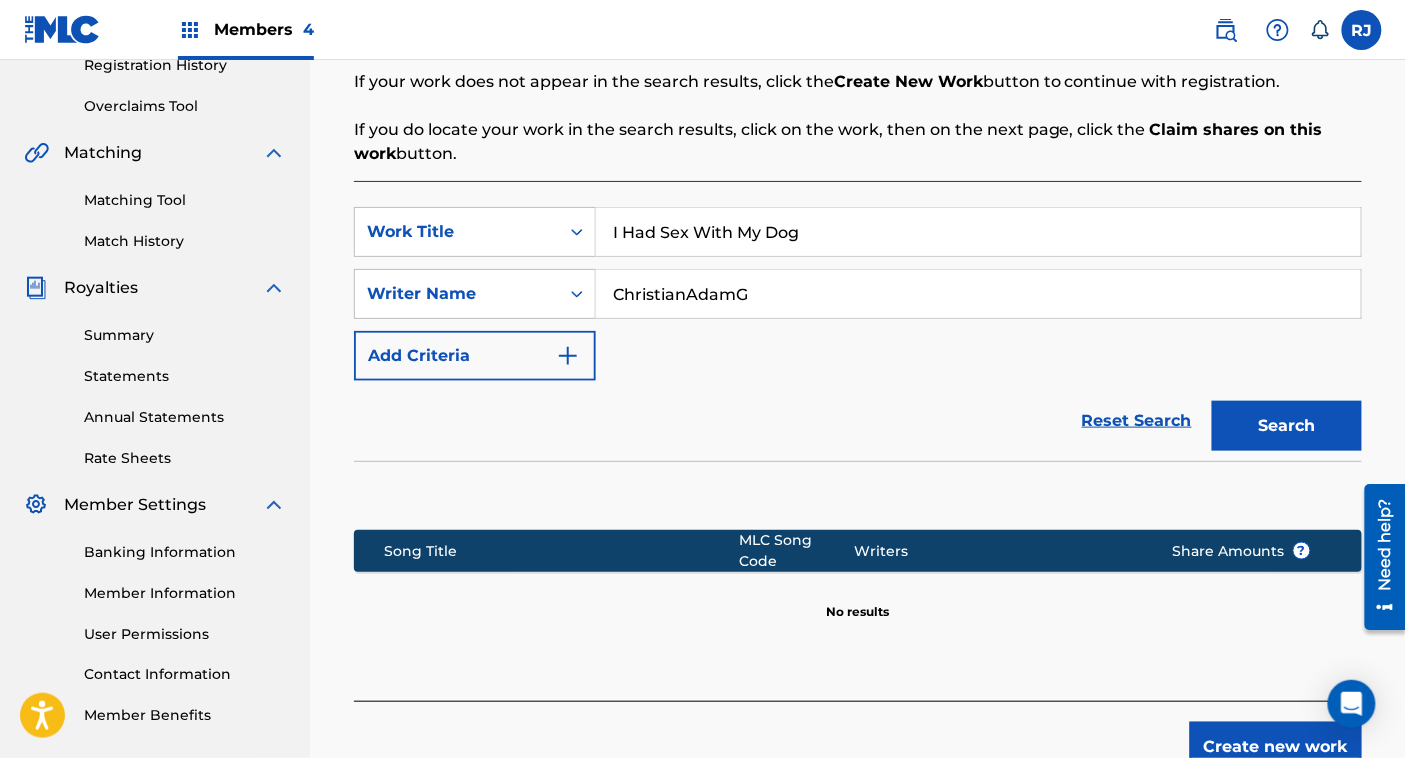 click on "Create new work" at bounding box center (1276, 747) 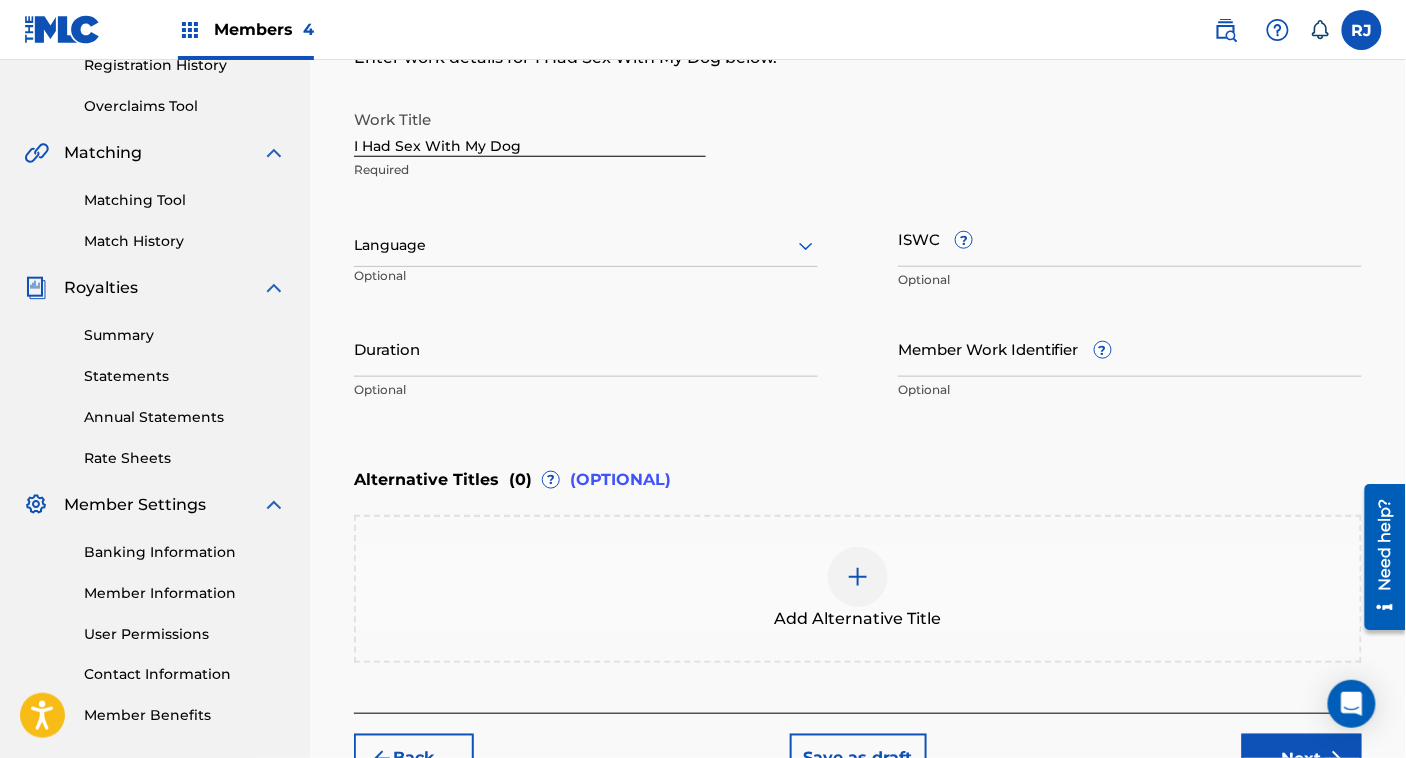 click at bounding box center (586, 245) 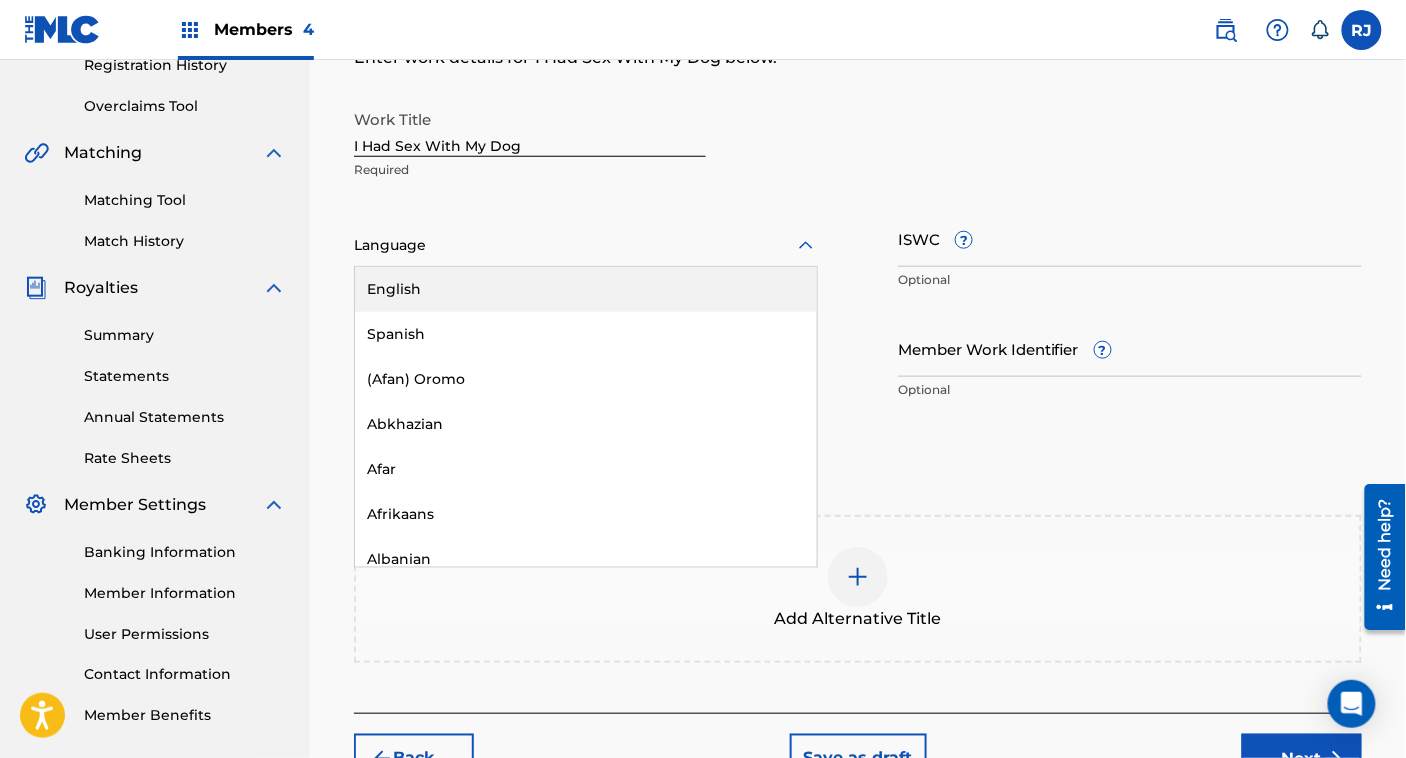click on "English" at bounding box center [586, 289] 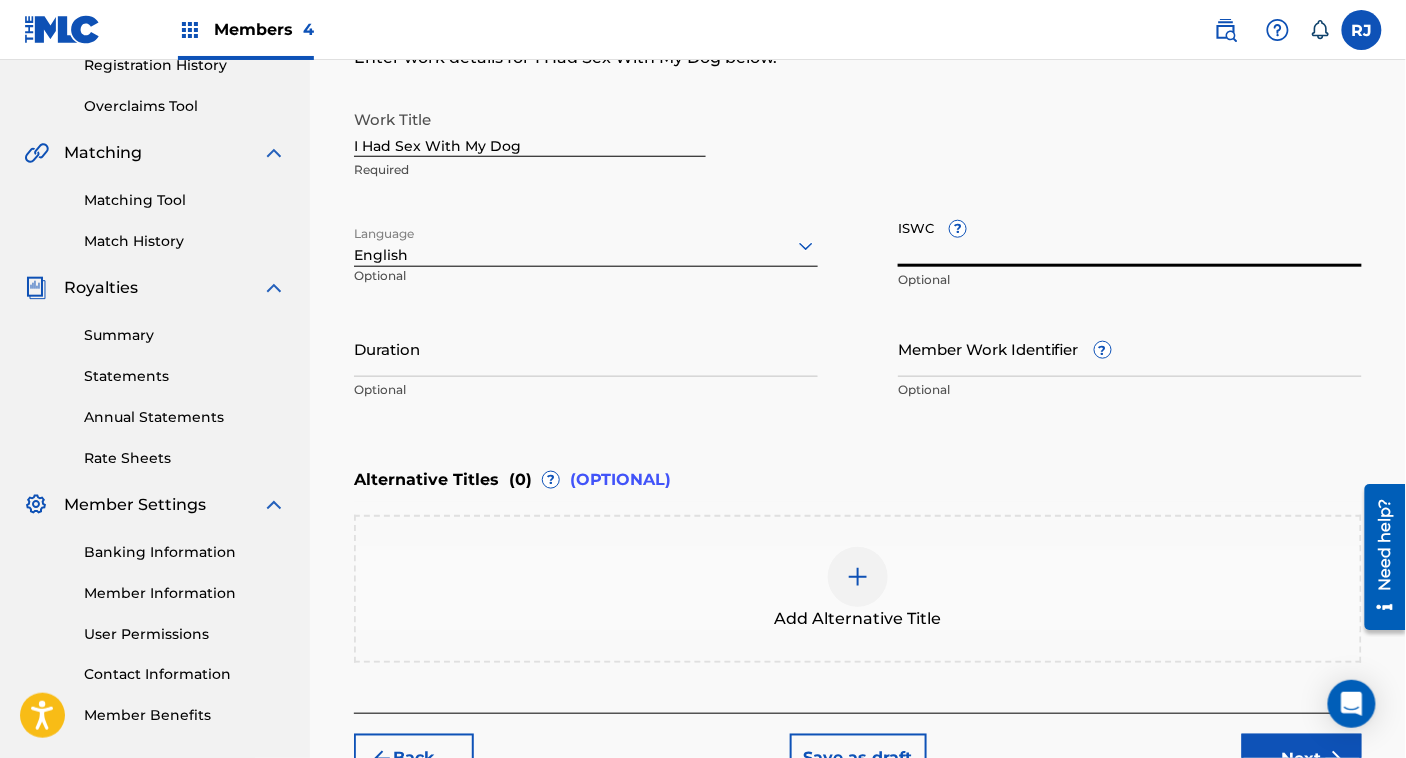 click on "ISWC   ?" at bounding box center (1130, 238) 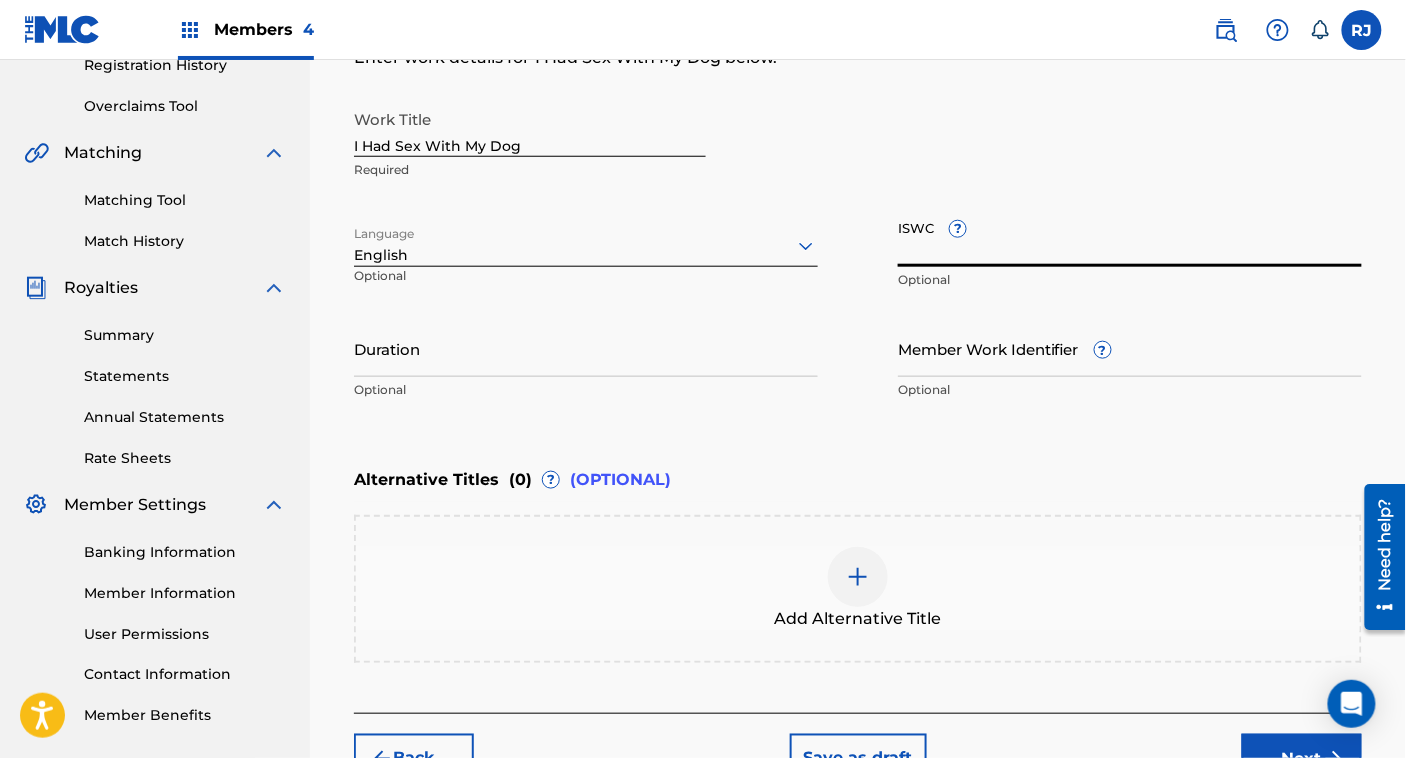 paste on "T3300588669" 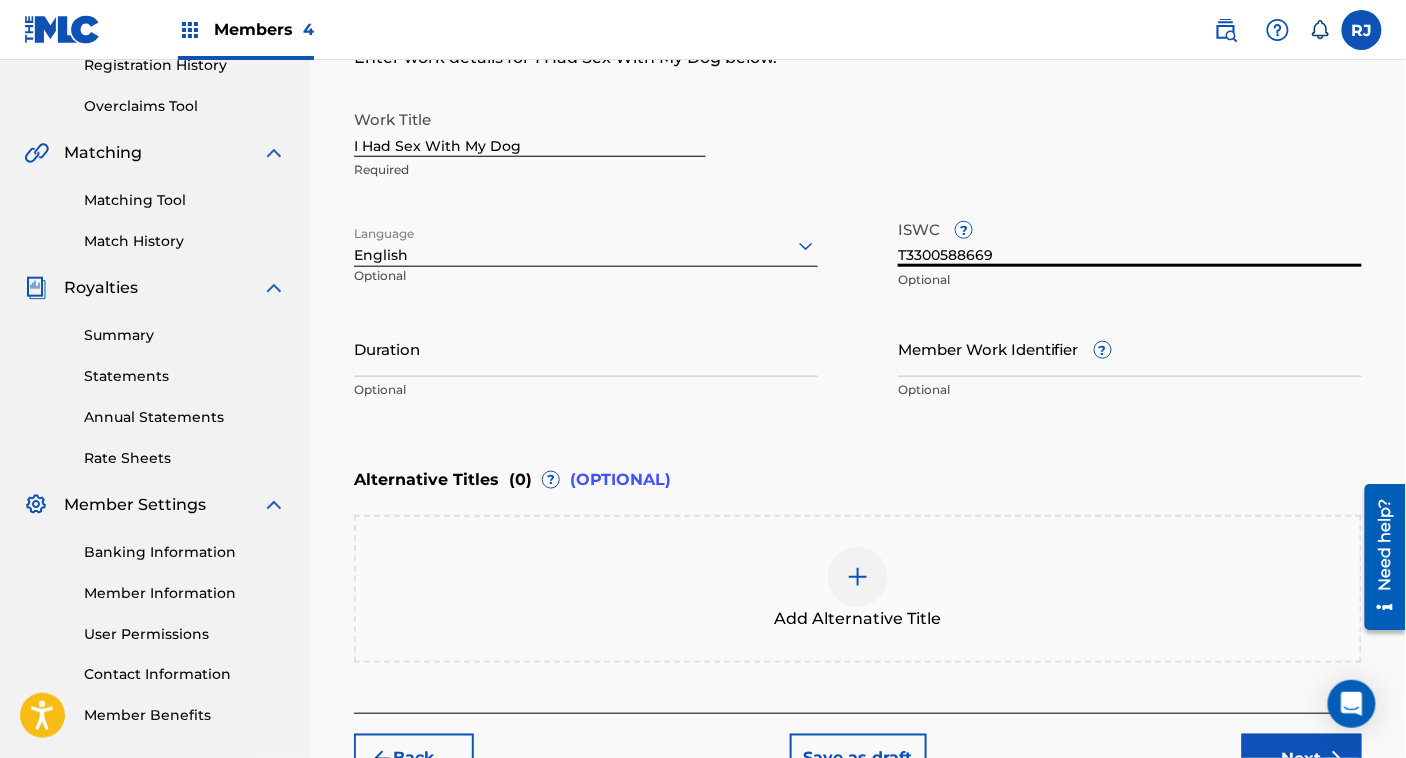 type on "T3300588669" 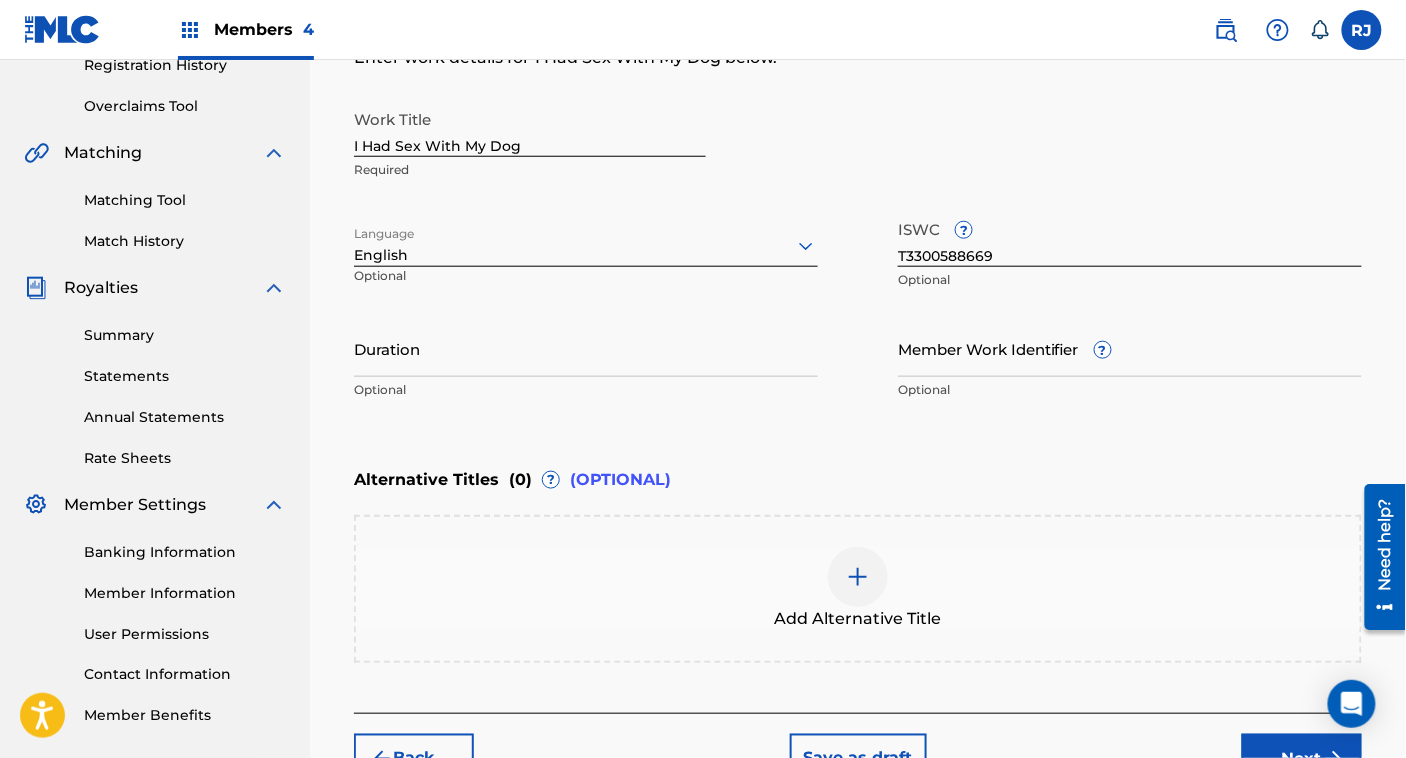 click on "Alternative Titles ( 0 ) ? (OPTIONAL)" at bounding box center [858, 480] 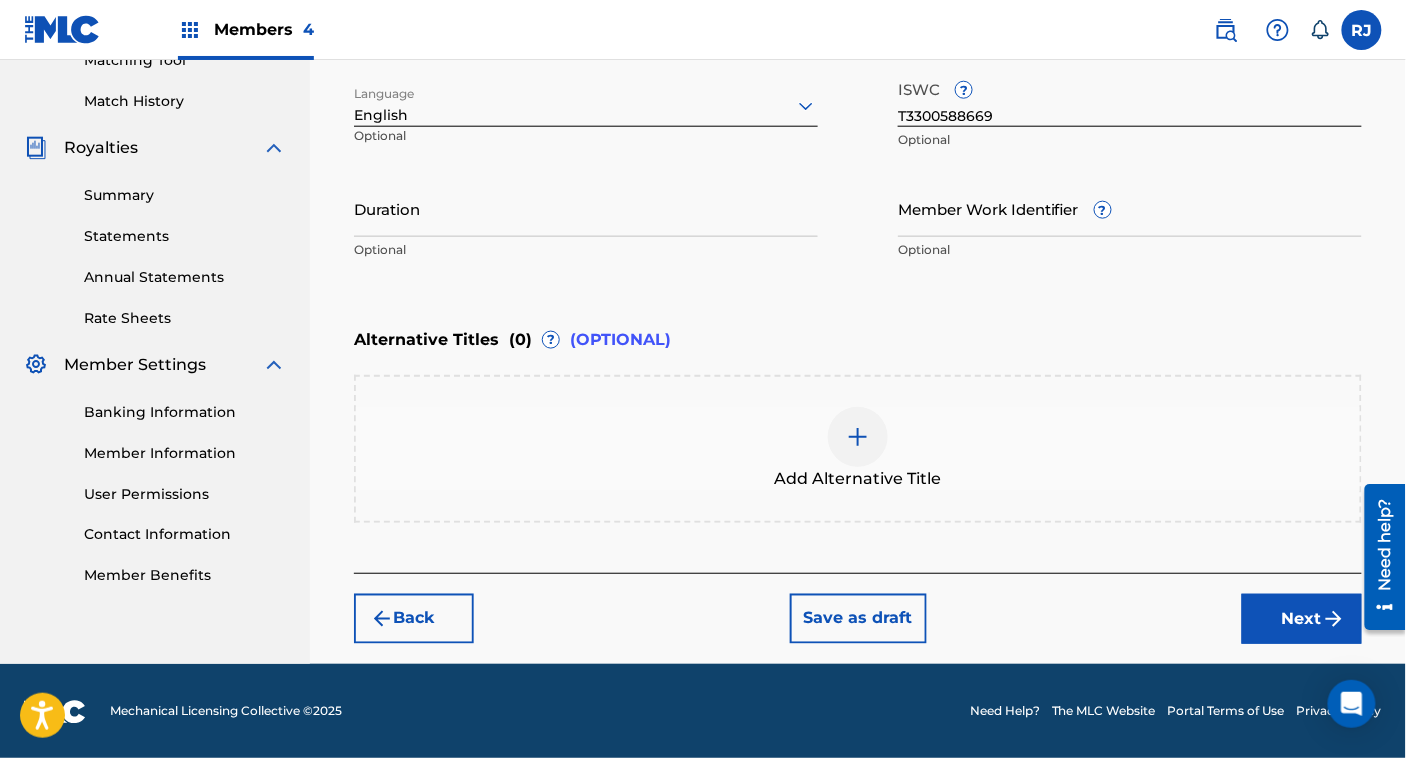 click on "Next" at bounding box center (1302, 619) 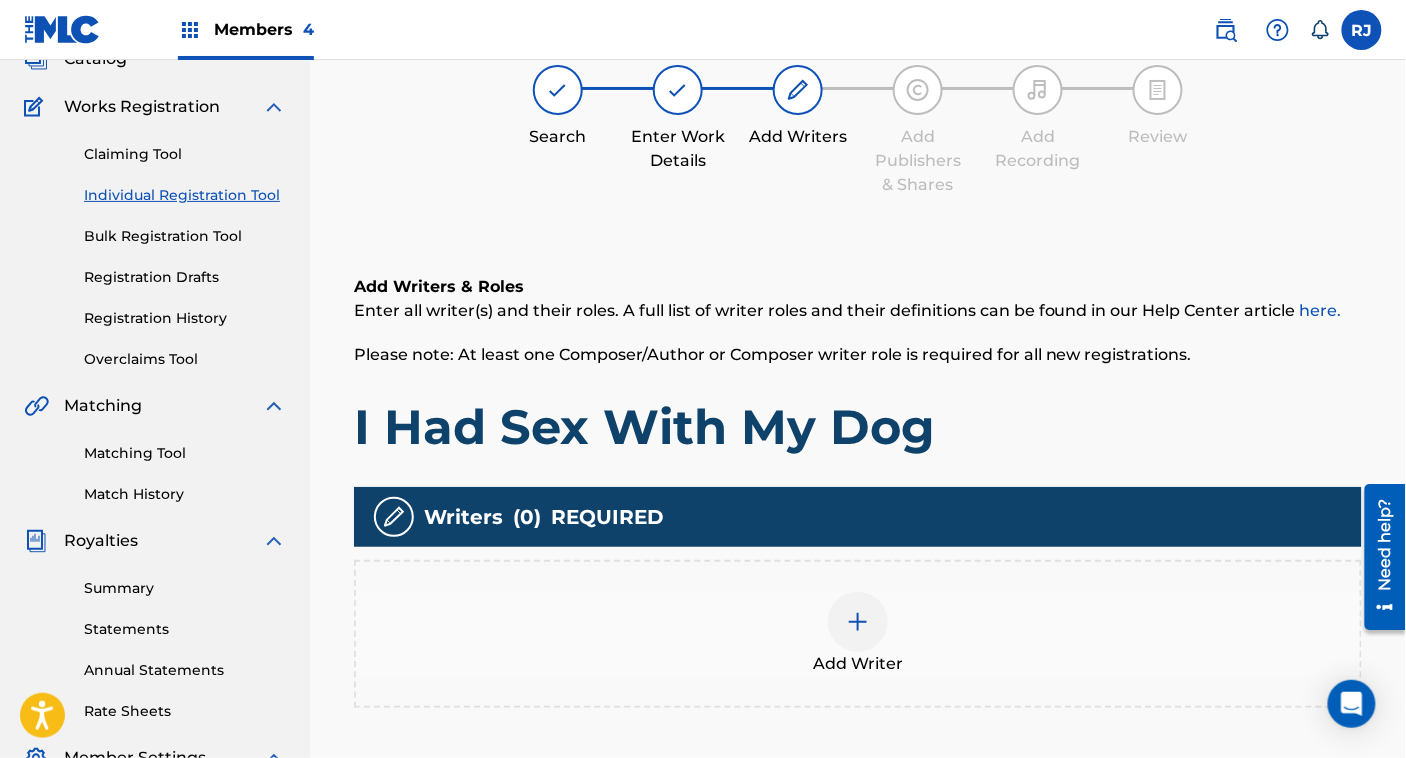 scroll, scrollTop: 90, scrollLeft: 0, axis: vertical 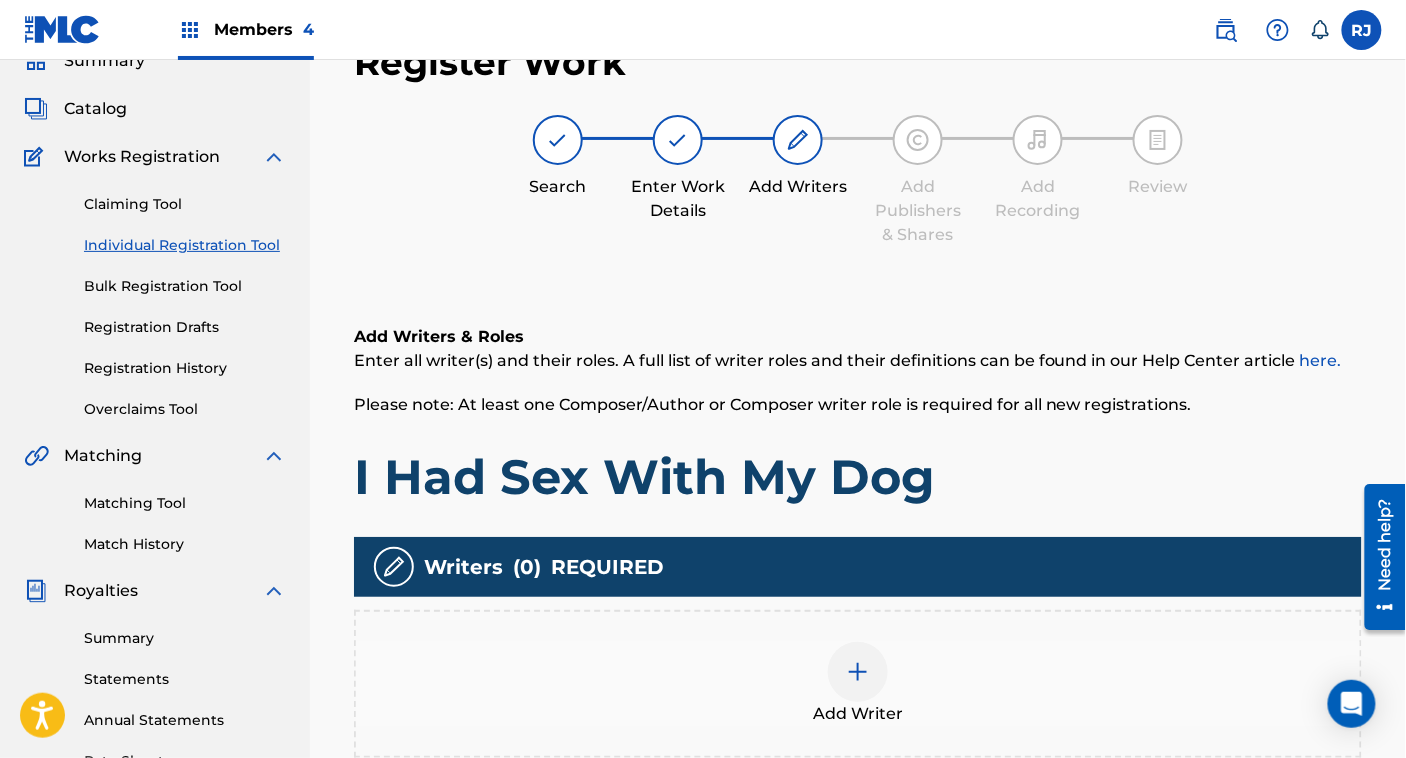 click on "Add Writer" at bounding box center [858, 684] 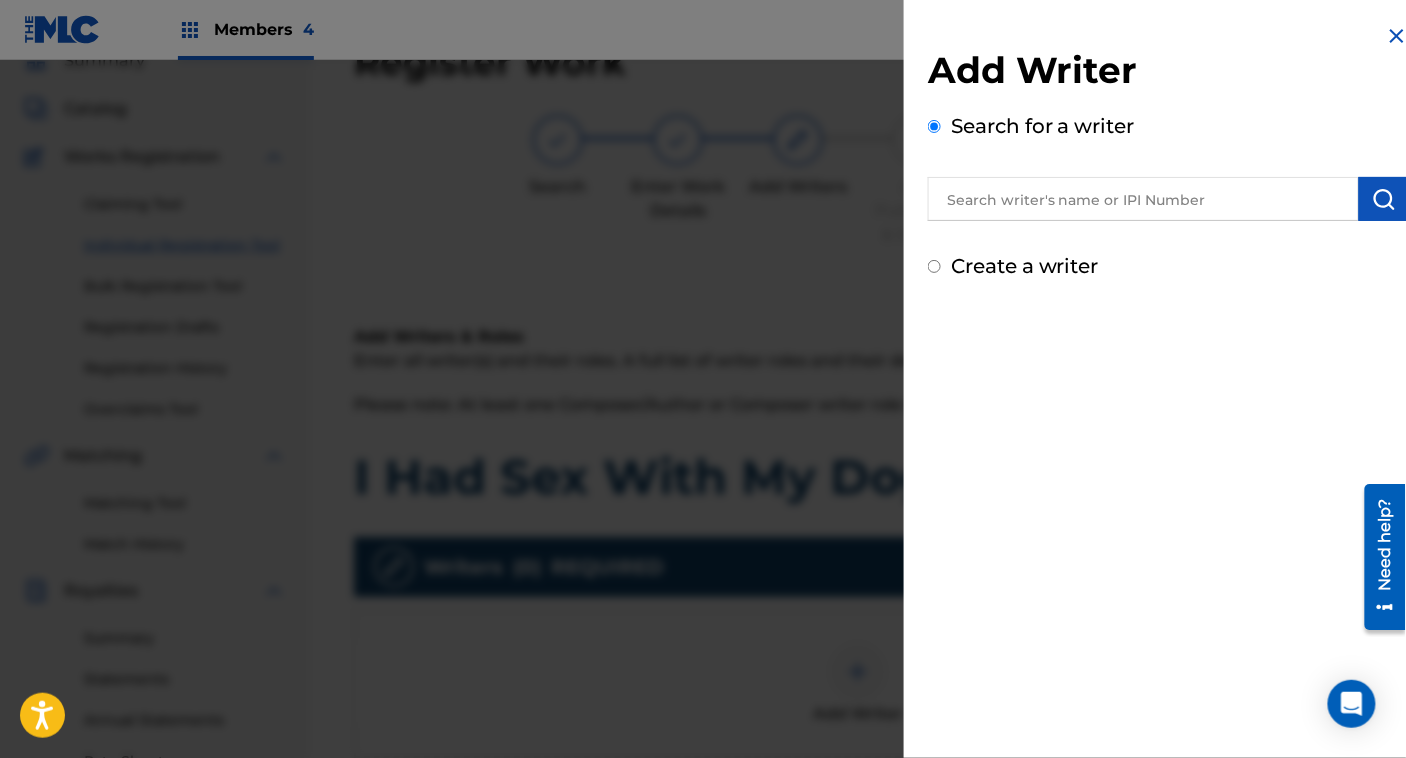 click at bounding box center (1143, 199) 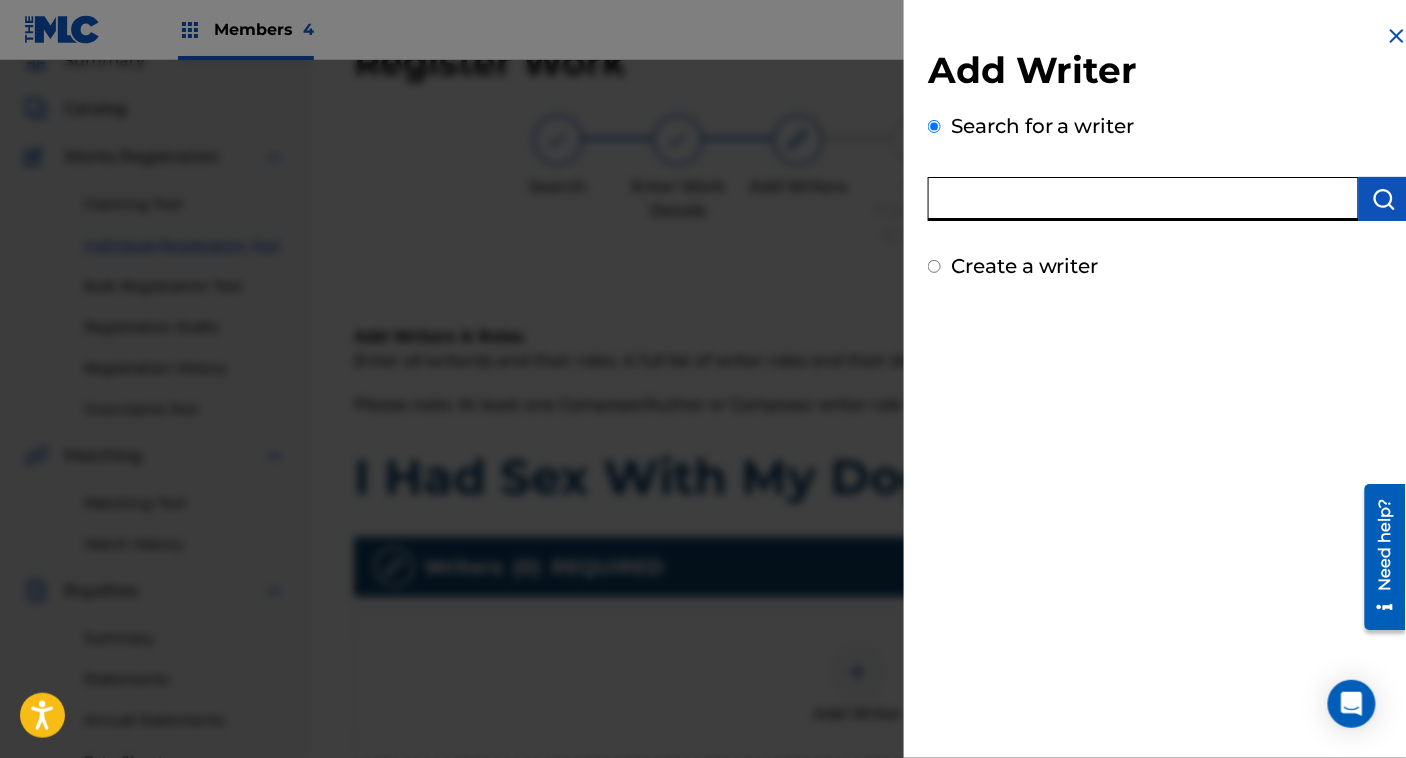 paste on "ChristianAdamG" 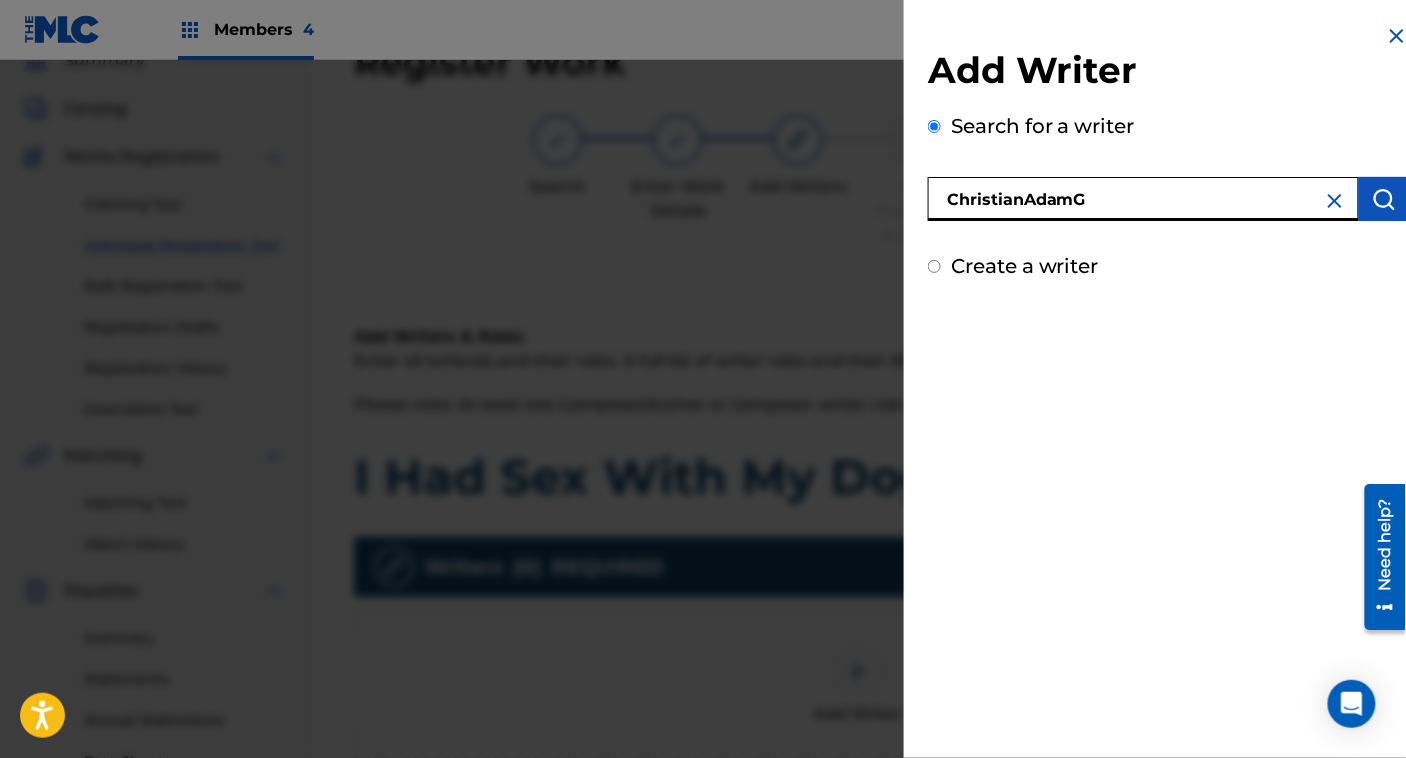 type on "ChristianAdamG" 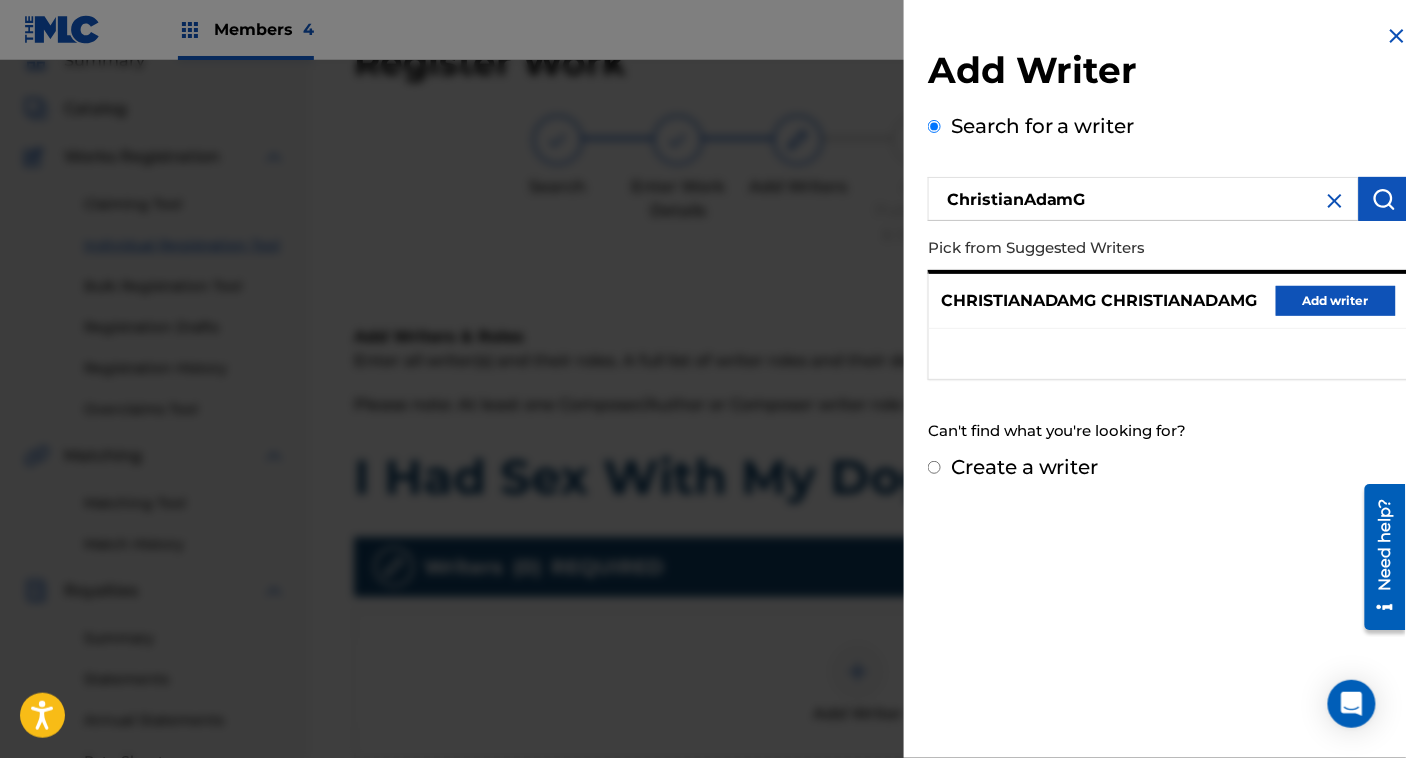 click on "Add writer" at bounding box center (1336, 301) 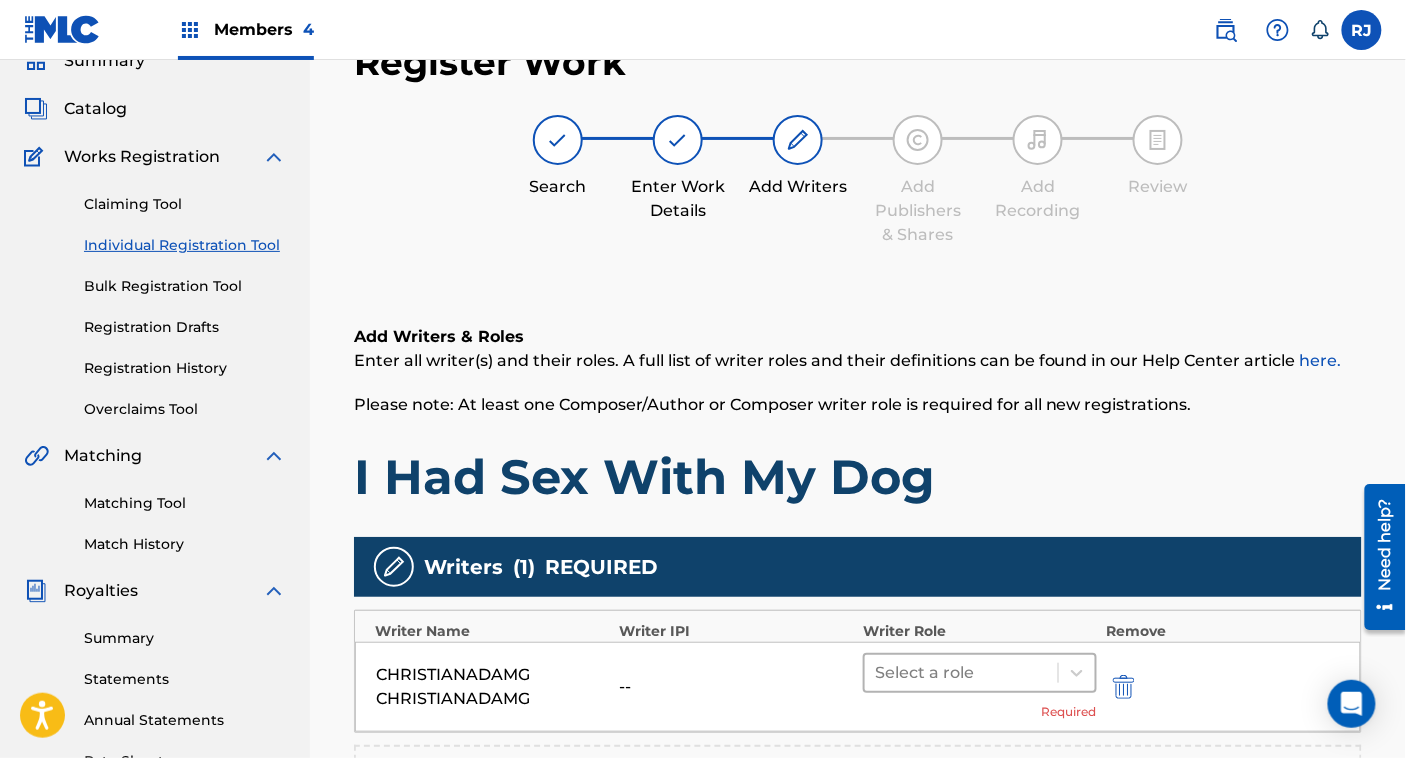 click at bounding box center [961, 673] 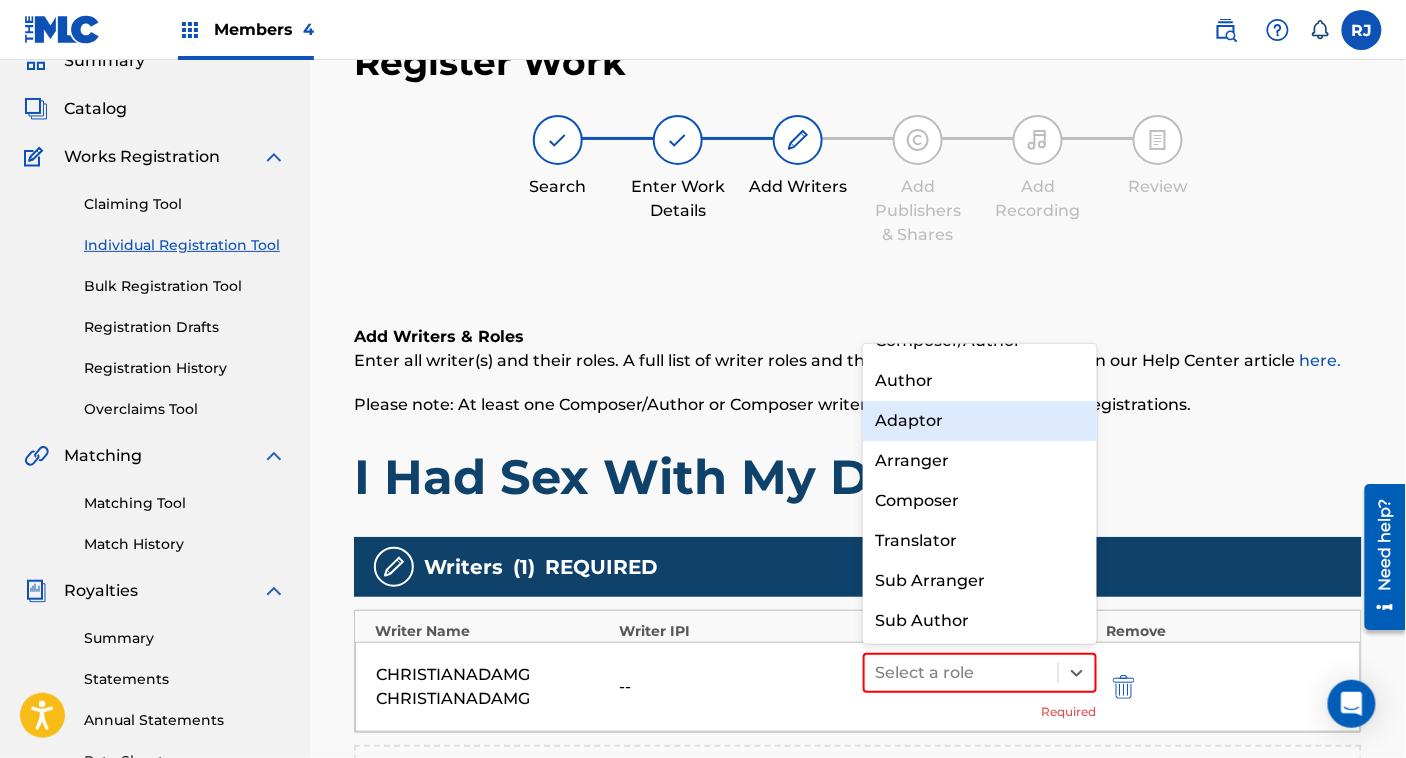scroll, scrollTop: 0, scrollLeft: 0, axis: both 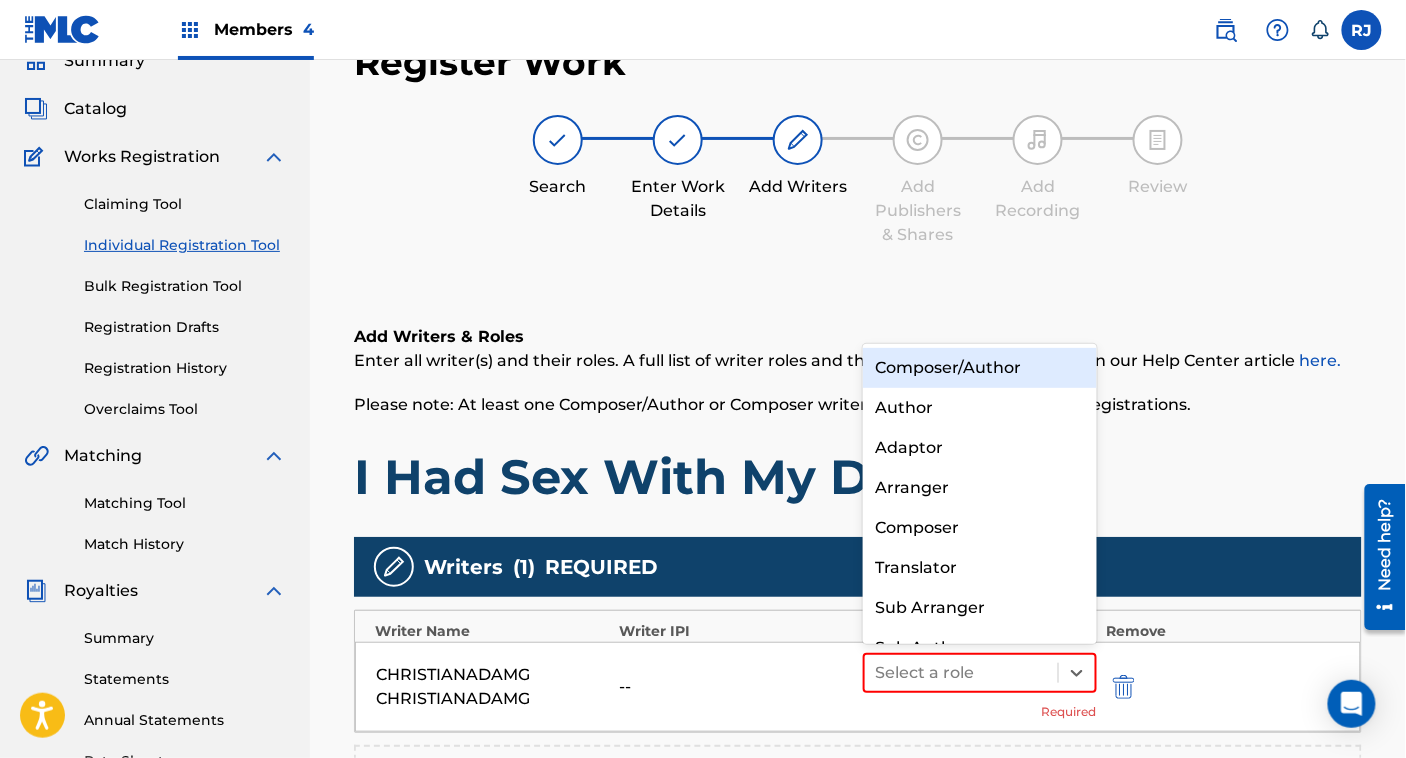 click on "Composer/Author" at bounding box center (980, 368) 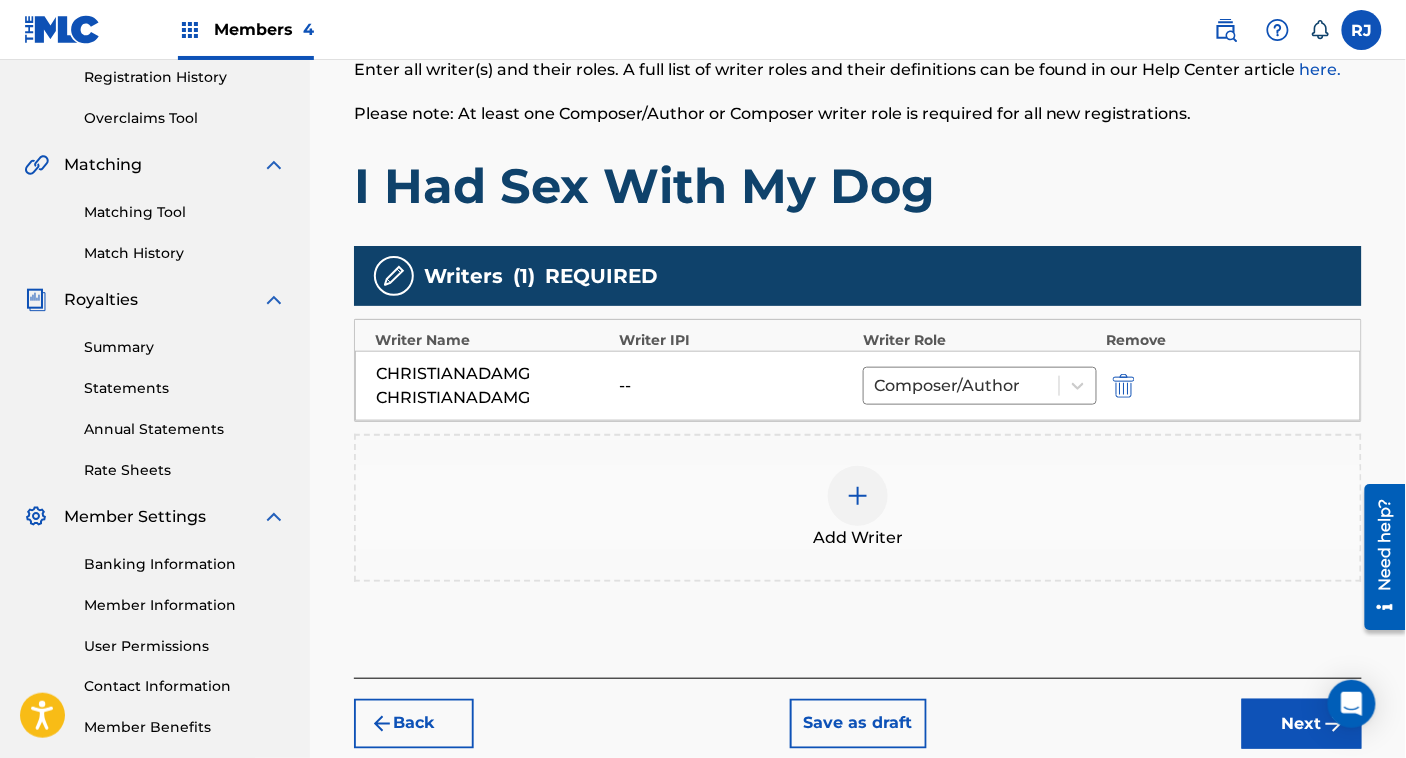 scroll, scrollTop: 382, scrollLeft: 0, axis: vertical 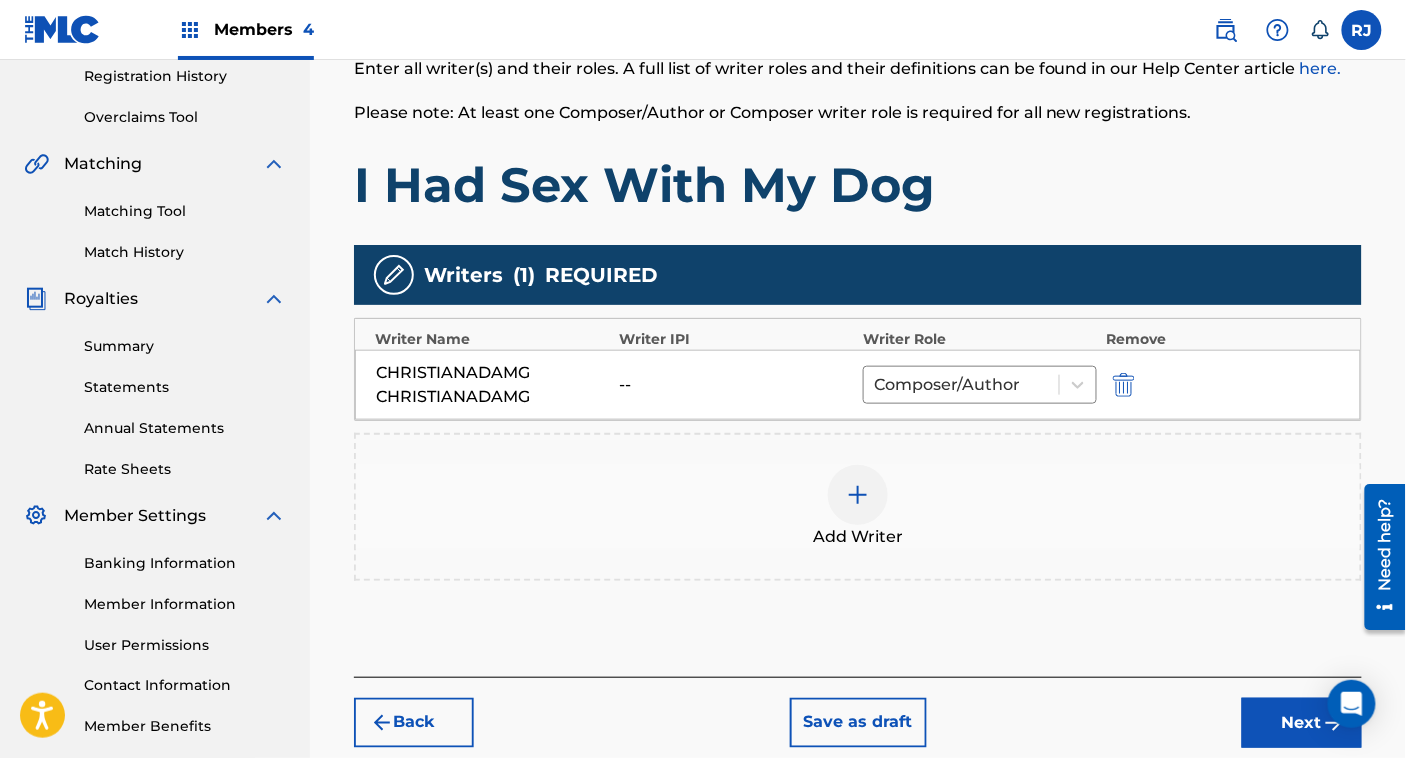 click on "Add Writer" at bounding box center [858, 507] 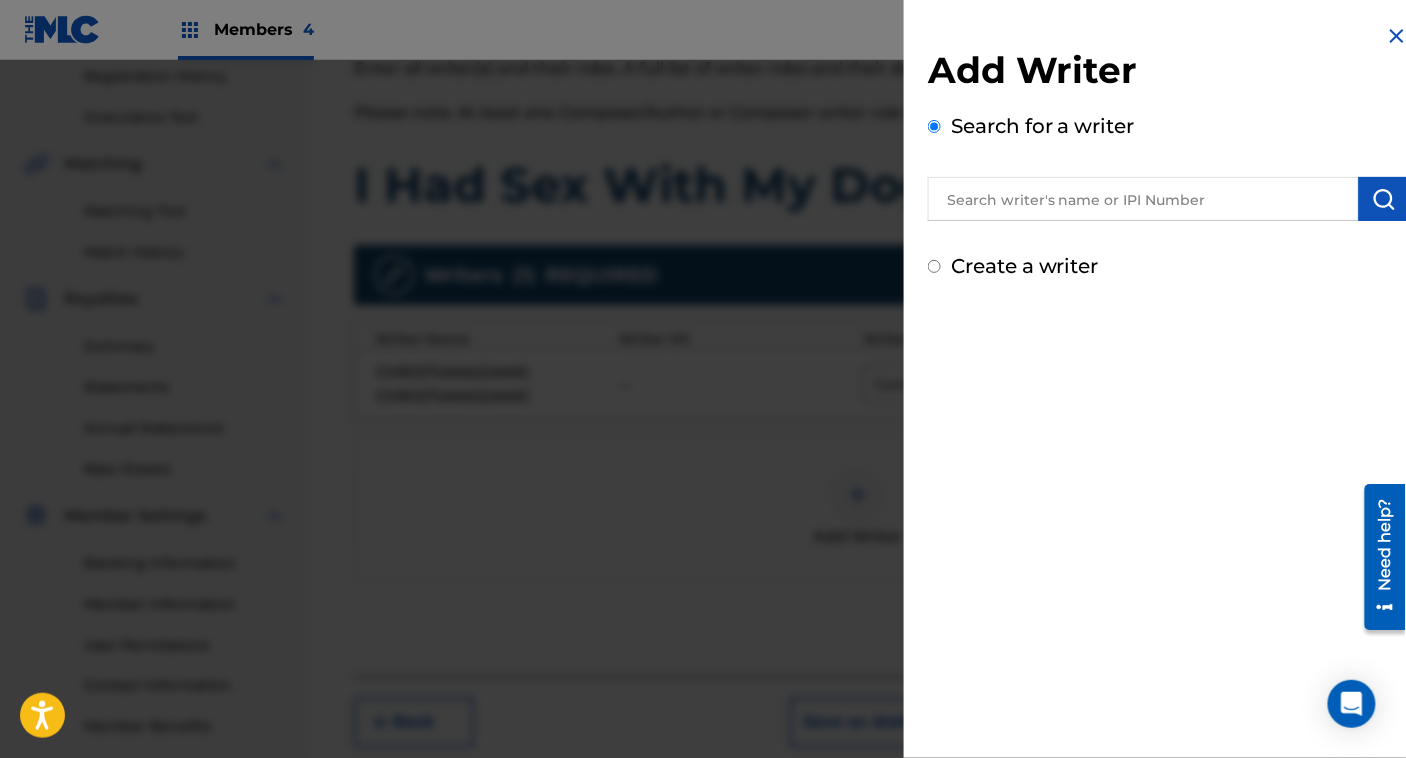 click at bounding box center [703, 439] 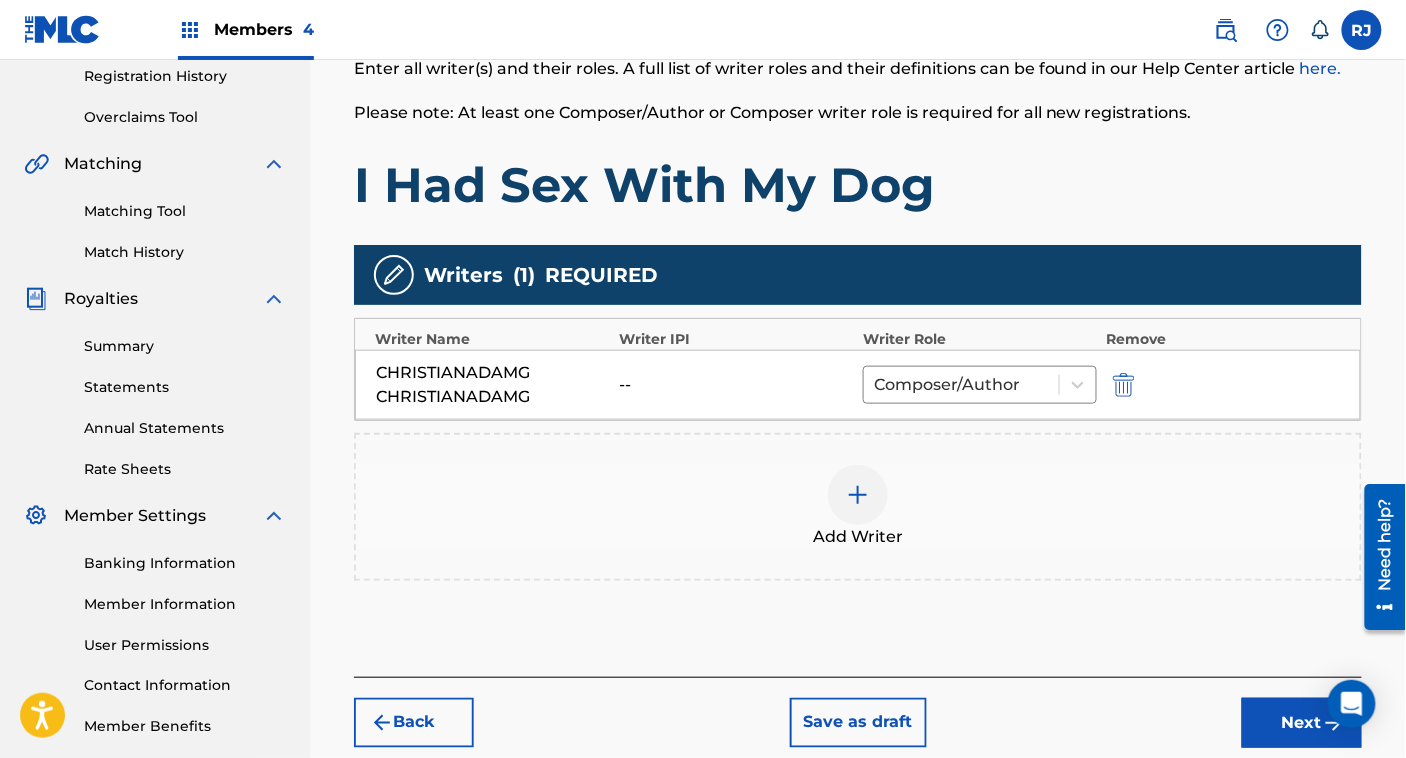 click on "Next" at bounding box center (1302, 723) 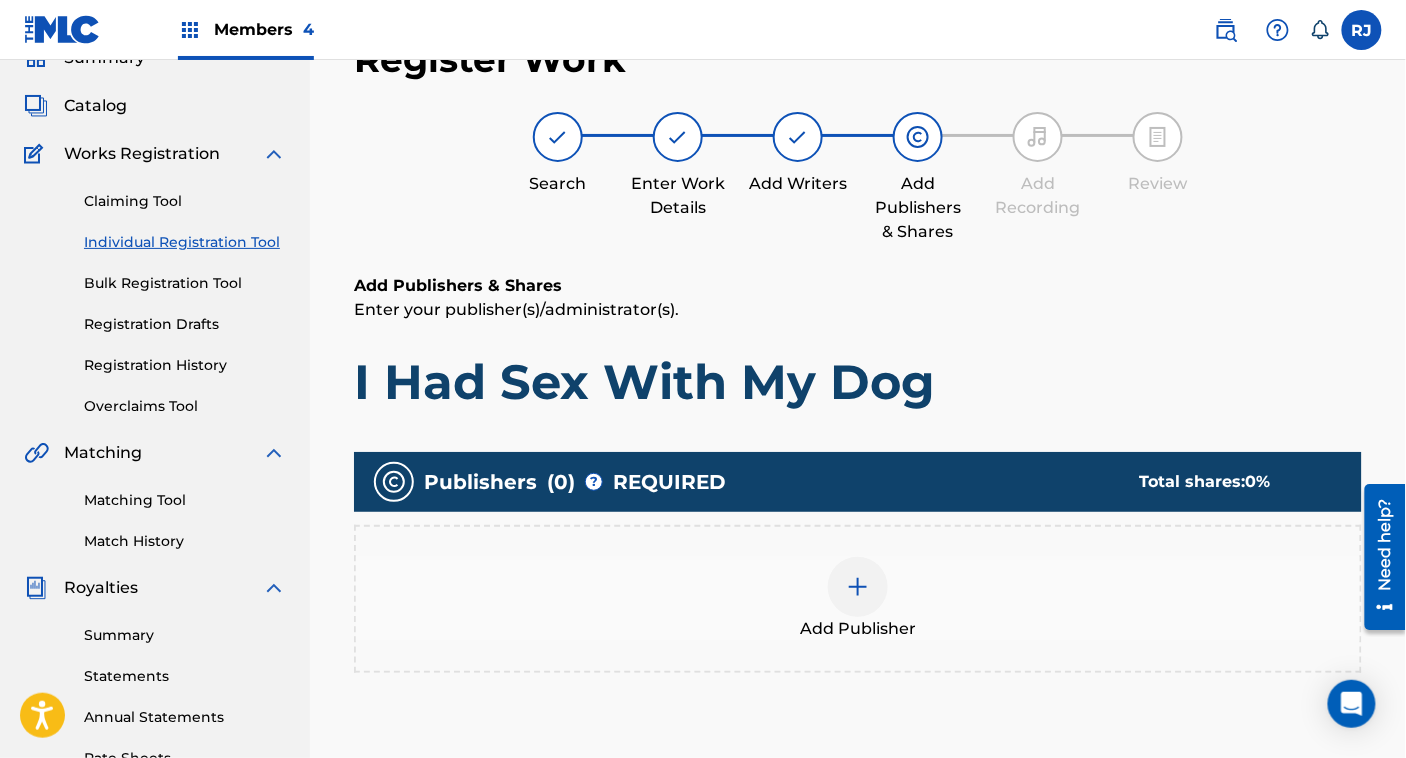 scroll, scrollTop: 90, scrollLeft: 0, axis: vertical 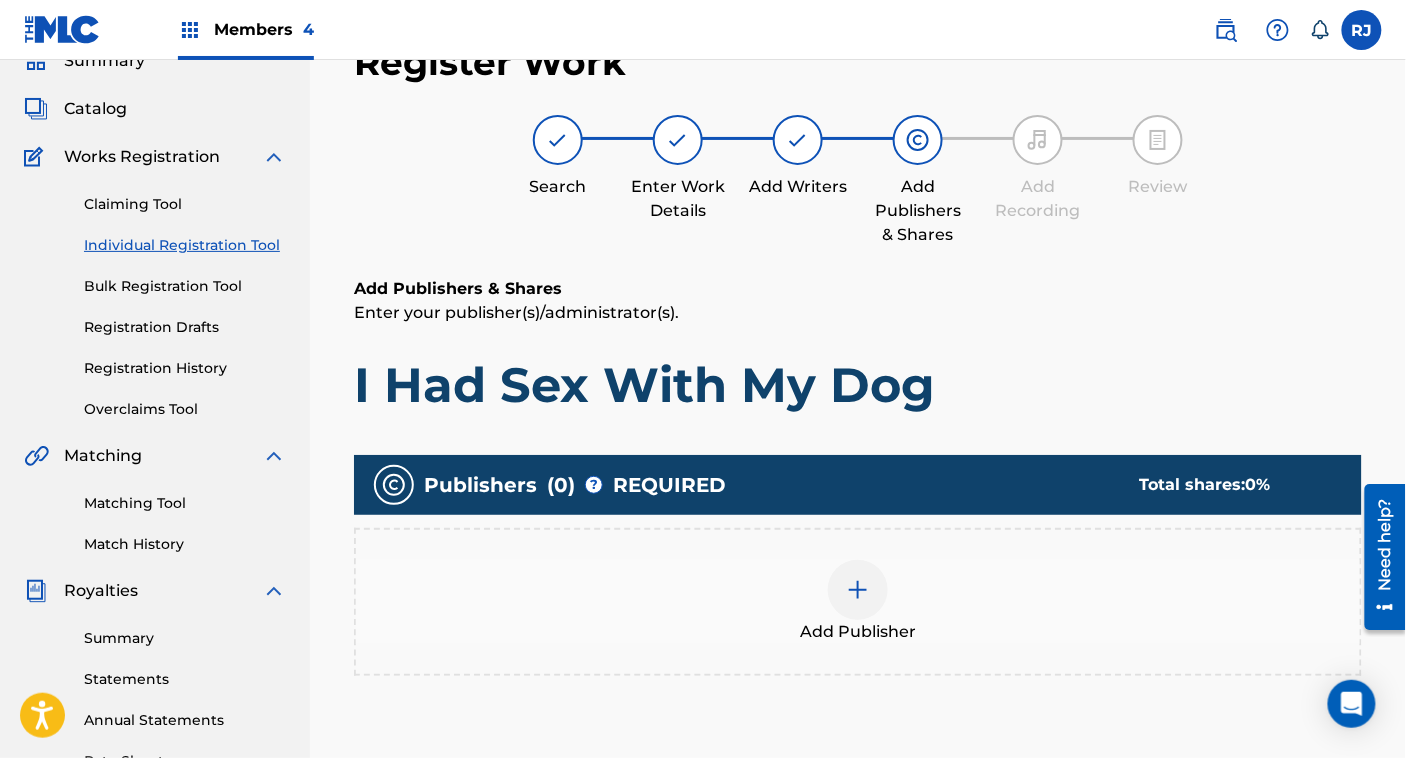 click on "Add Publisher" at bounding box center (858, 602) 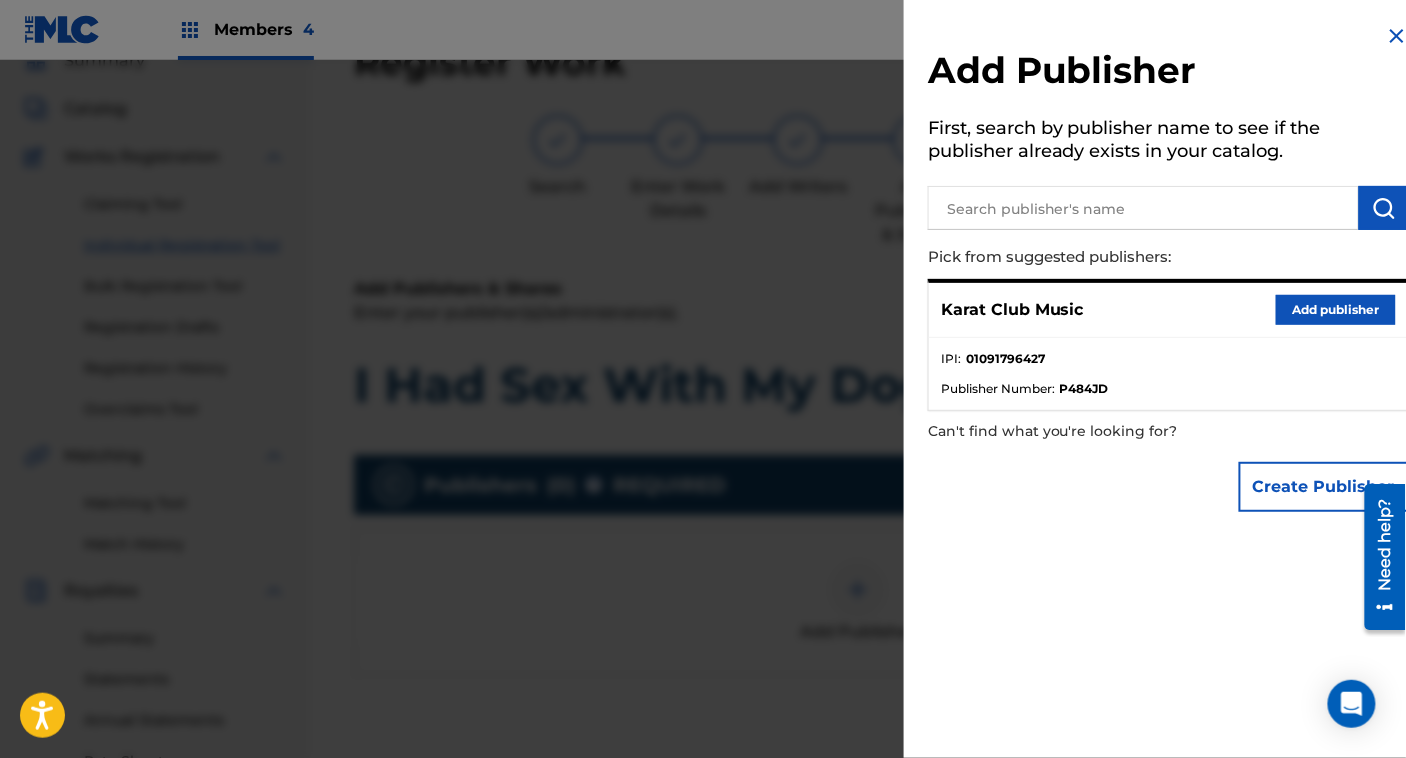 click on "Add publisher" at bounding box center (1336, 310) 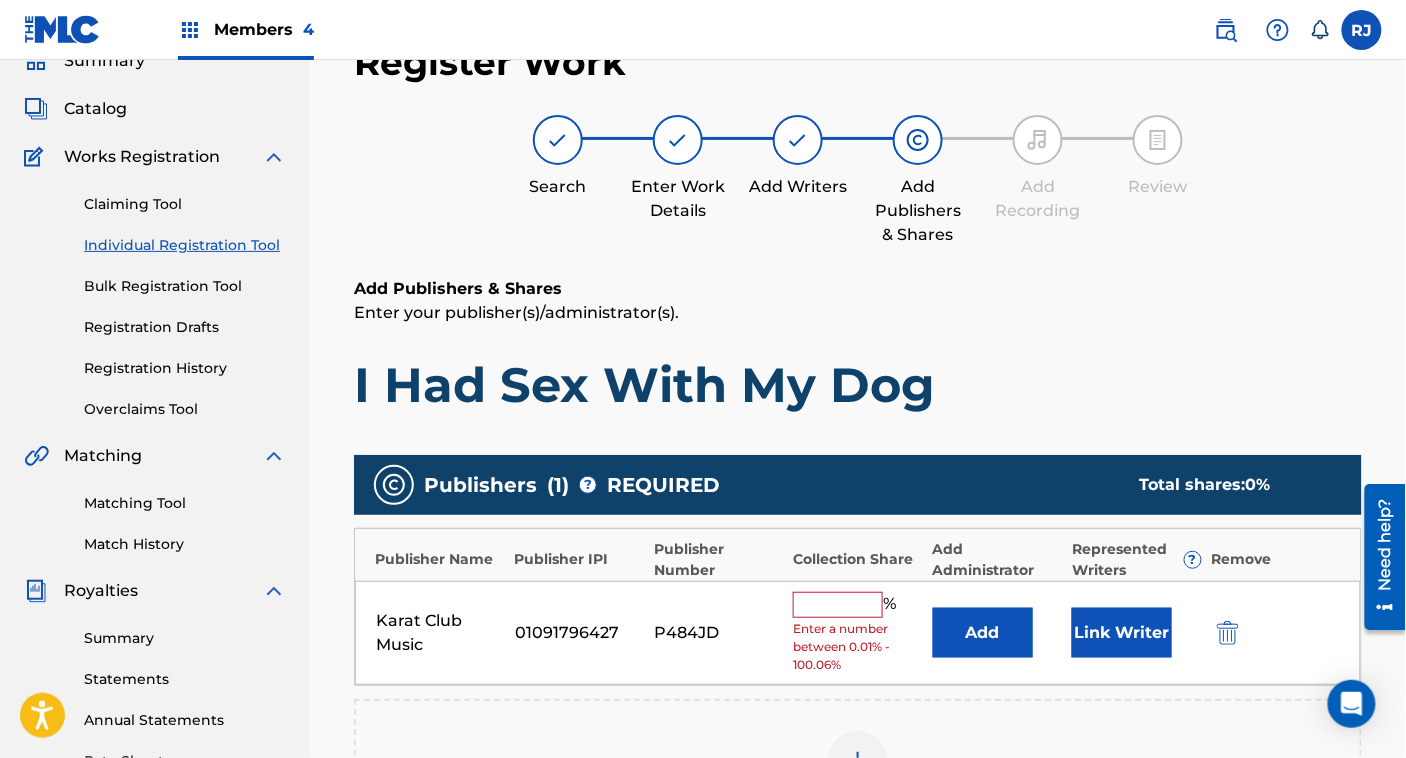 click at bounding box center (838, 605) 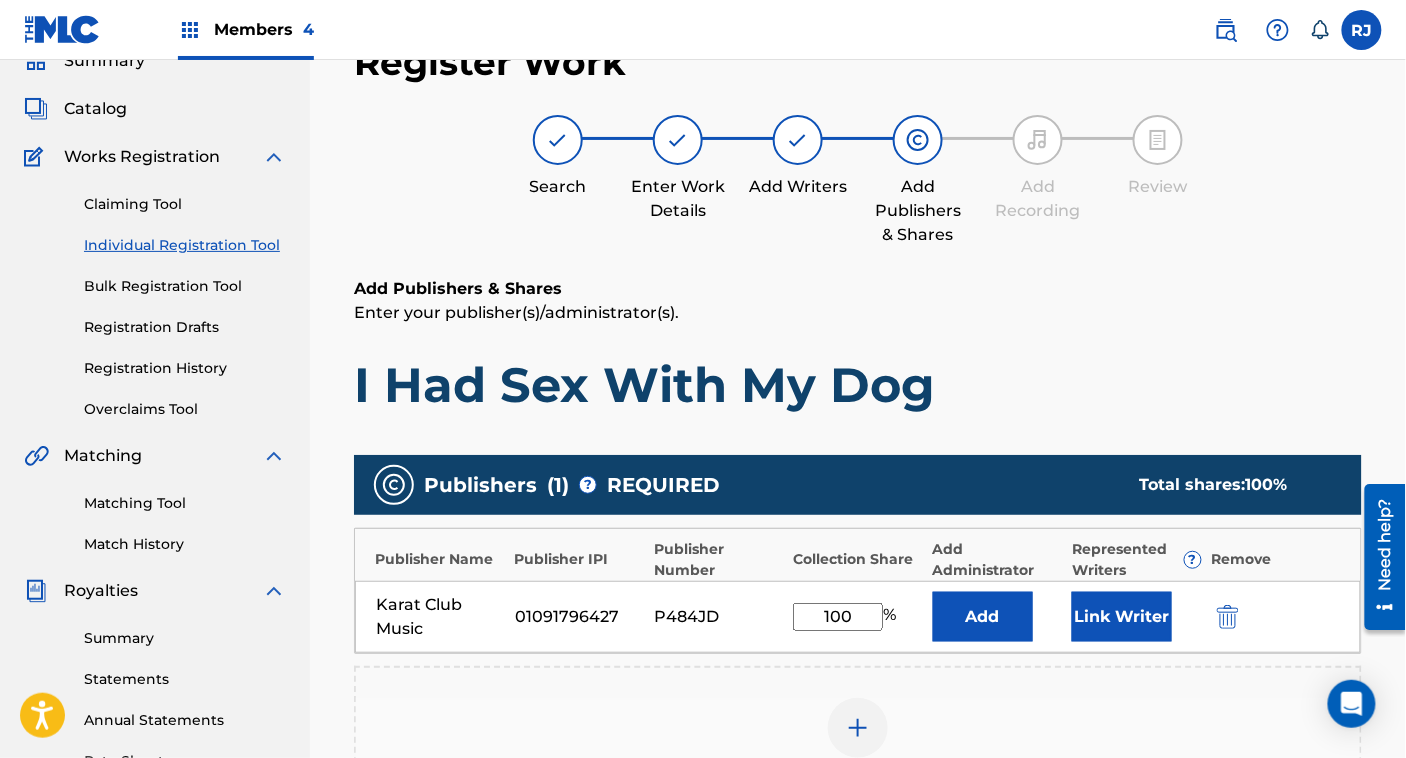 type on "100" 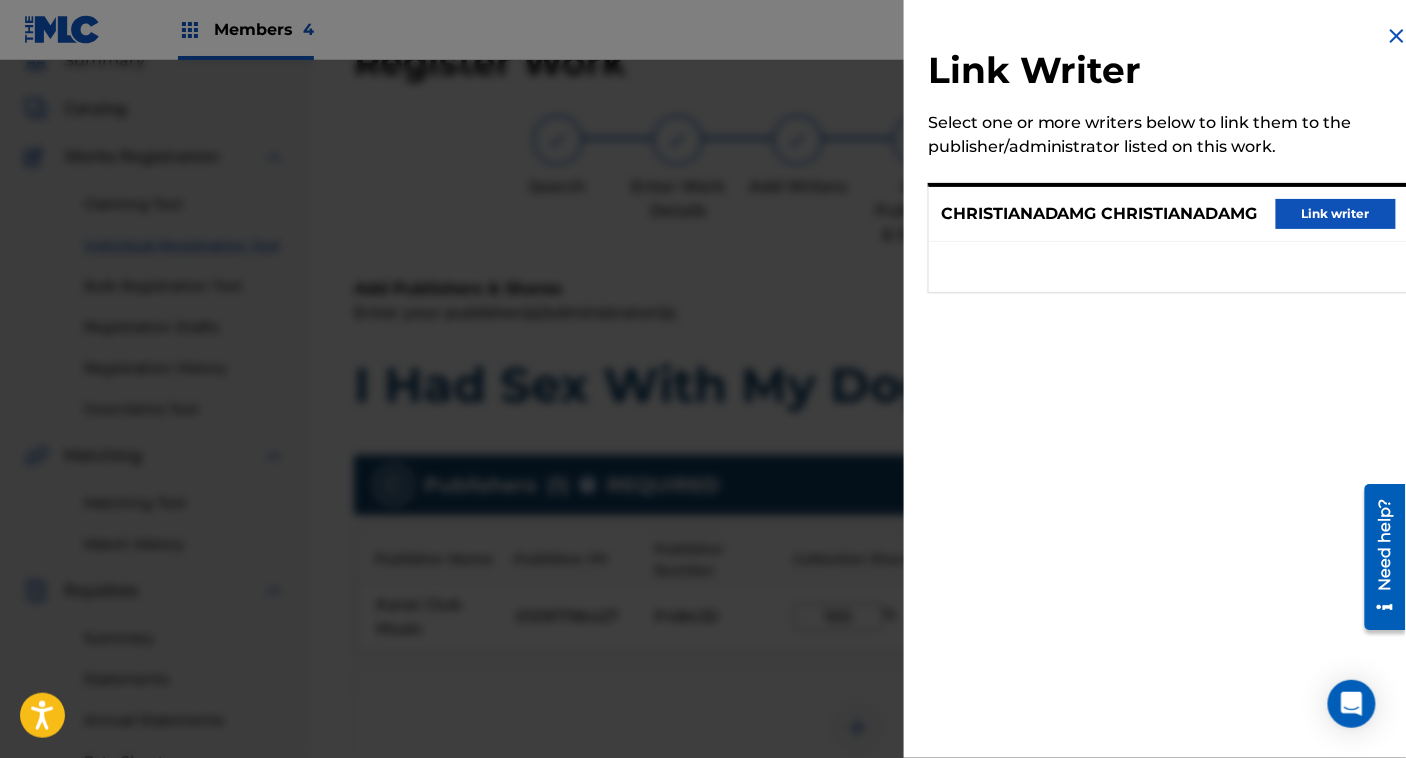 click on "Link writer" at bounding box center [1336, 214] 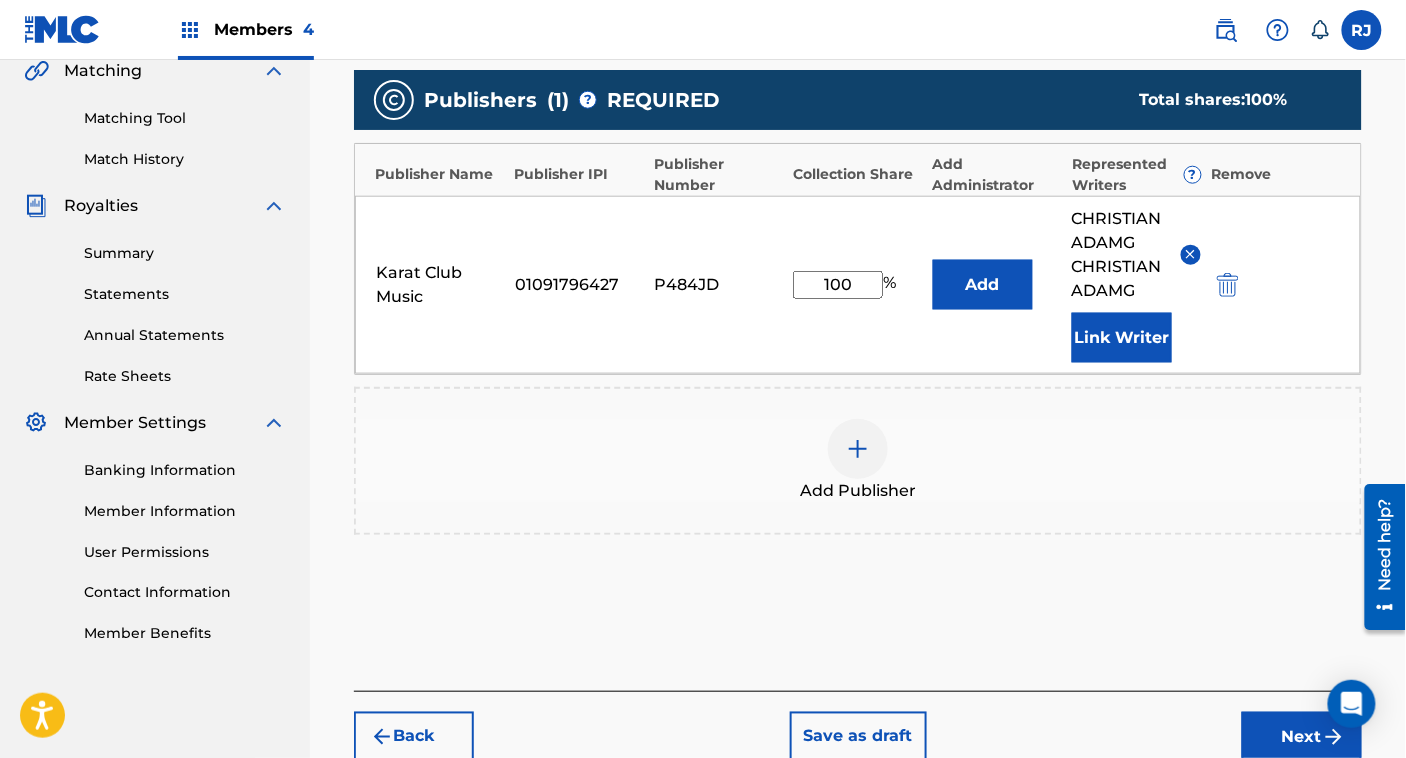 scroll, scrollTop: 592, scrollLeft: 0, axis: vertical 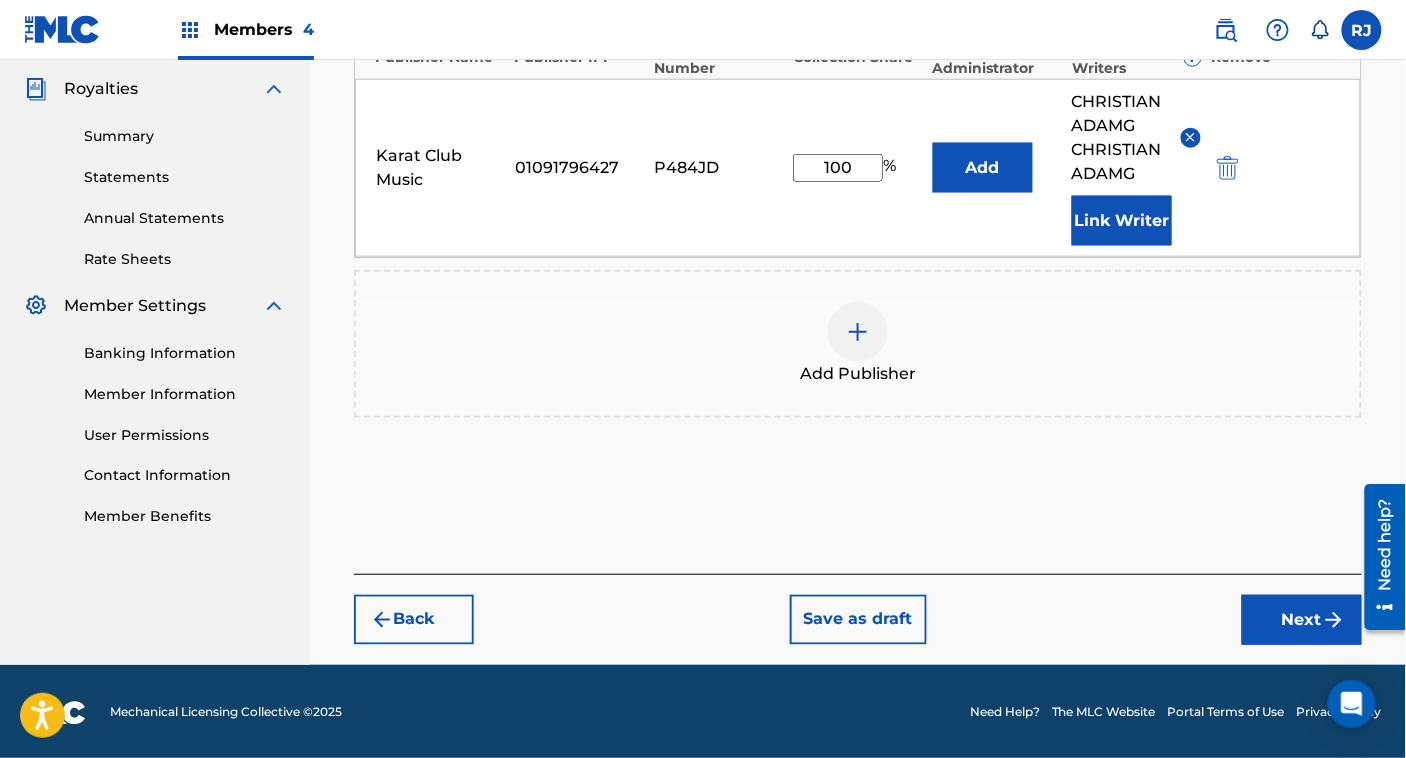 click on "Next" at bounding box center (1302, 620) 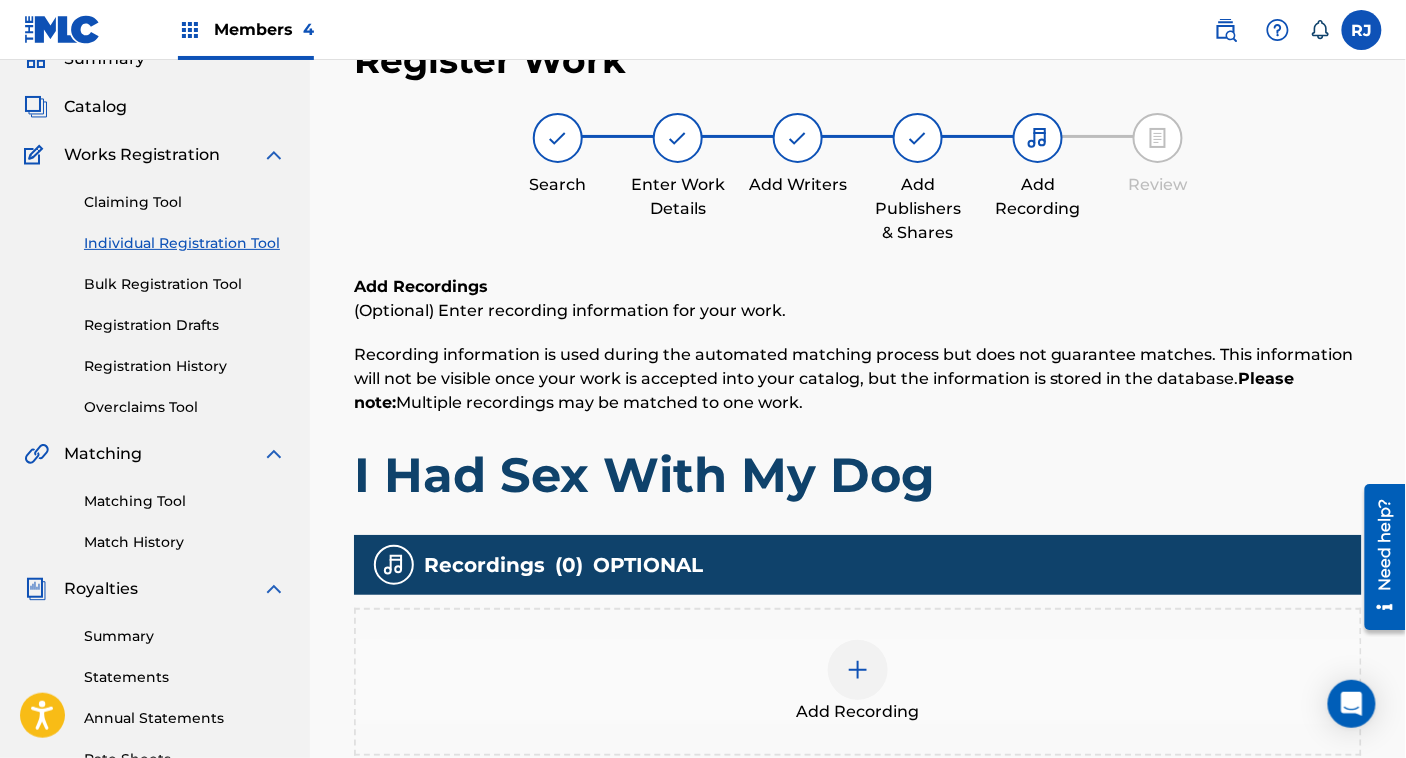 scroll, scrollTop: 90, scrollLeft: 0, axis: vertical 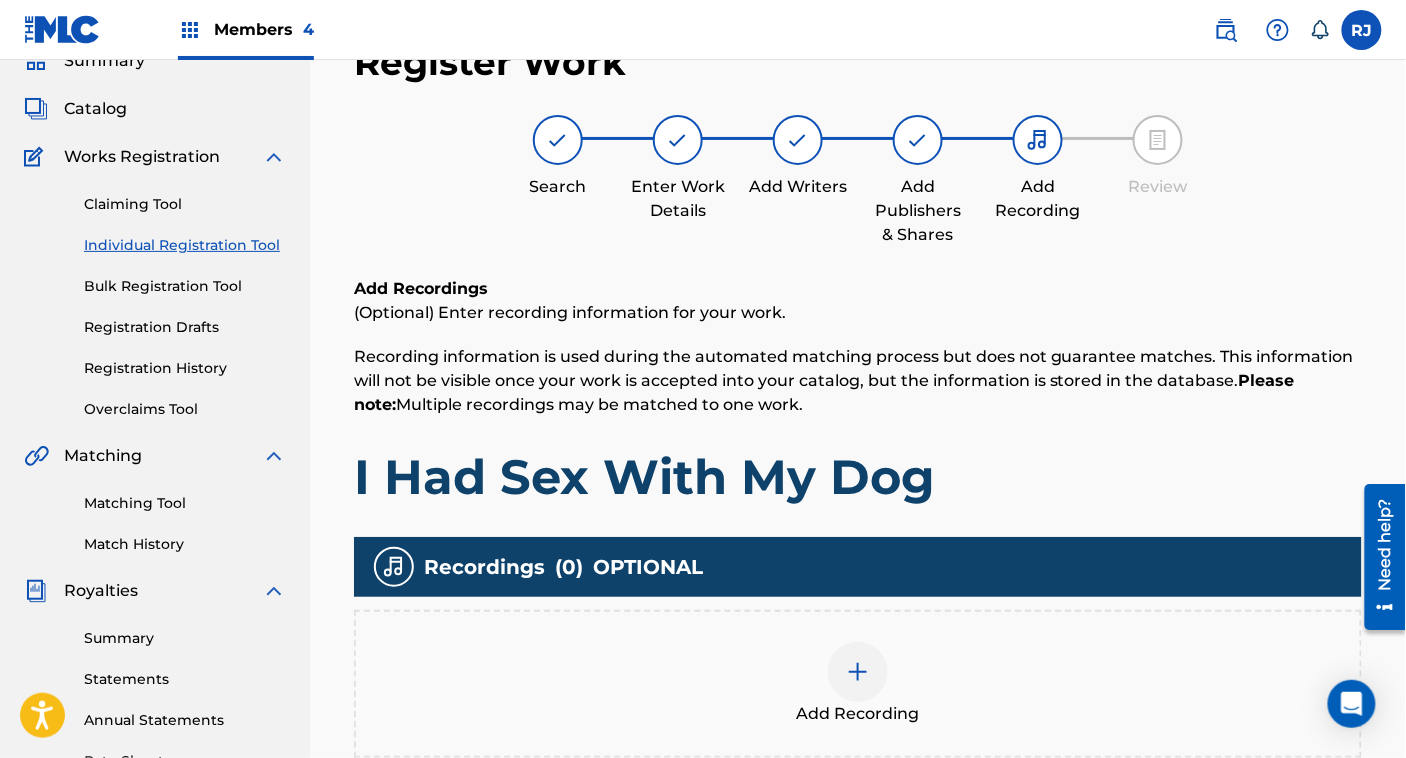 click on "Add Recording" at bounding box center [858, 684] 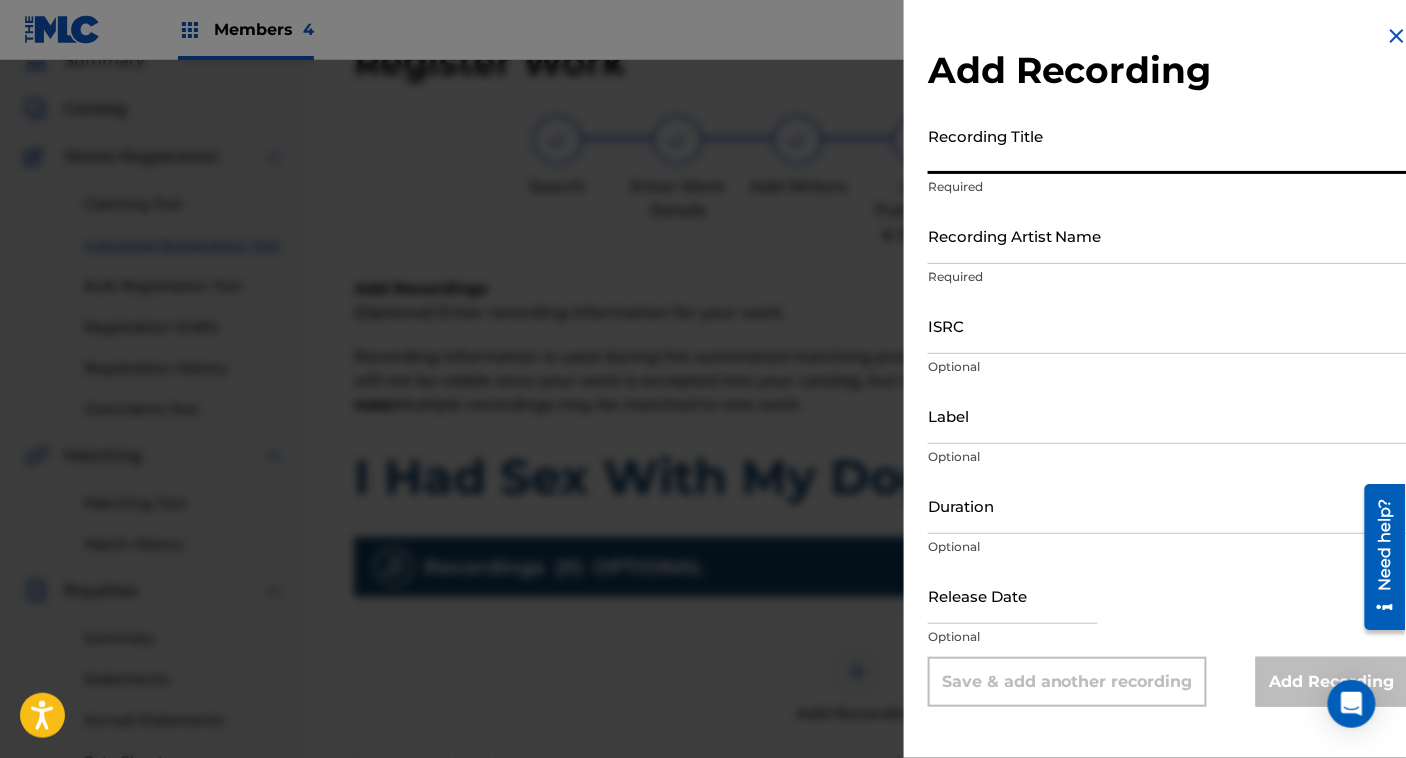 click on "Recording Title" at bounding box center (1168, 145) 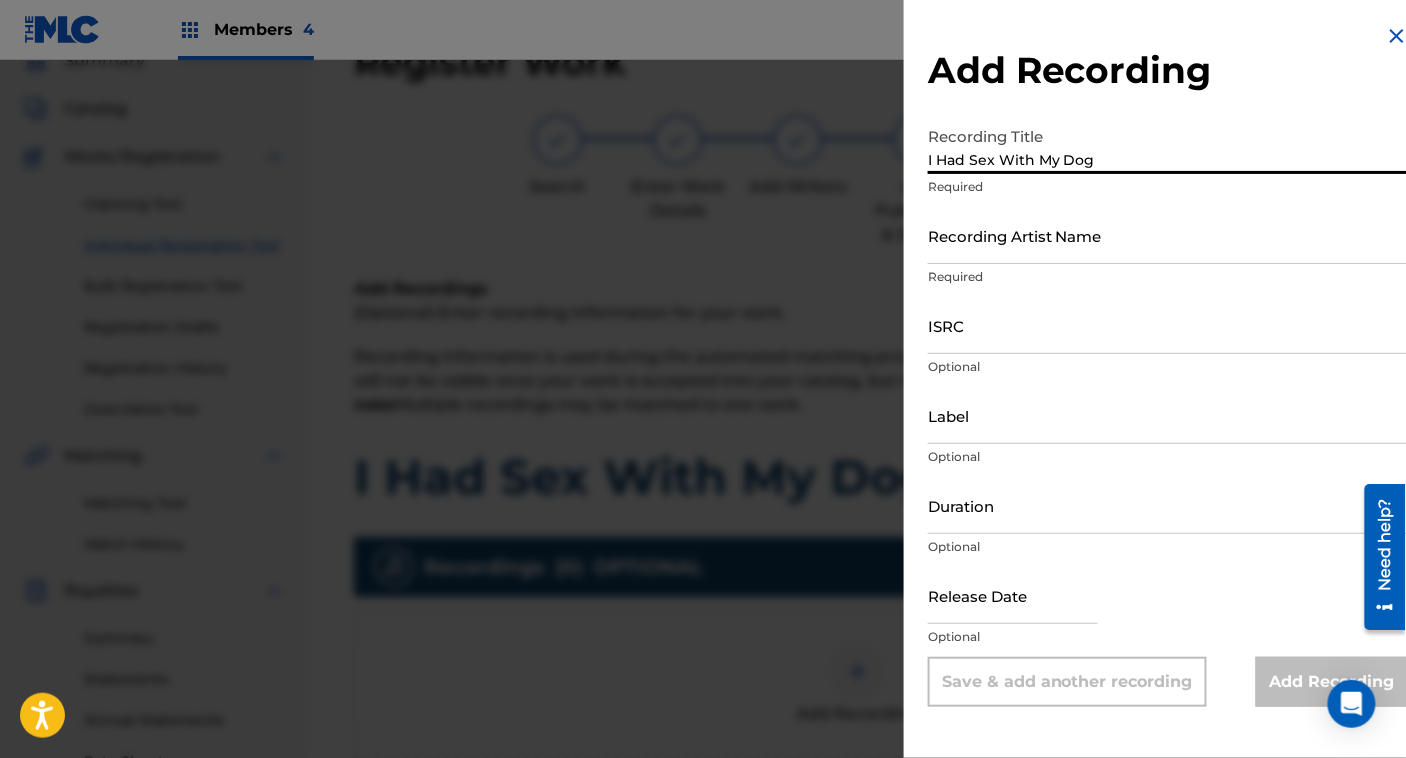 type on "I Had Sex With My Dog" 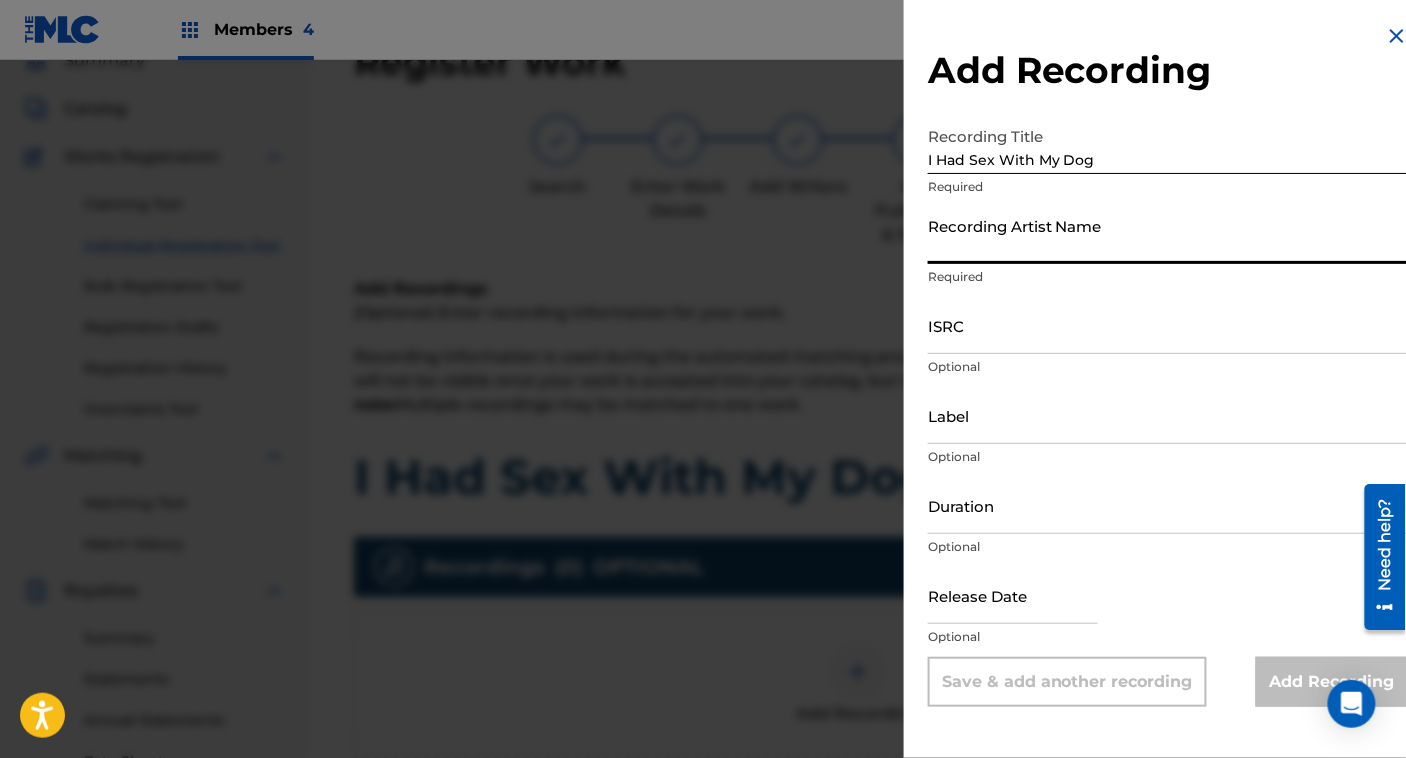 paste on "ChristianAdamG" 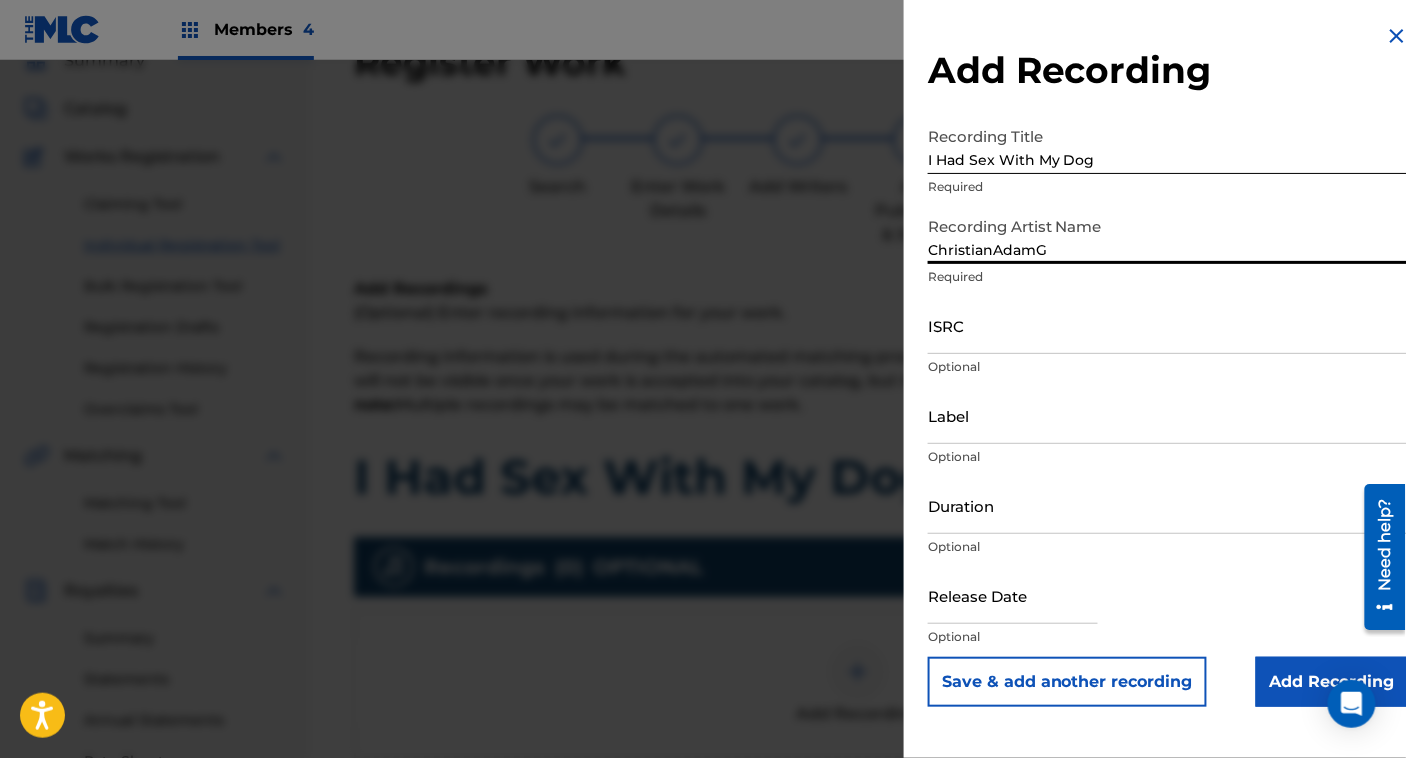 type on "ChristianAdamG" 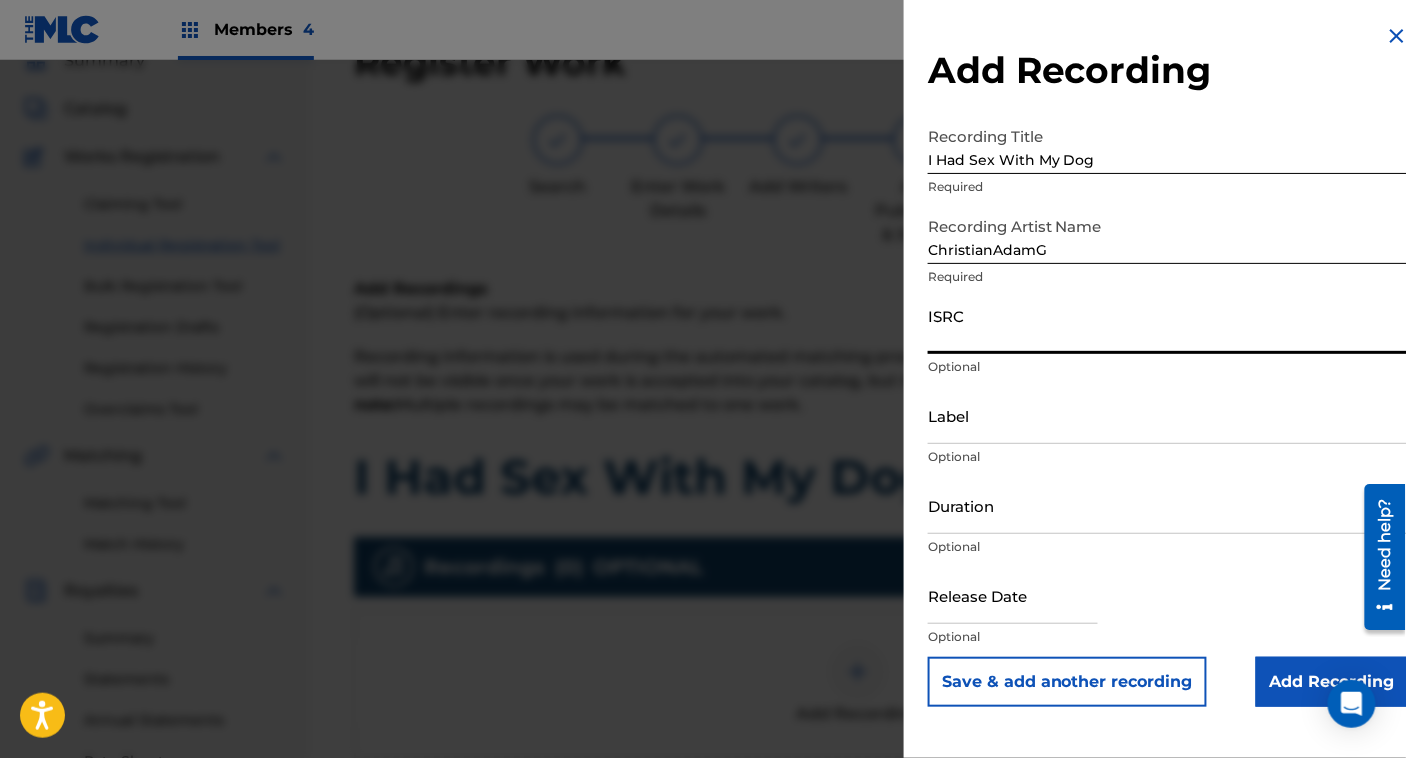 paste on "QZARB1802761" 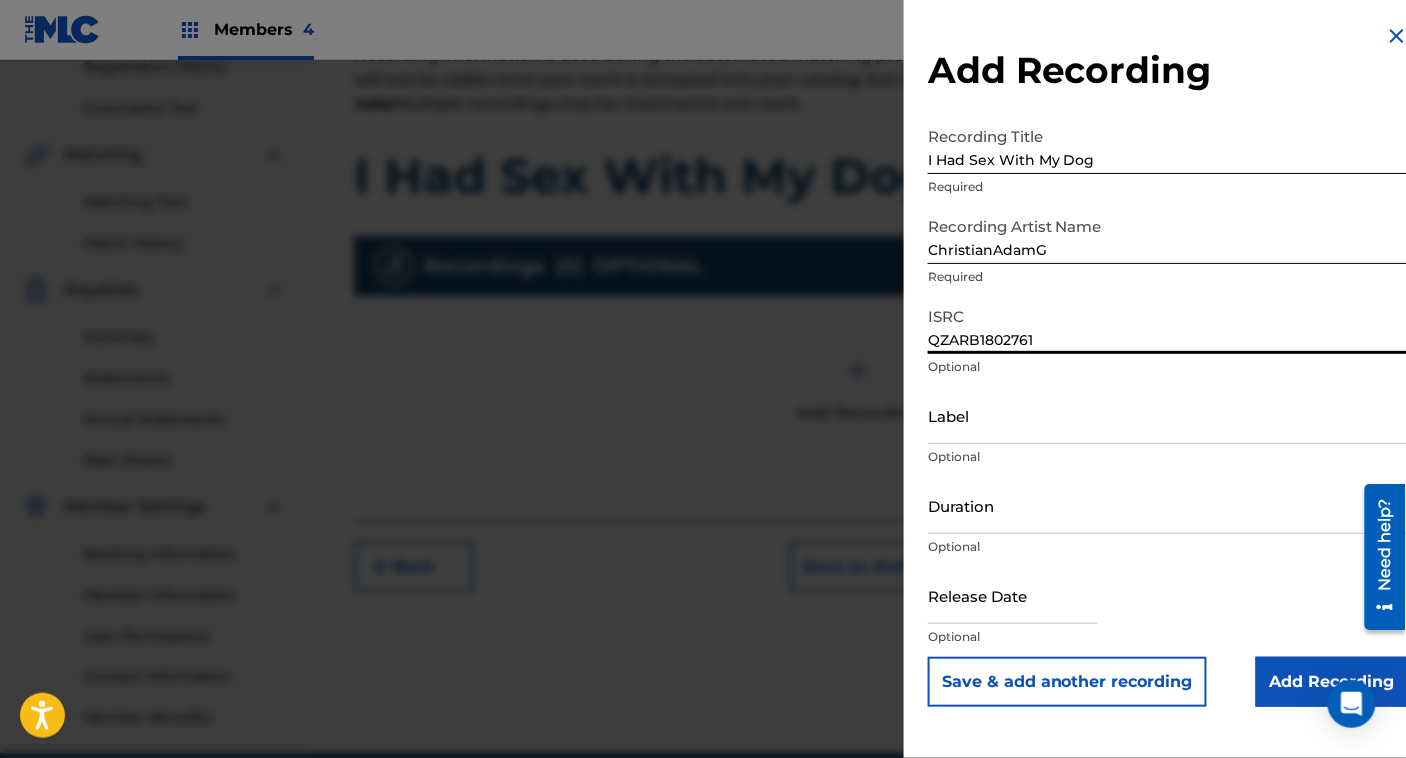 scroll, scrollTop: 394, scrollLeft: 0, axis: vertical 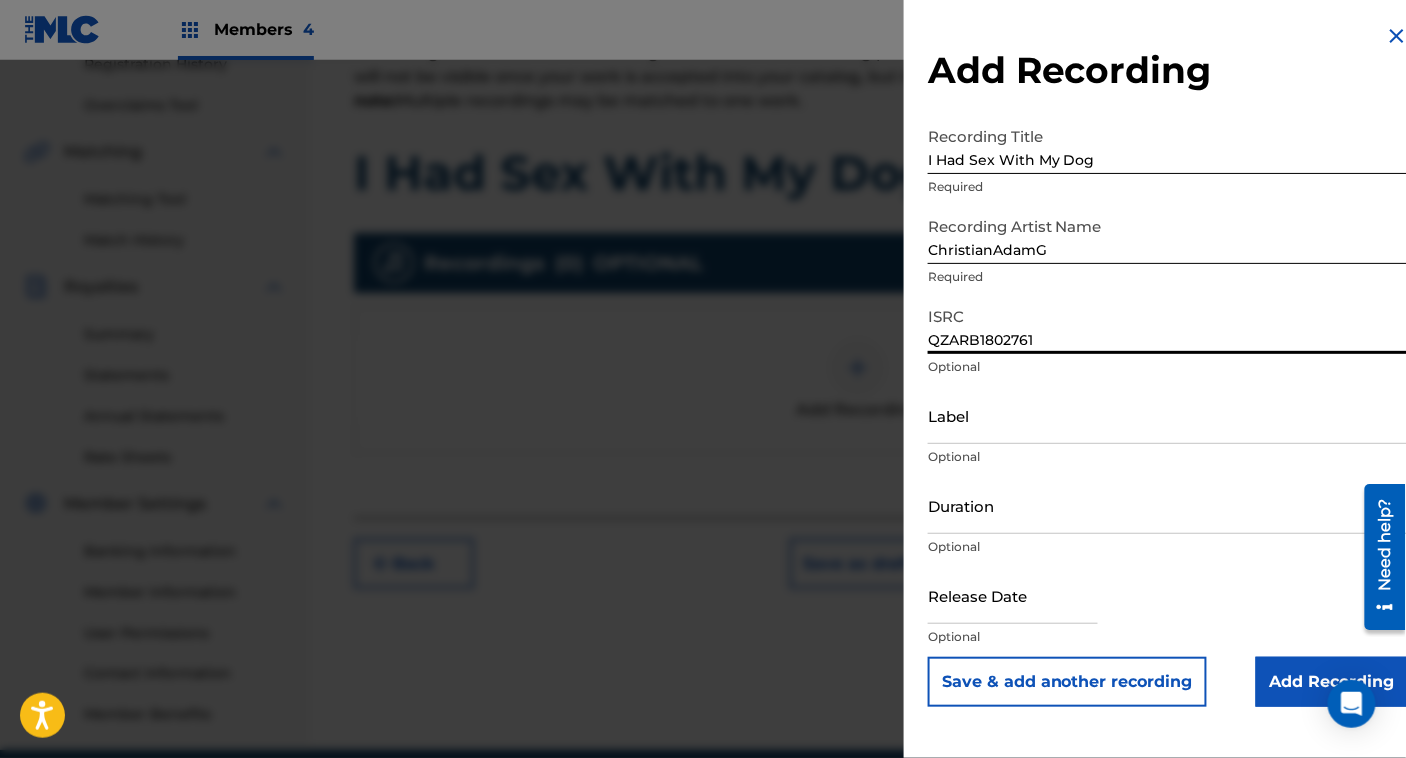 type on "QZARB1802761" 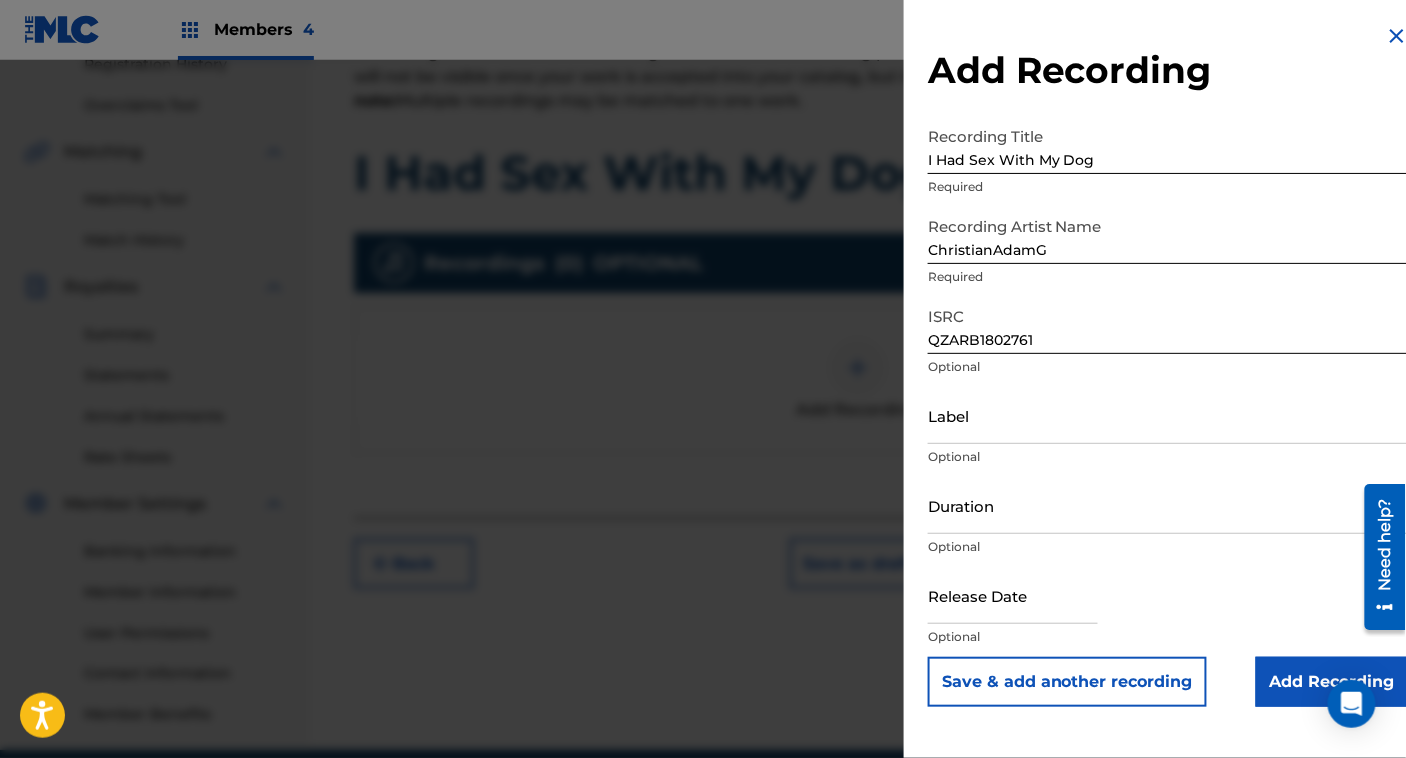 click on "Add Recording" at bounding box center (1332, 682) 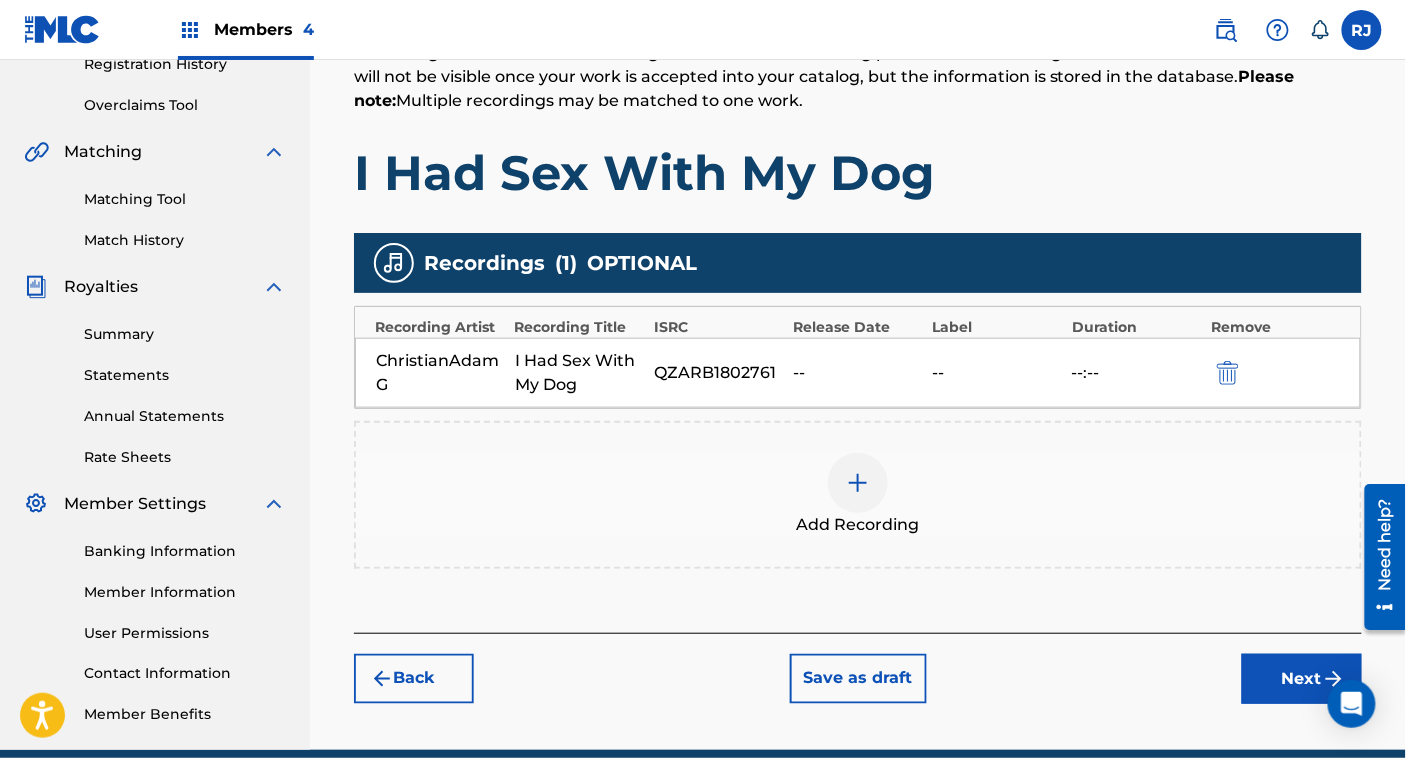 click on "Next" at bounding box center [1302, 679] 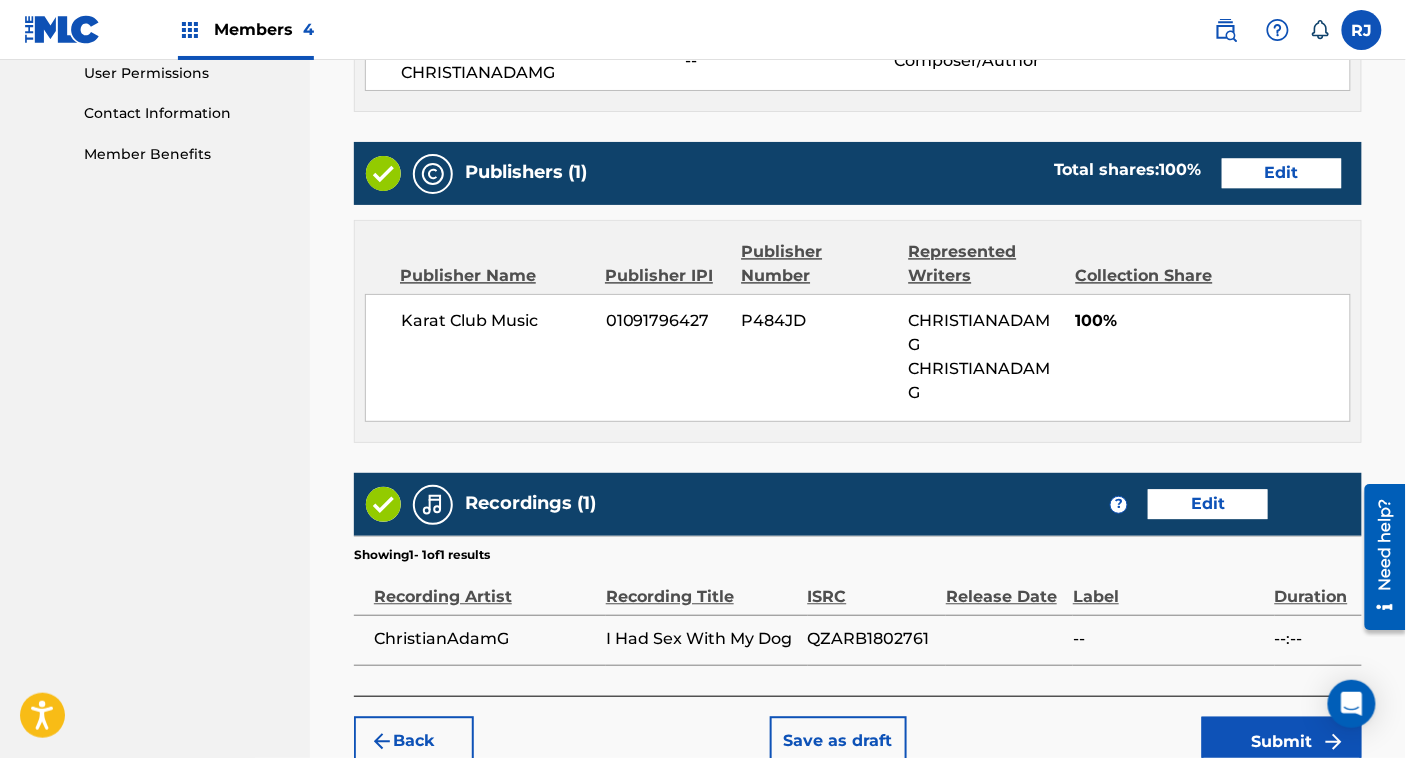 scroll, scrollTop: 1073, scrollLeft: 0, axis: vertical 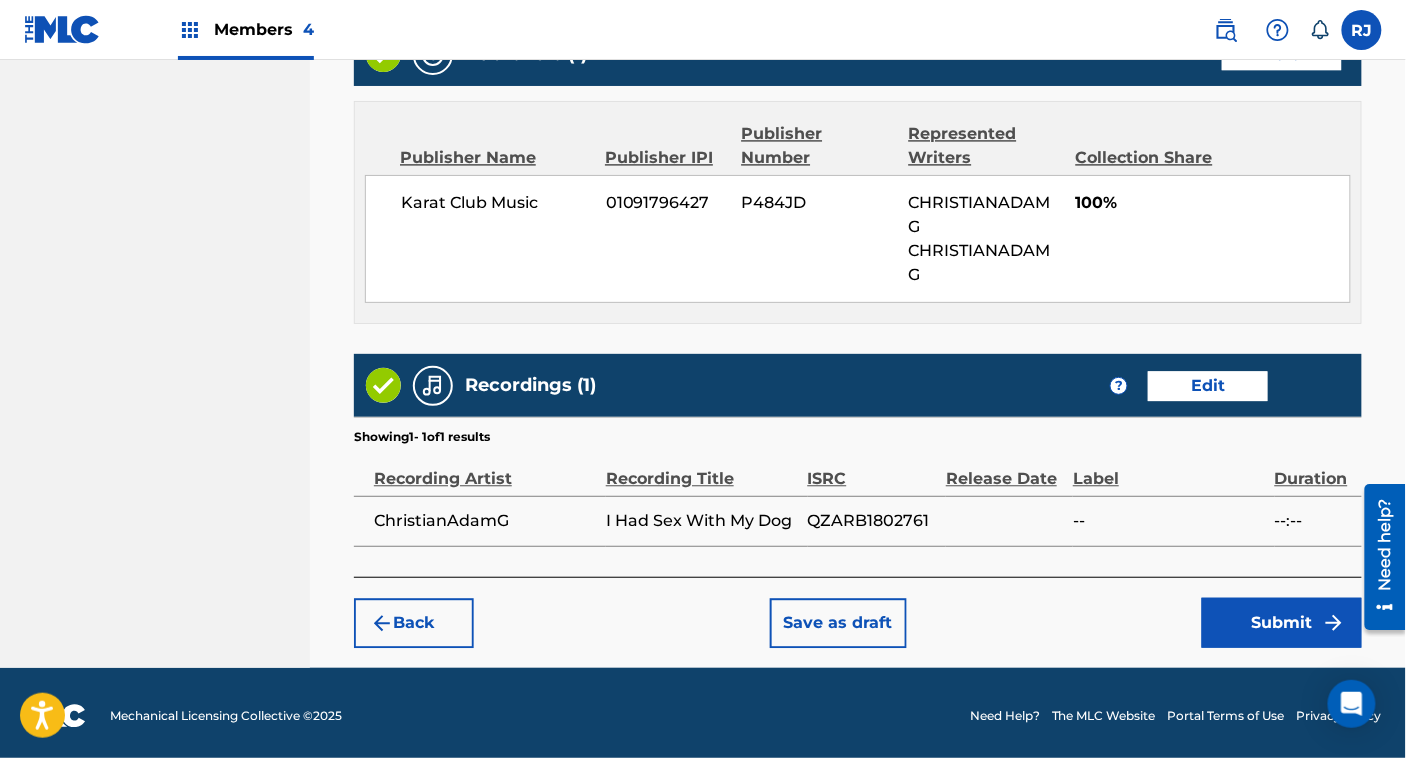 click on "Submit" at bounding box center [1282, 623] 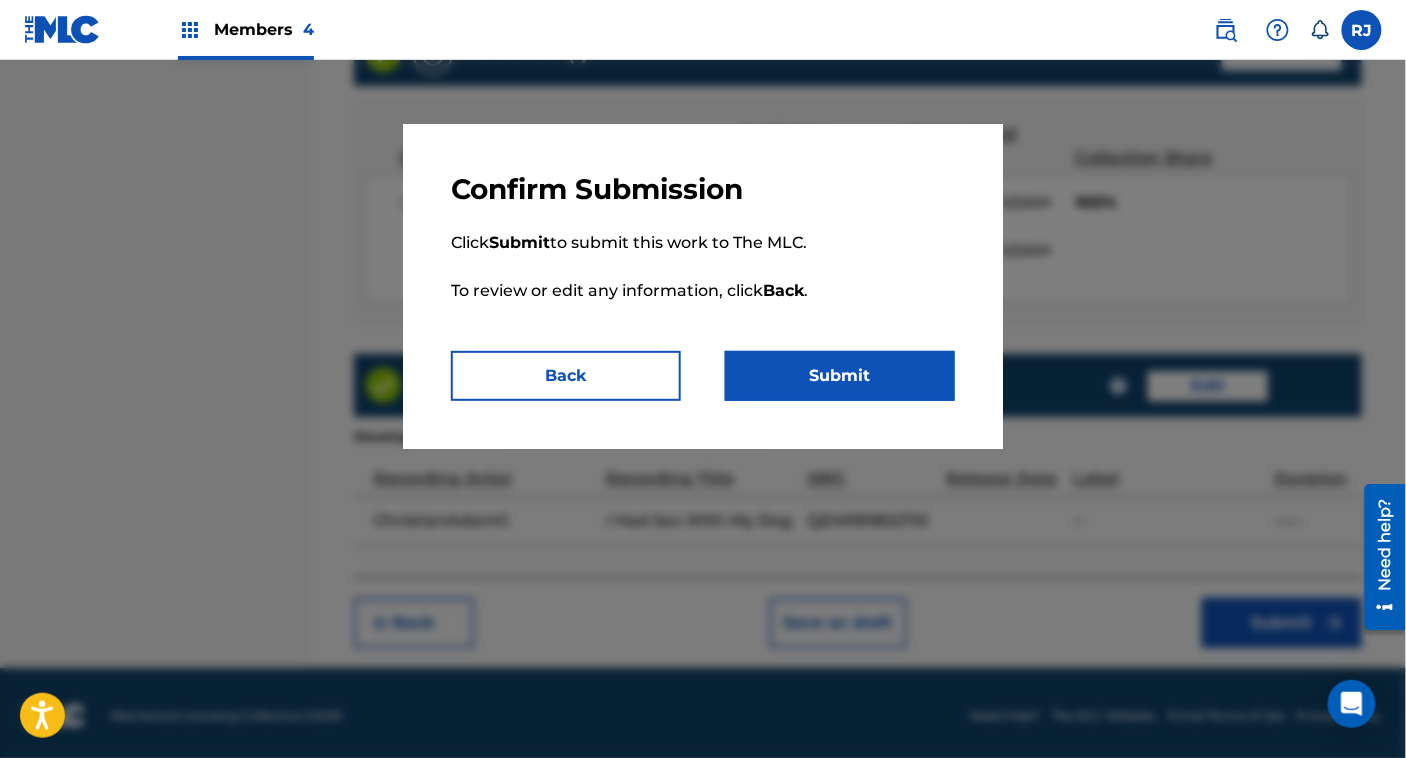 click on "Submit" at bounding box center [840, 376] 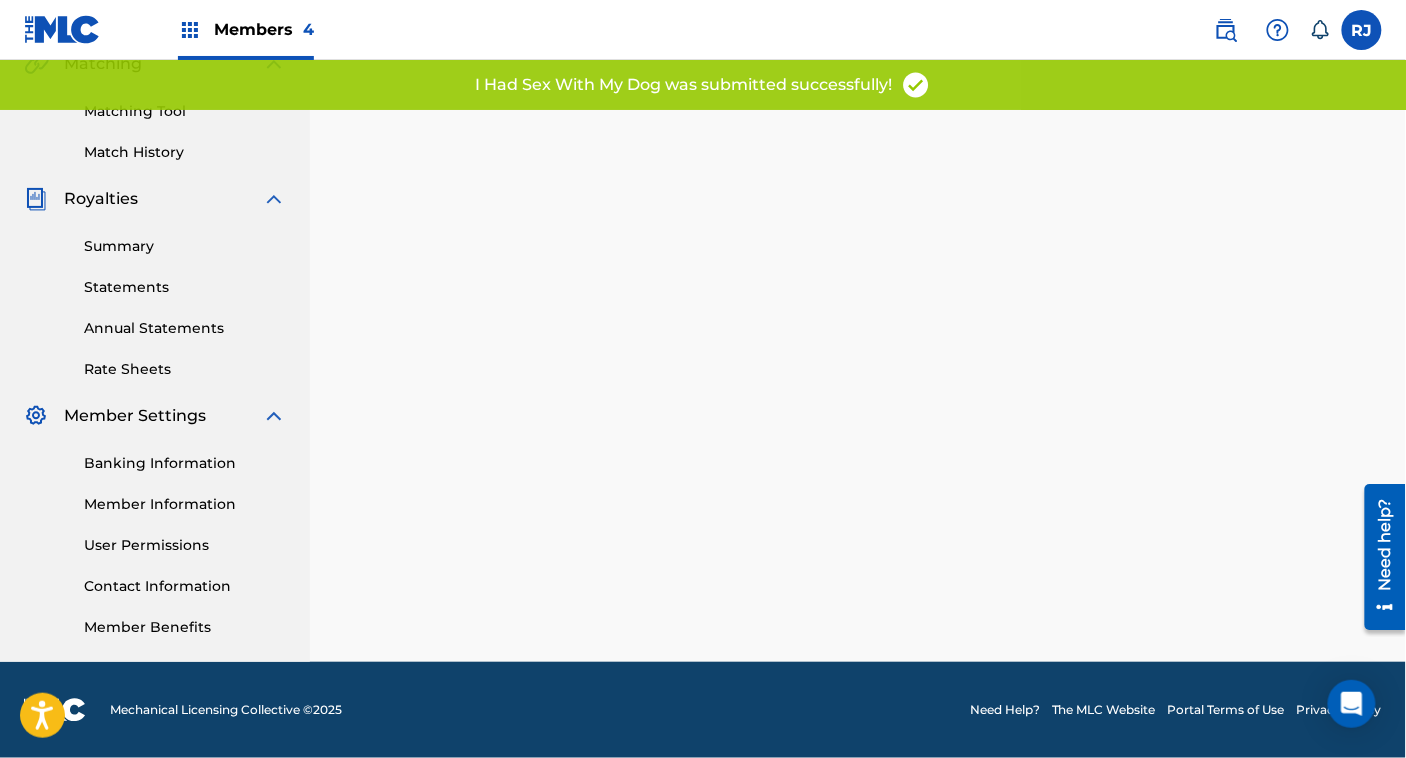 scroll, scrollTop: 0, scrollLeft: 0, axis: both 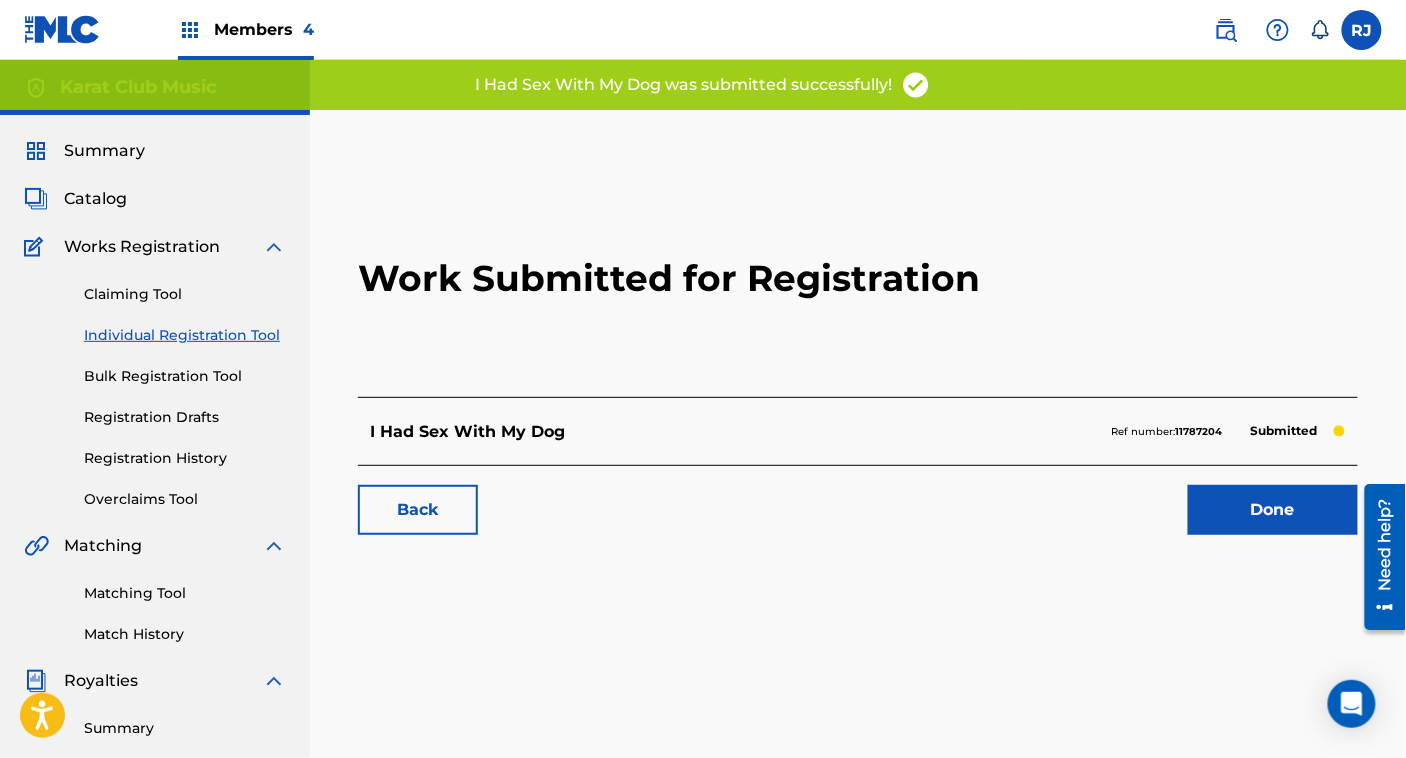 click on "Done" at bounding box center (1273, 510) 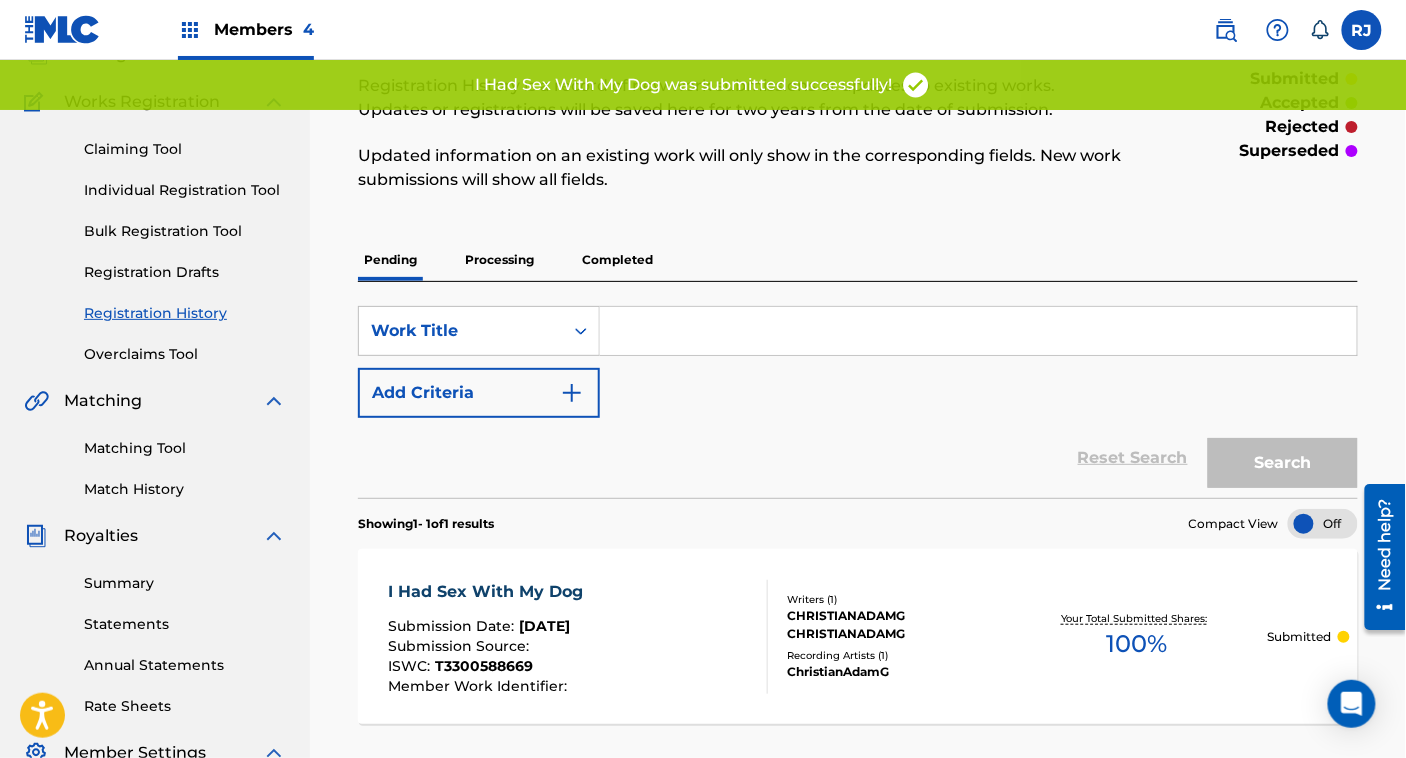 scroll, scrollTop: 92, scrollLeft: 0, axis: vertical 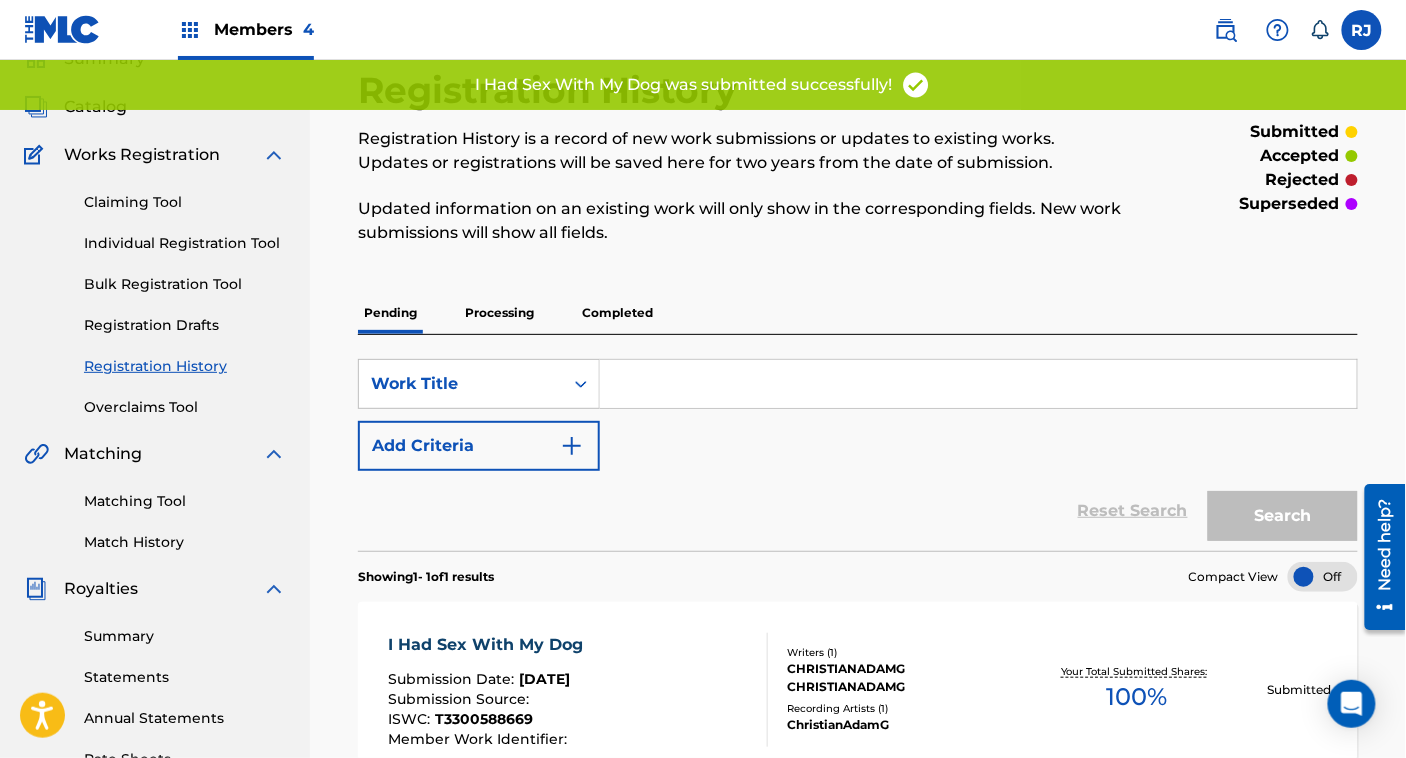 click on "Processing" at bounding box center (499, 313) 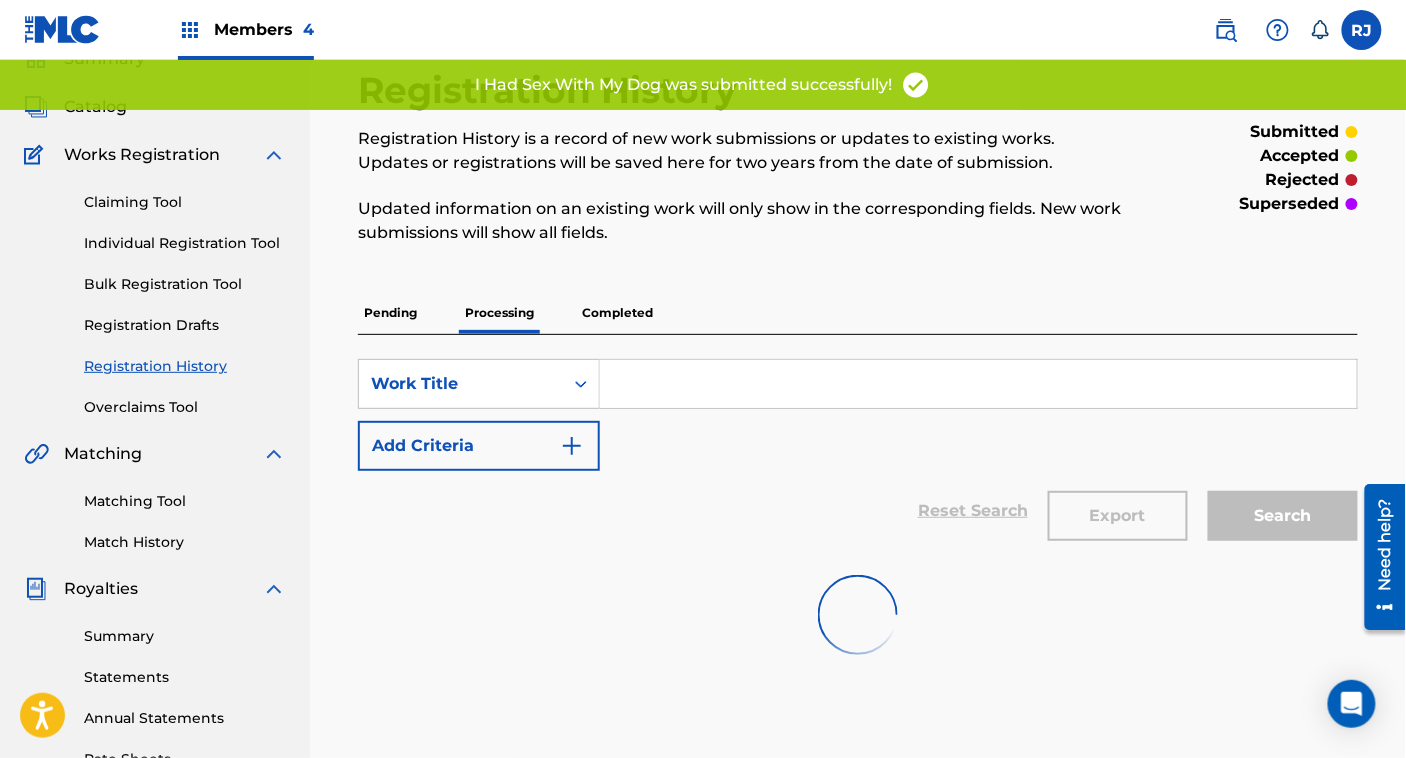 scroll, scrollTop: 0, scrollLeft: 0, axis: both 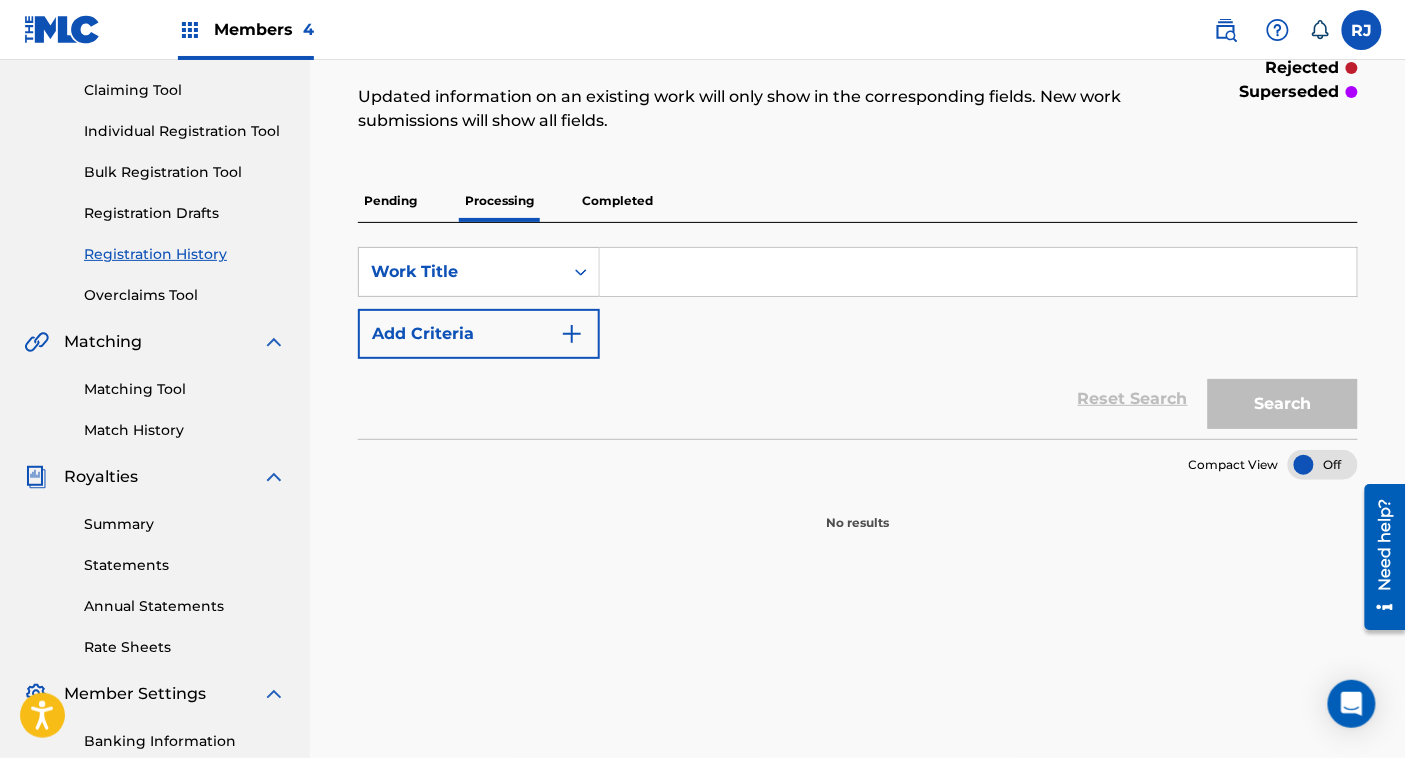 click on "Members    4" at bounding box center [246, 29] 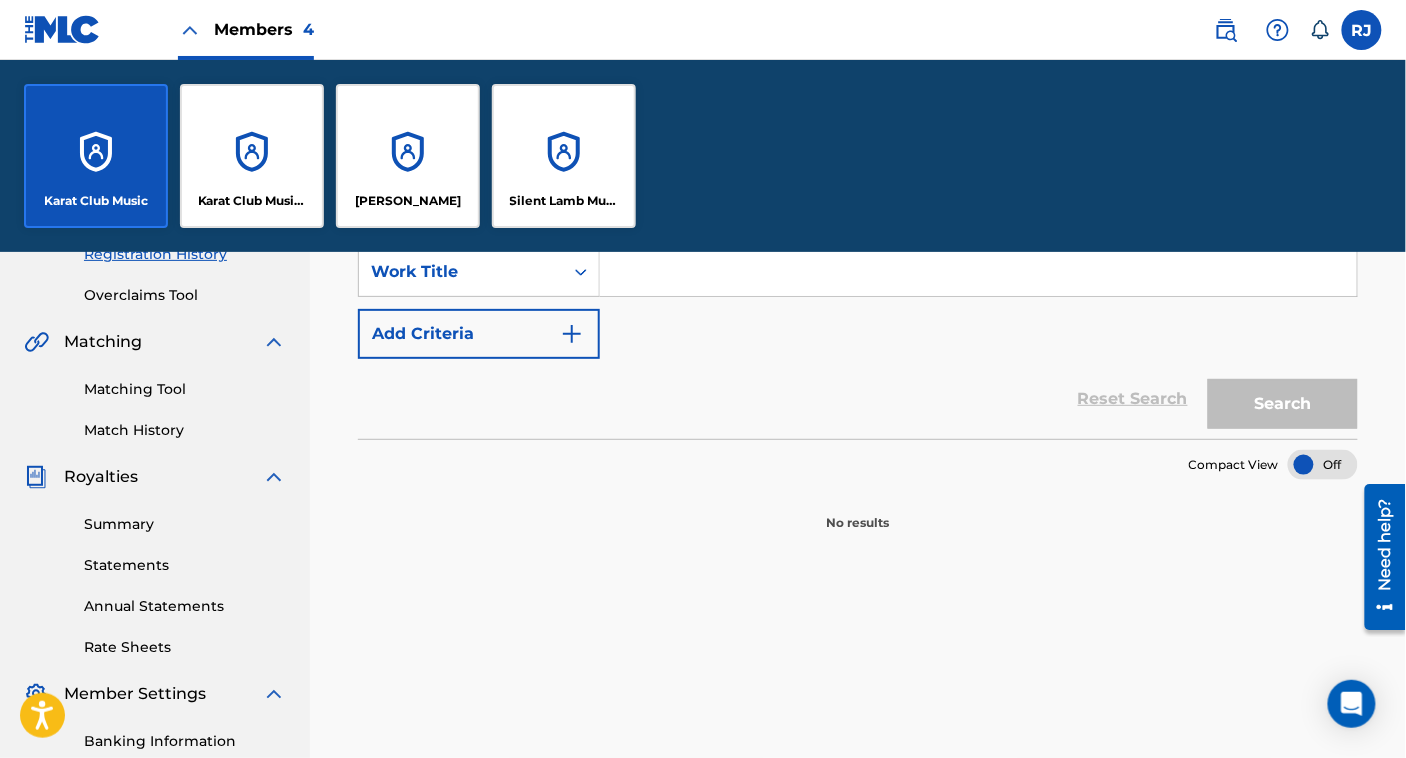 click on "Silent Lamb Music Rights" at bounding box center [564, 156] 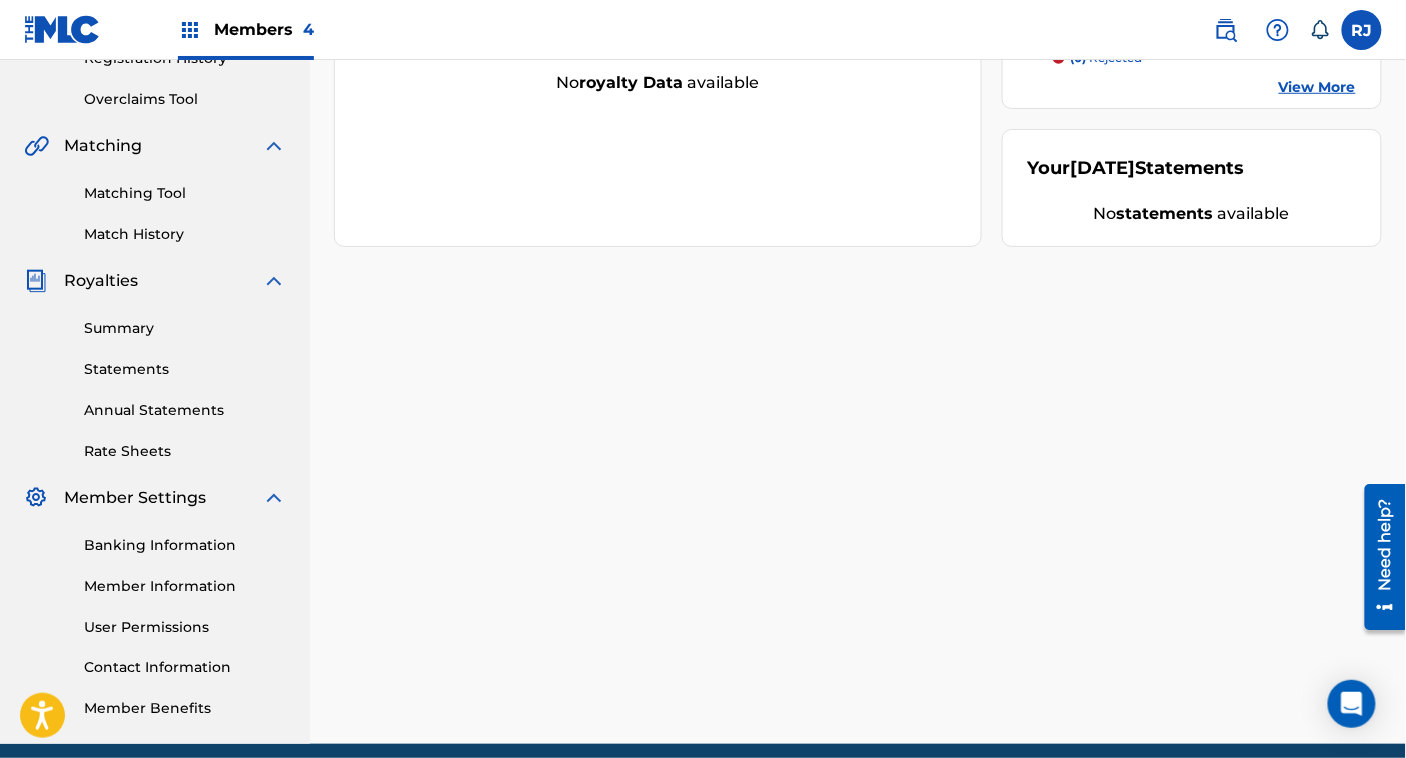 scroll, scrollTop: 401, scrollLeft: 0, axis: vertical 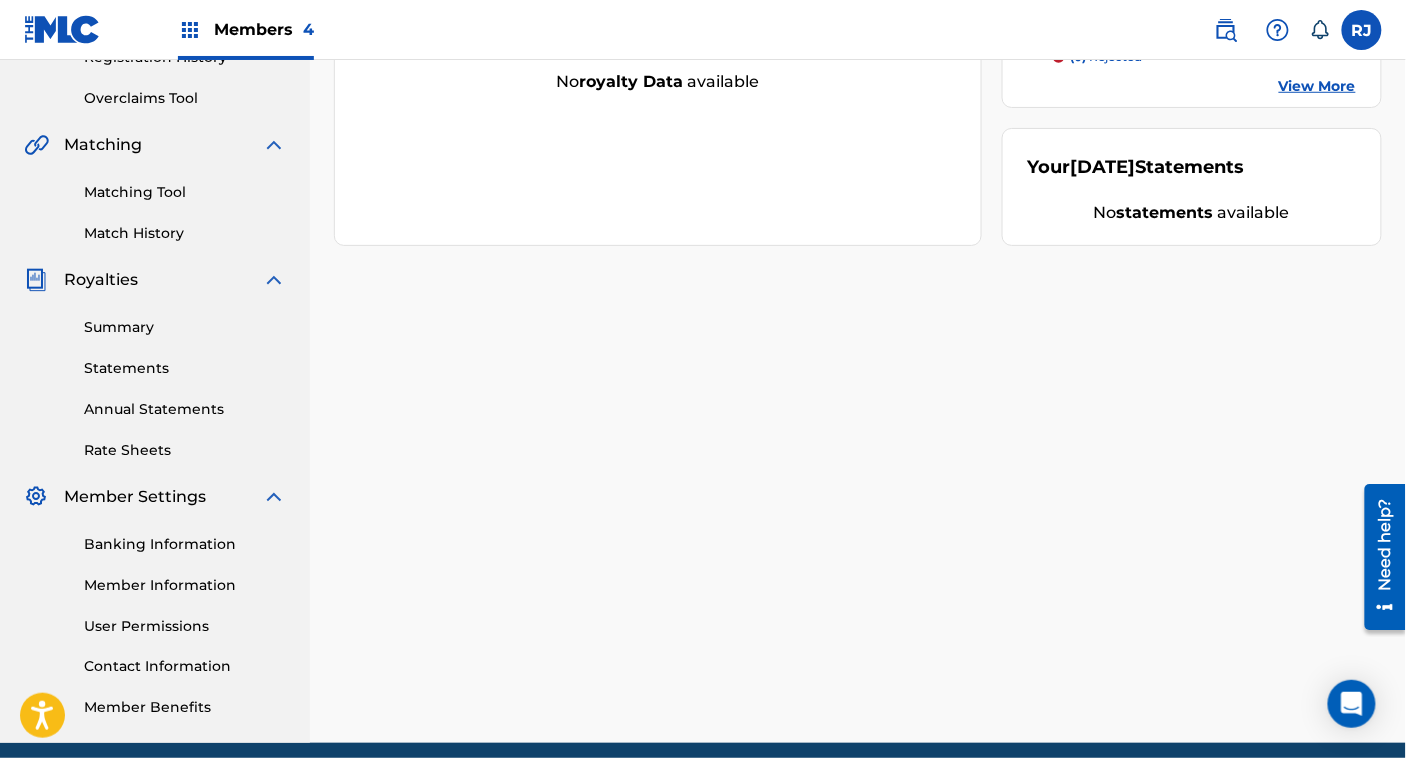 click on "Statements" at bounding box center [185, 368] 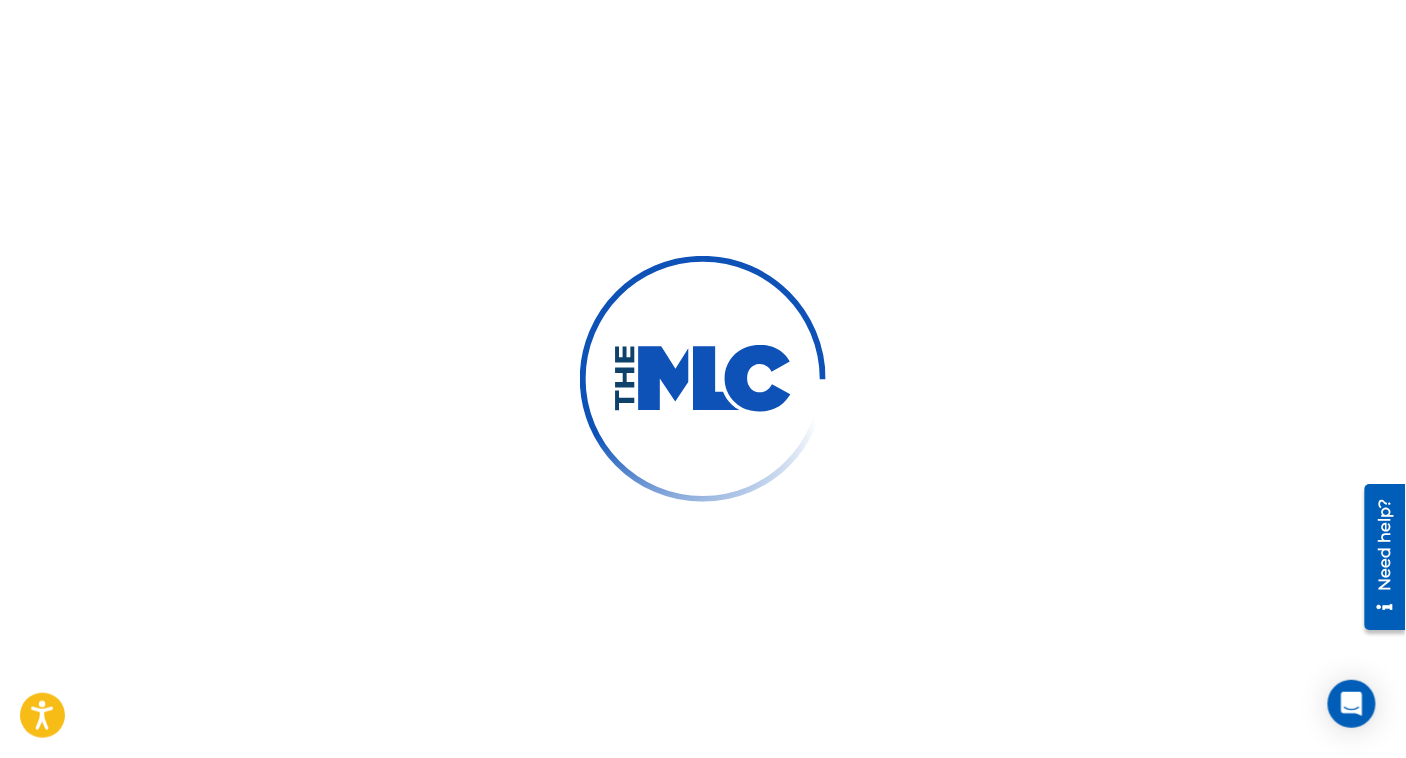 scroll, scrollTop: 0, scrollLeft: 0, axis: both 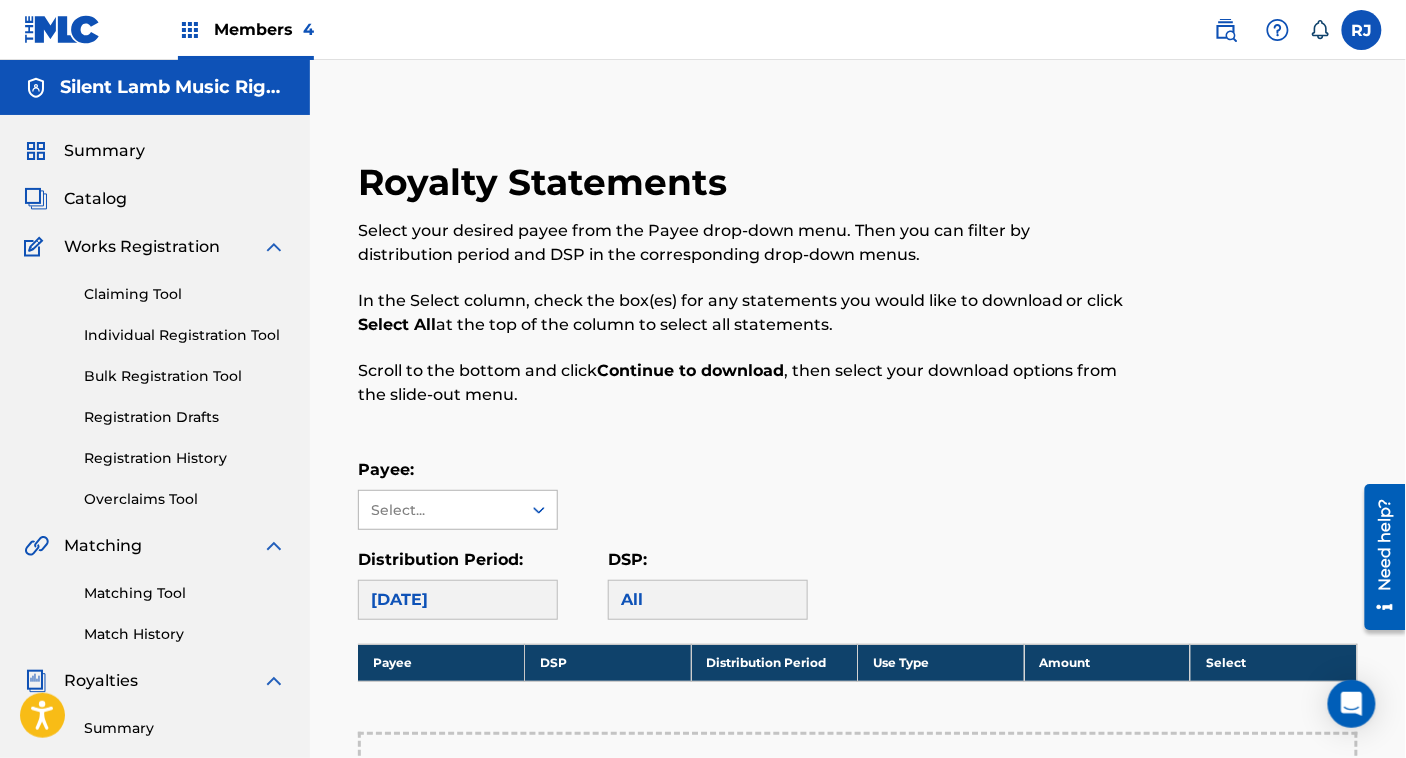 click on "Select..." at bounding box center [440, 510] 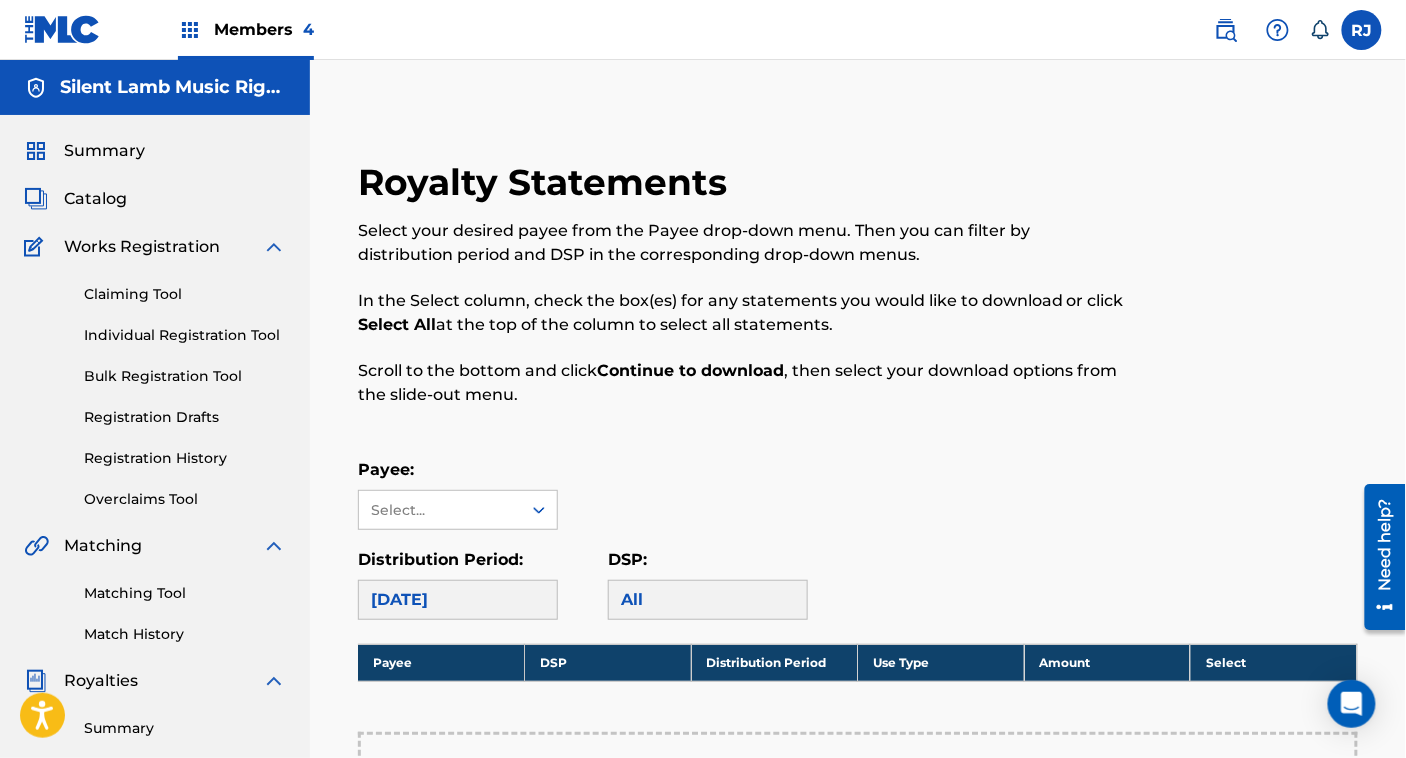 click on "Payee:" at bounding box center (458, 470) 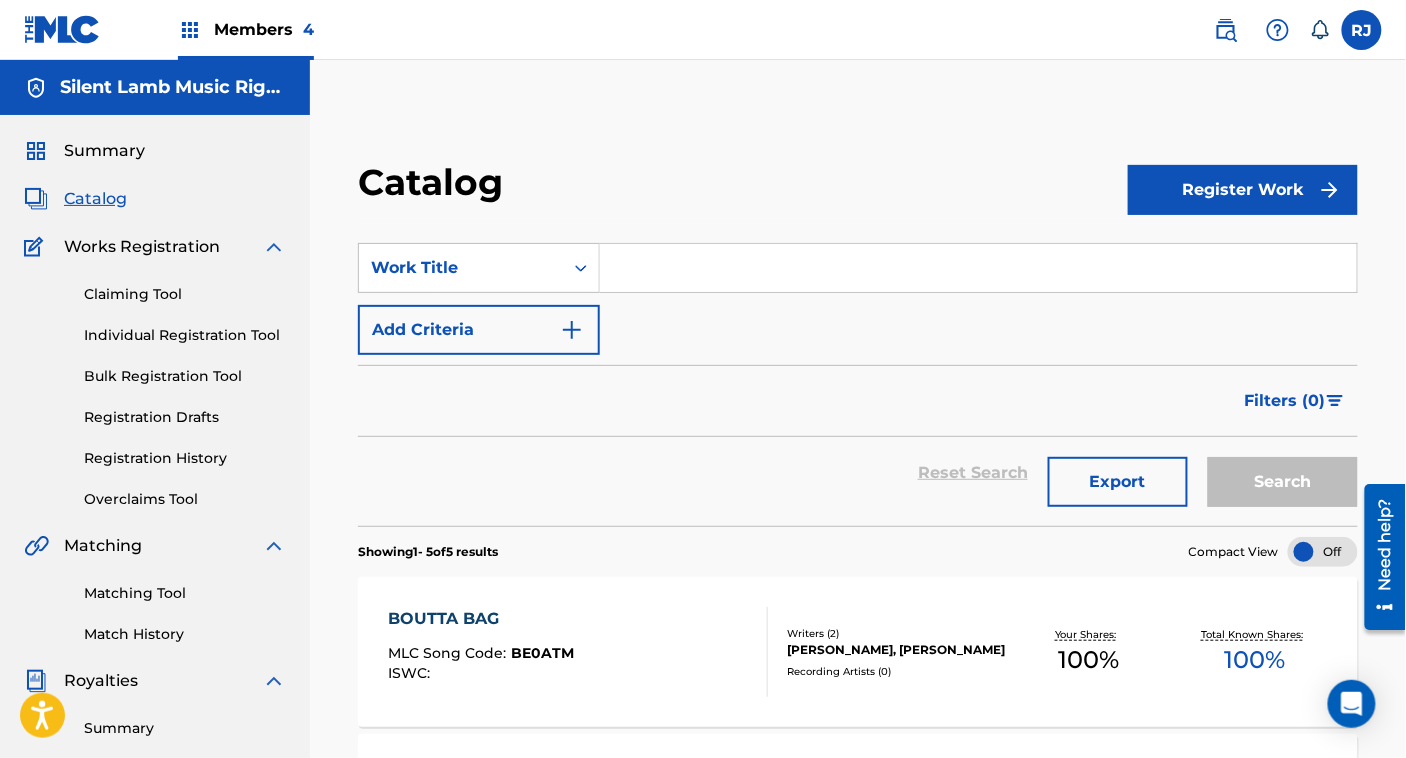 scroll, scrollTop: 6, scrollLeft: 0, axis: vertical 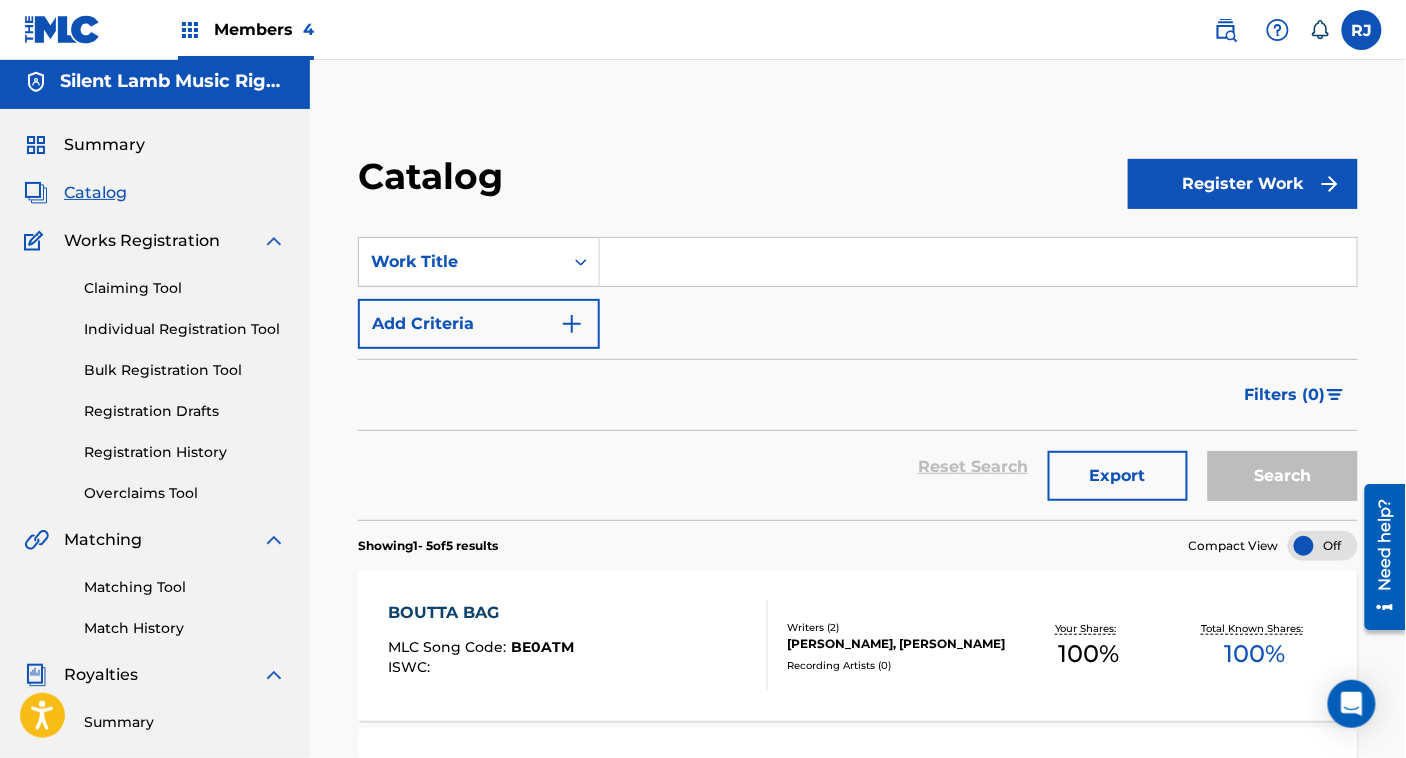 click on "Summary" at bounding box center [104, 145] 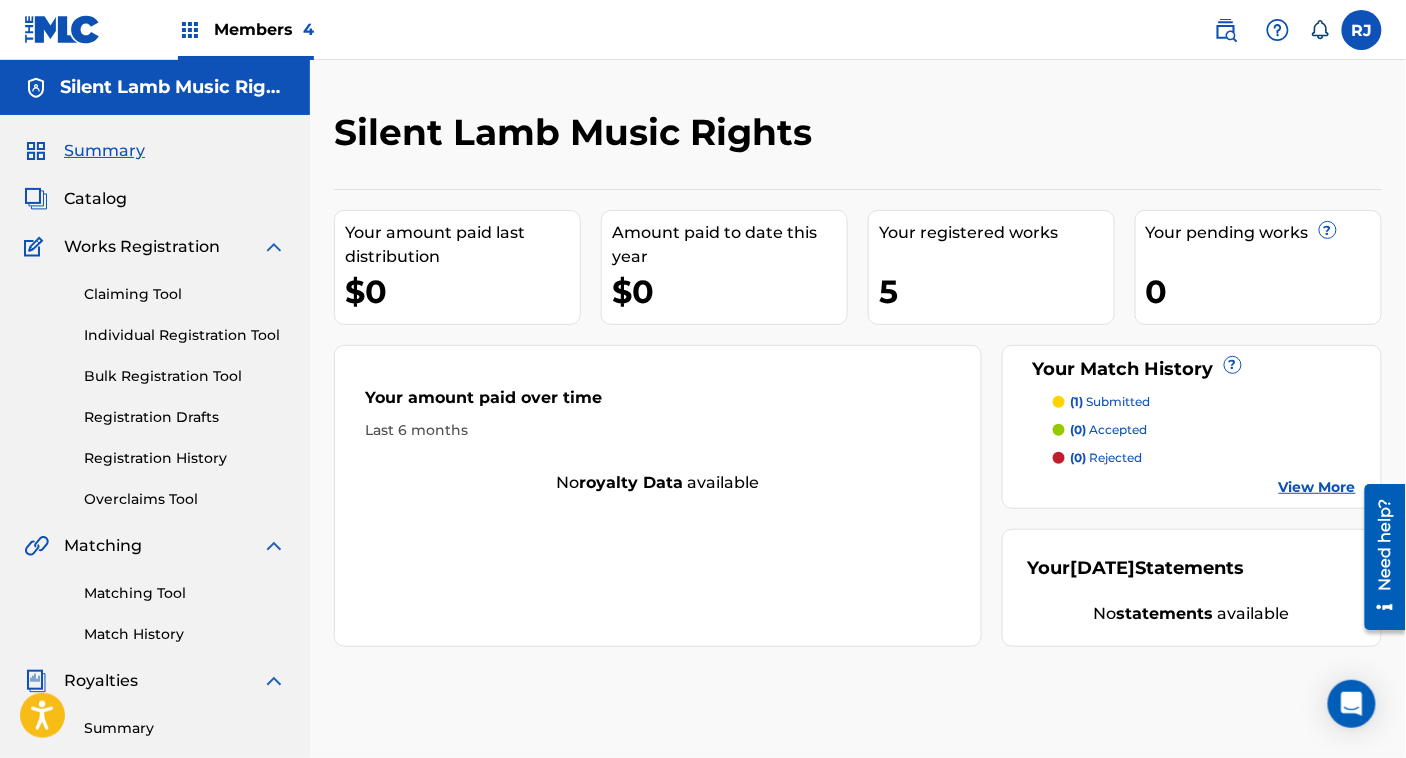 click on "Claiming Tool" at bounding box center (185, 294) 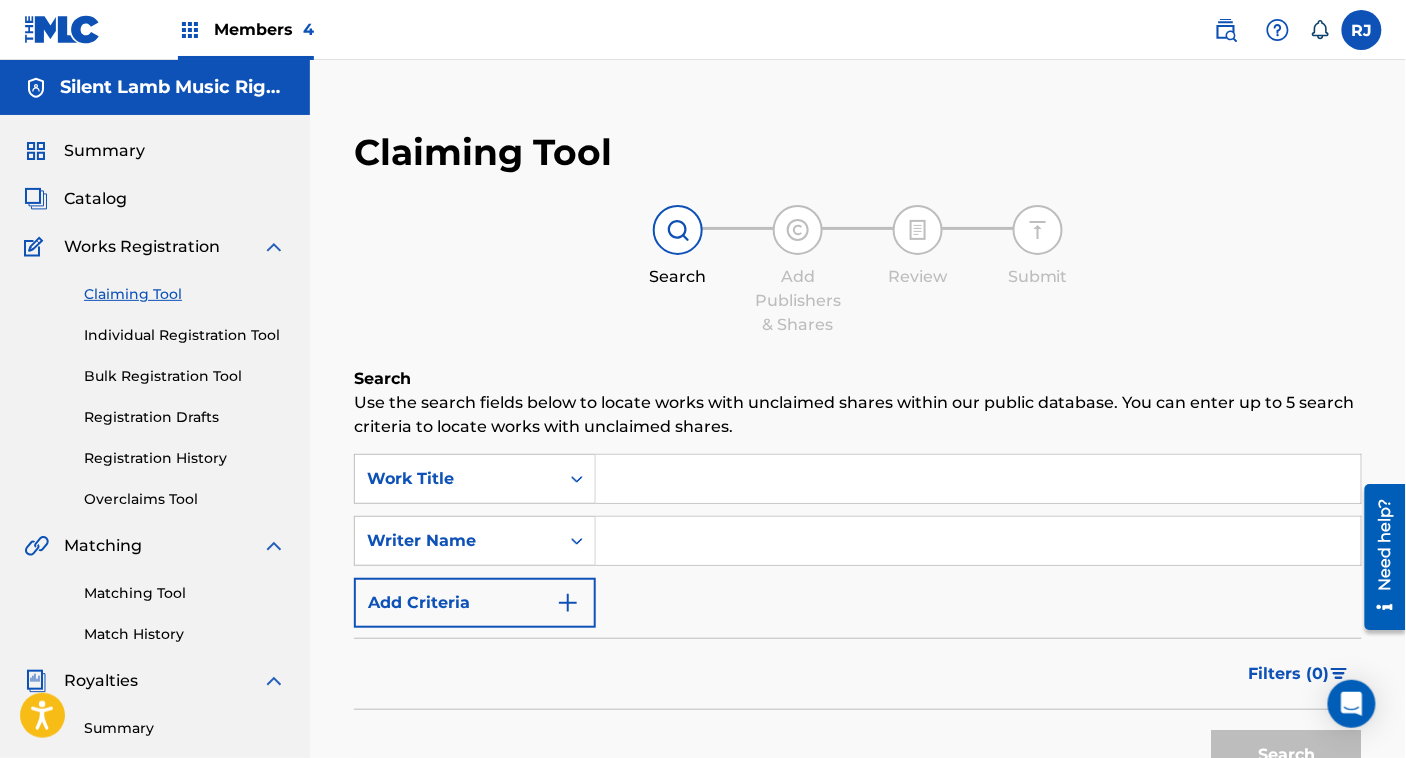 click on "Claiming Tool Individual Registration Tool Bulk Registration Tool Registration Drafts Registration History Overclaims Tool" at bounding box center (155, 384) 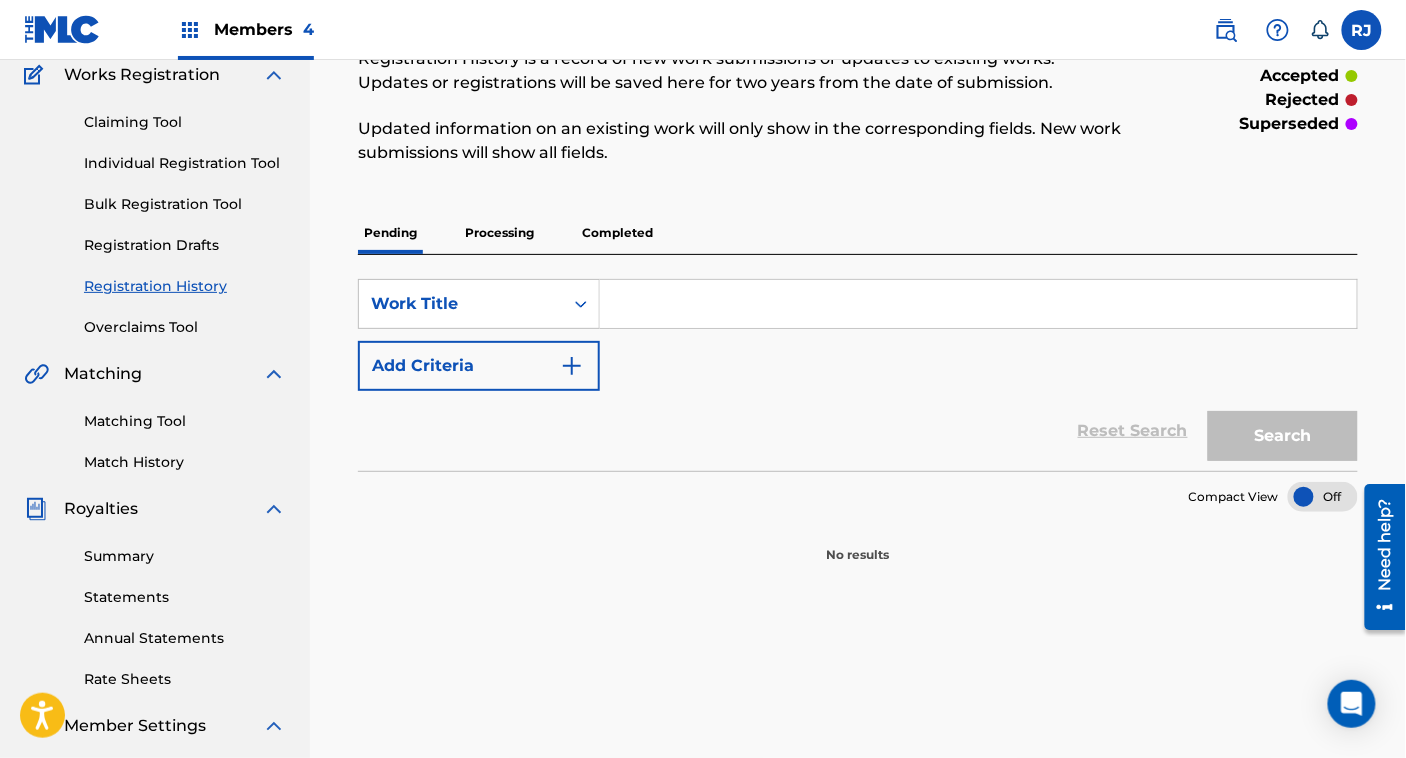 scroll, scrollTop: 175, scrollLeft: 0, axis: vertical 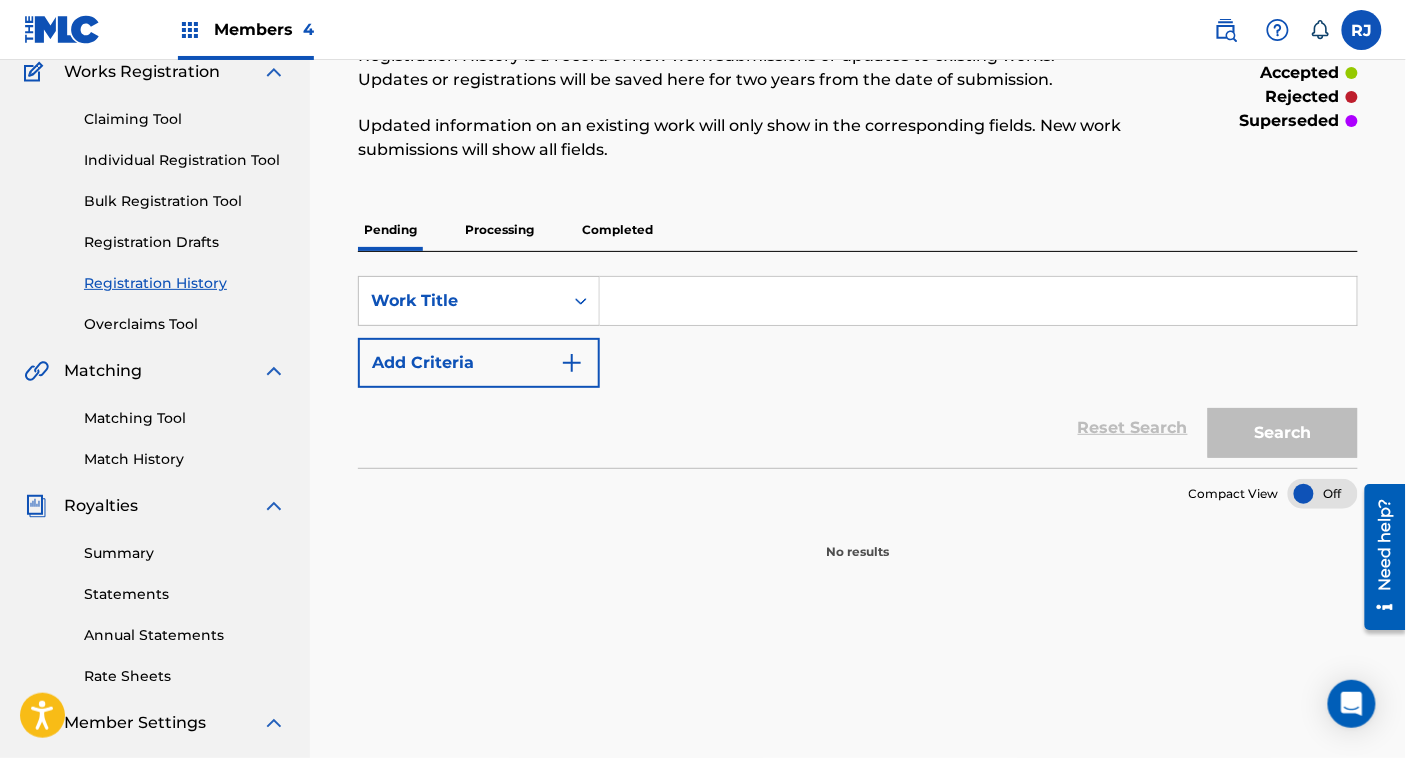 click on "Processing" at bounding box center (499, 230) 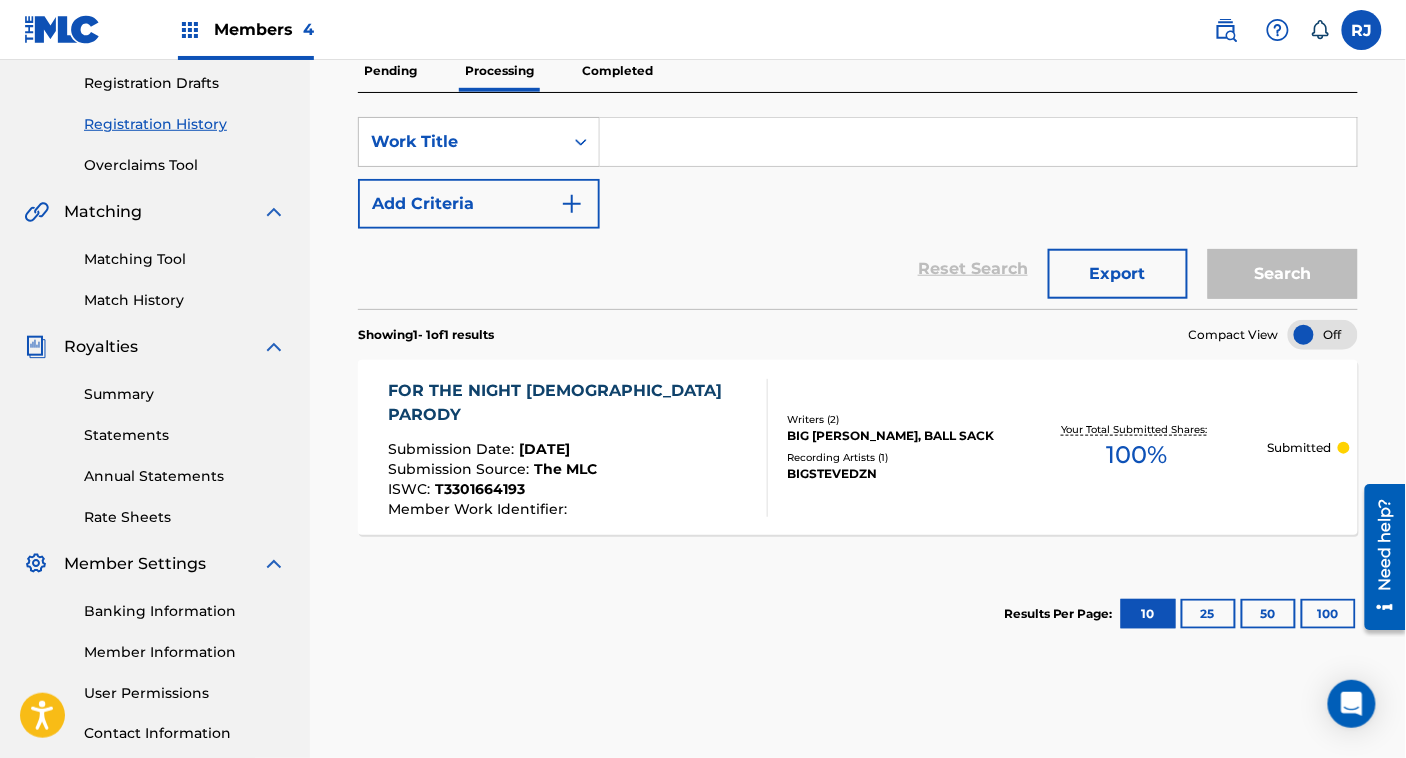 scroll, scrollTop: 335, scrollLeft: 0, axis: vertical 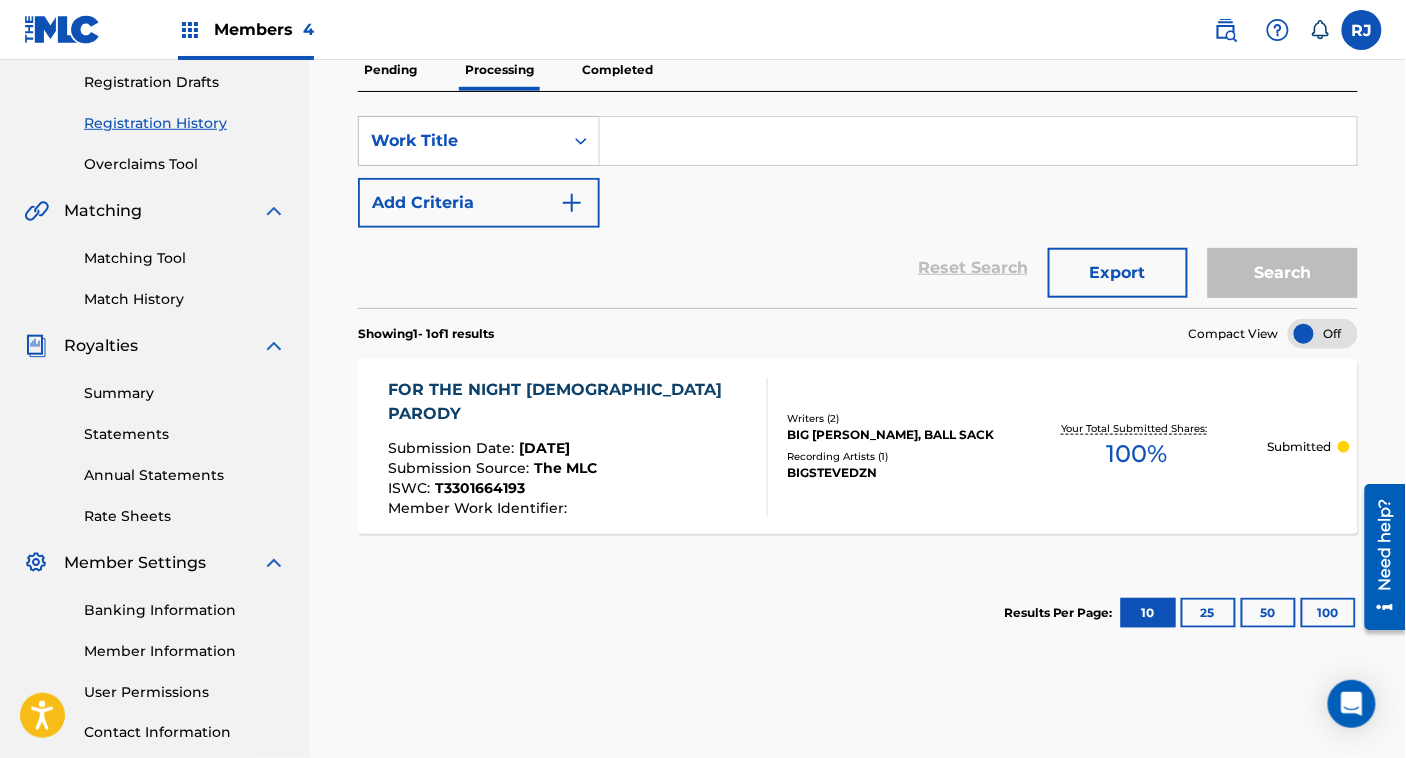 click on "Completed" at bounding box center [617, 70] 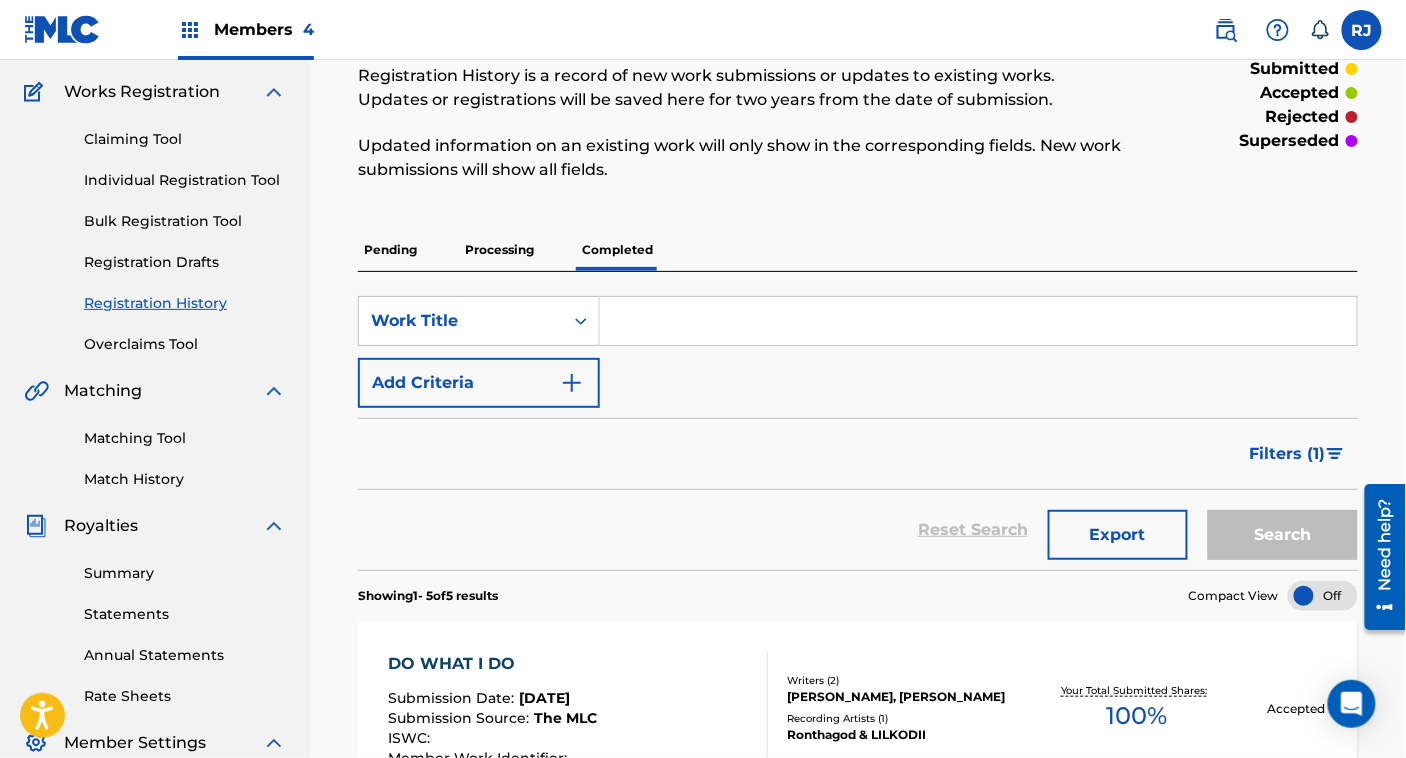 scroll, scrollTop: 129, scrollLeft: 0, axis: vertical 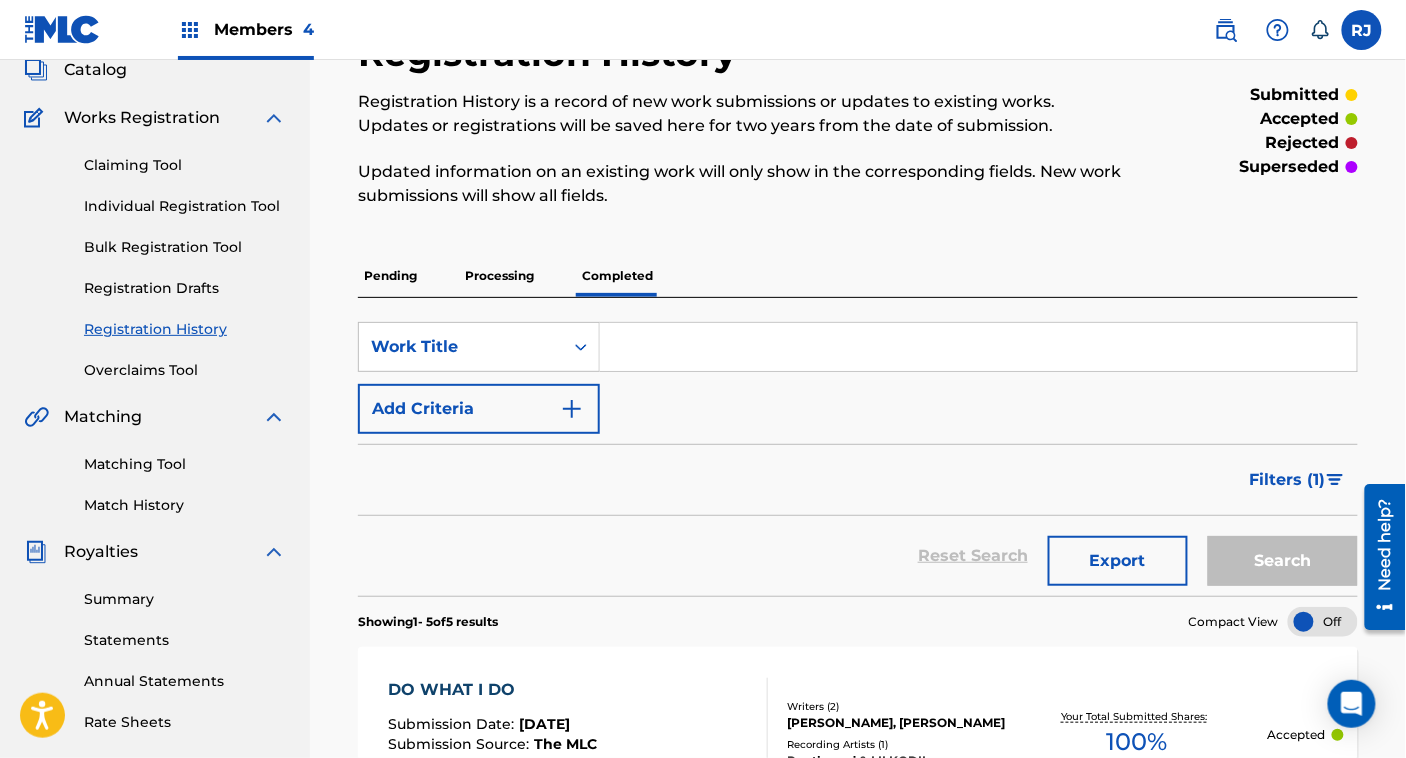 click on "Match History" at bounding box center (185, 505) 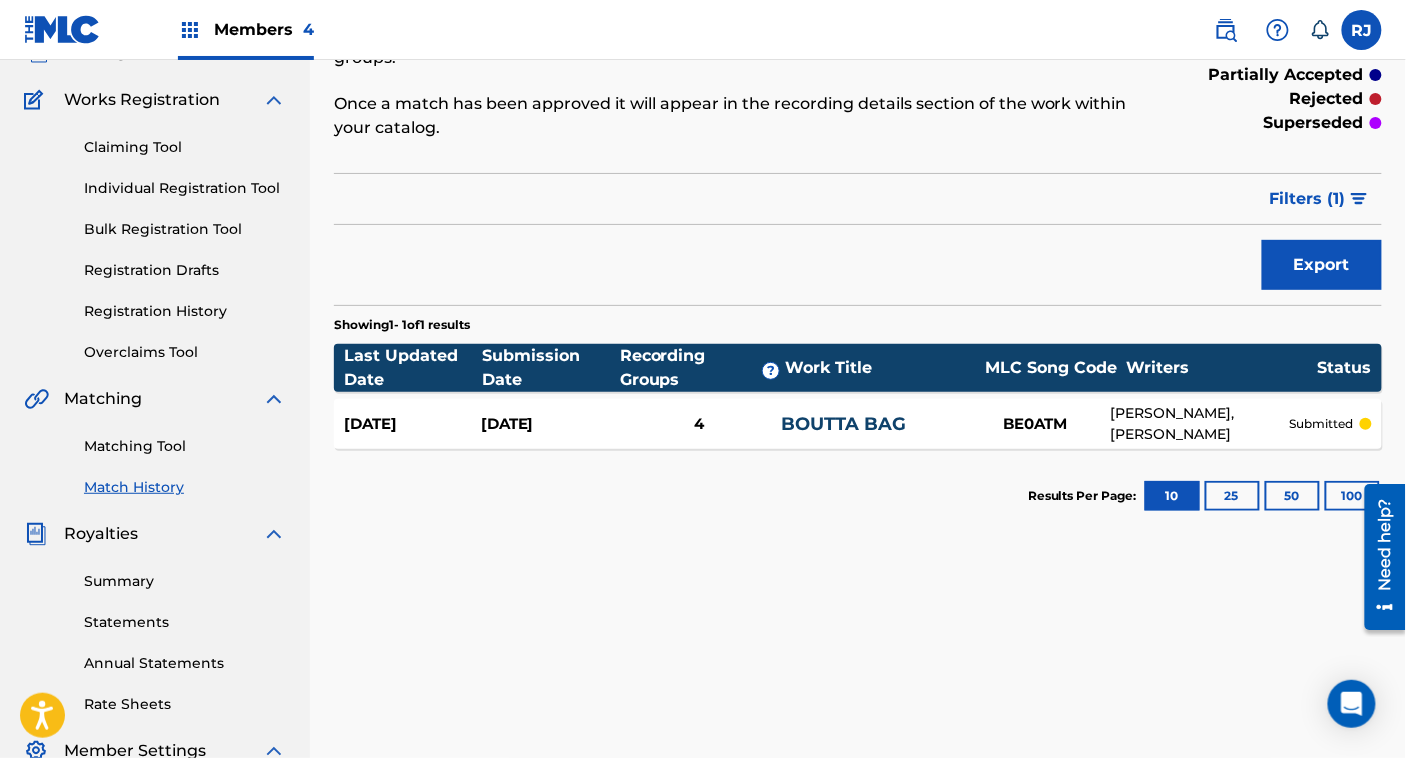 scroll, scrollTop: 0, scrollLeft: 0, axis: both 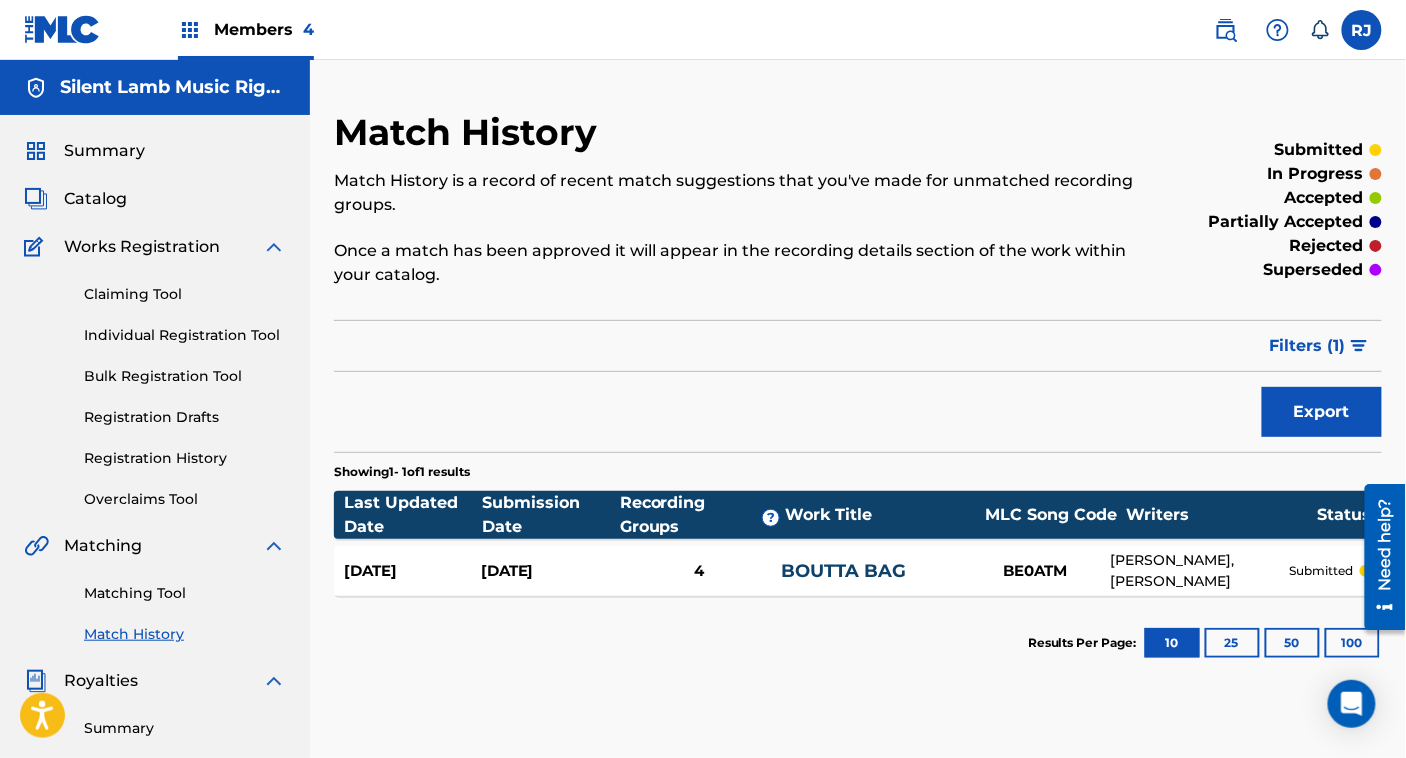 click on "Members    4" at bounding box center (264, 29) 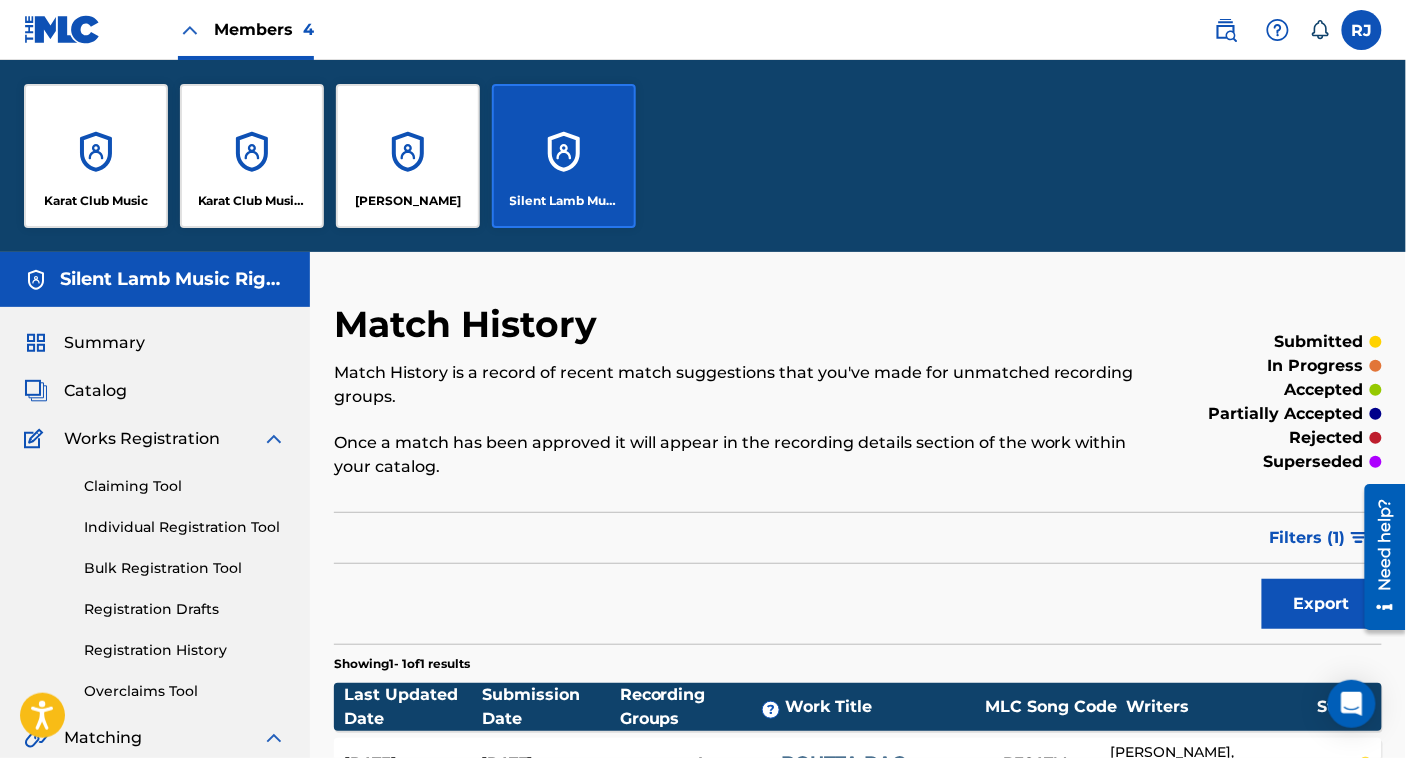 click on "[PERSON_NAME]" at bounding box center (408, 156) 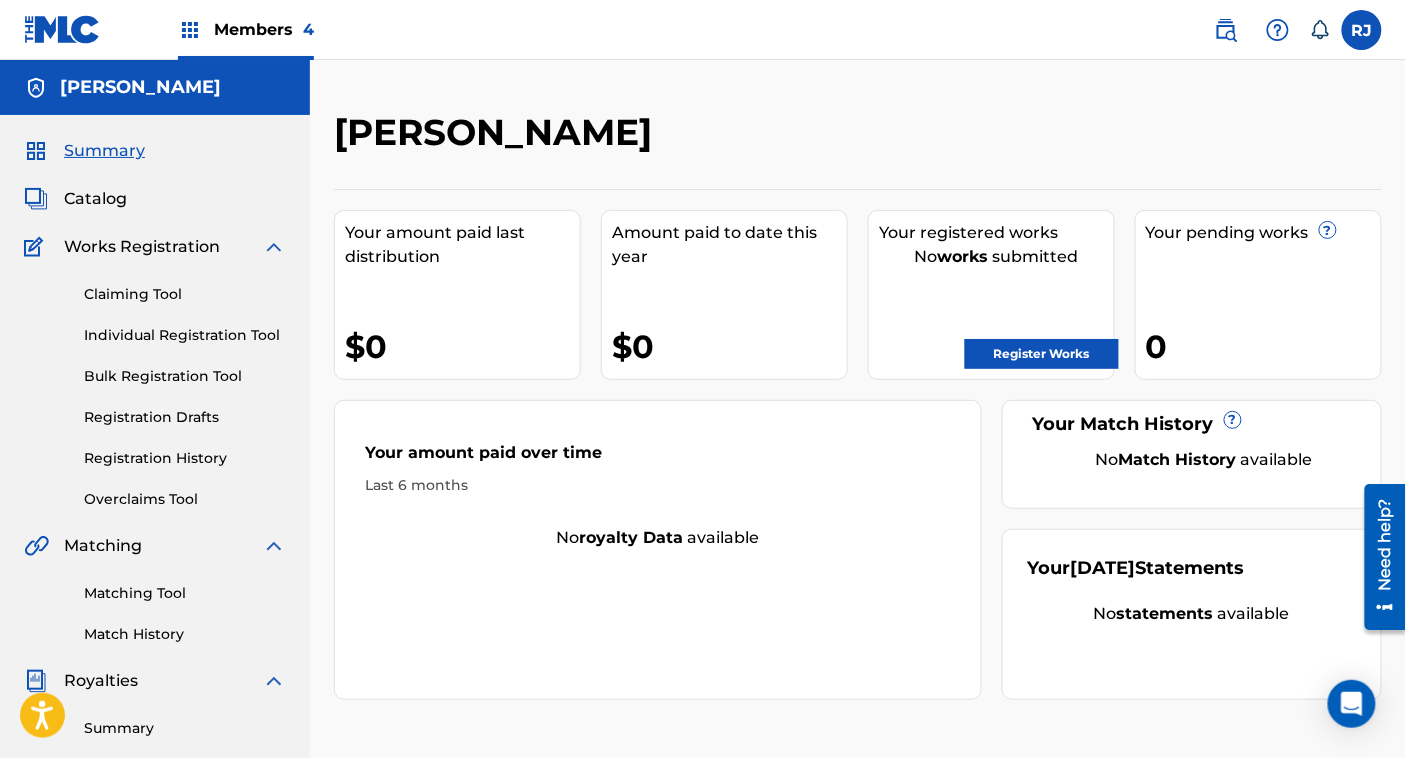 click at bounding box center (1226, 30) 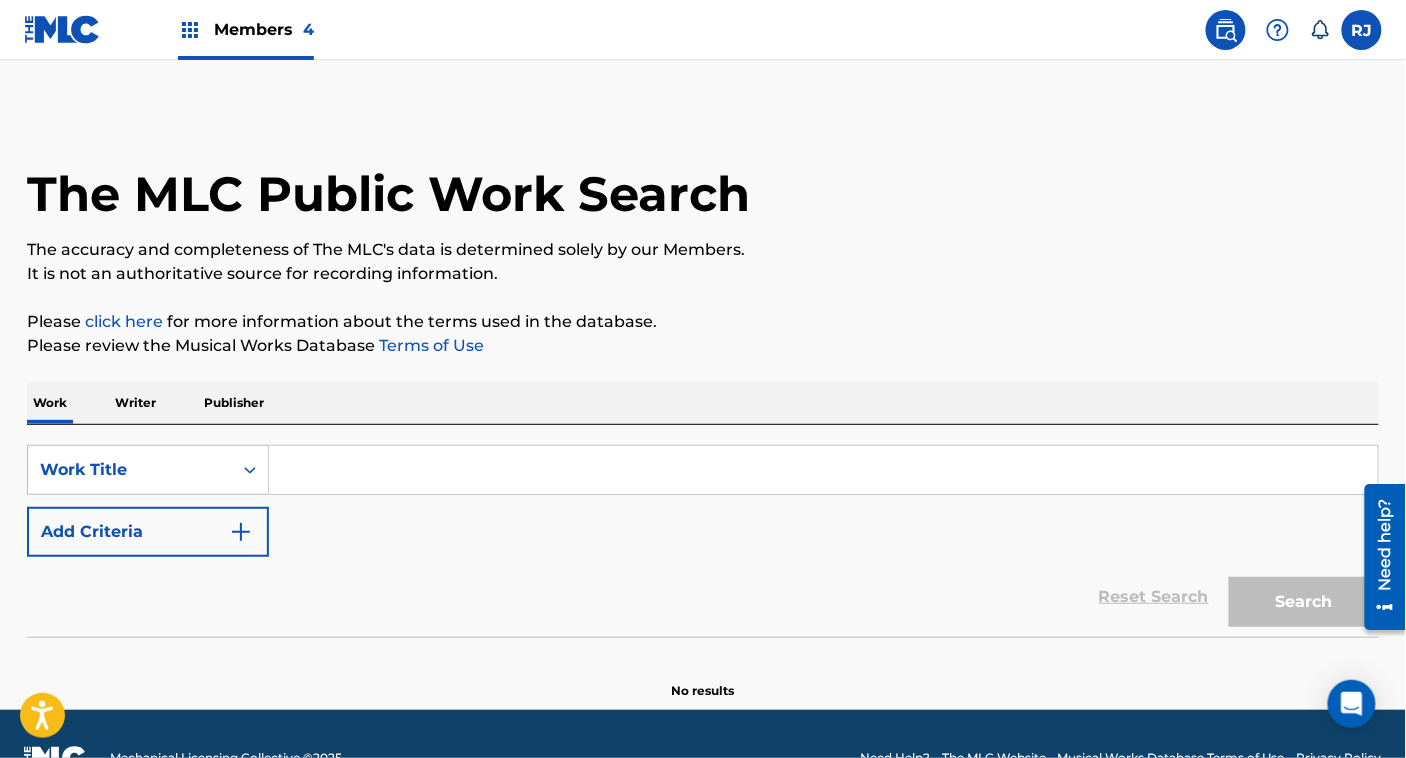 click on "Publisher" at bounding box center [234, 403] 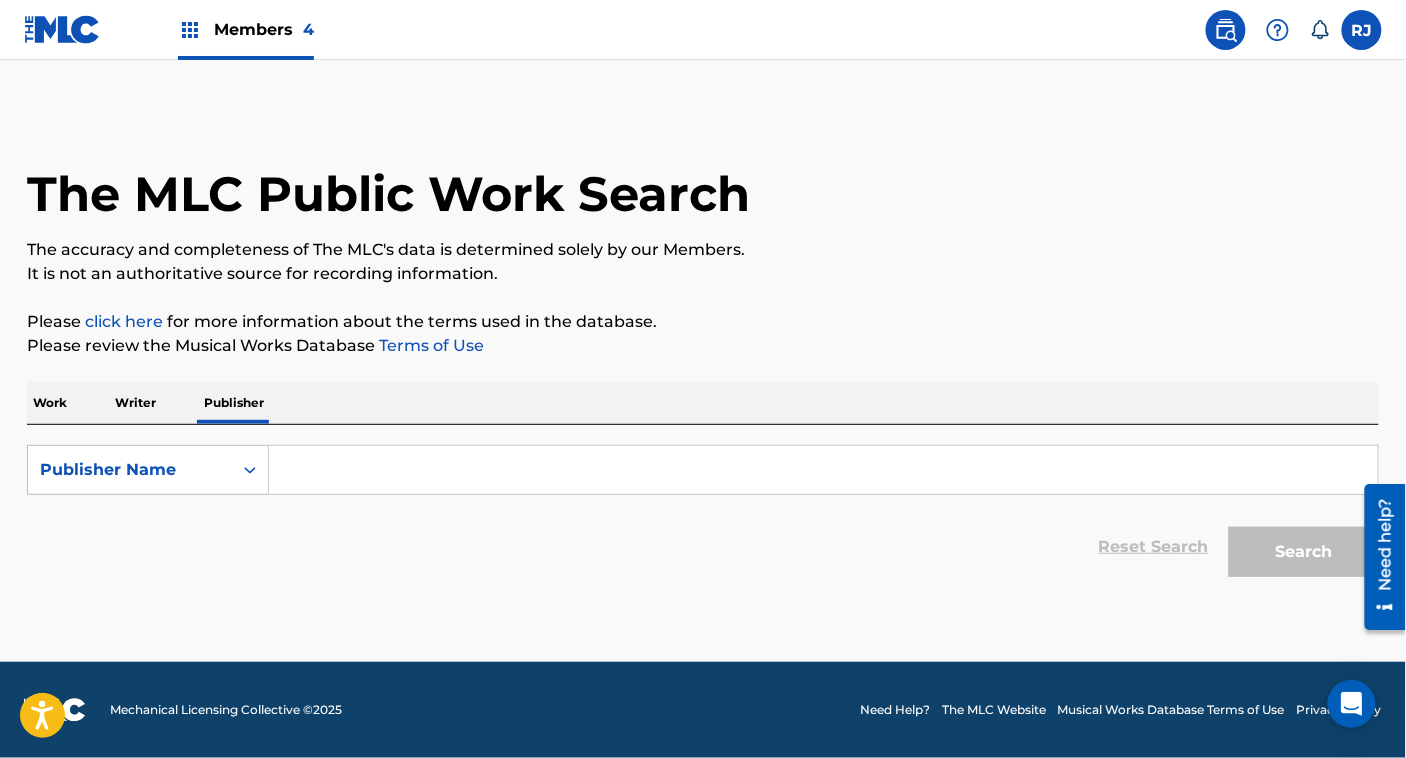 click on "Work" at bounding box center (50, 403) 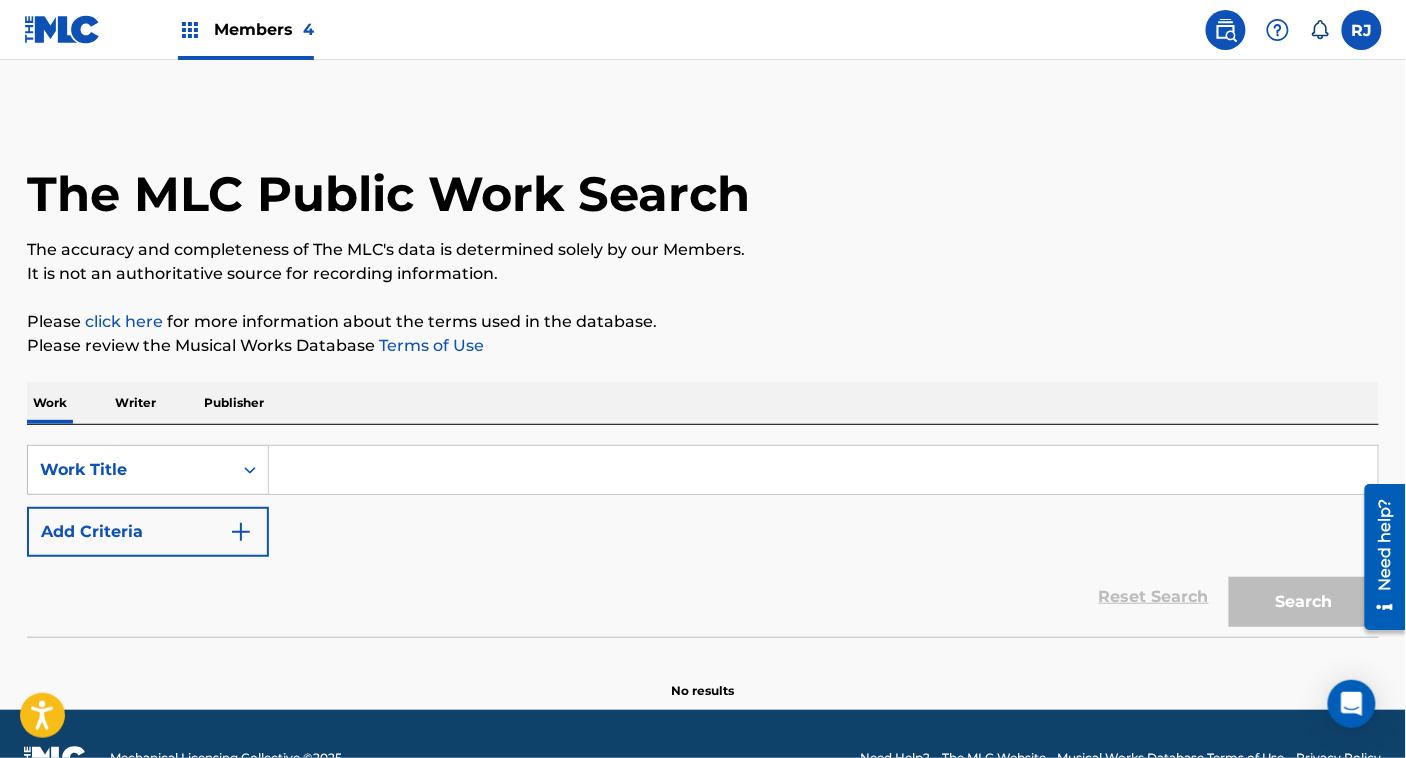 click on "Publisher" at bounding box center (234, 403) 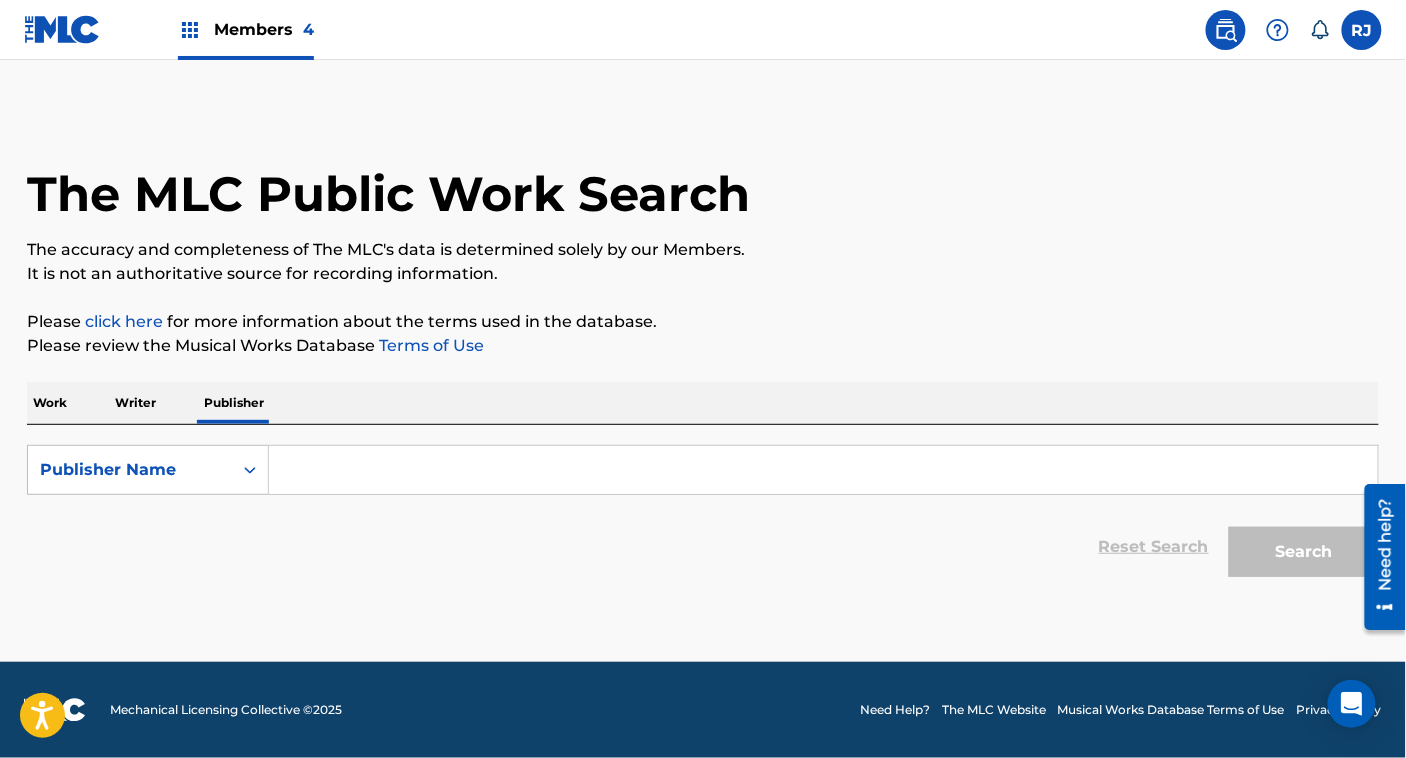 click at bounding box center (823, 470) 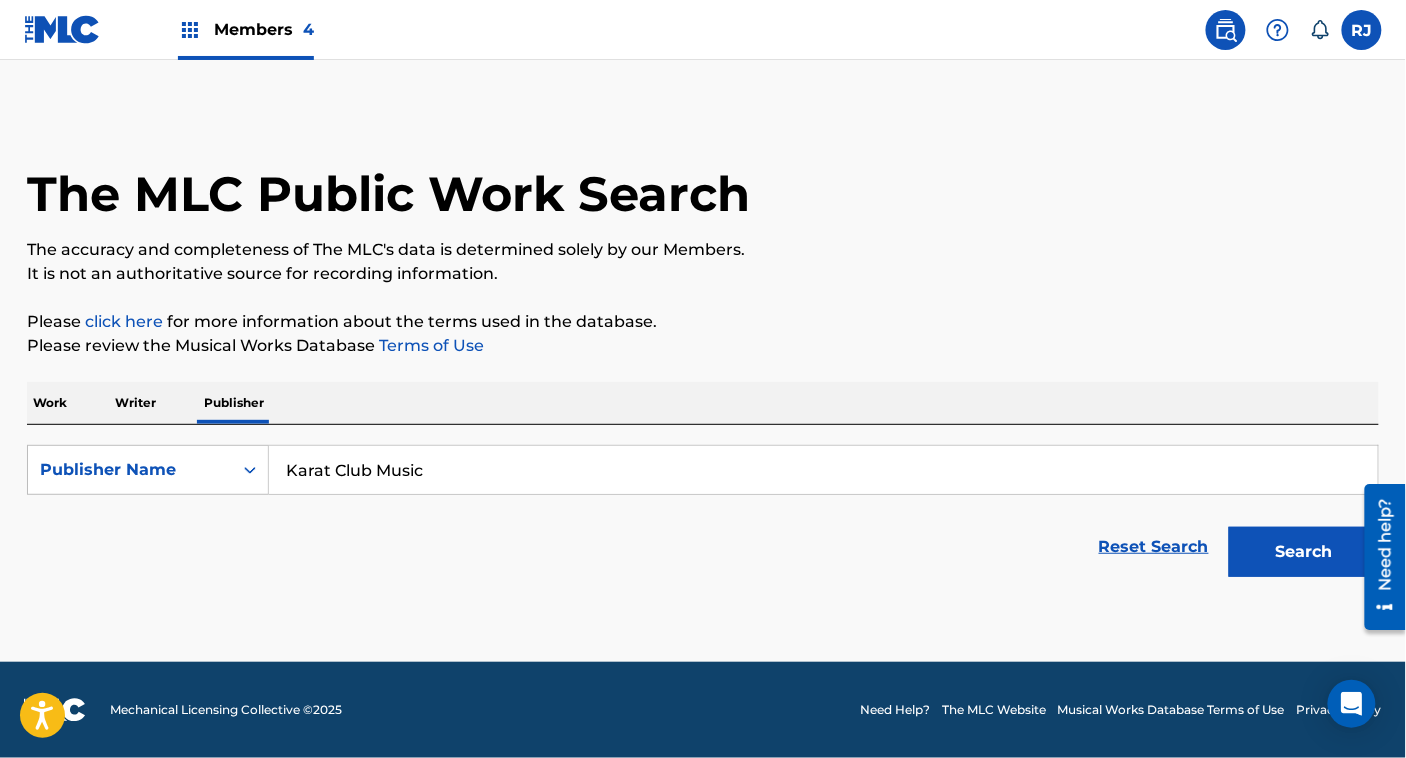 click on "Search" at bounding box center [1304, 552] 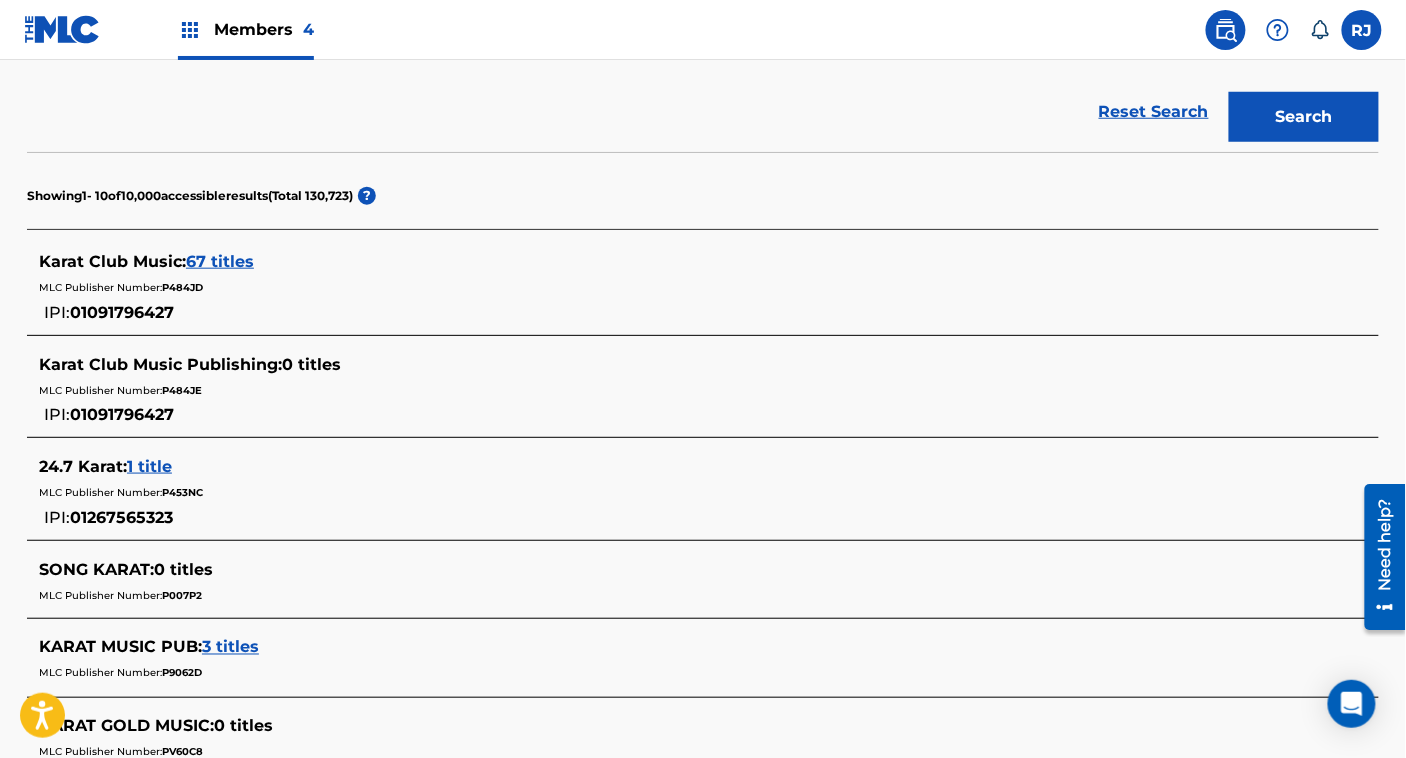scroll, scrollTop: 436, scrollLeft: 0, axis: vertical 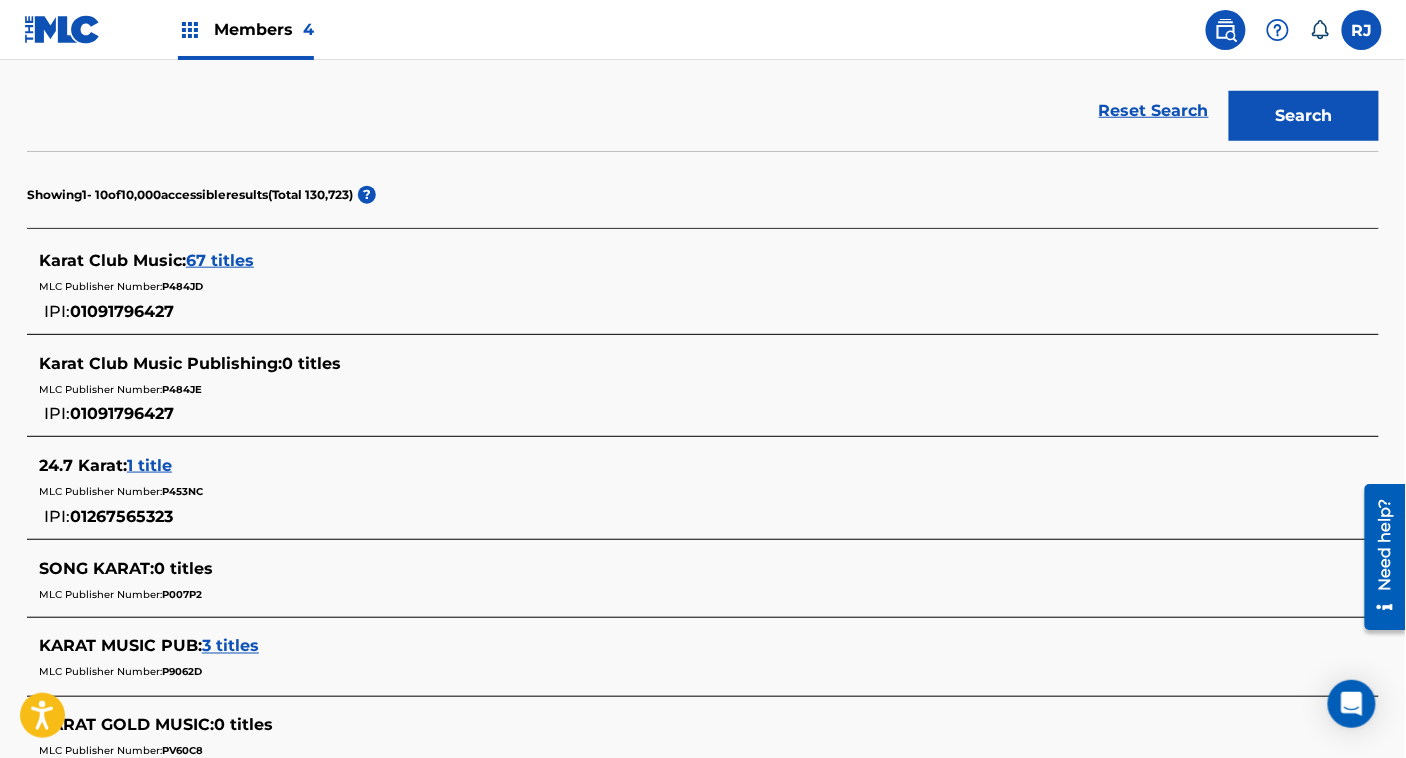 click on "67 titles" at bounding box center (220, 260) 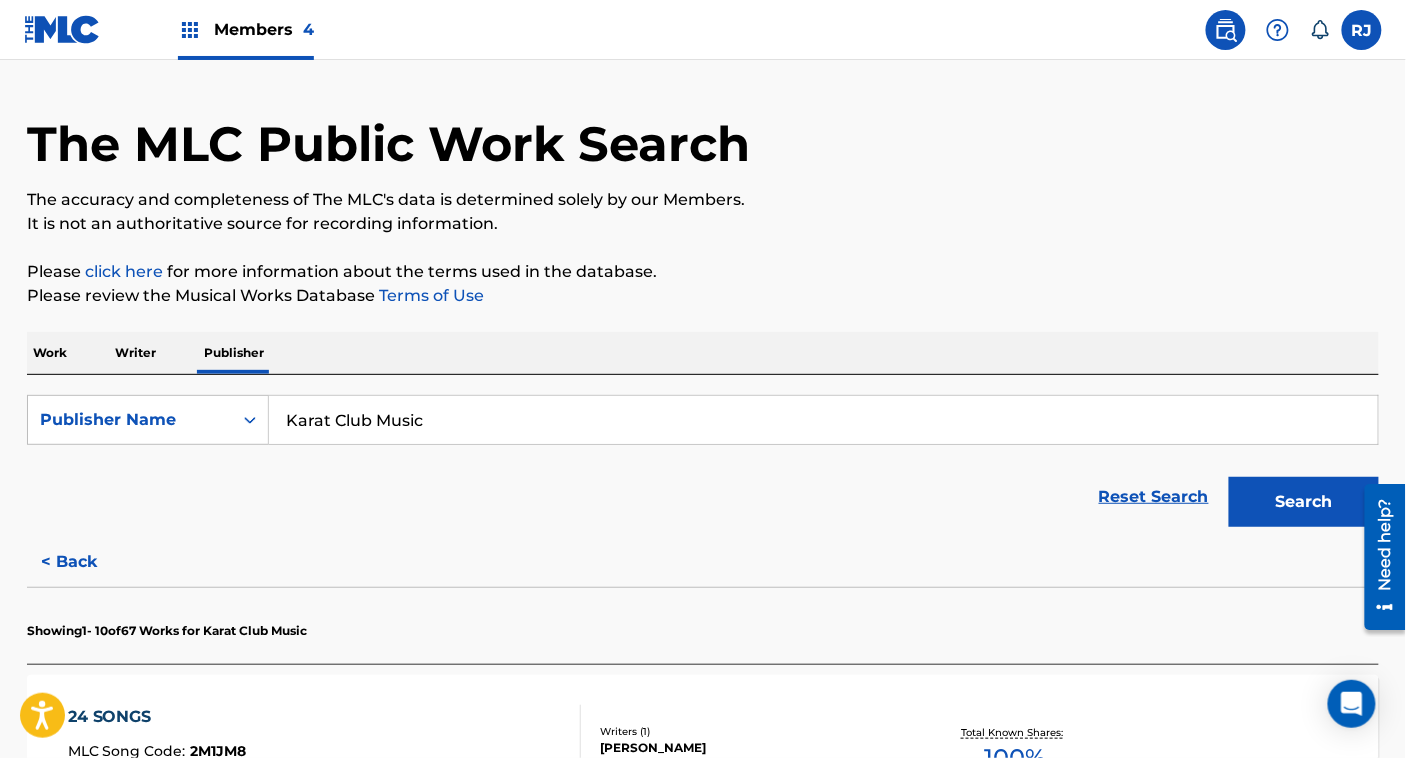 scroll, scrollTop: 0, scrollLeft: 0, axis: both 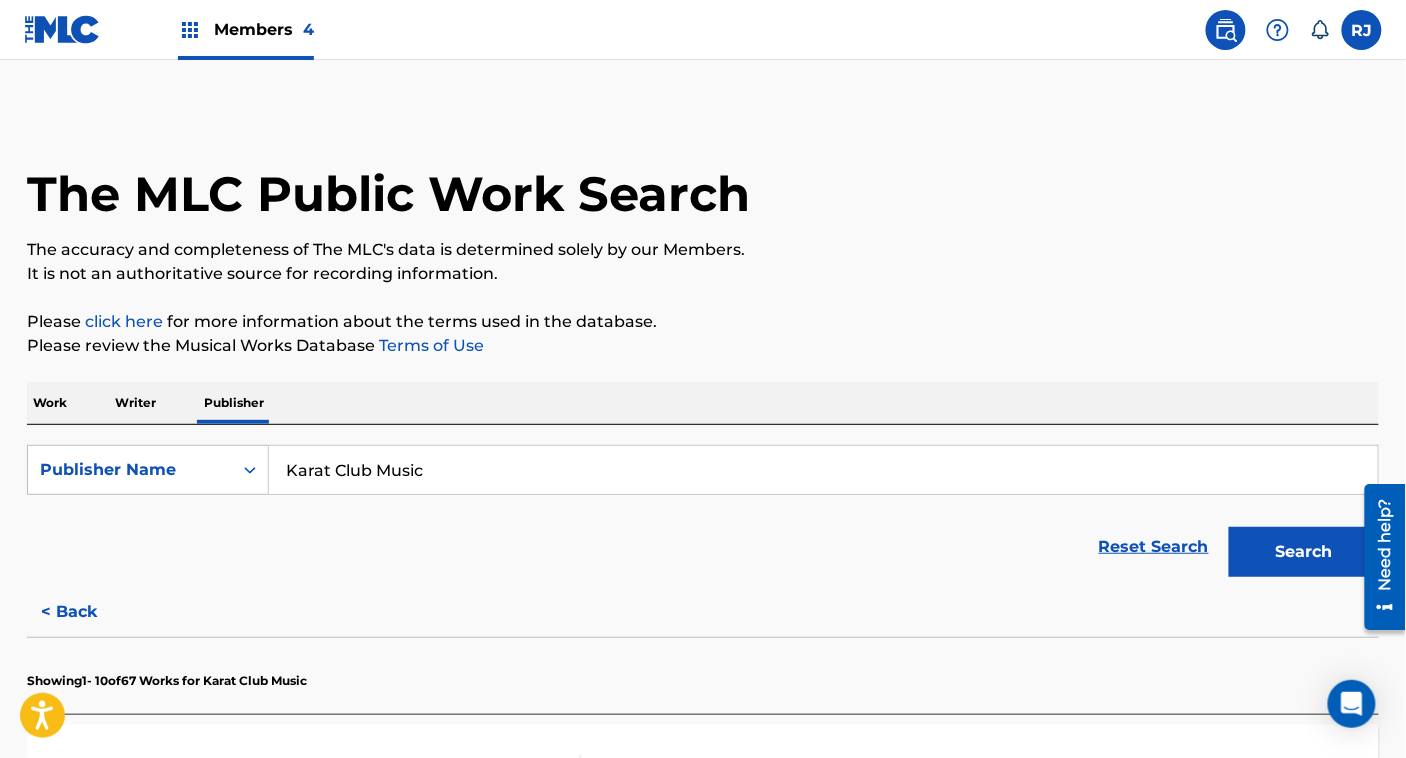 click at bounding box center (62, 29) 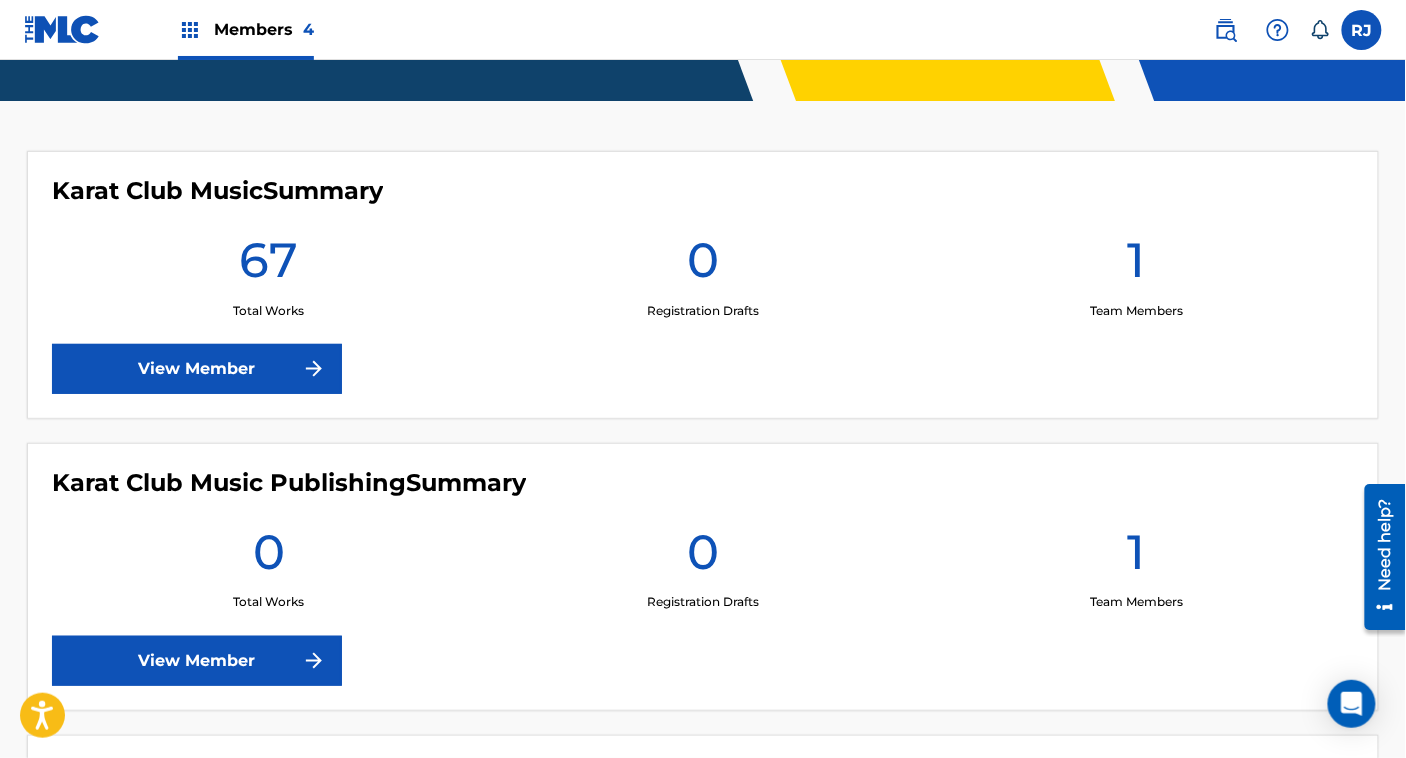scroll, scrollTop: 488, scrollLeft: 0, axis: vertical 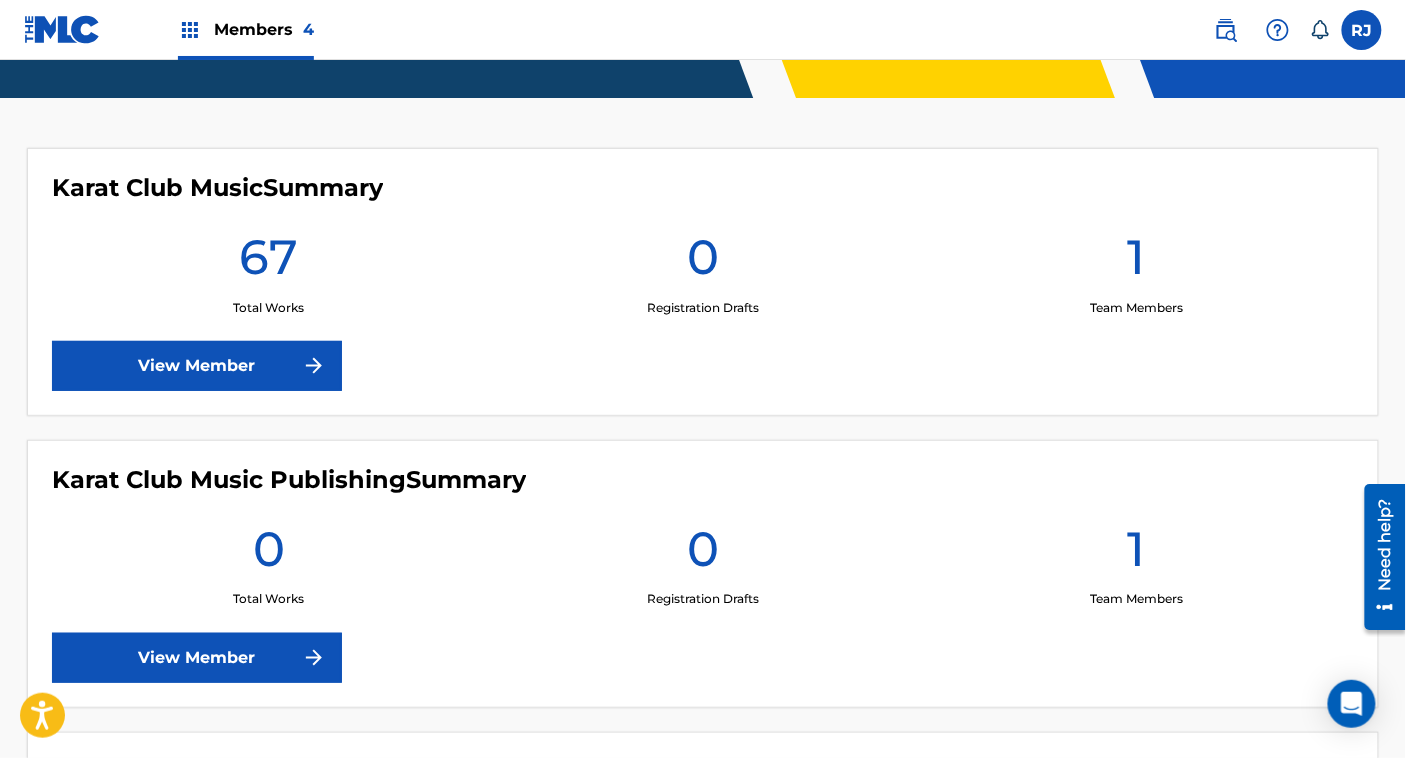 click at bounding box center (314, 366) 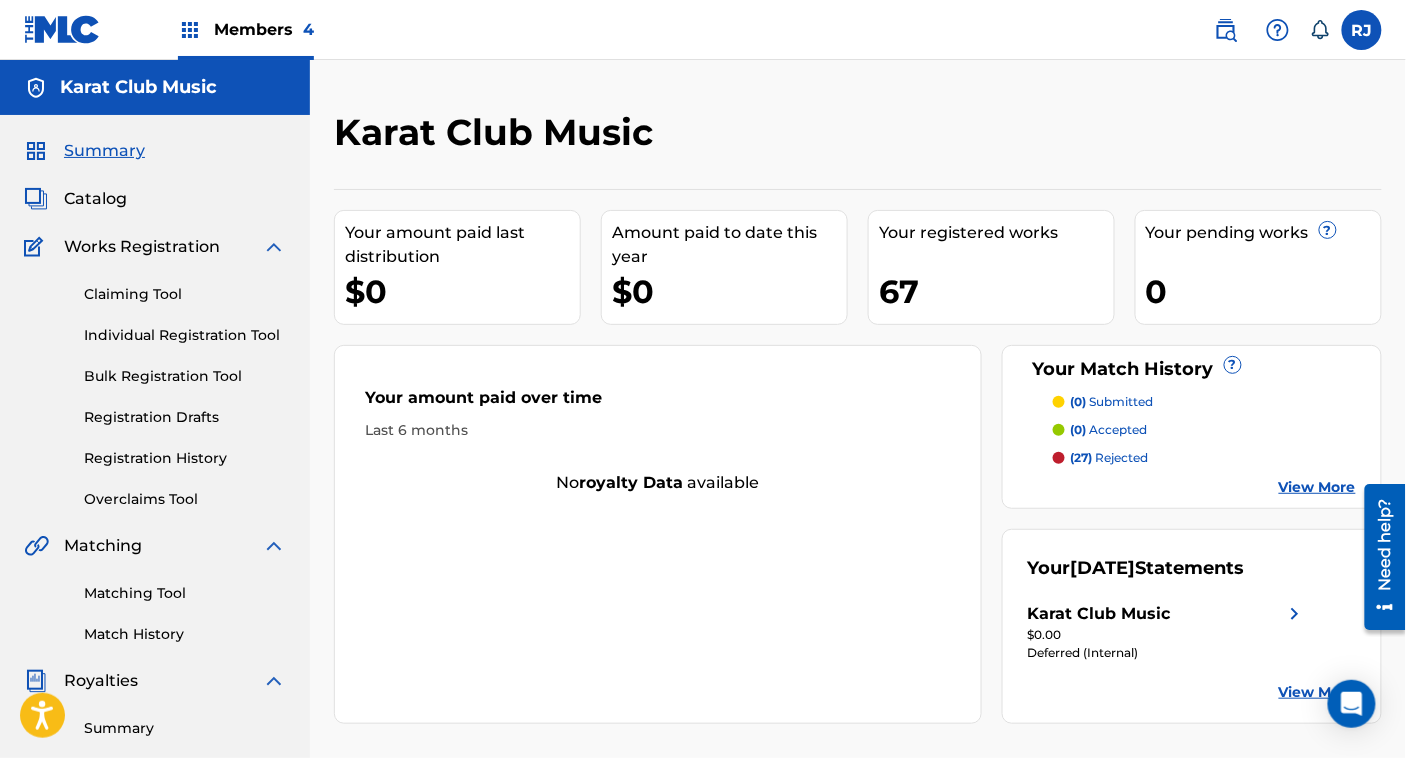 click on "Overclaims Tool" at bounding box center (185, 499) 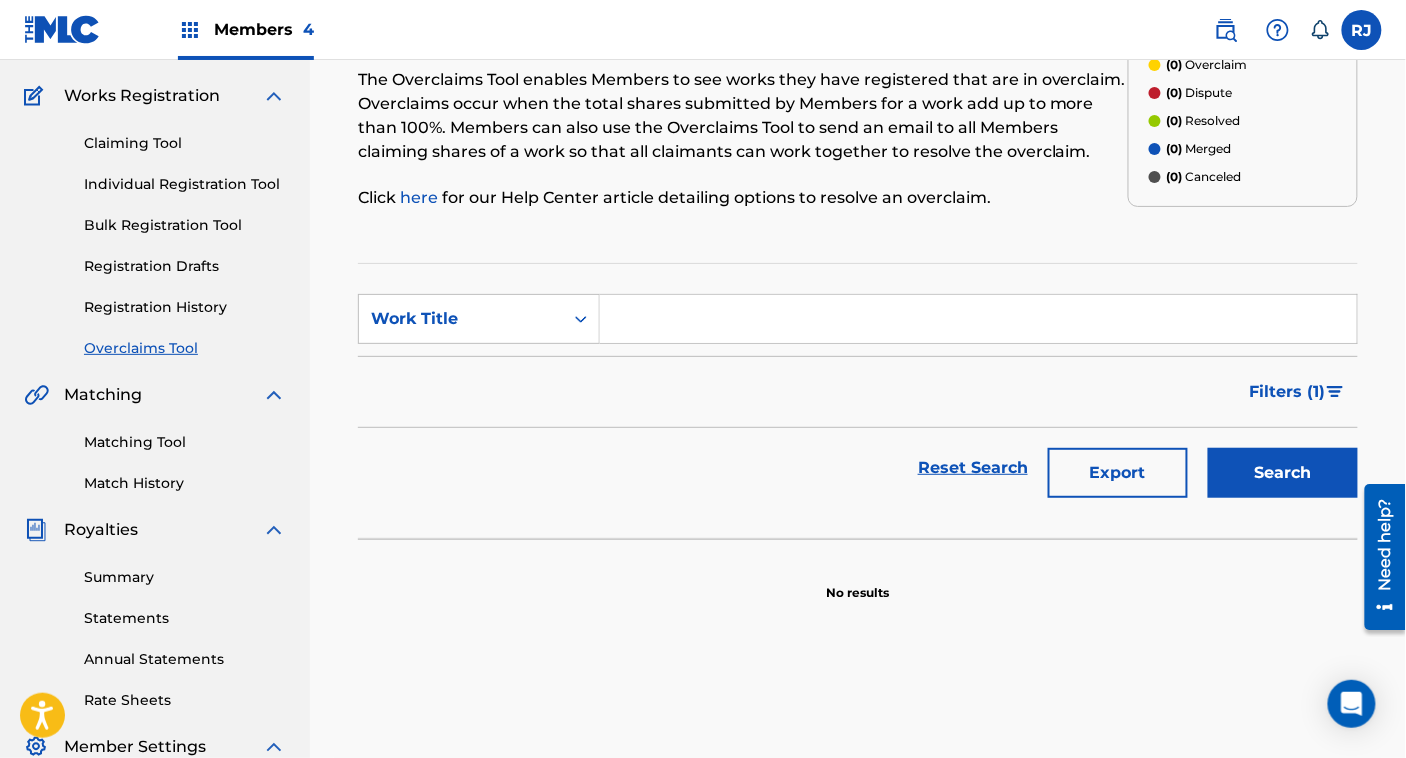 scroll, scrollTop: 155, scrollLeft: 0, axis: vertical 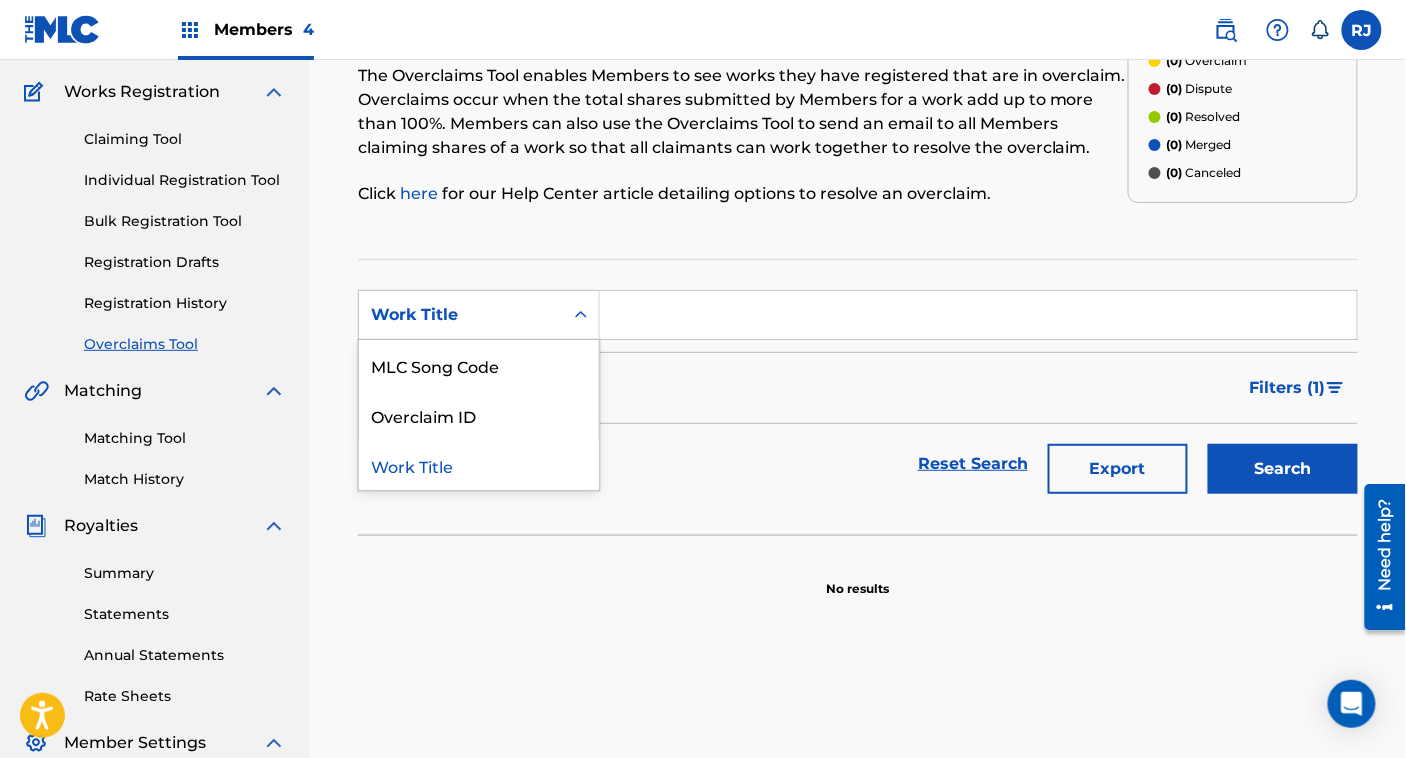 click on "Work Title" at bounding box center [479, 315] 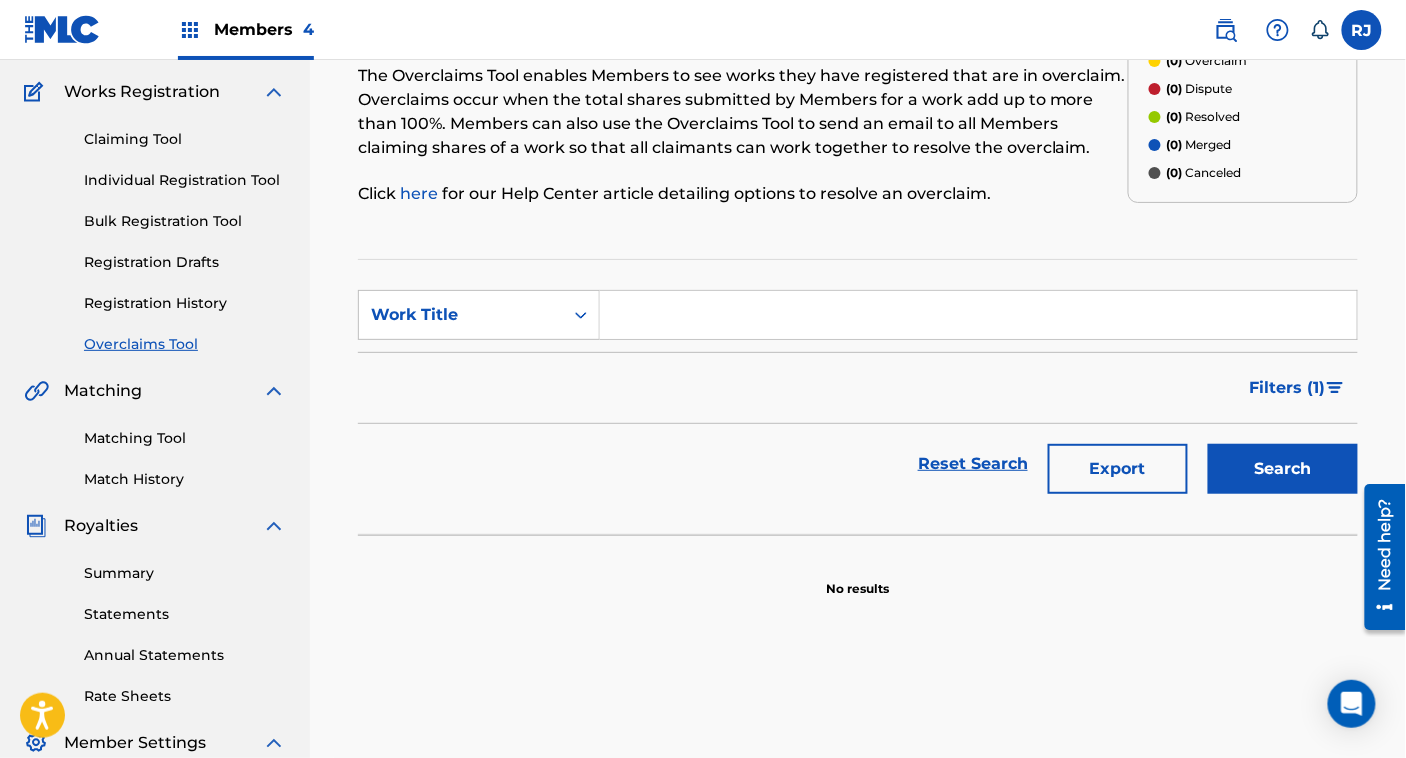 click on "SearchWithCriteria442564ed-2286-4f3a-bceb-6bdeb6964ab4 Work Title Filter Status of Overclaim Overclaim Dispute Resolved Merged Canceled Sort By Most Recent Overclaim Remaining Action Time Document Status Document Needed Document Pending Review Document Accepted Amendment Status Document Needed Document Pending Review Document Accepted Remove Filters Apply Filters Filters ( 1 ) Reset Search Export Search" at bounding box center (858, 397) 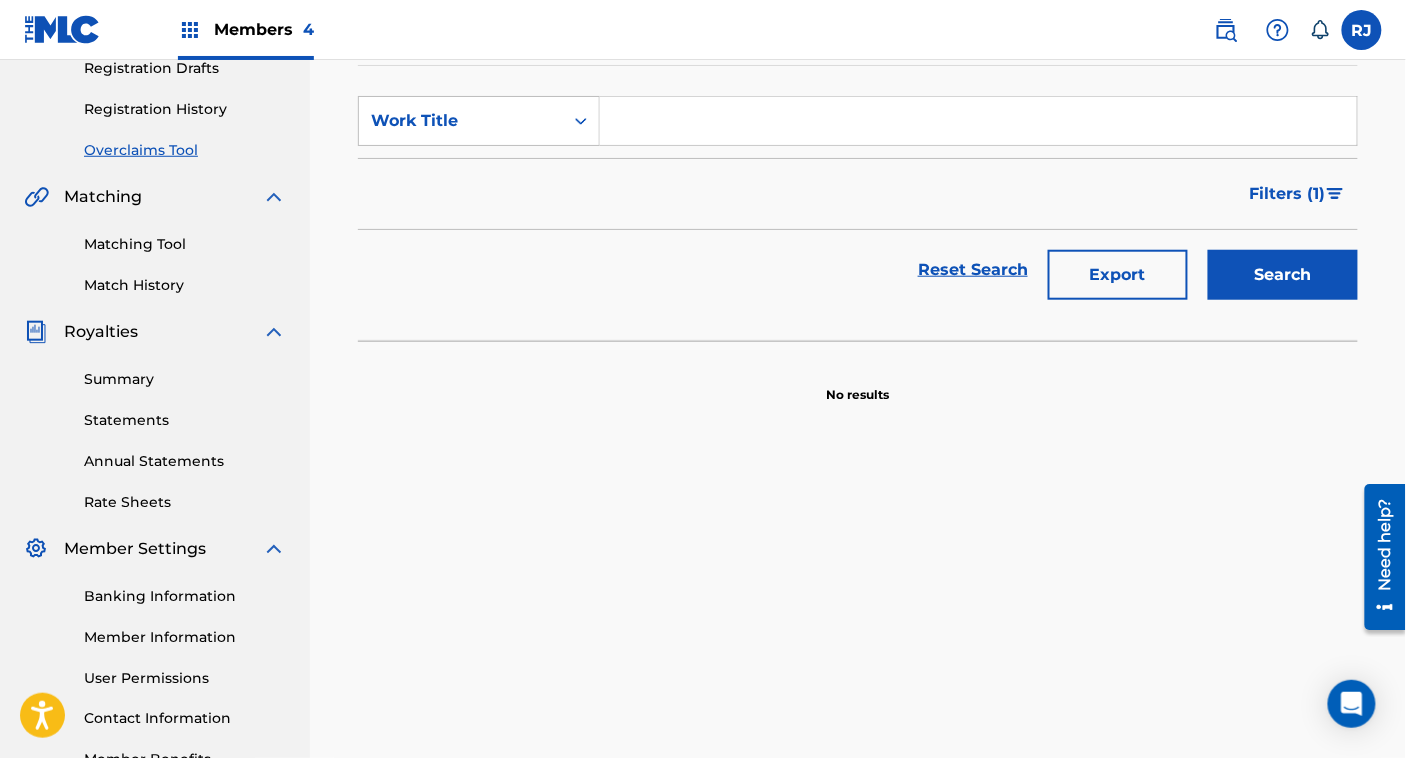 scroll, scrollTop: 102, scrollLeft: 0, axis: vertical 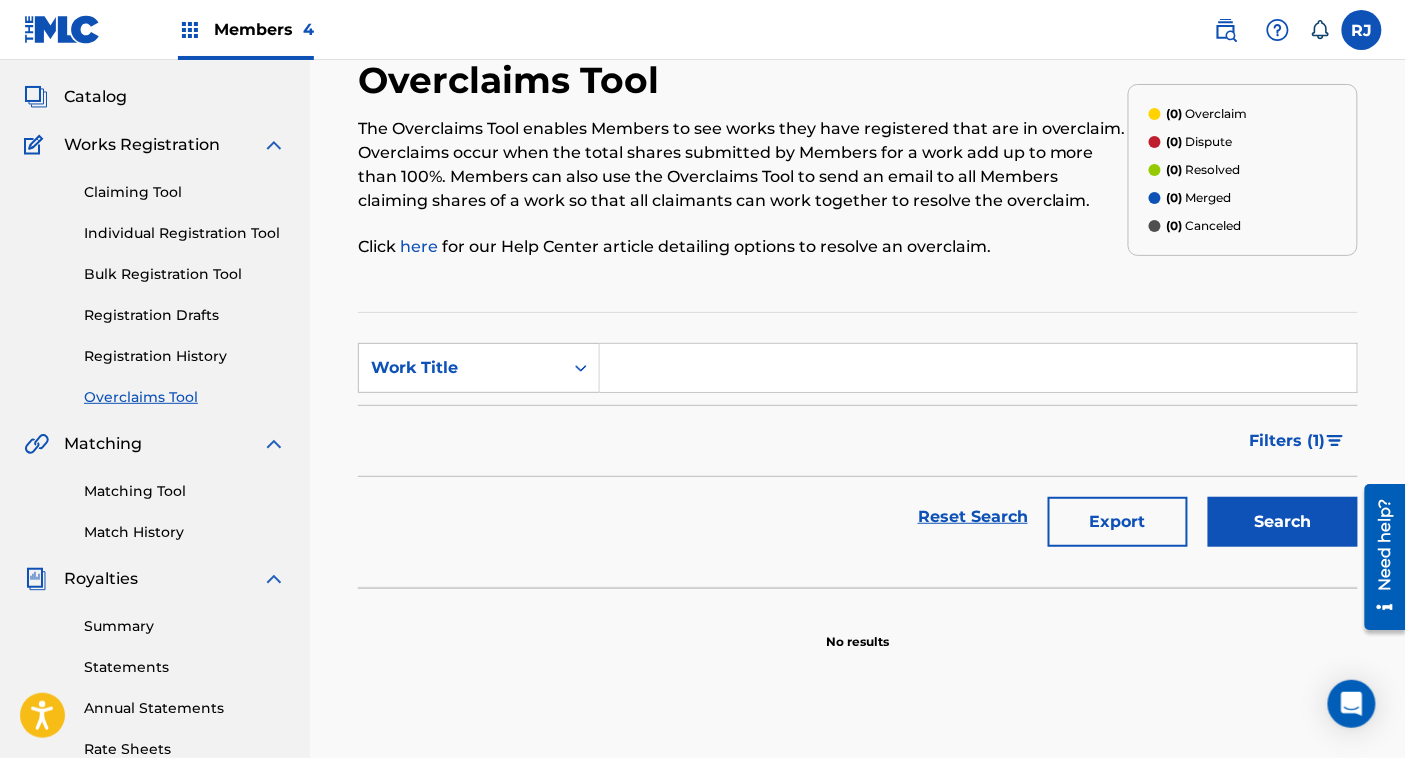 click on "Registration History" at bounding box center (185, 356) 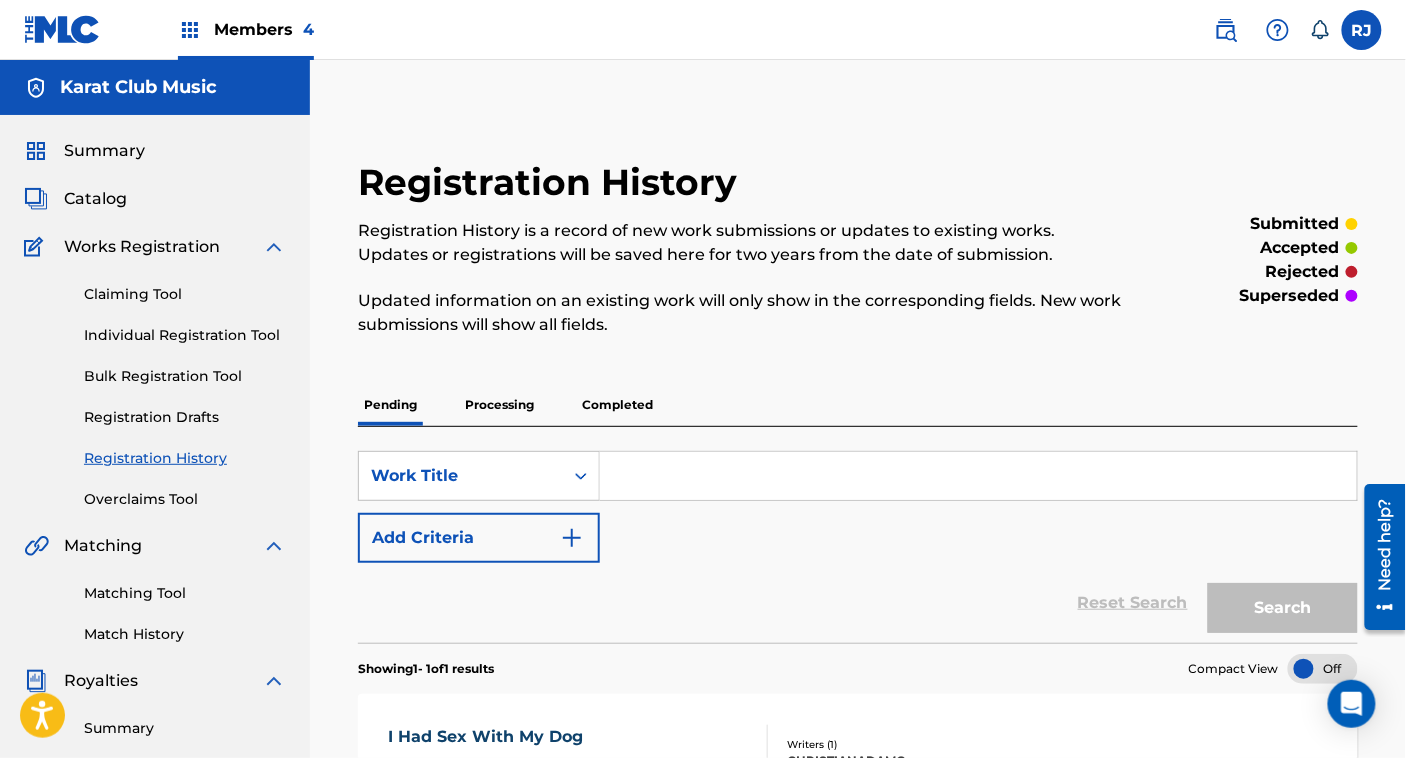 scroll, scrollTop: 234, scrollLeft: 0, axis: vertical 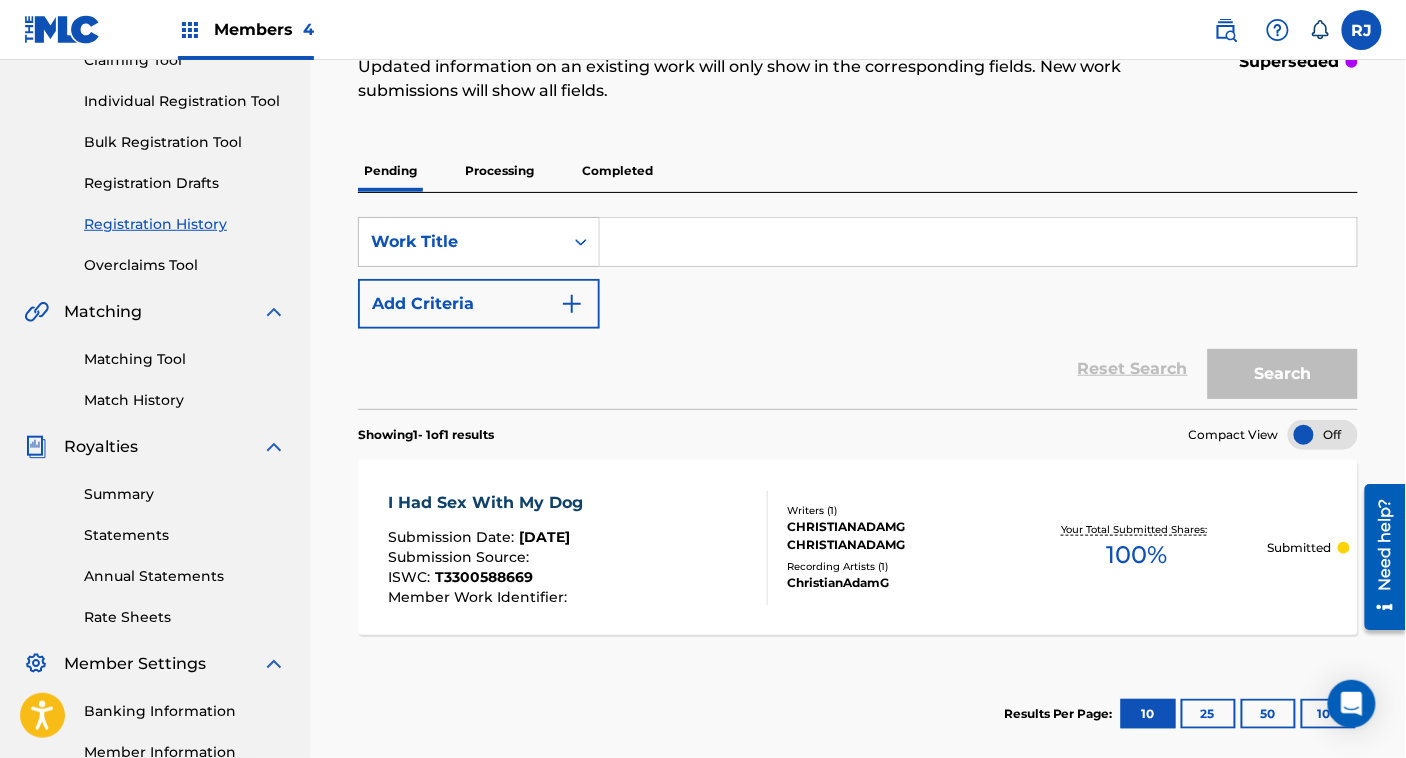 click on "Registration Drafts" at bounding box center (185, 183) 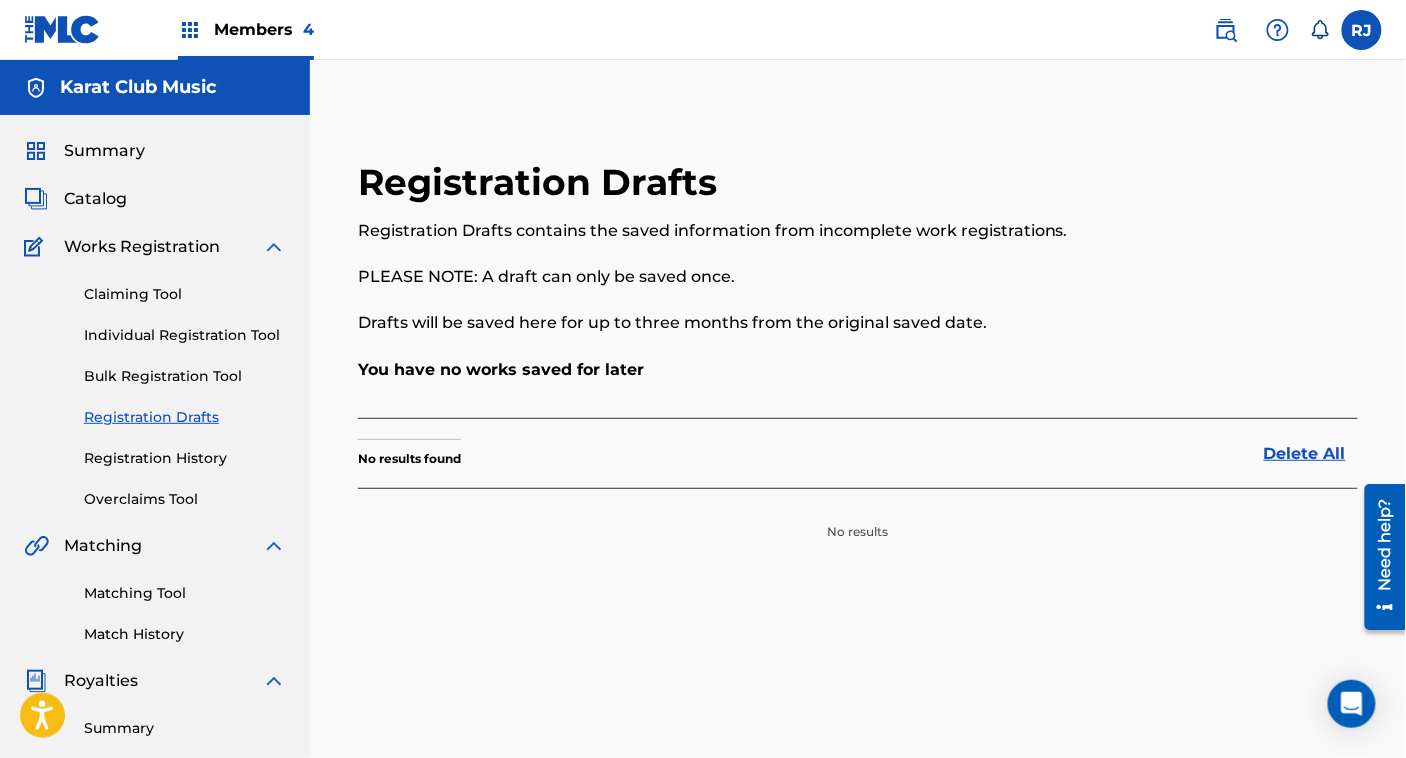 click on "Bulk Registration Tool" at bounding box center (185, 376) 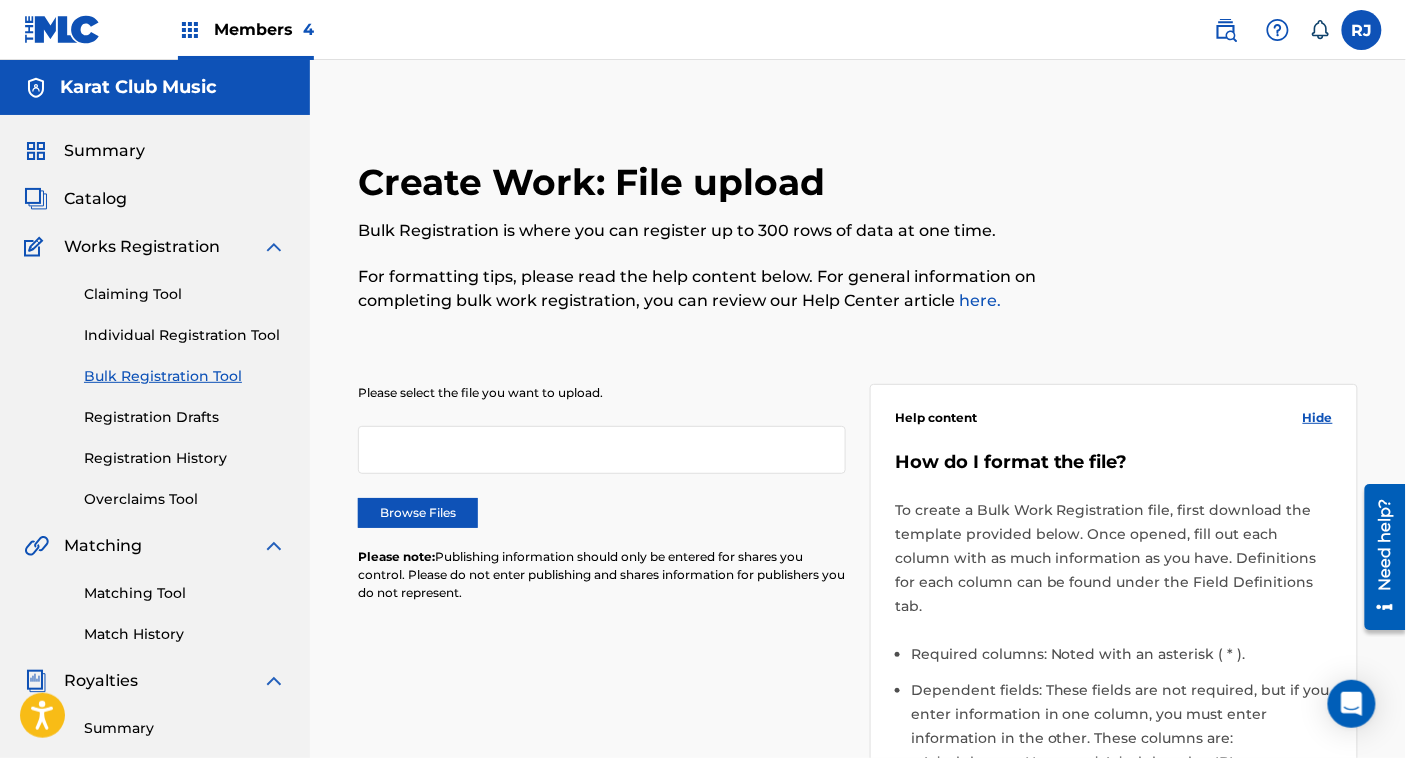 click on "Individual Registration Tool" at bounding box center (185, 335) 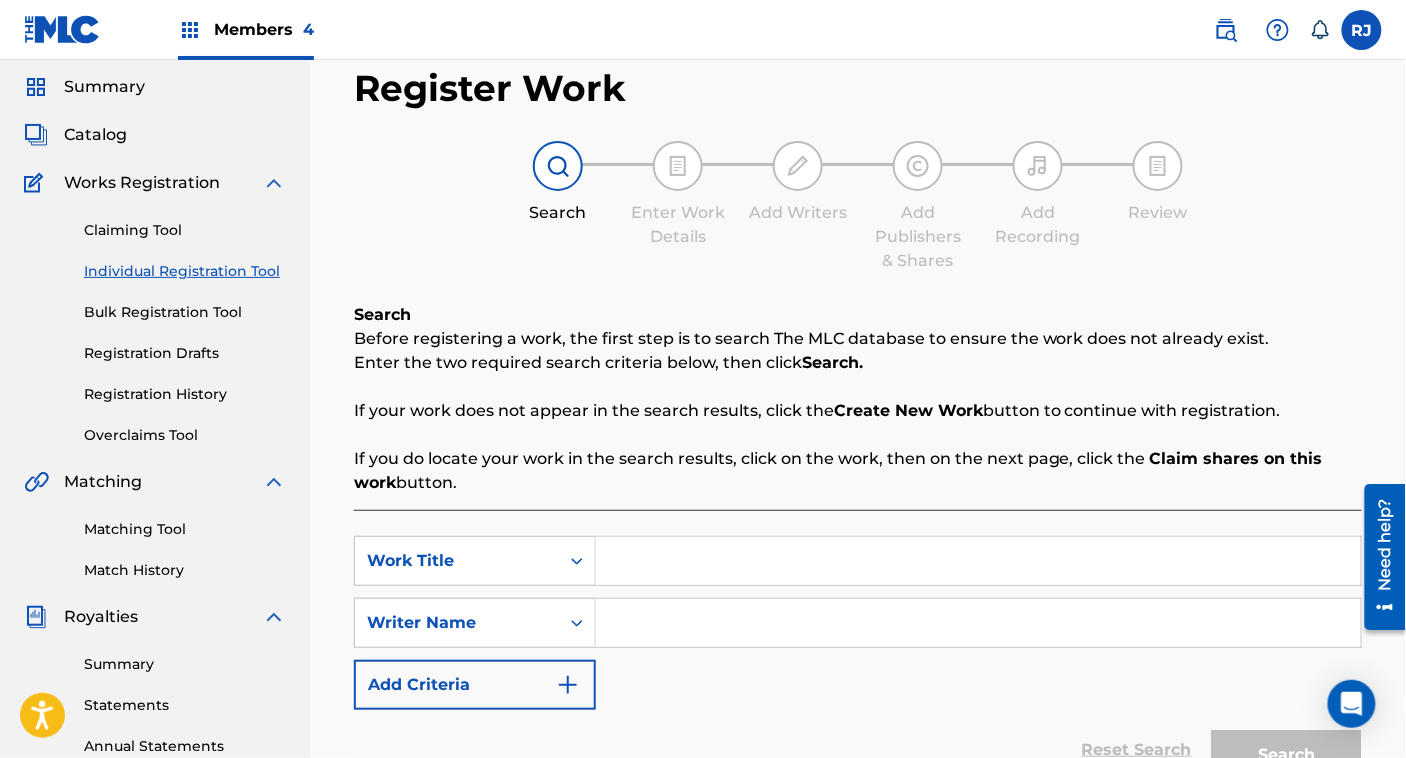 scroll, scrollTop: 62, scrollLeft: 0, axis: vertical 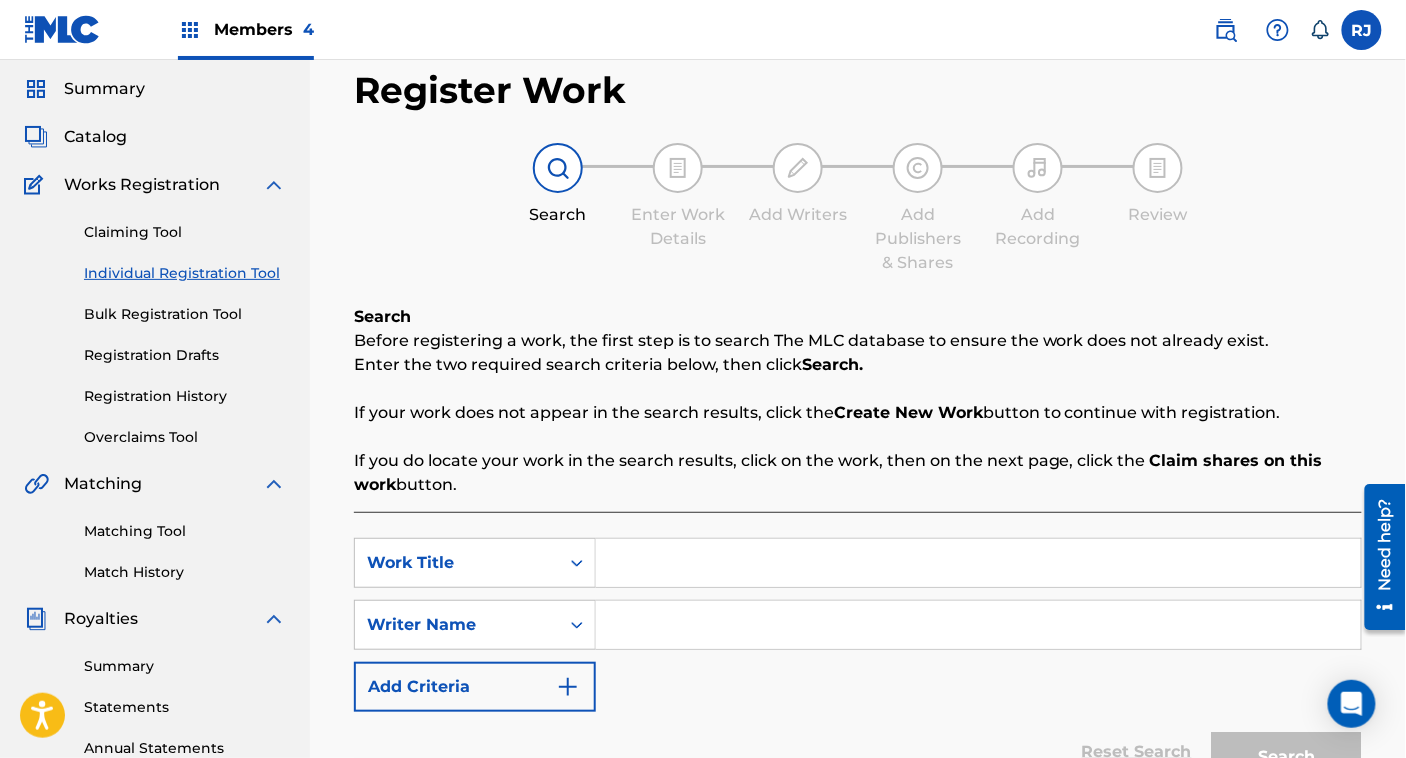 click on "Claiming Tool" at bounding box center [185, 232] 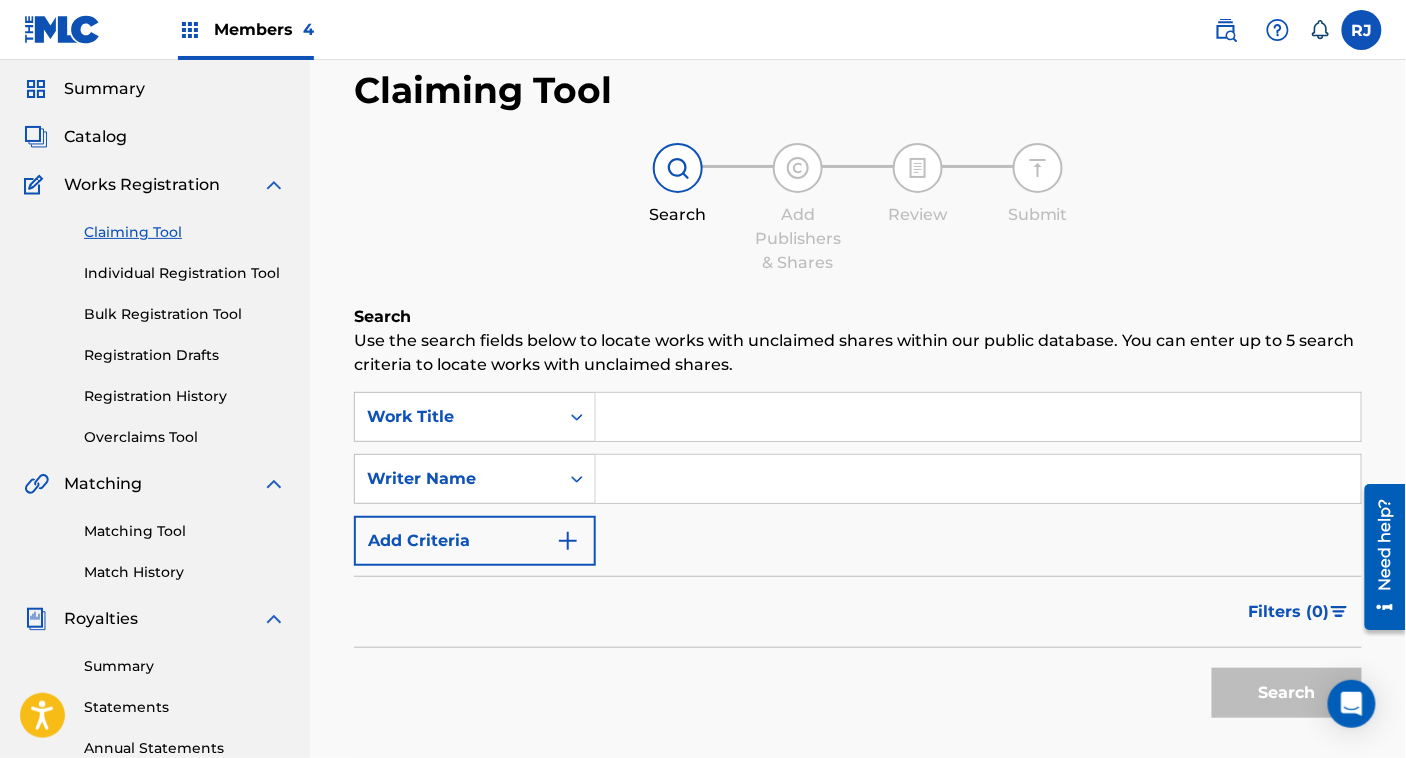 scroll, scrollTop: 0, scrollLeft: 0, axis: both 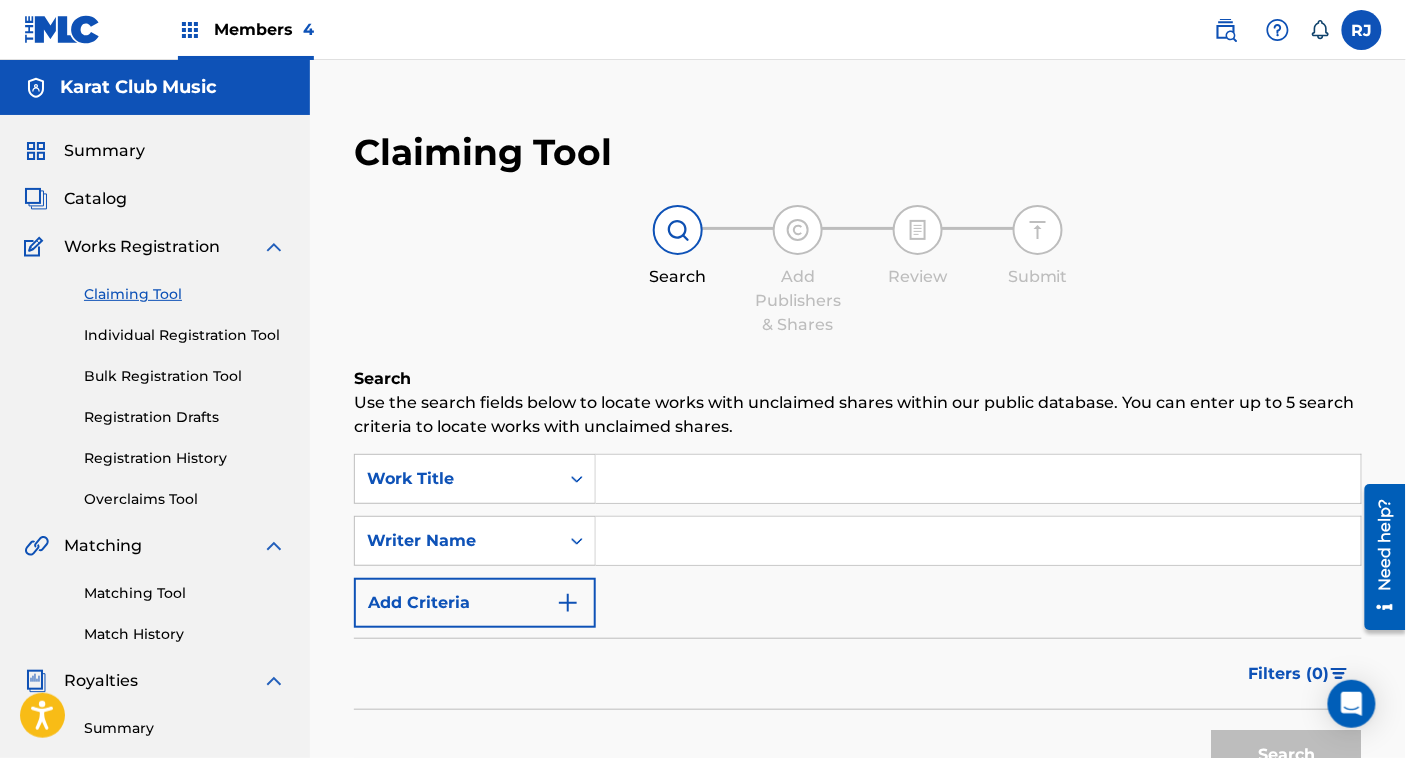 click on "Catalog" at bounding box center [155, 199] 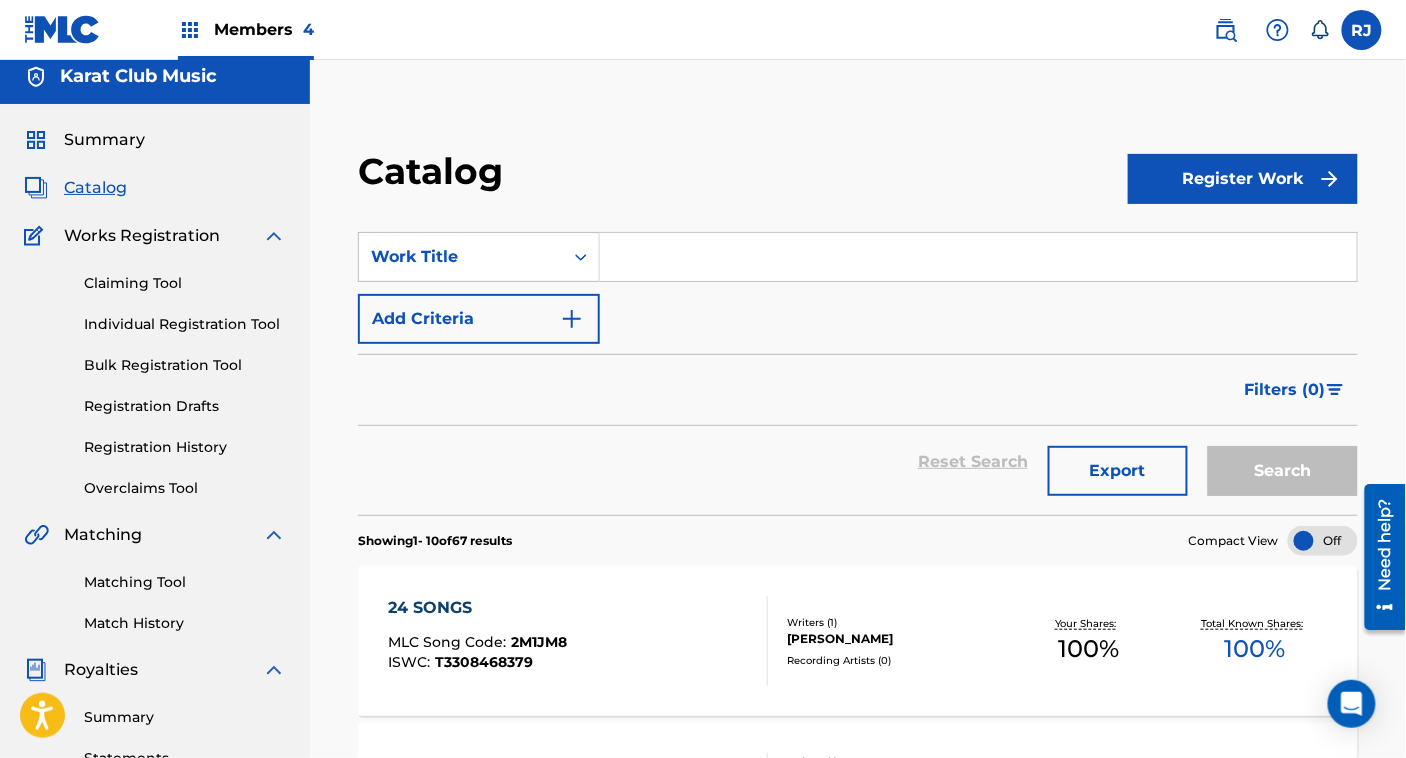scroll, scrollTop: 0, scrollLeft: 0, axis: both 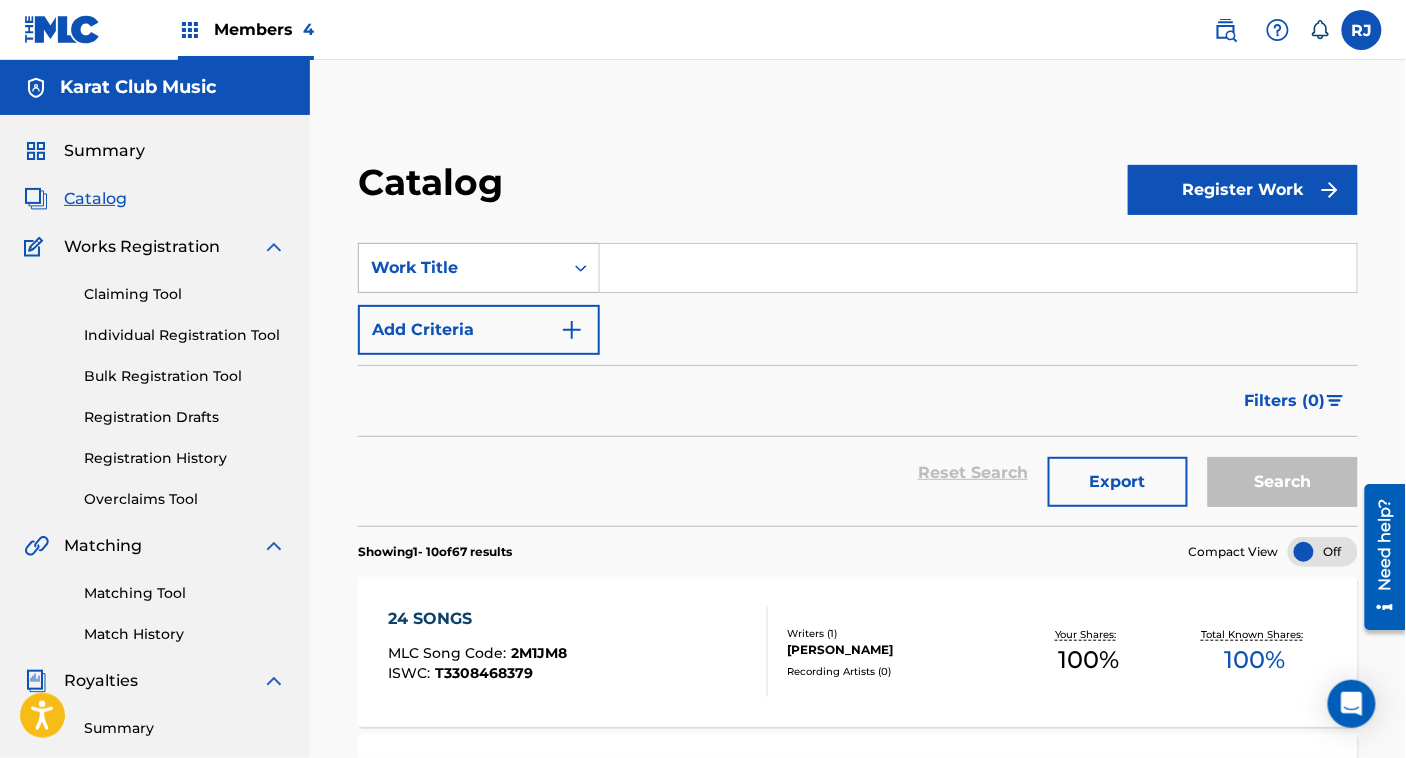 click at bounding box center (581, 268) 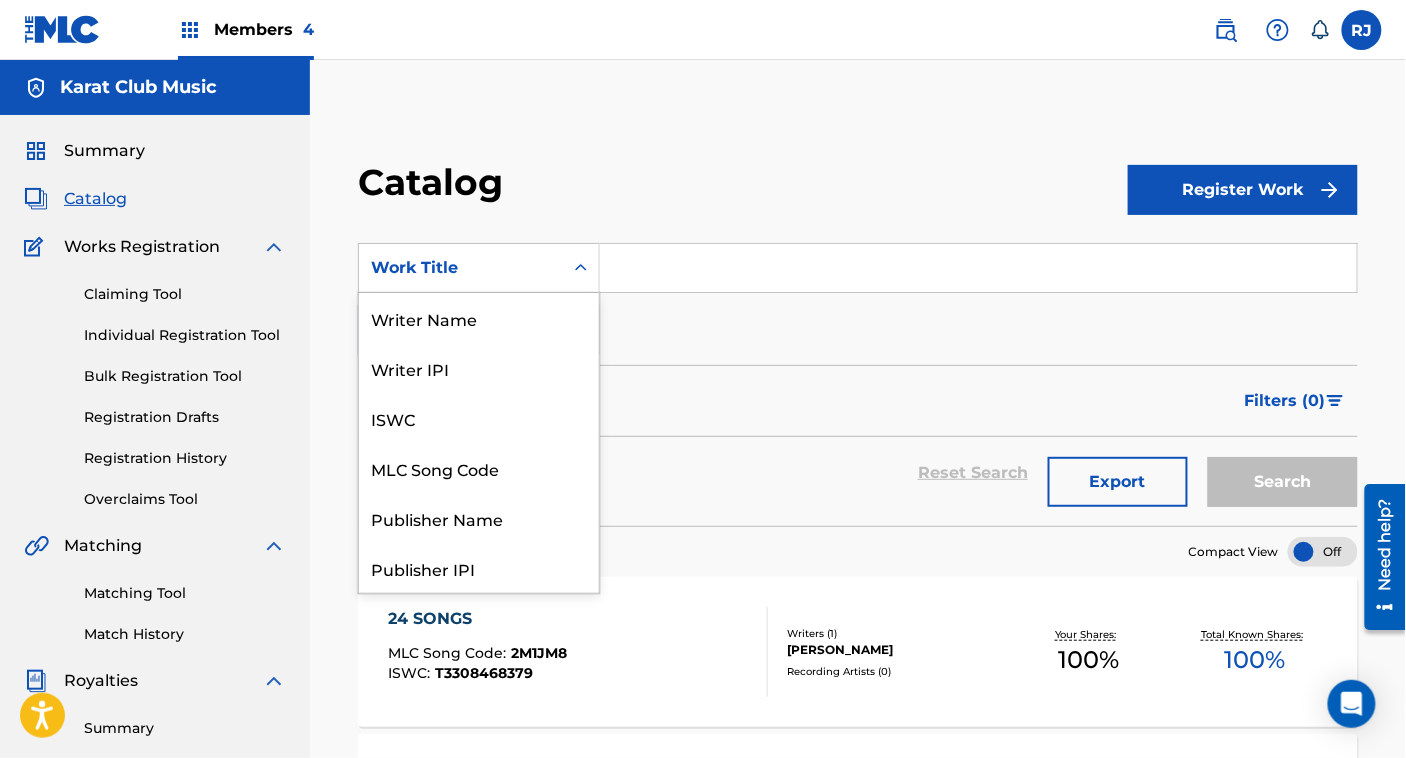scroll, scrollTop: 300, scrollLeft: 0, axis: vertical 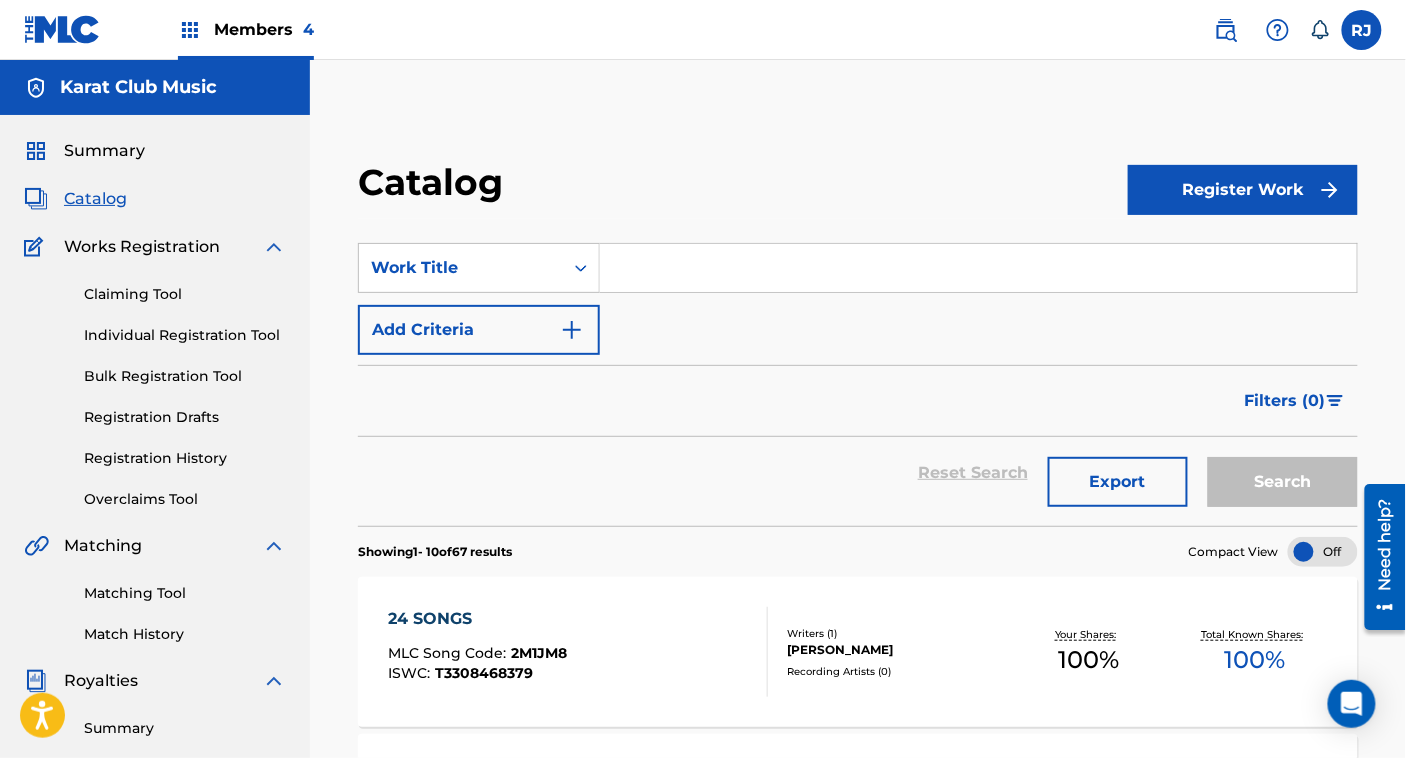 click on "Filters ( 0 )" at bounding box center (858, 401) 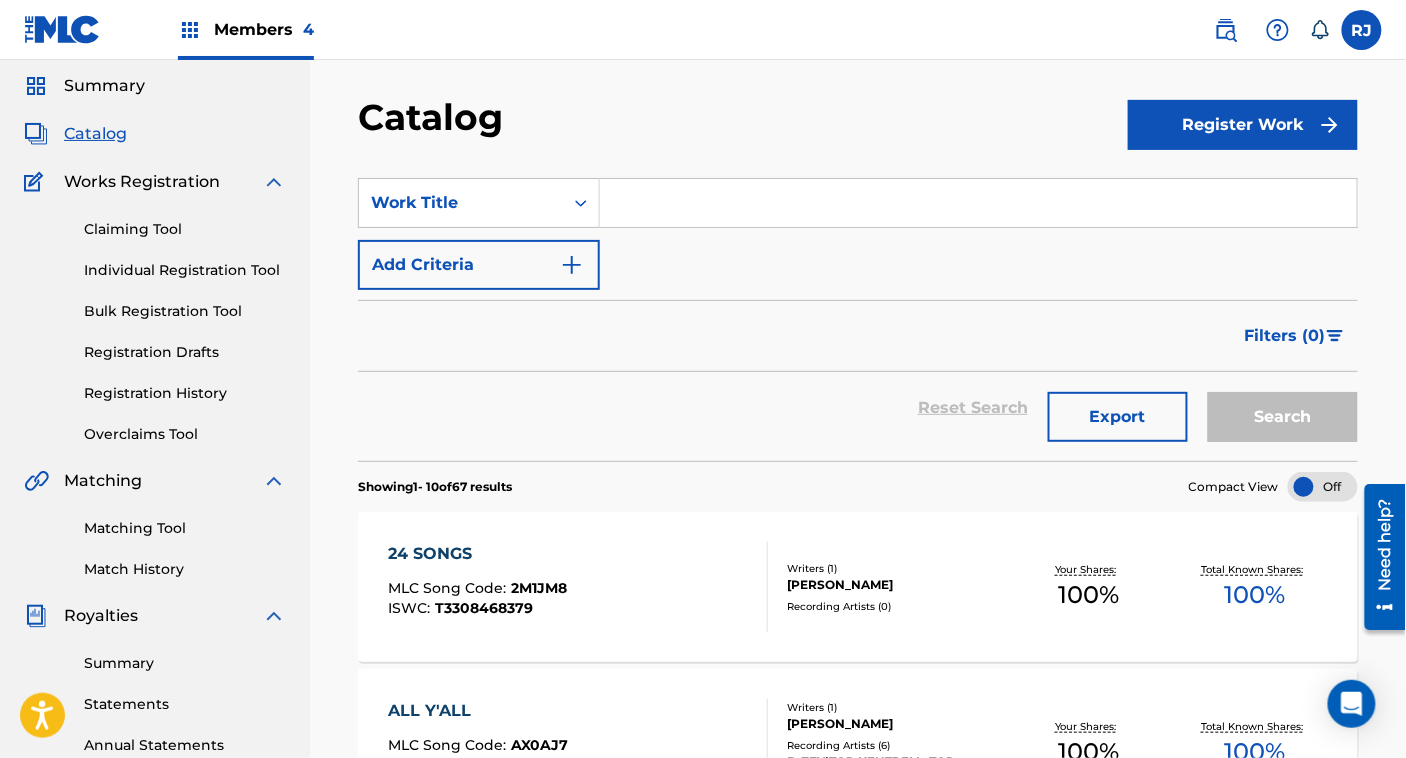scroll, scrollTop: 0, scrollLeft: 0, axis: both 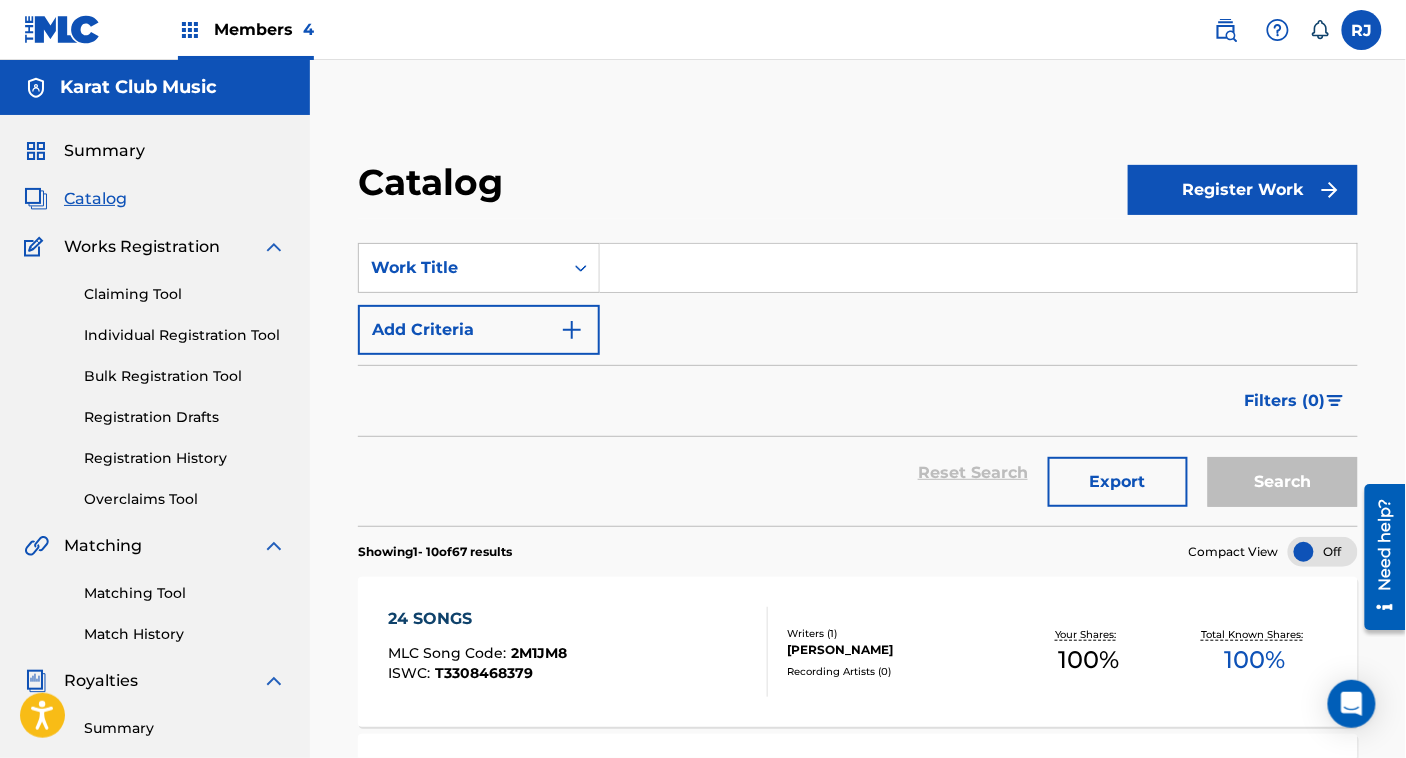 click on "Summary Catalog Works Registration Claiming Tool Individual Registration Tool Bulk Registration Tool Registration Drafts Registration History Overclaims Tool Matching Matching Tool Match History Royalties Summary Statements Annual Statements Rate Sheets Member Settings Banking Information Member Information User Permissions Contact Information Member Benefits" at bounding box center [155, 629] 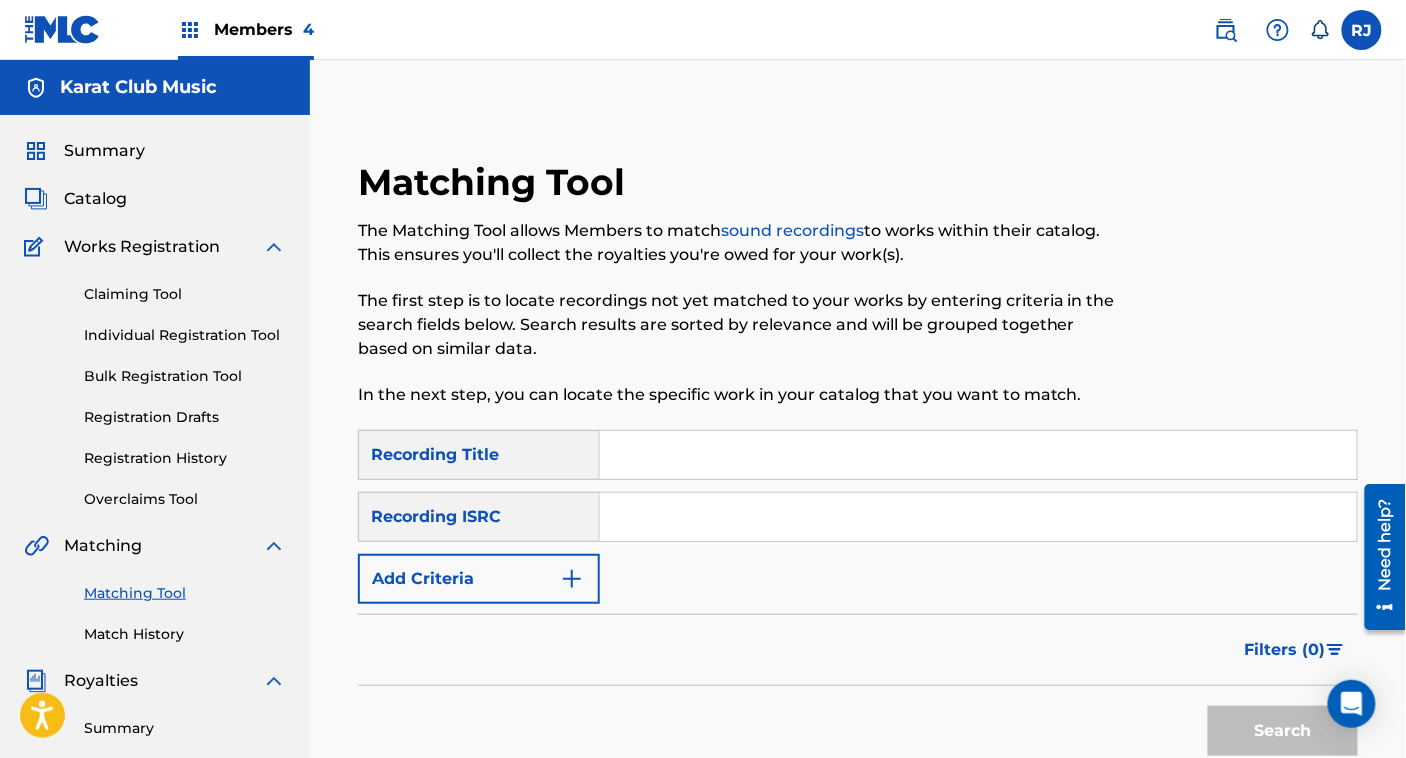 click on "sound recordings" at bounding box center (792, 230) 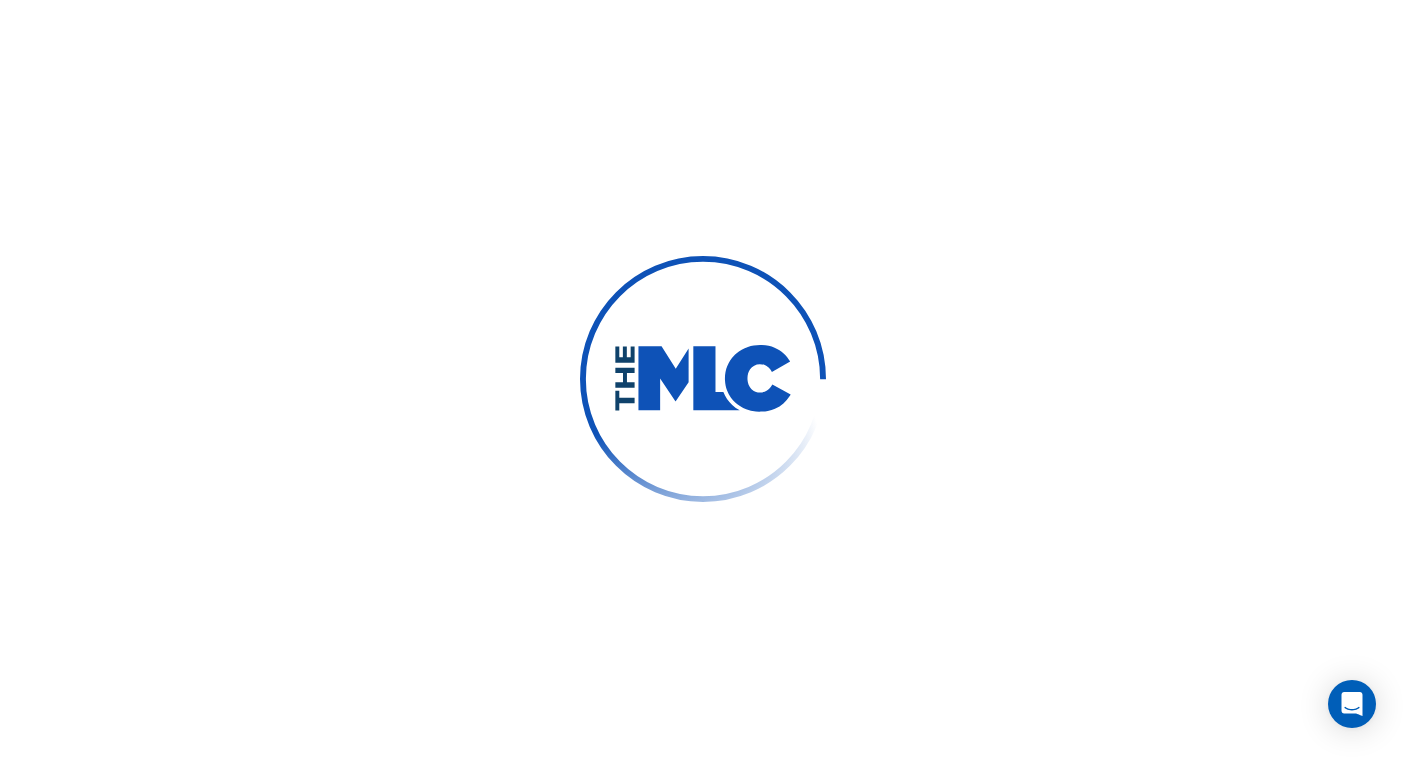 scroll, scrollTop: 0, scrollLeft: 0, axis: both 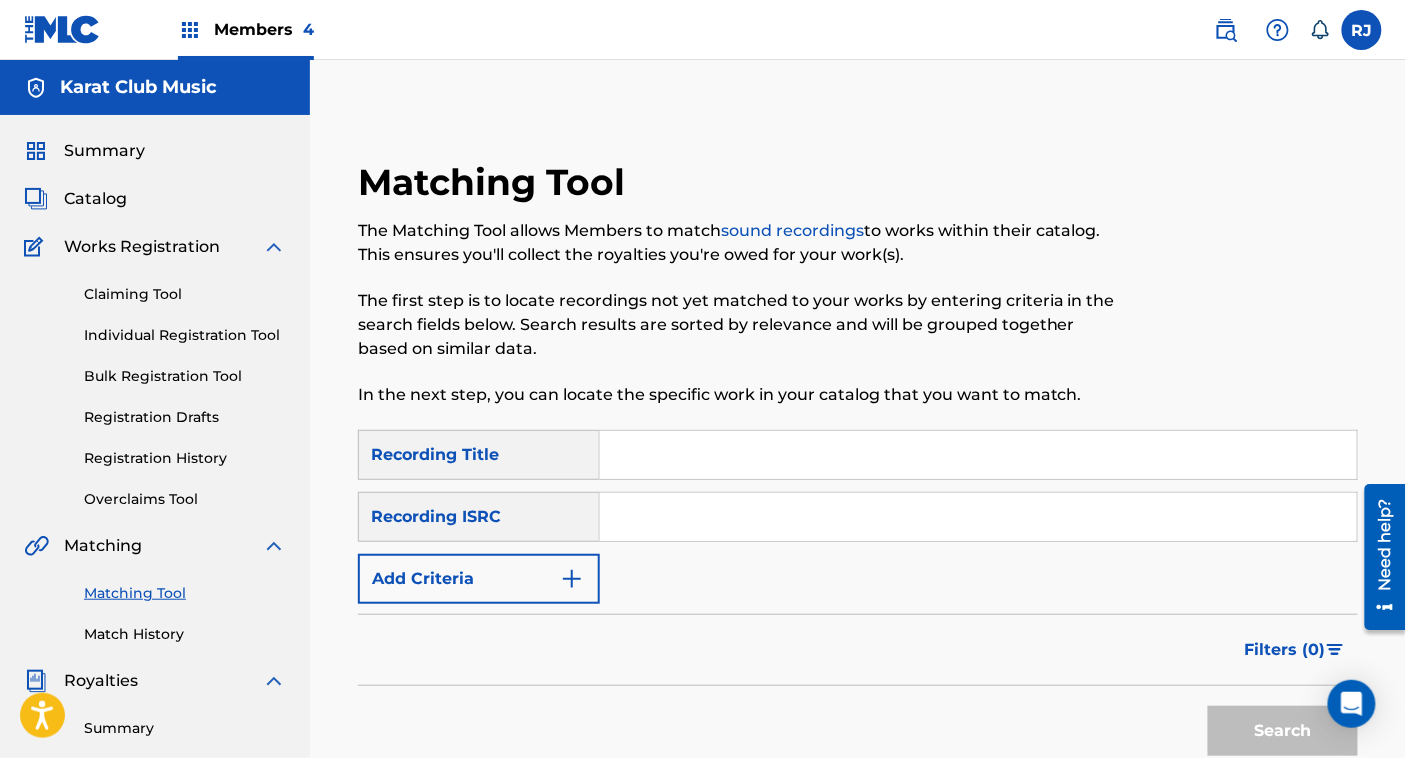 click on "Summary" at bounding box center (104, 151) 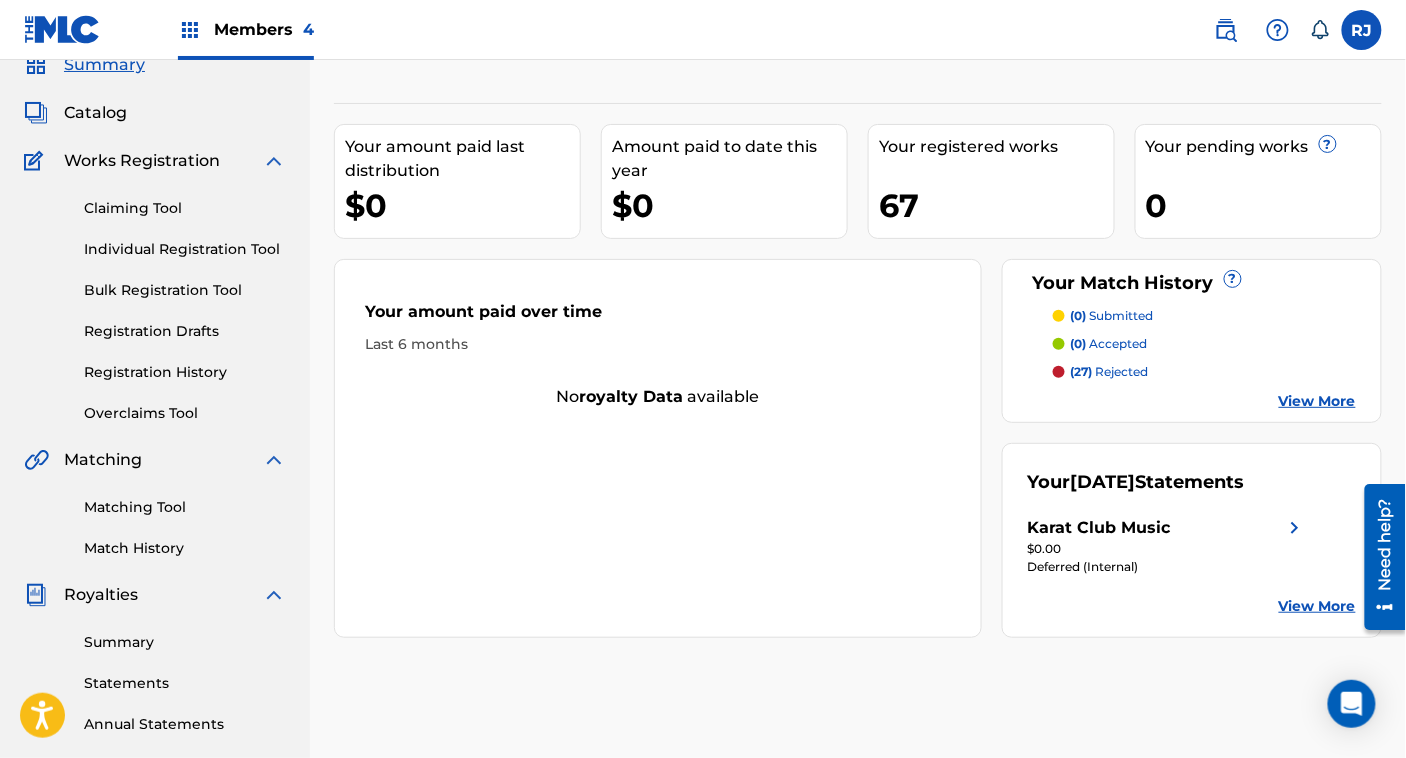 scroll, scrollTop: 0, scrollLeft: 0, axis: both 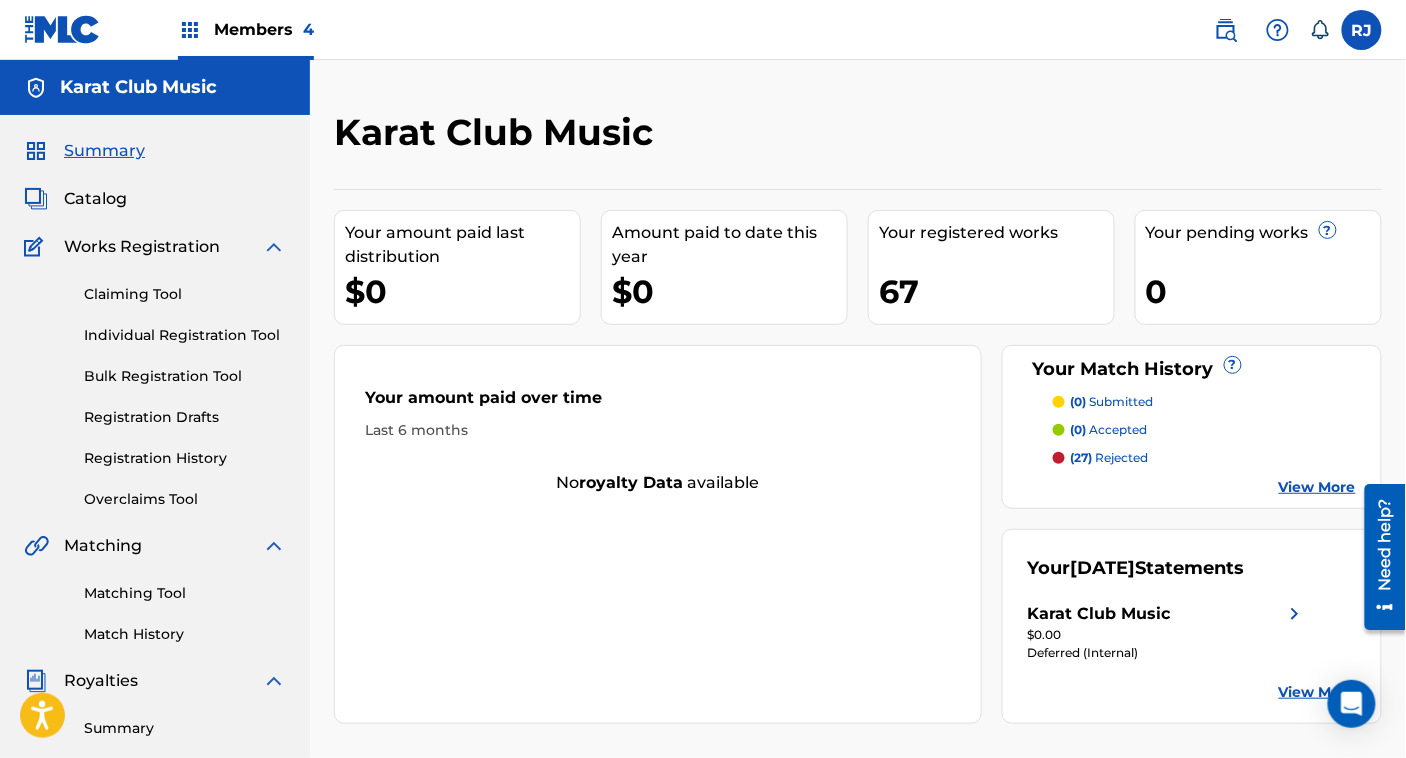 click on "View More" at bounding box center (1317, 692) 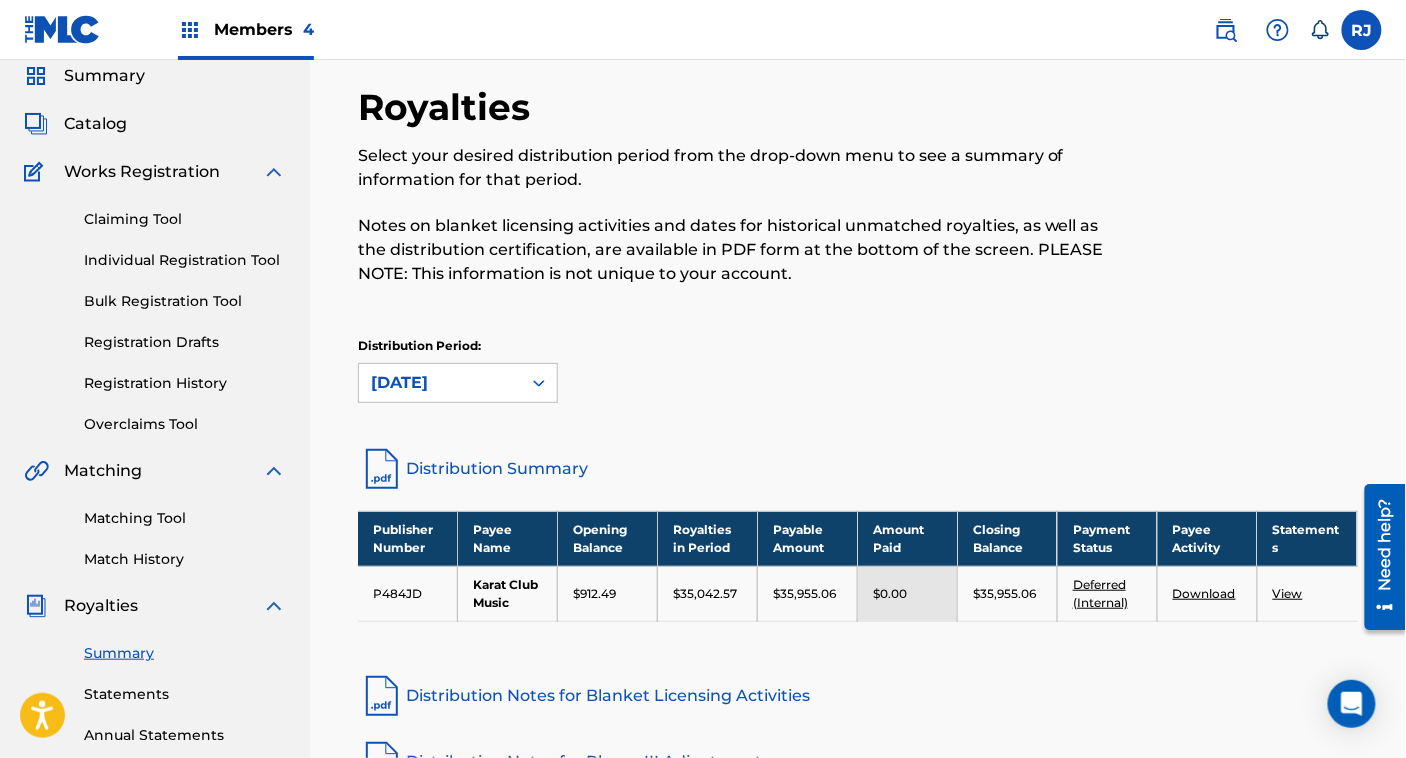 scroll, scrollTop: 76, scrollLeft: 0, axis: vertical 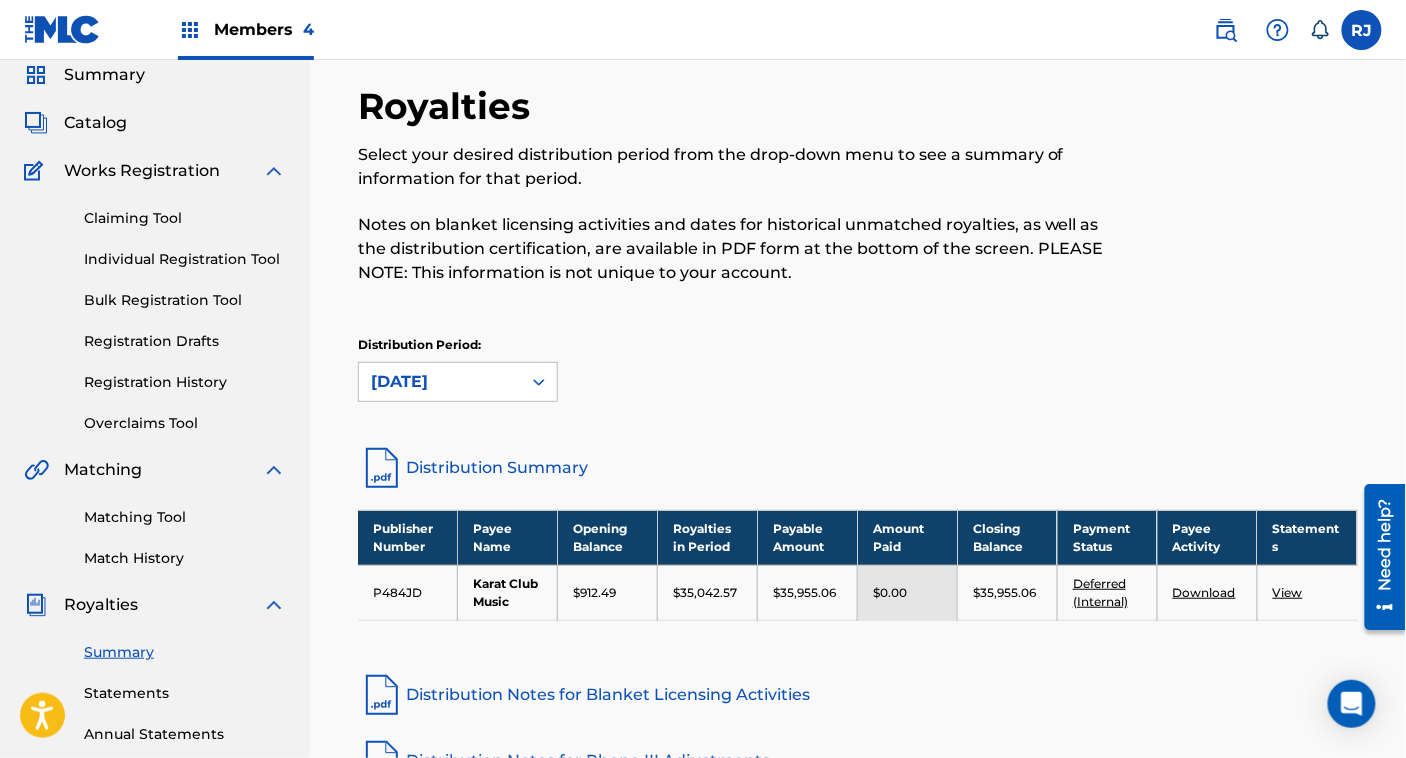 click on "Deferred (Internal)" at bounding box center [1108, 592] 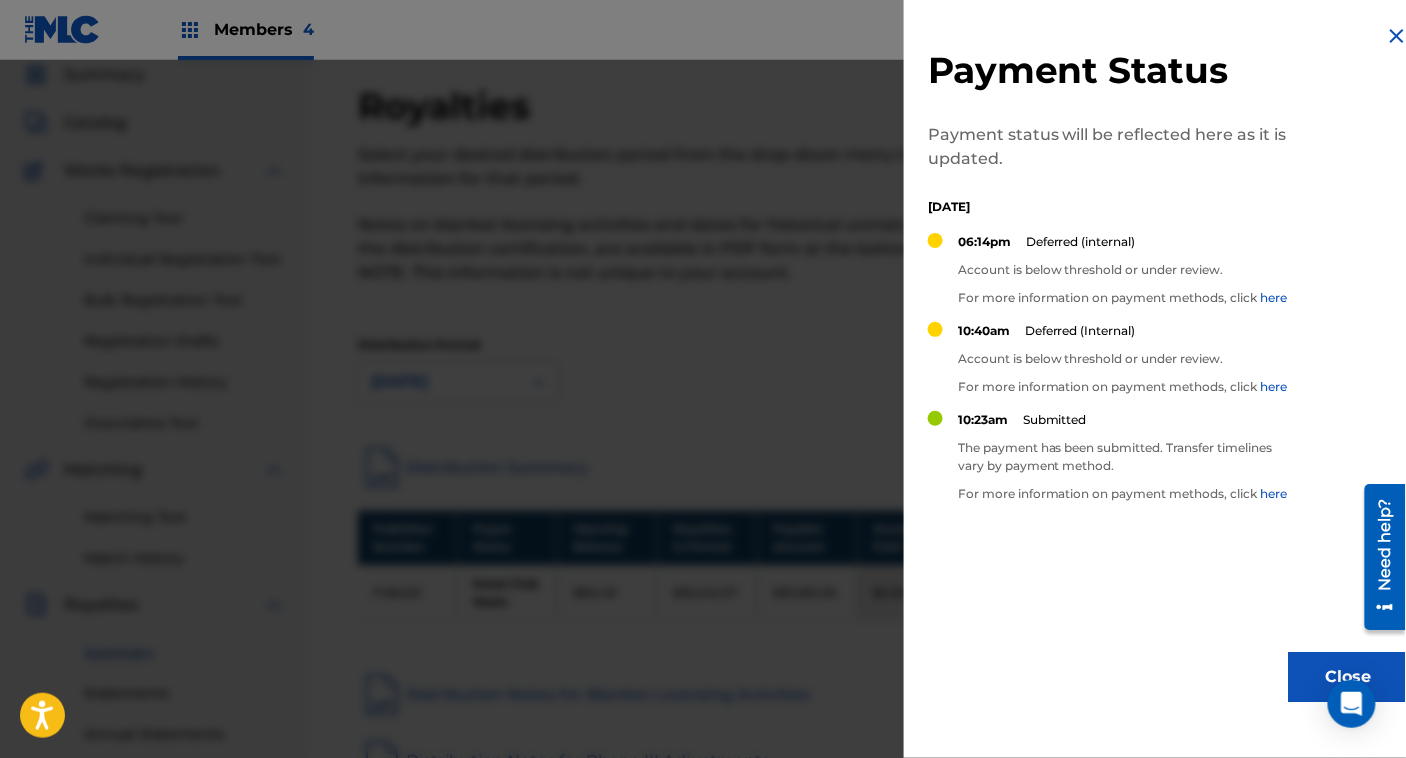 click at bounding box center (703, 439) 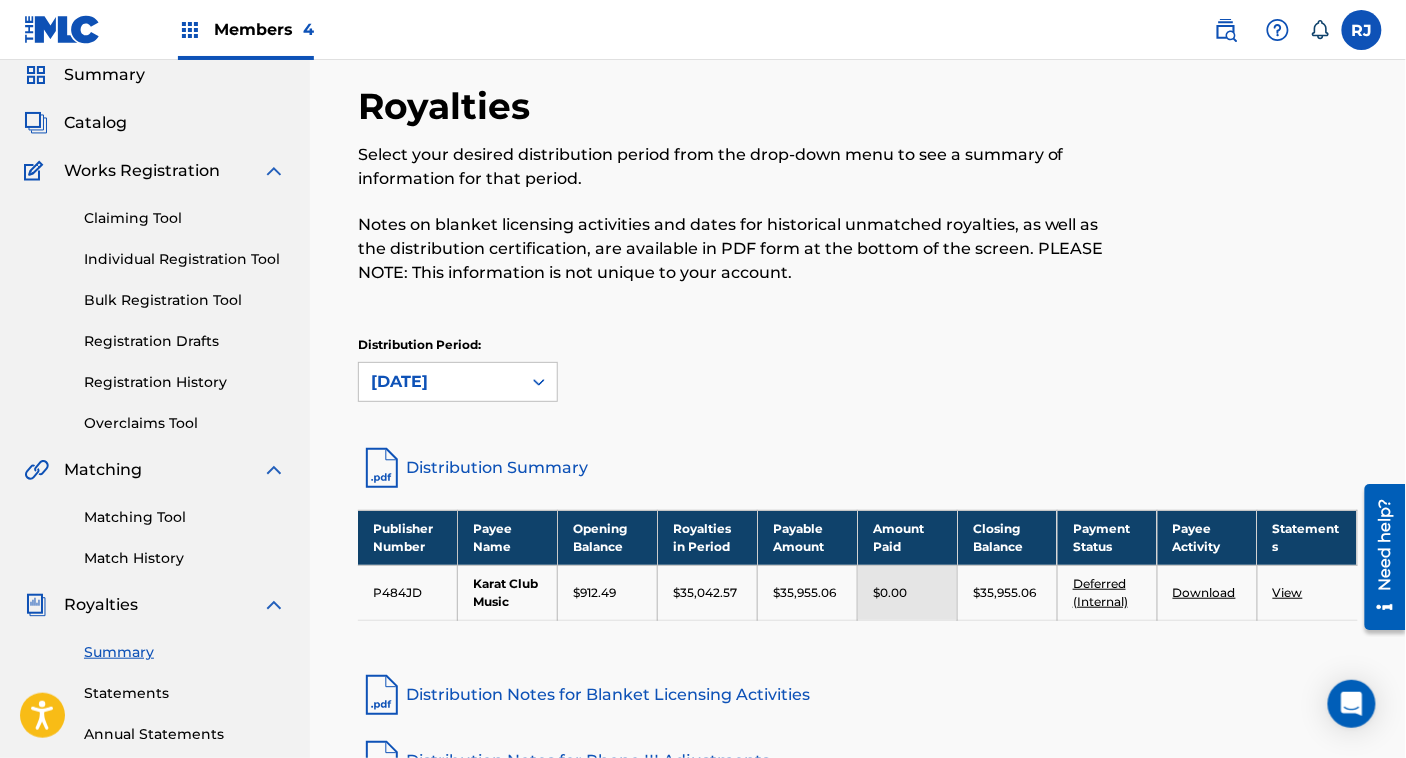 click on "Overclaims Tool" at bounding box center [185, 423] 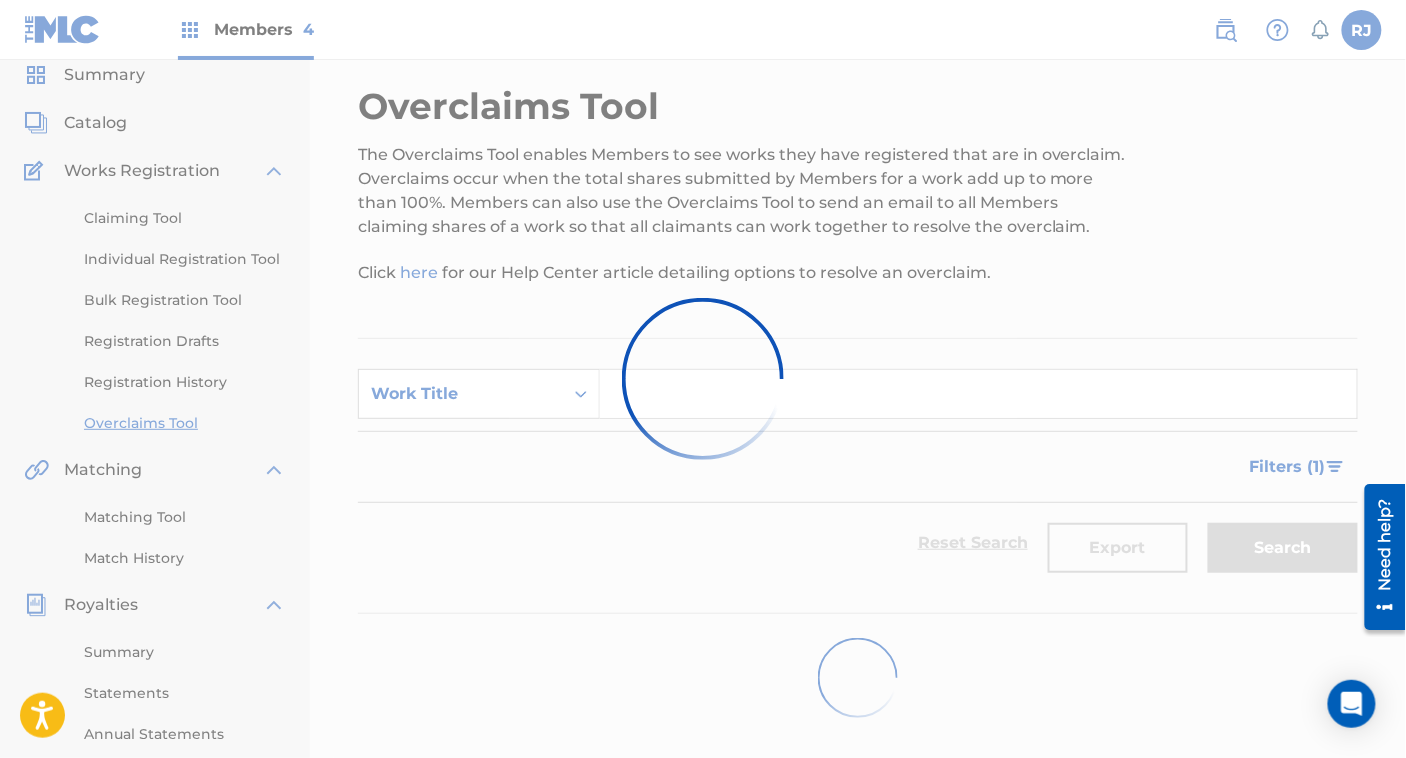 scroll, scrollTop: 0, scrollLeft: 0, axis: both 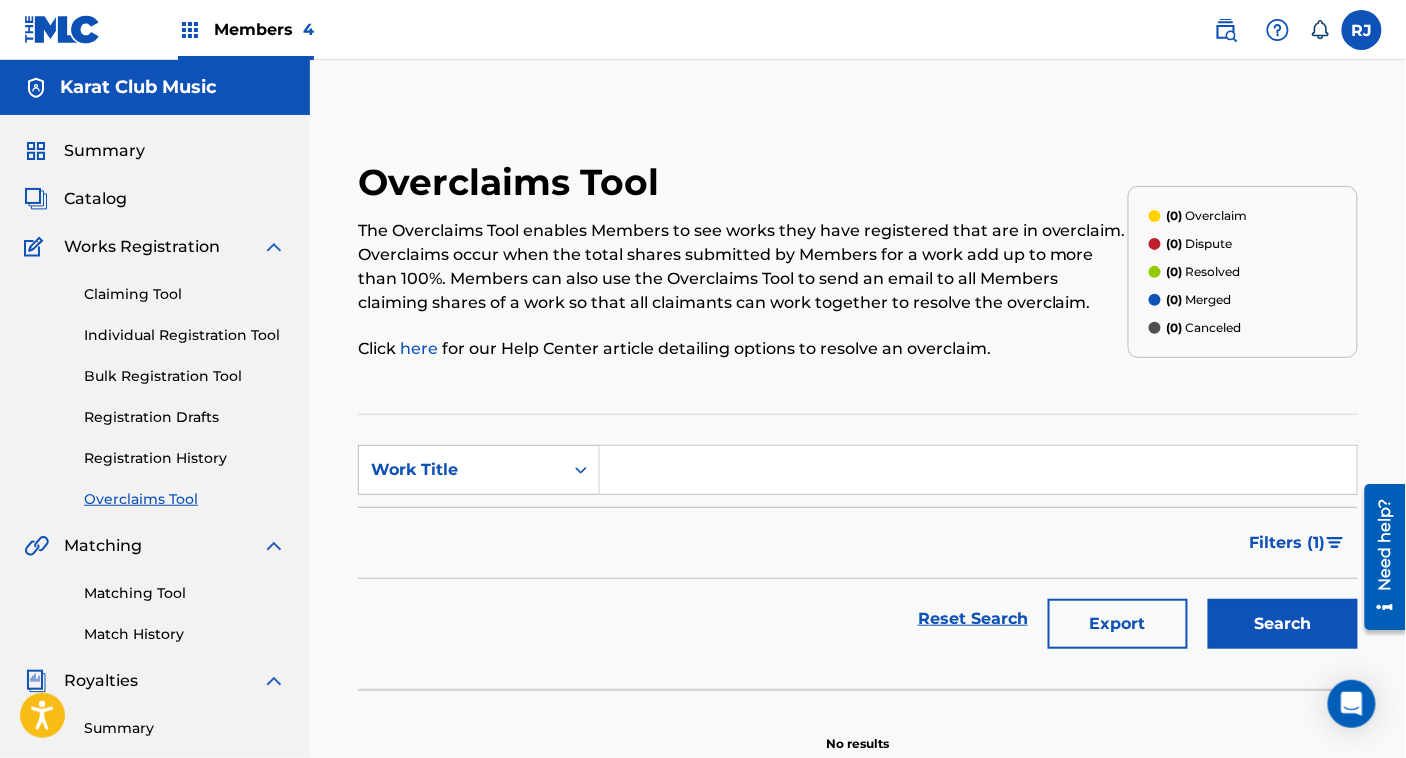 click on "Individual Registration Tool" at bounding box center (185, 335) 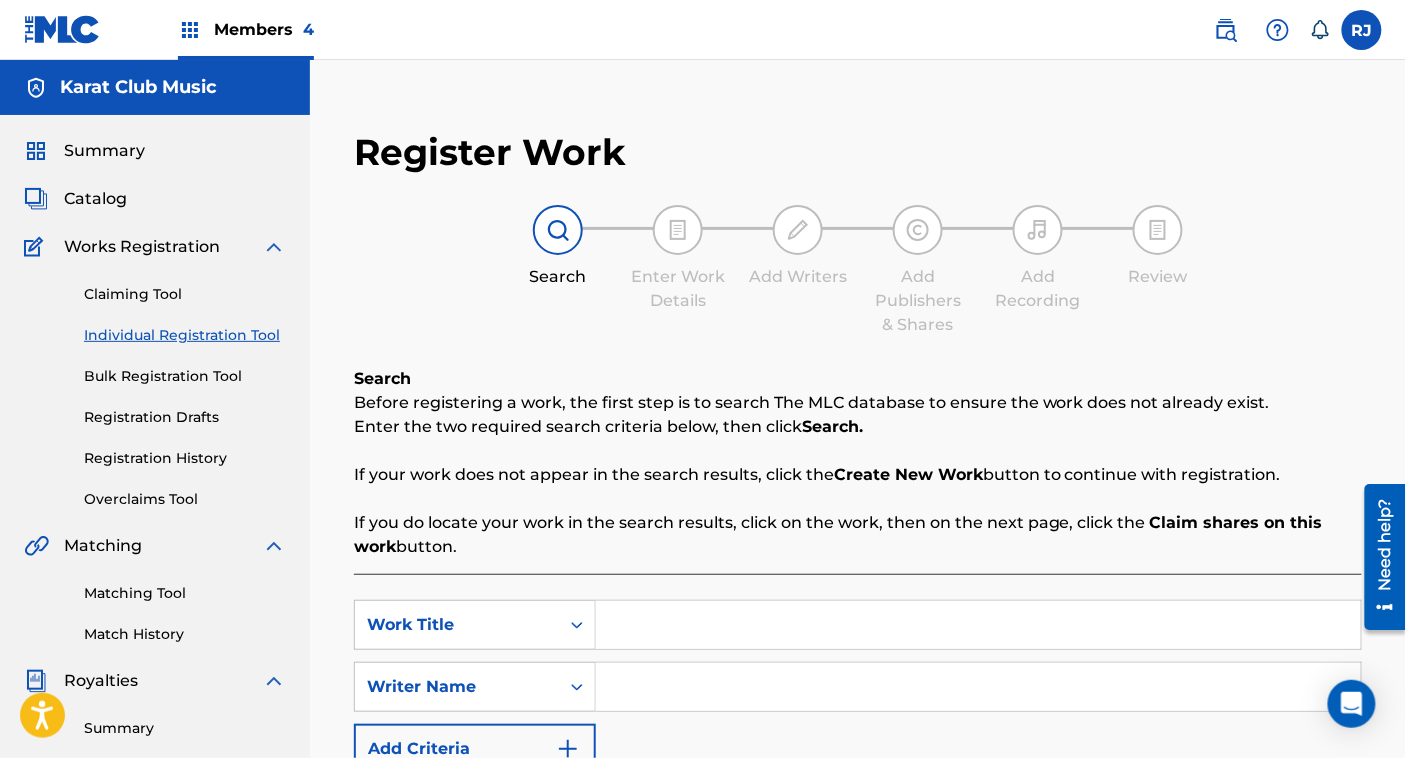 click on "Claiming Tool" at bounding box center (185, 294) 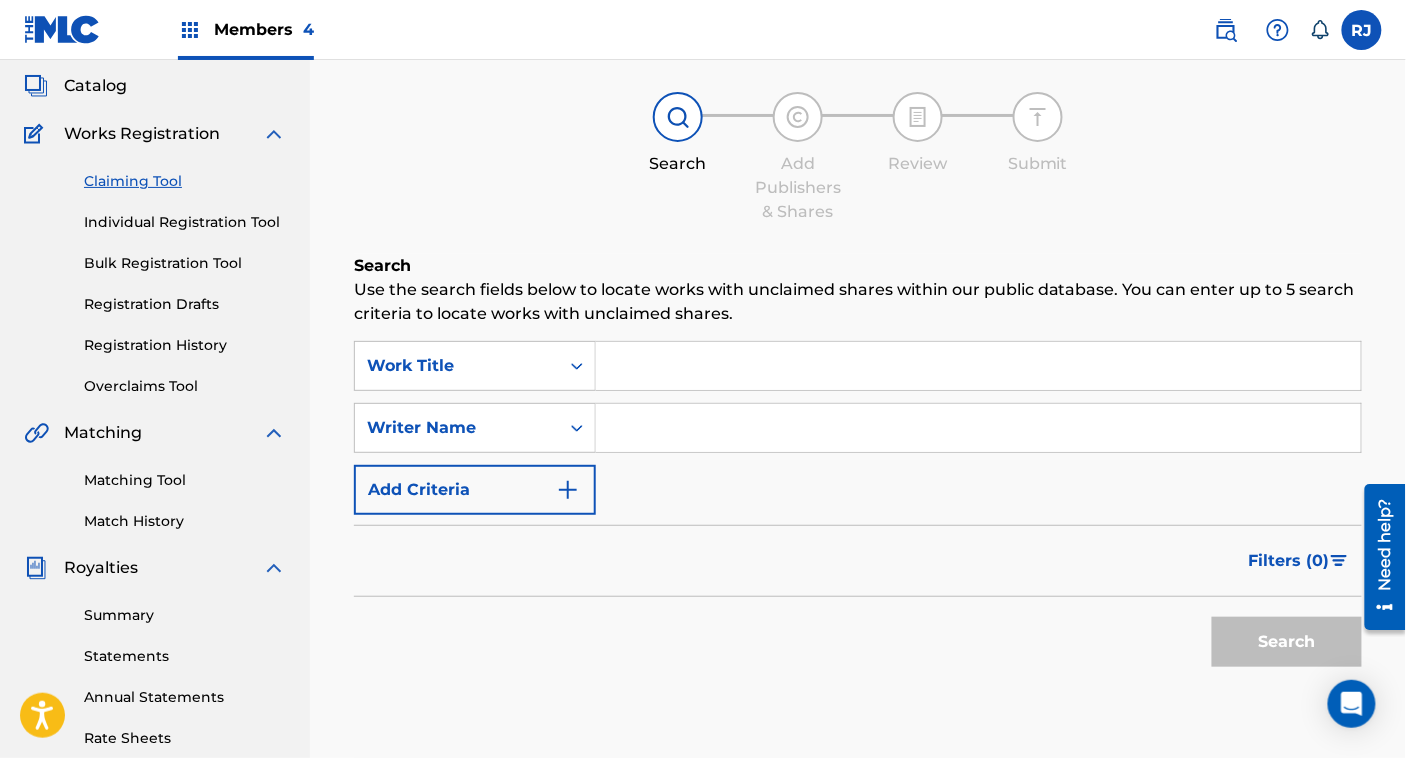 scroll, scrollTop: 0, scrollLeft: 0, axis: both 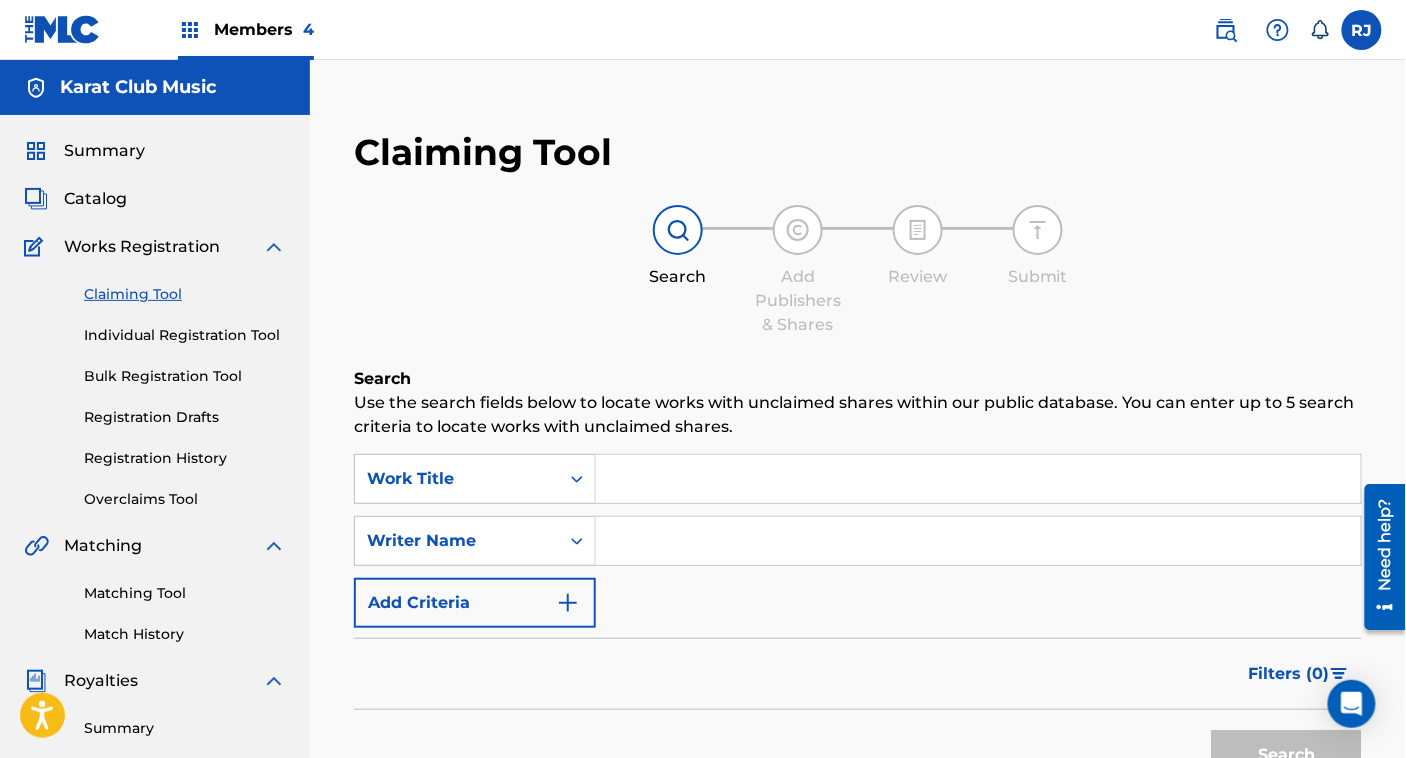 click on "Members    4" at bounding box center [264, 29] 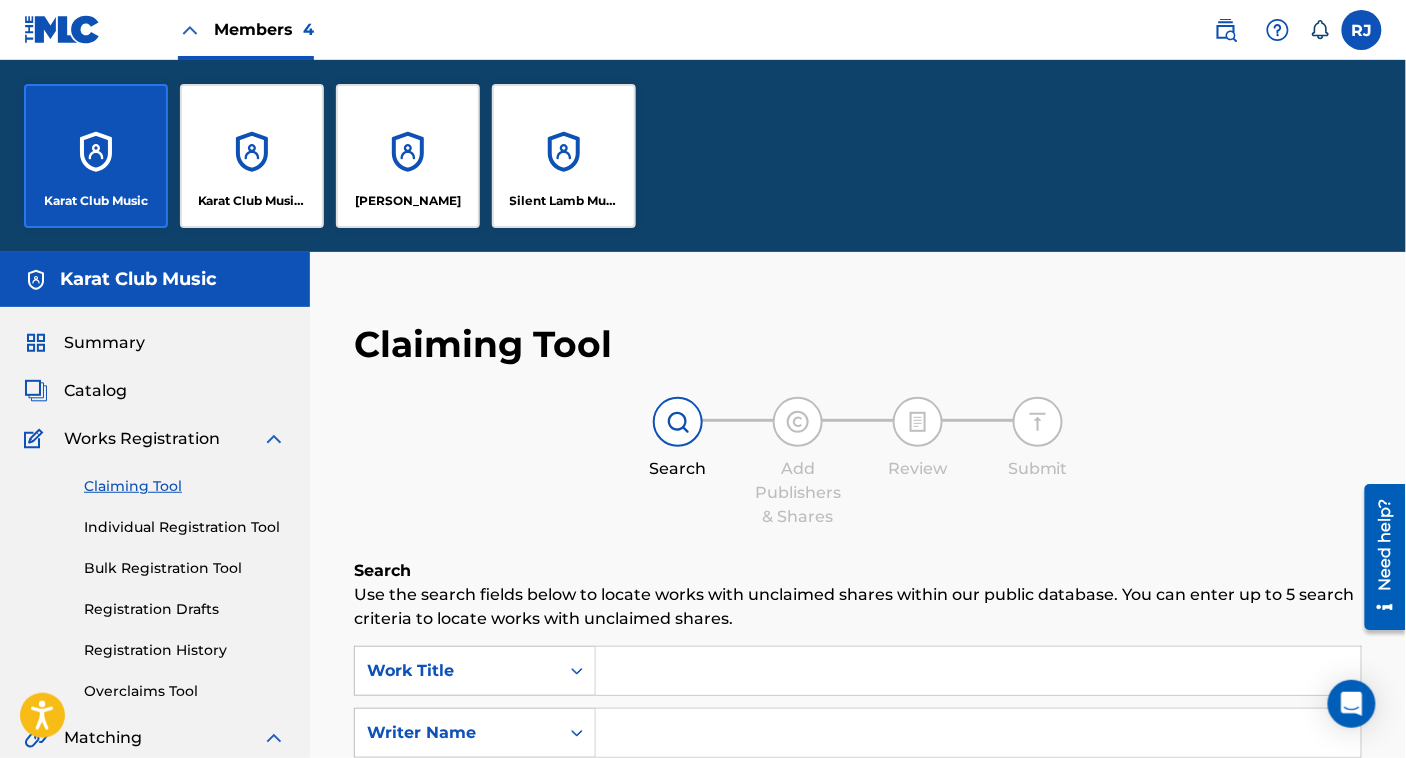 click on "Silent Lamb Music Rights" at bounding box center (564, 156) 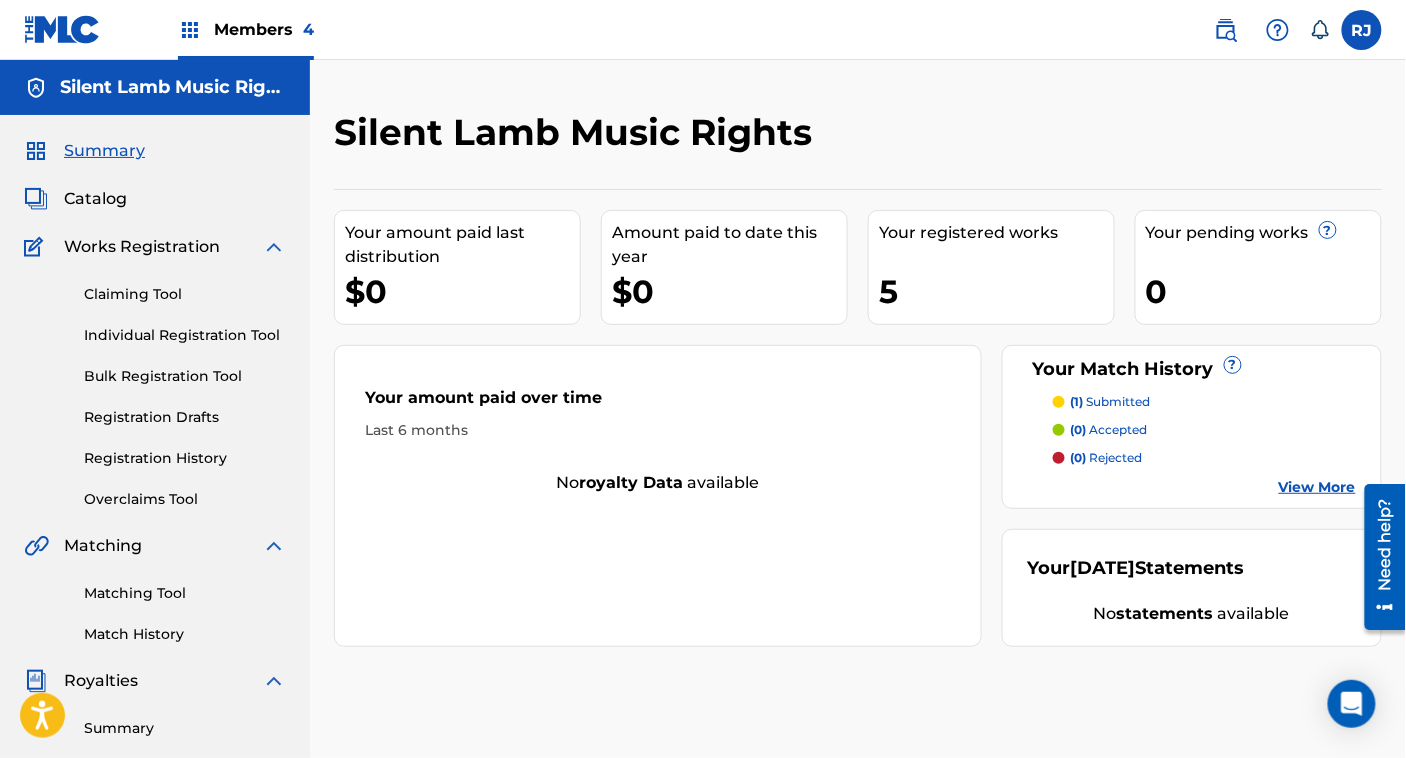 click on "Catalog" at bounding box center (95, 199) 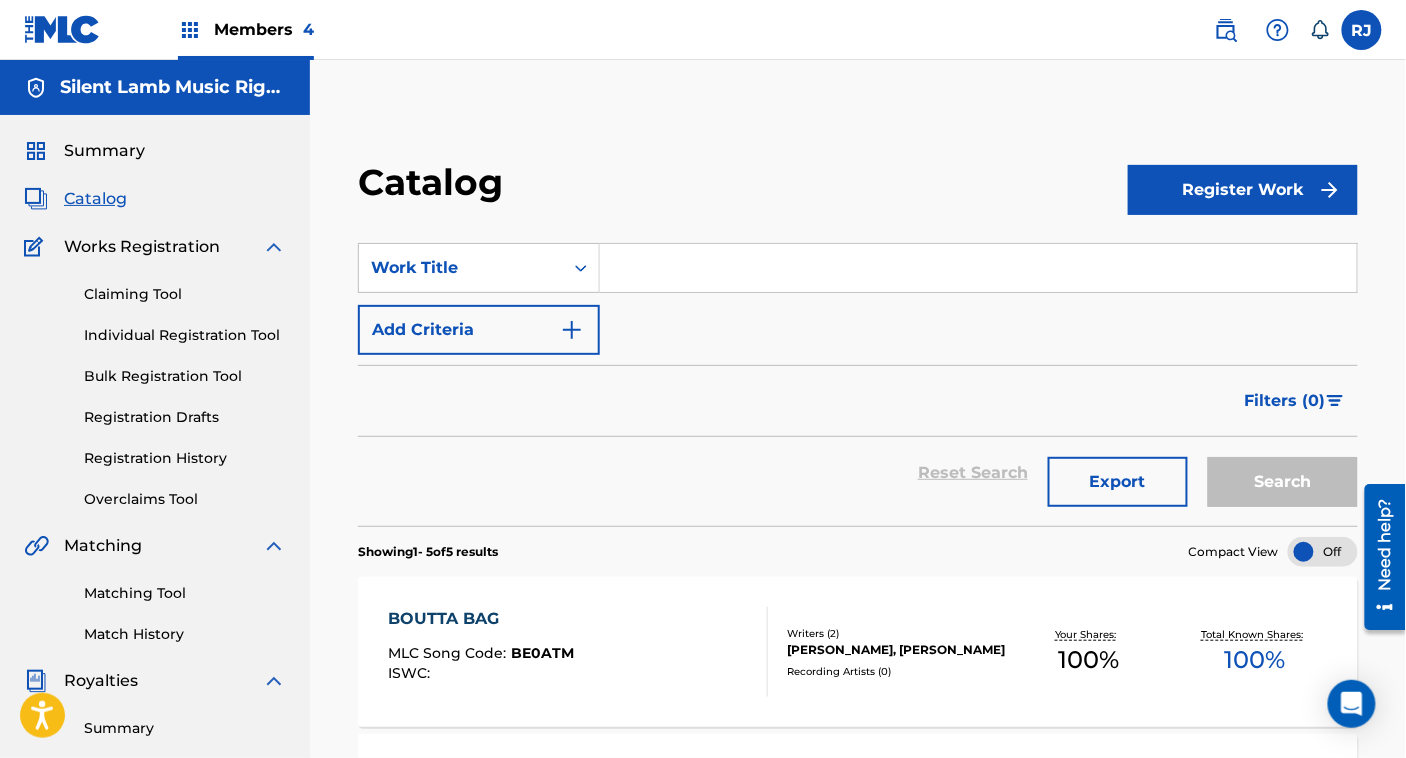 click on "Works Registration" at bounding box center [142, 247] 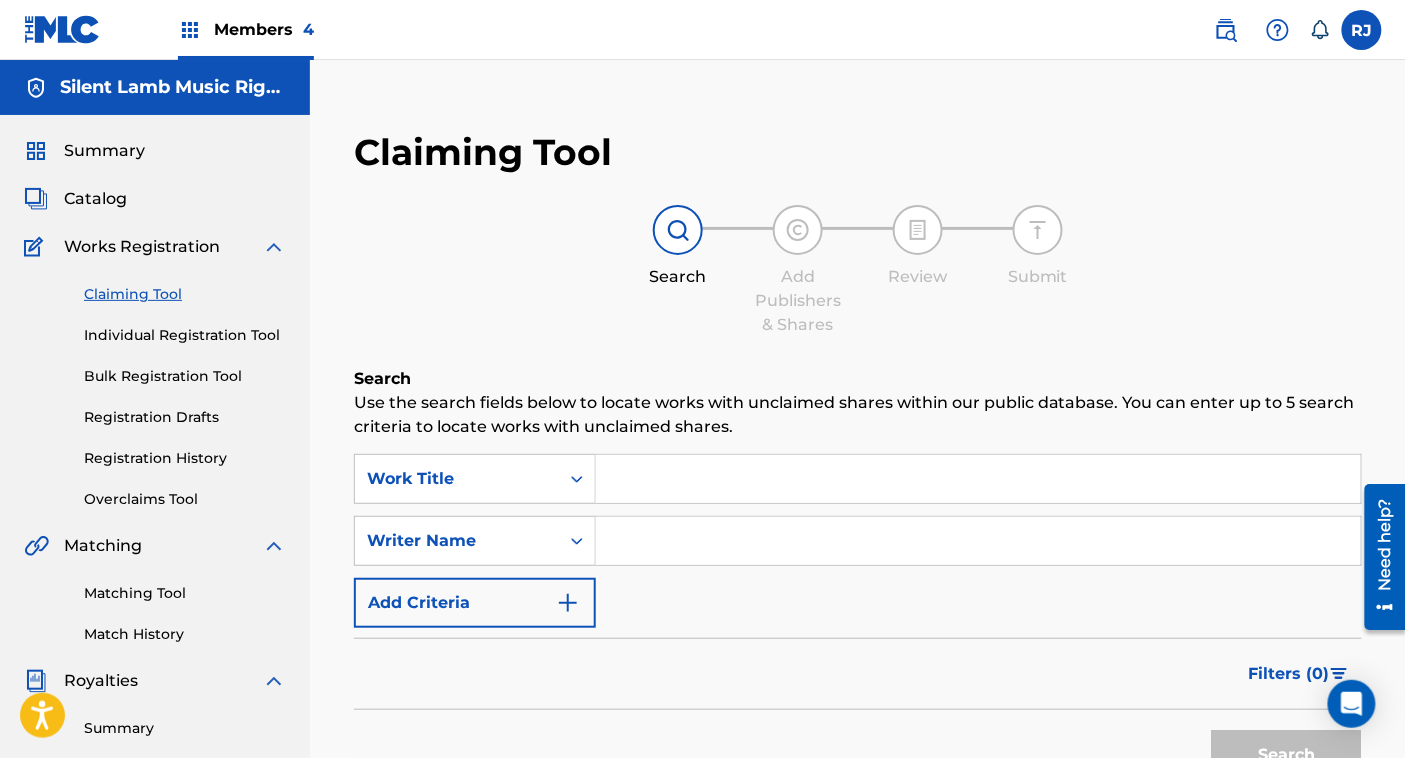 click on "Claiming Tool Individual Registration Tool Bulk Registration Tool Registration Drafts Registration History Overclaims Tool" at bounding box center [155, 384] 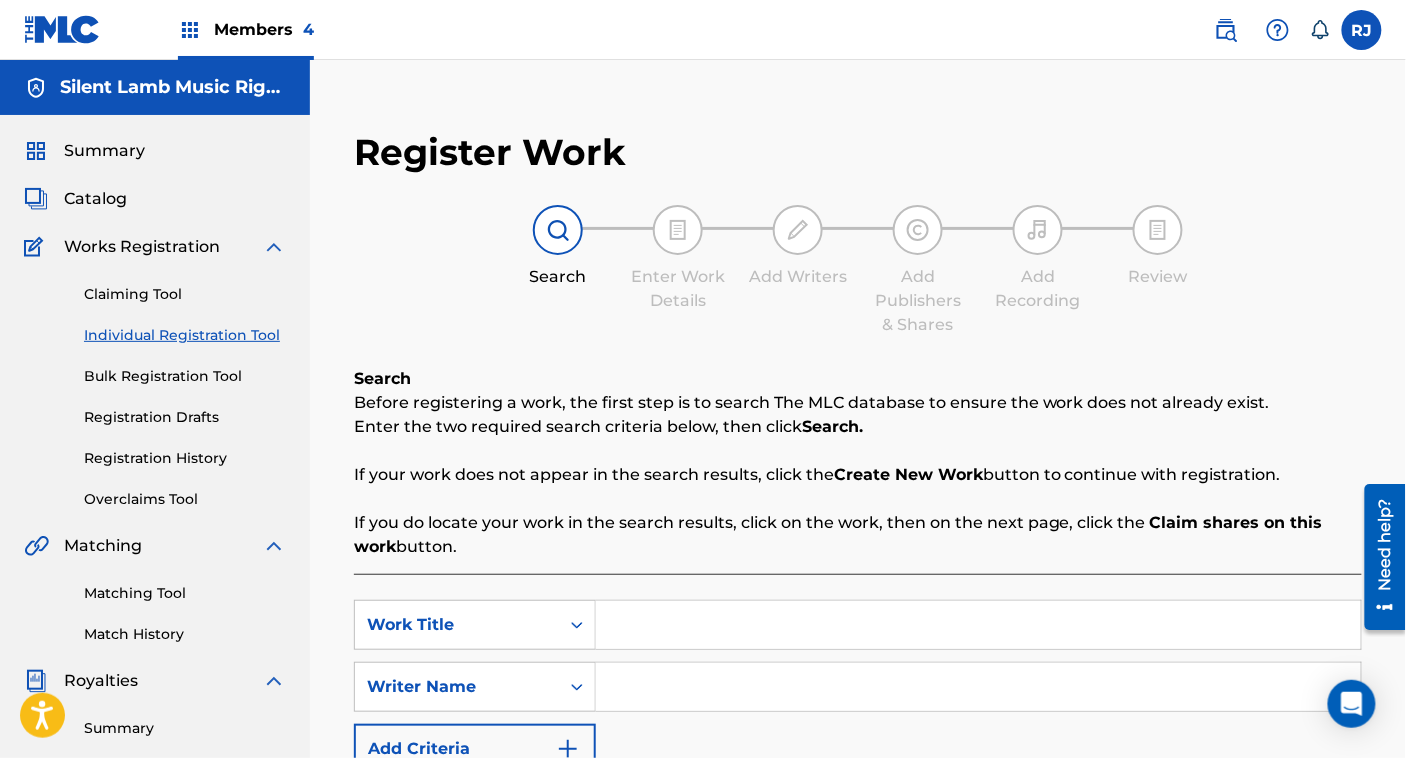 click on "Claiming Tool Individual Registration Tool Bulk Registration Tool Registration Drafts Registration History Overclaims Tool" at bounding box center (155, 384) 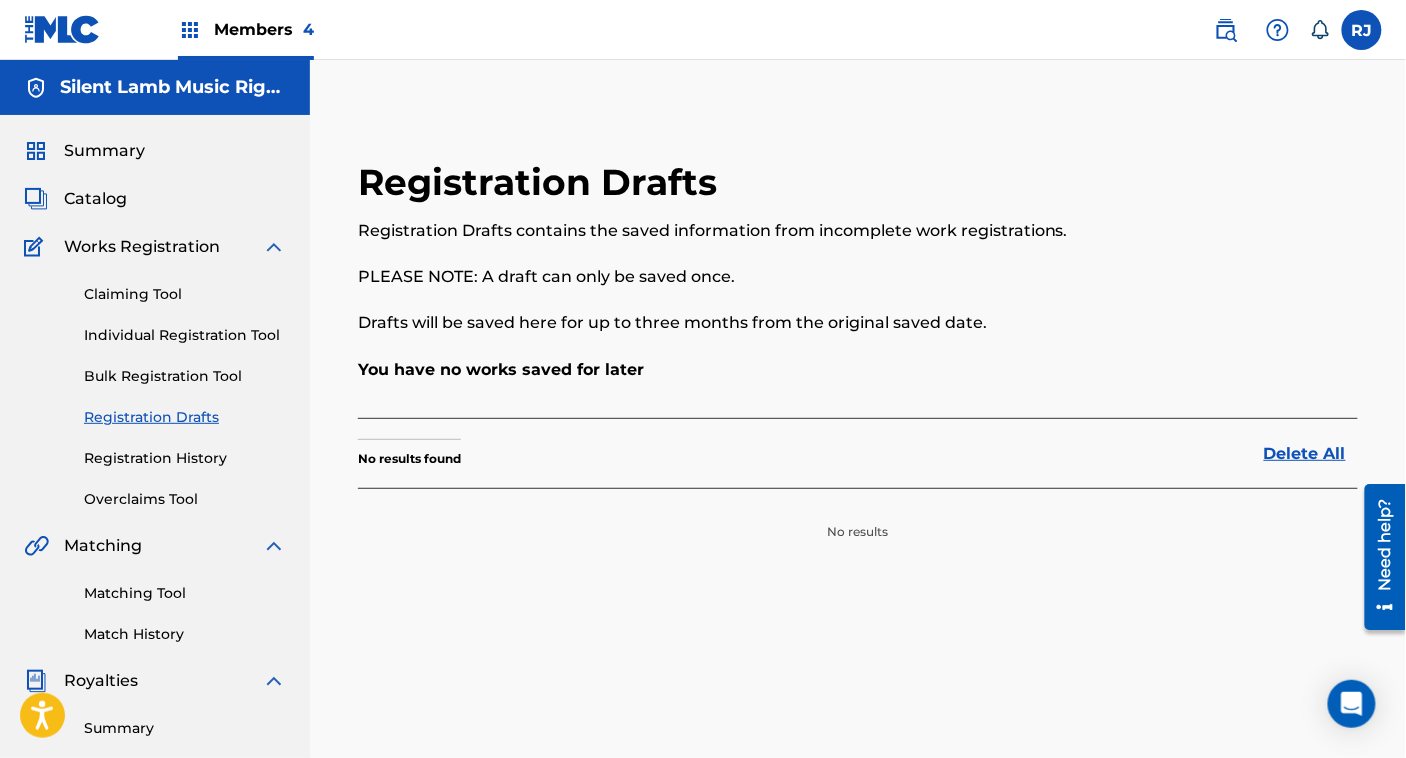 click on "Registration History" at bounding box center [185, 458] 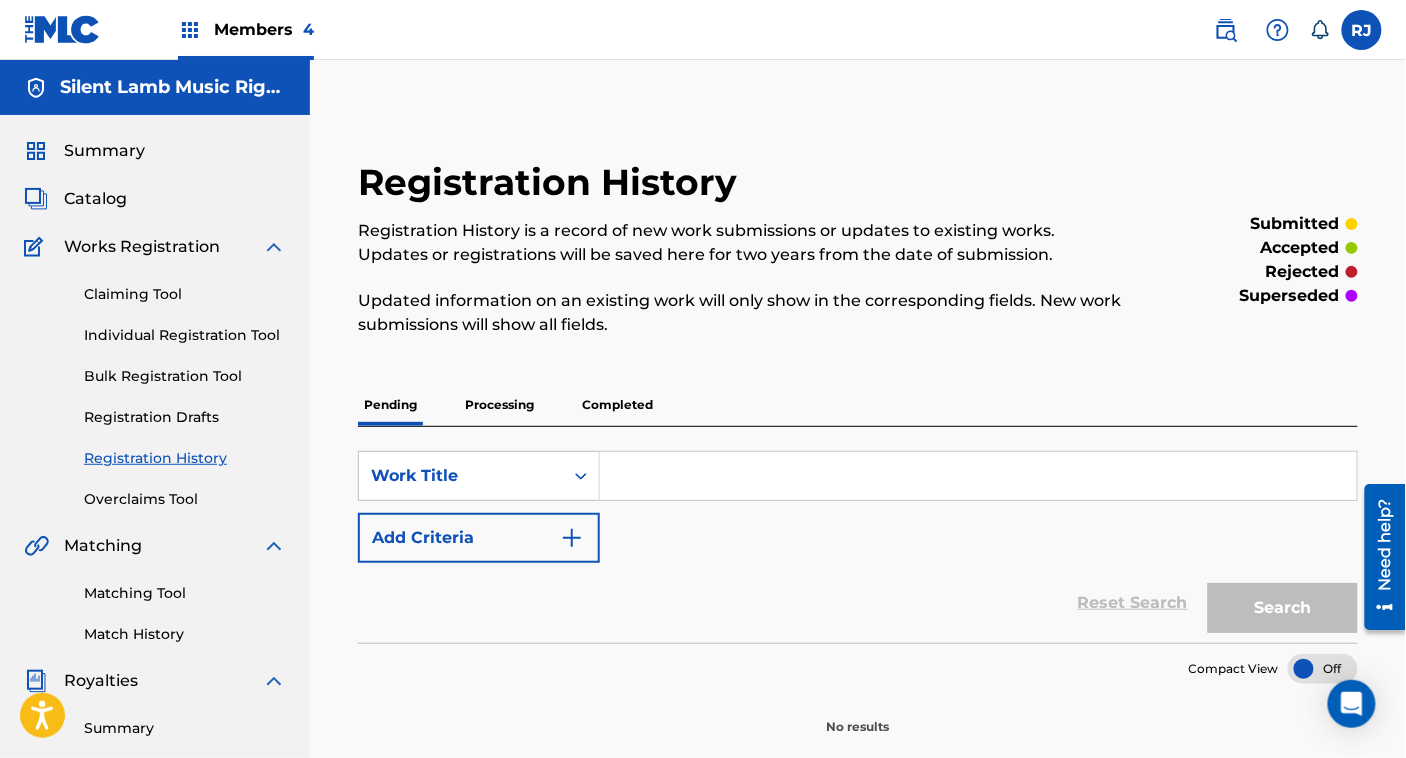 click on "Overclaims Tool" at bounding box center (185, 499) 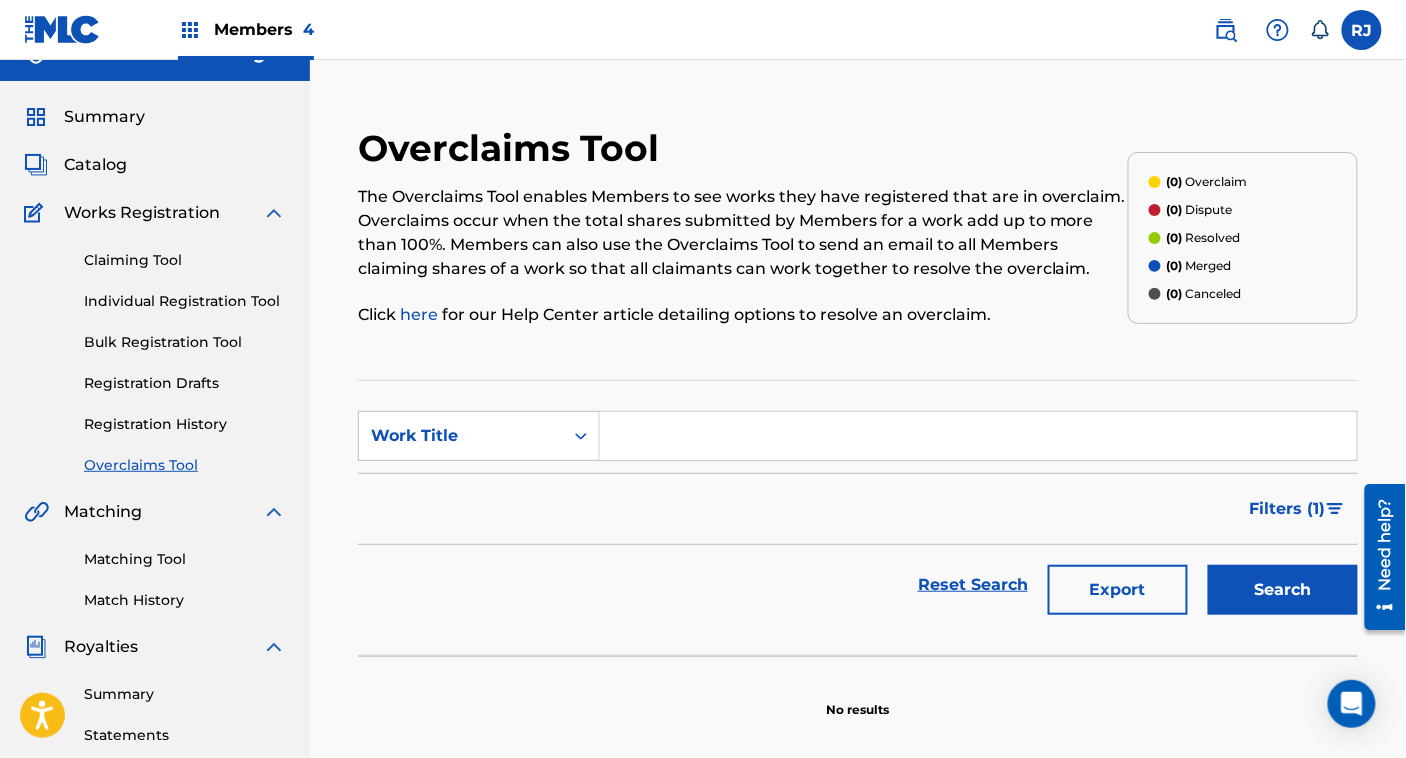scroll, scrollTop: 35, scrollLeft: 0, axis: vertical 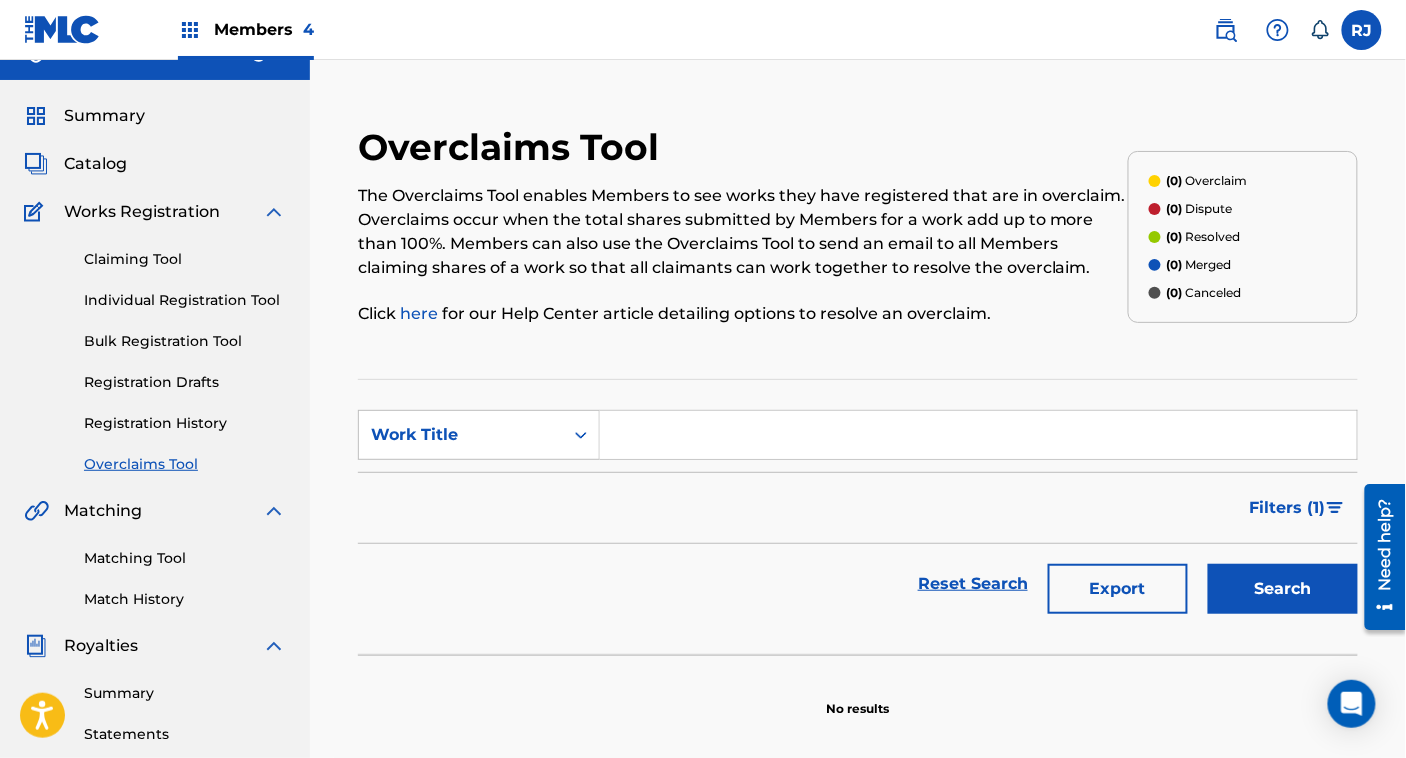 click at bounding box center [978, 435] 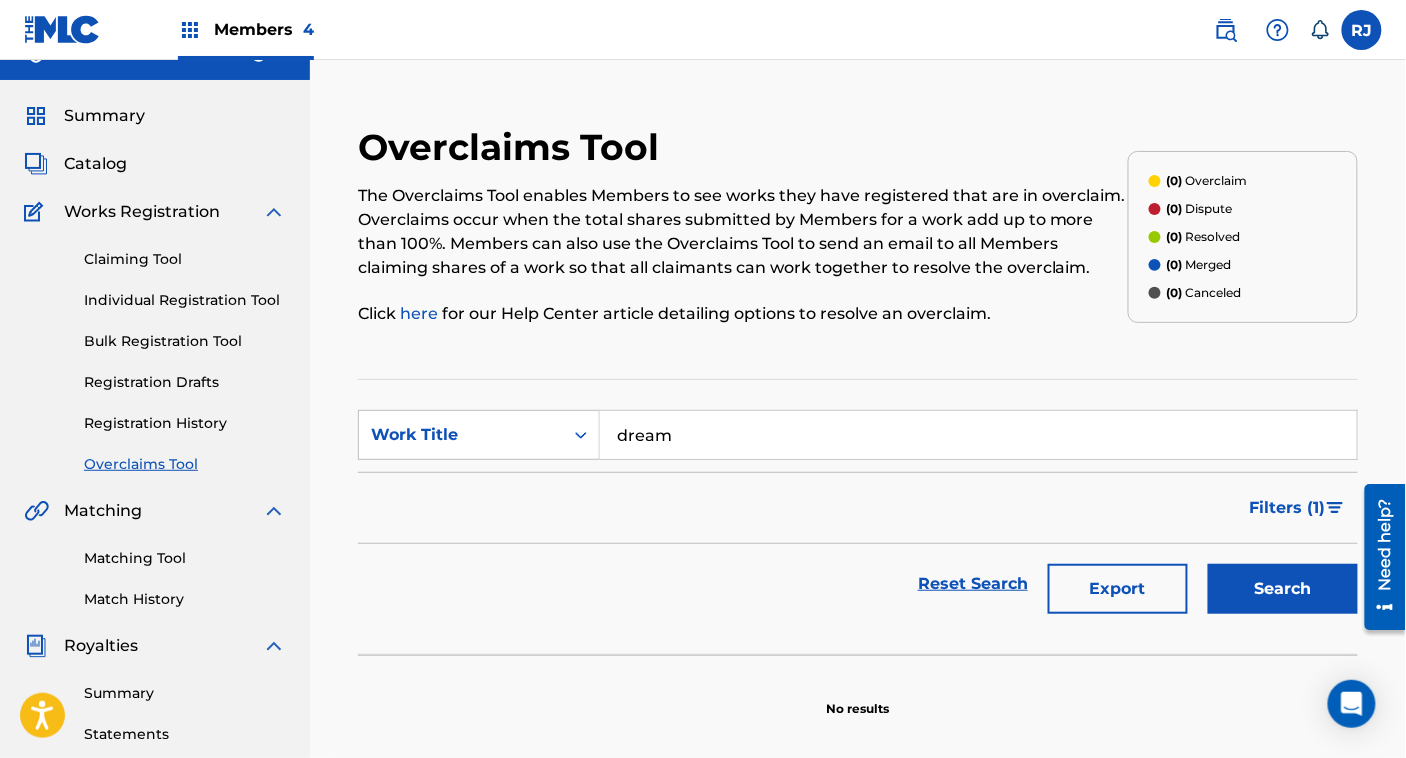 type on "dream" 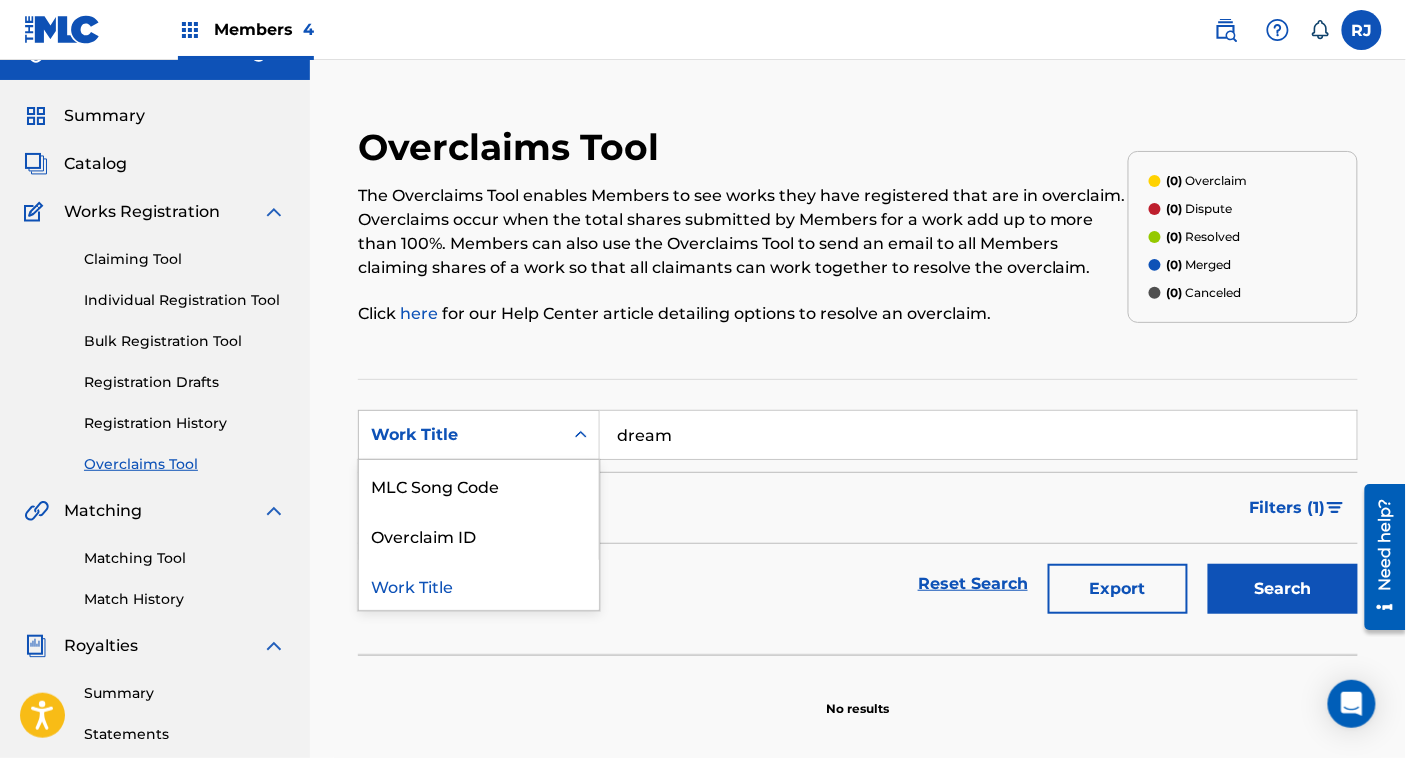 click on "Work Title" at bounding box center (461, 435) 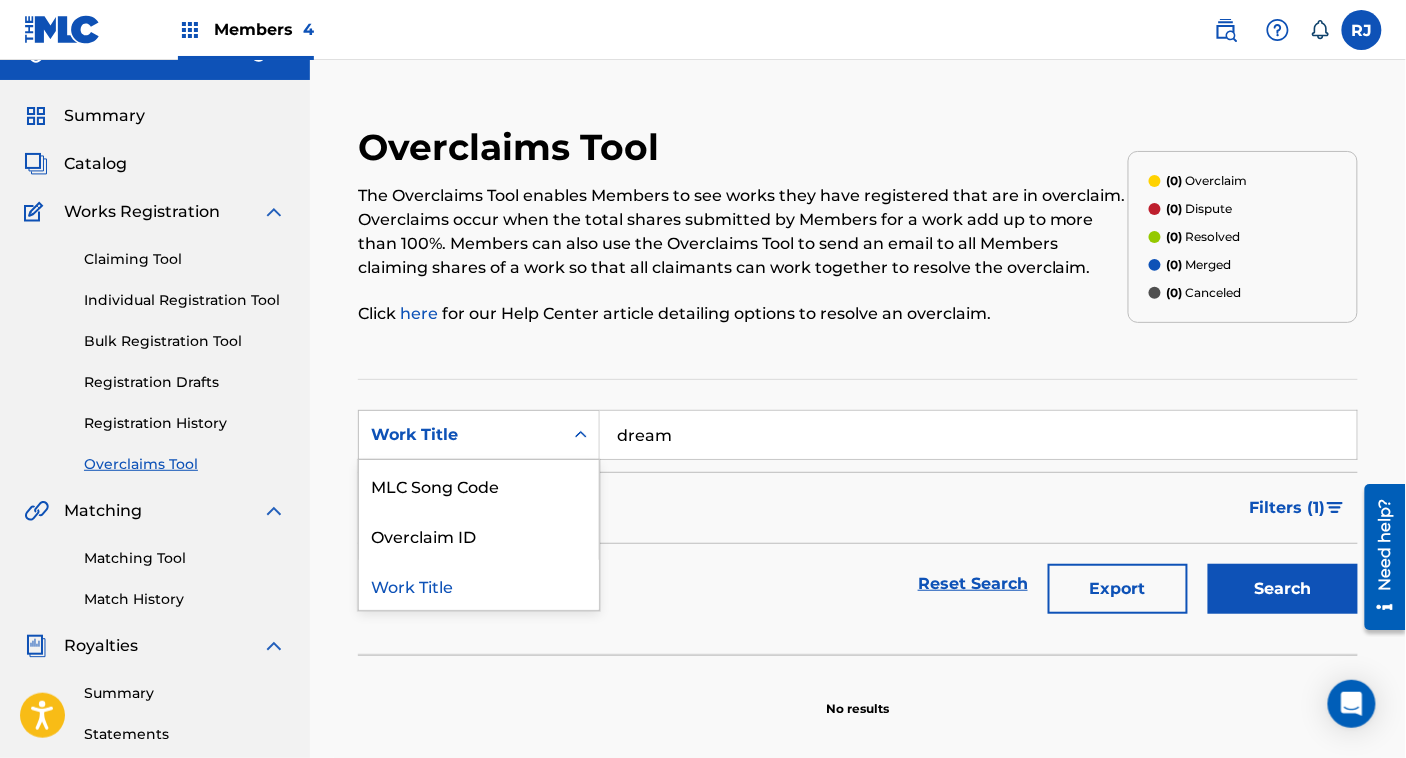 click on "Matching Tool" at bounding box center [185, 558] 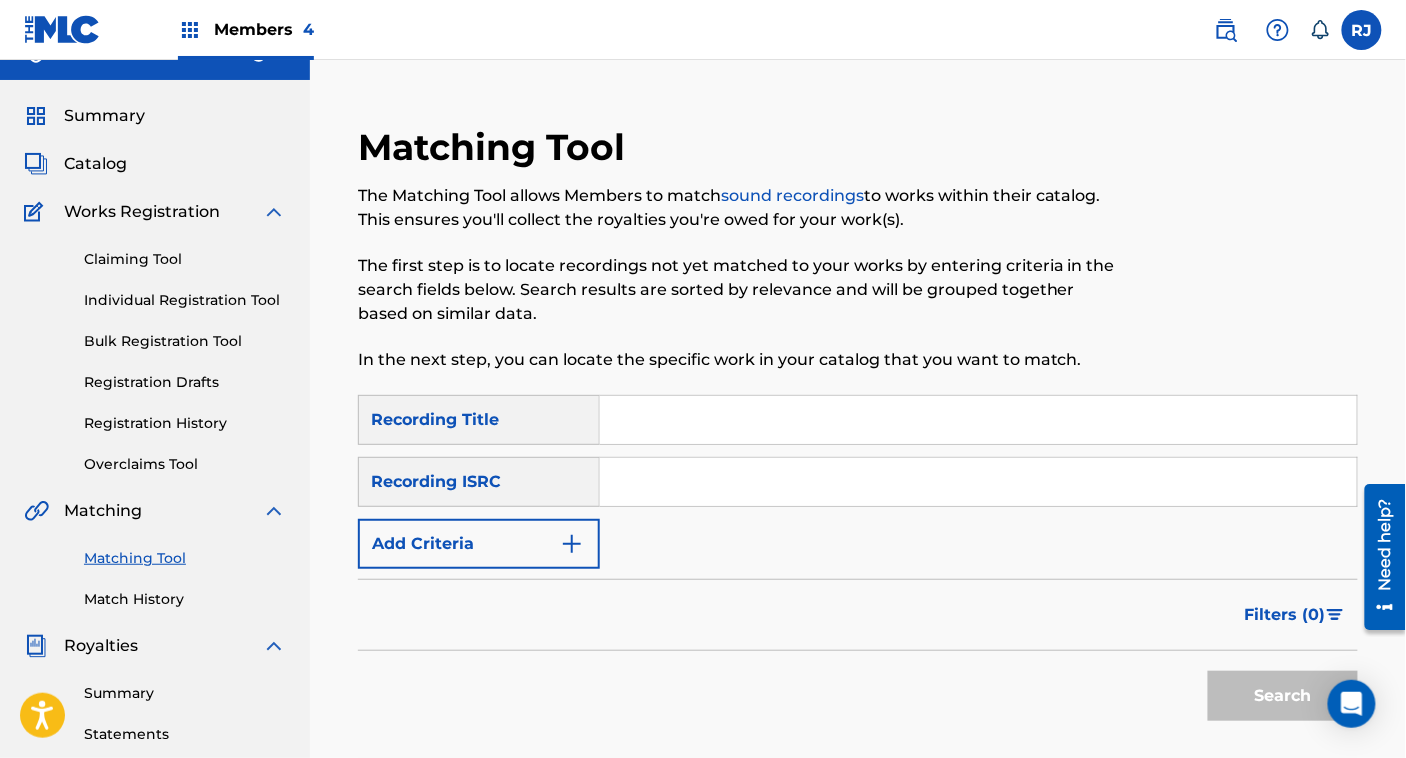 scroll, scrollTop: 0, scrollLeft: 0, axis: both 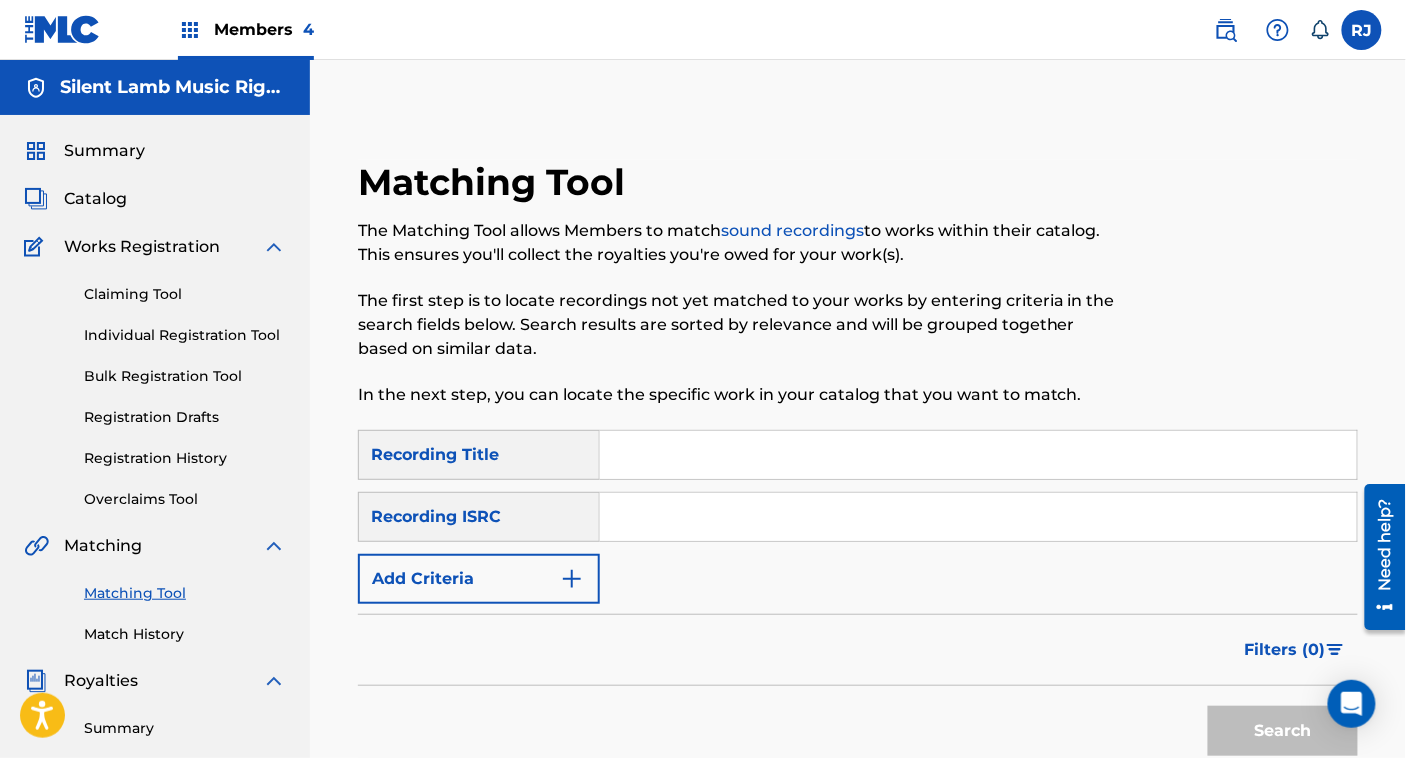 click at bounding box center (978, 455) 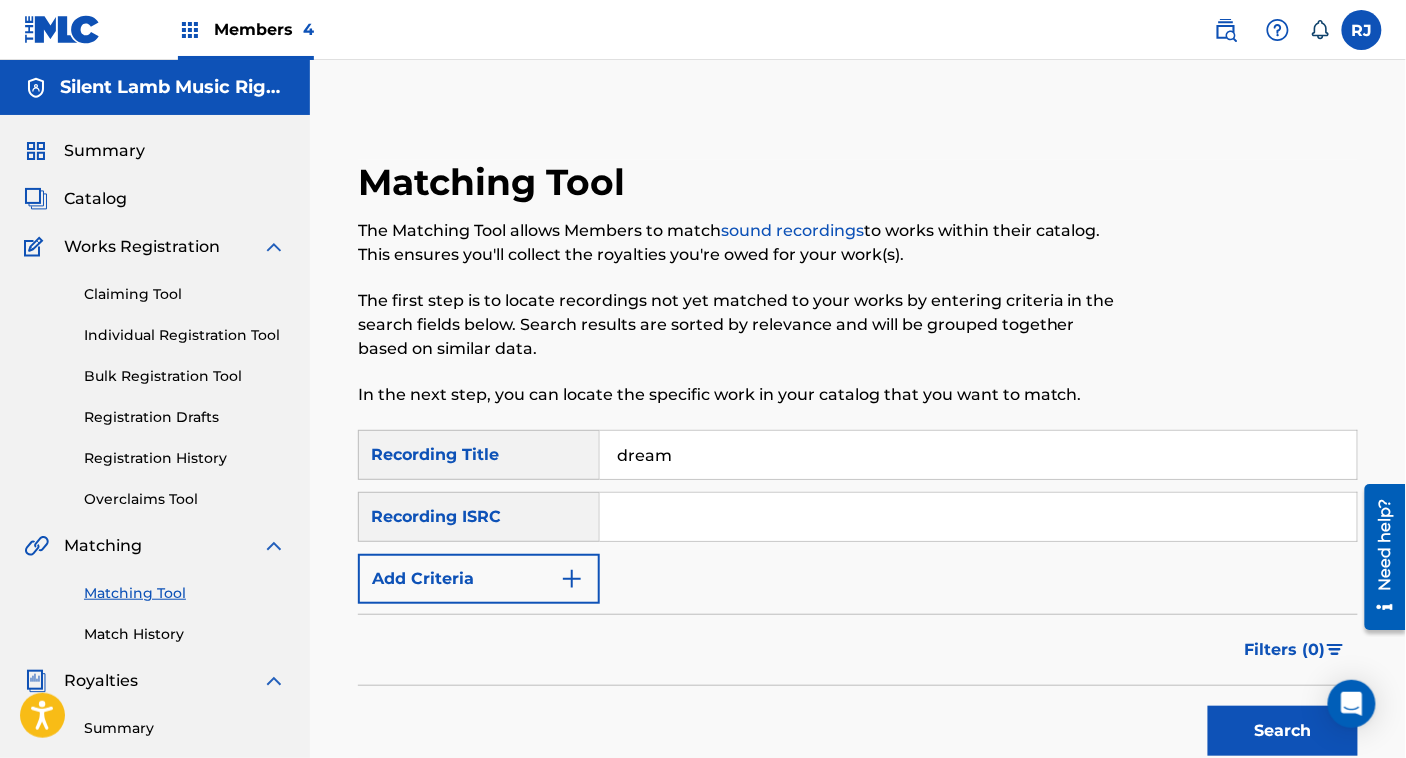 type on "dream" 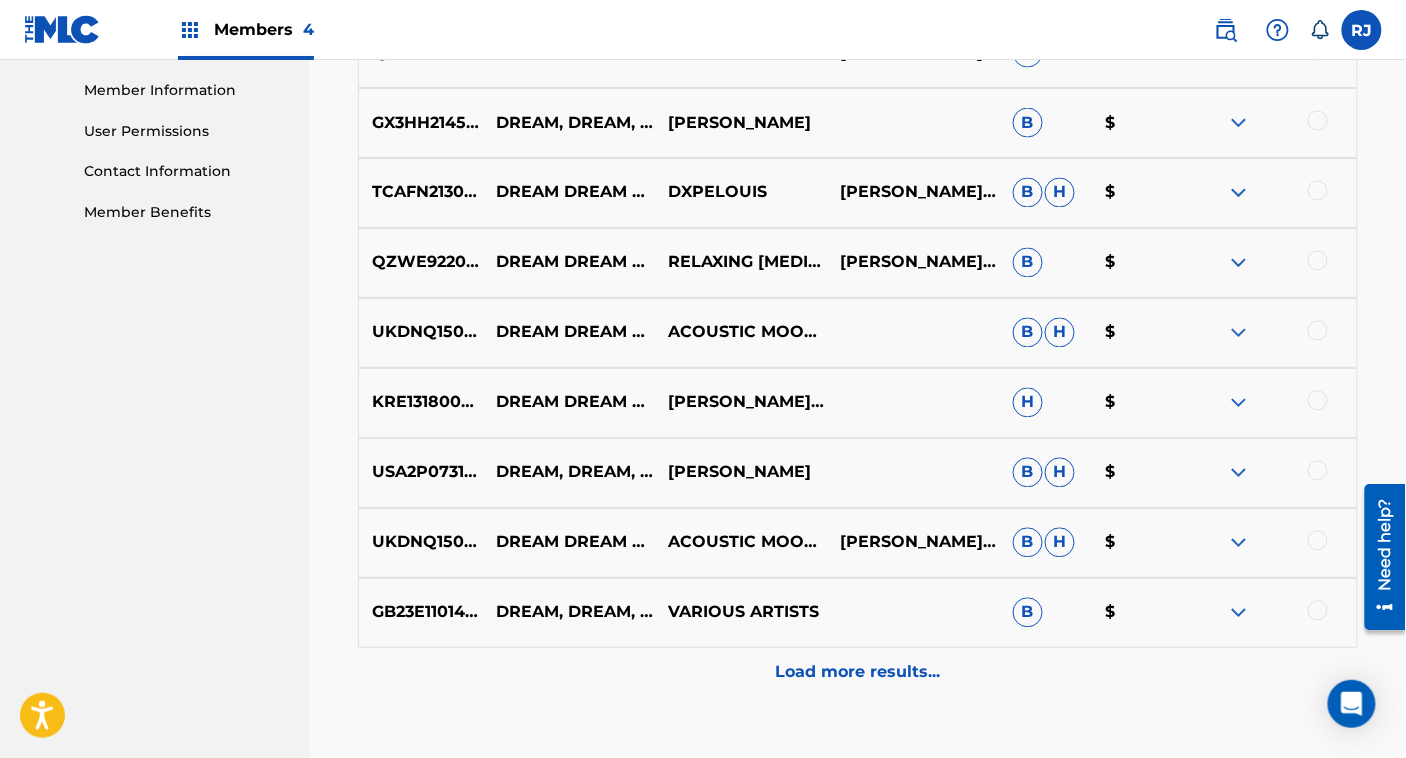 scroll, scrollTop: 895, scrollLeft: 0, axis: vertical 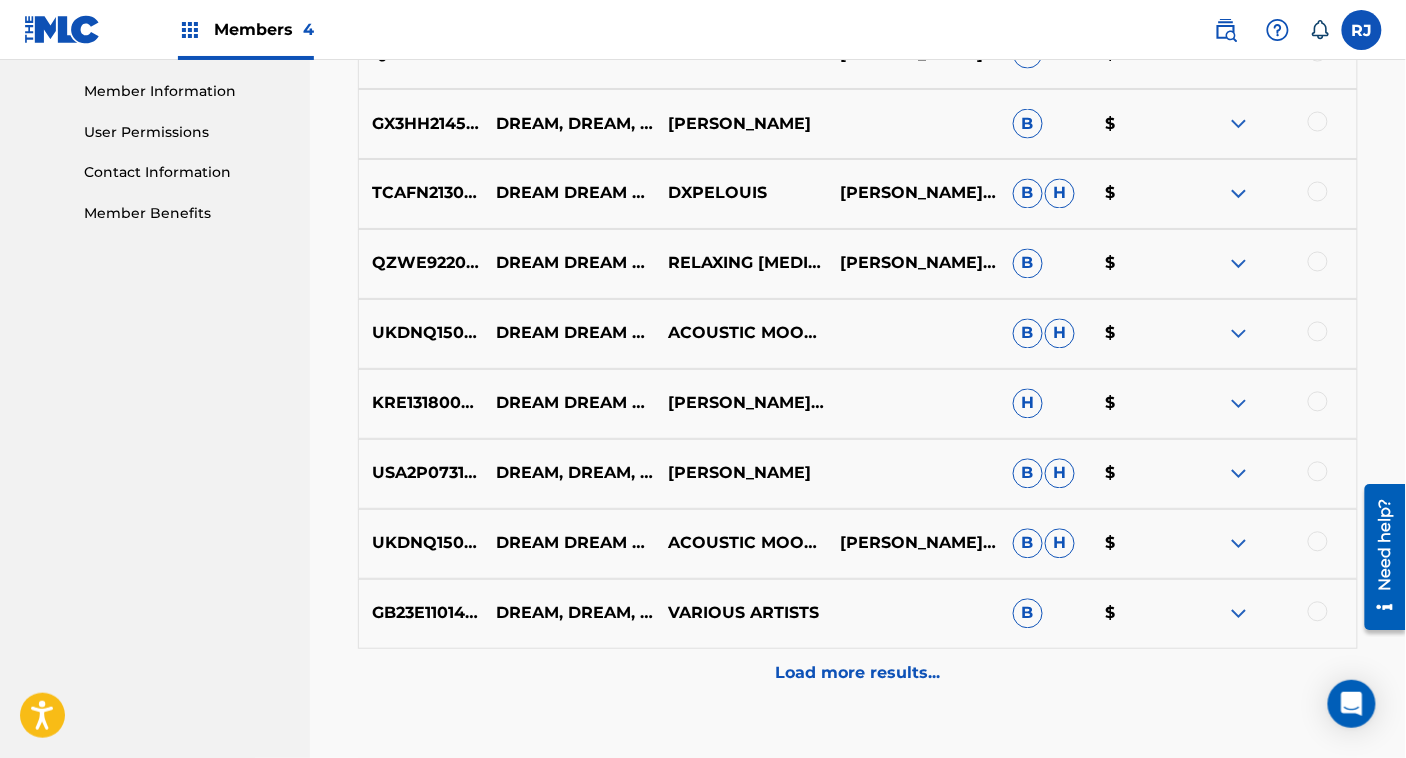click at bounding box center (1239, 404) 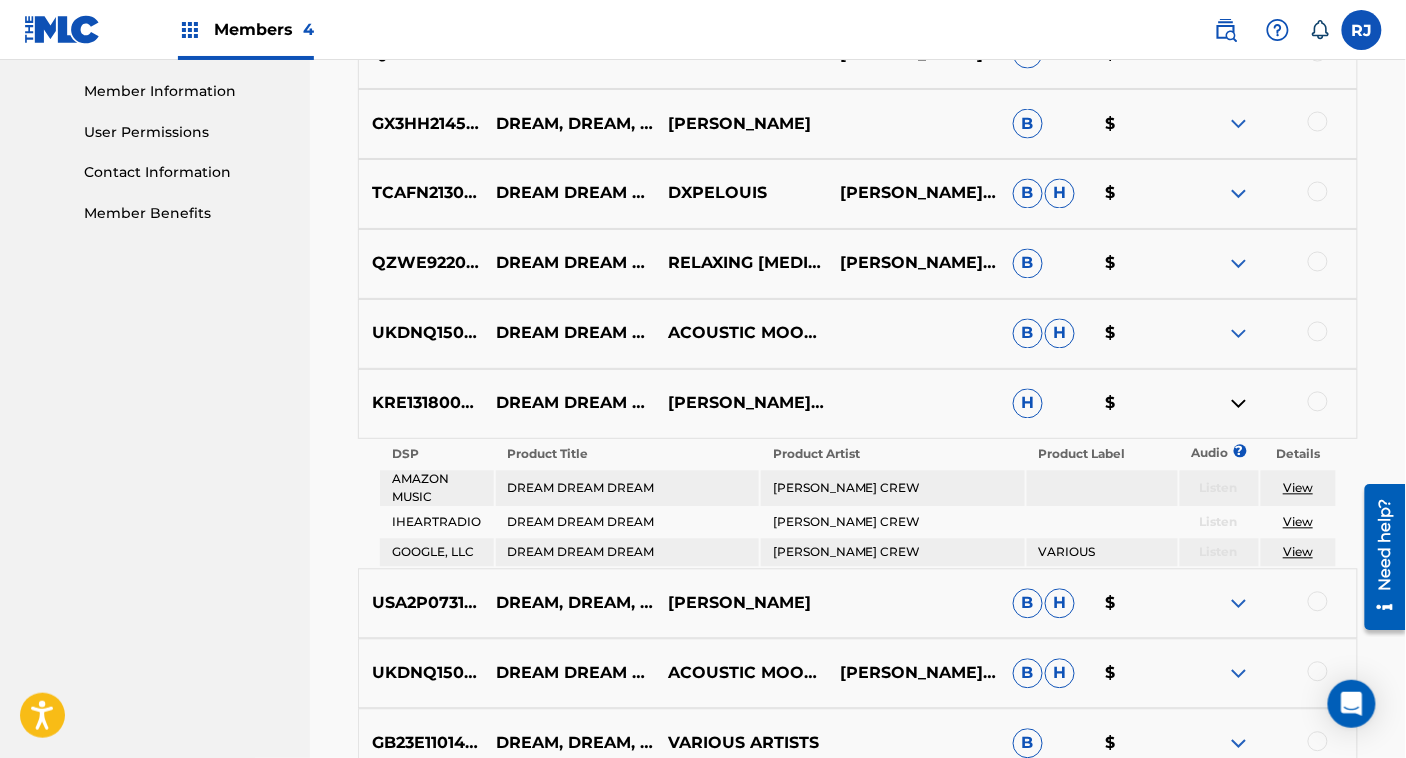click at bounding box center (1239, 334) 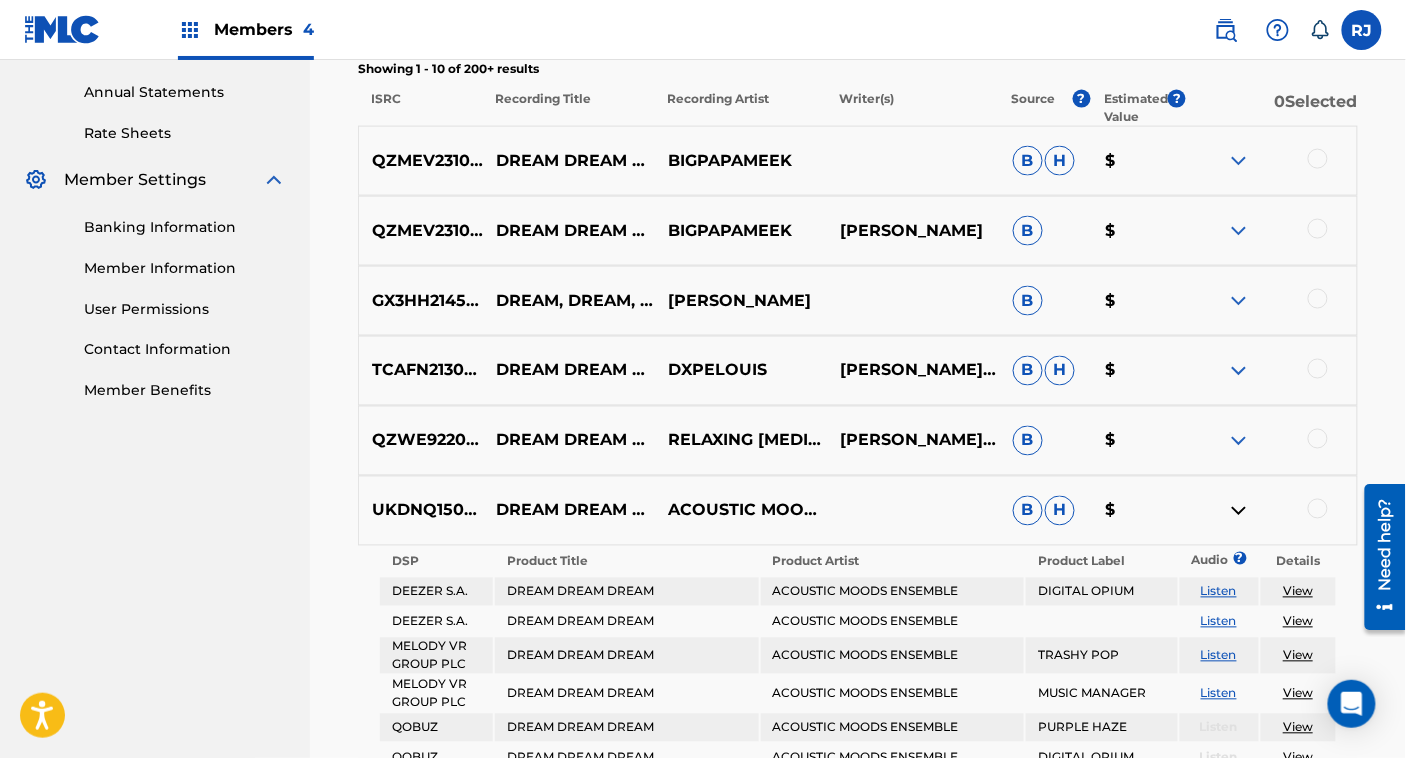 scroll, scrollTop: 656, scrollLeft: 0, axis: vertical 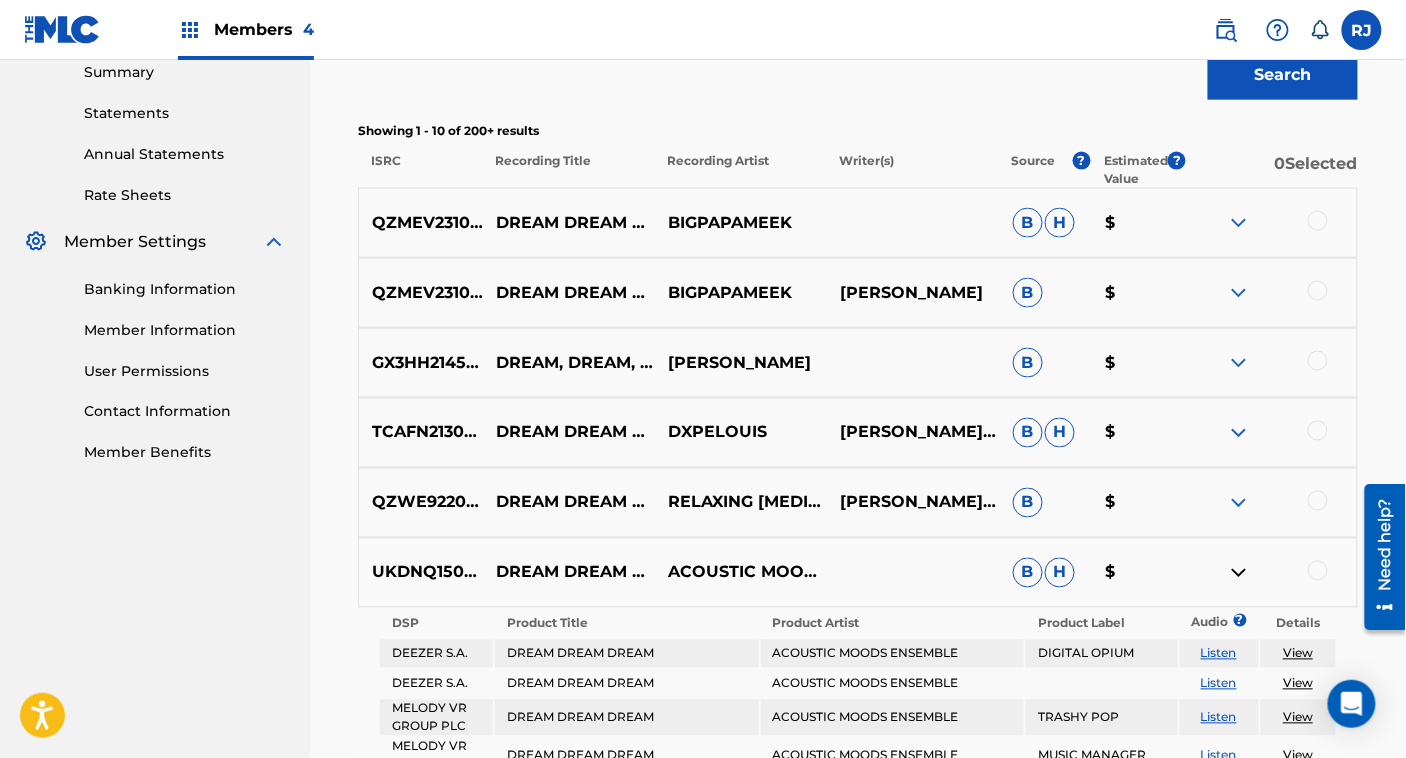click at bounding box center (1239, 223) 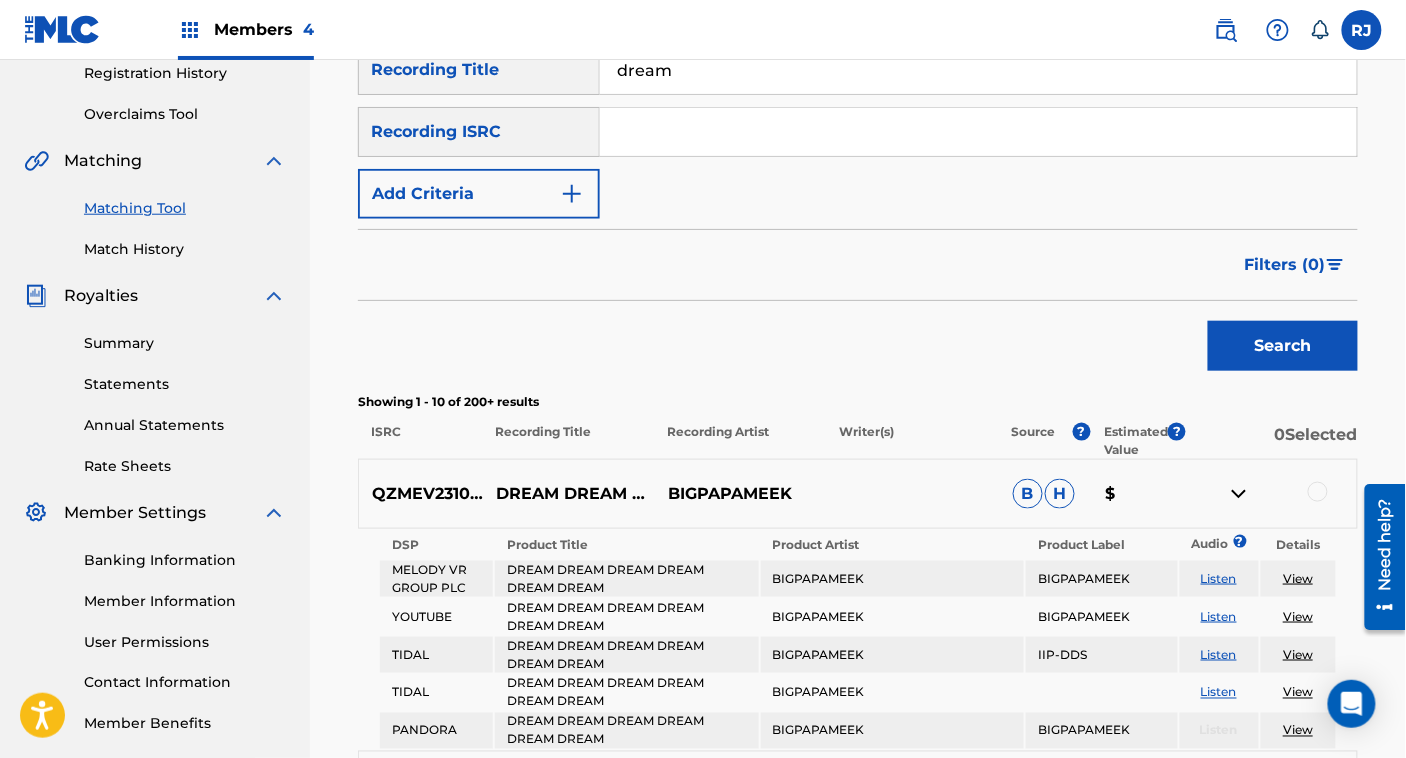 scroll, scrollTop: 384, scrollLeft: 0, axis: vertical 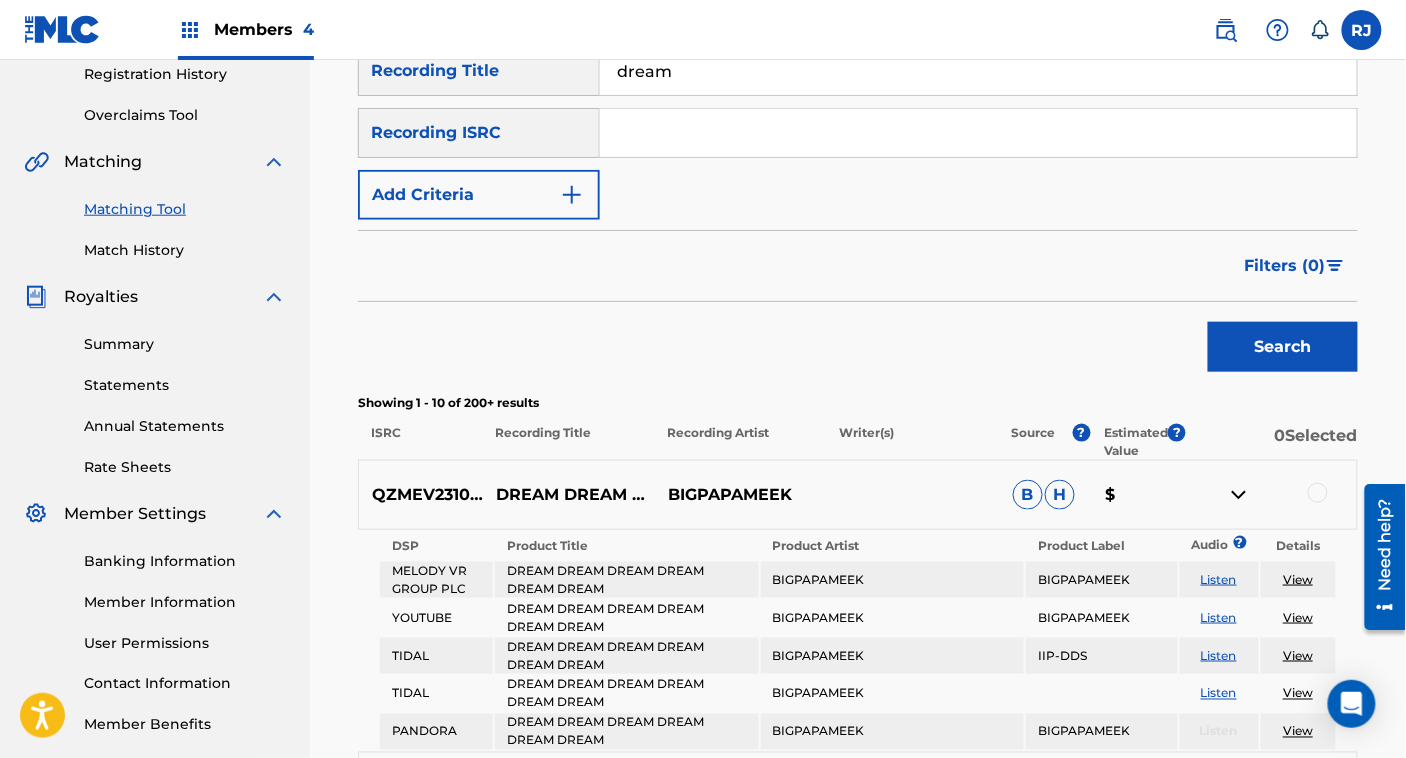 click on "Summary" at bounding box center (185, 344) 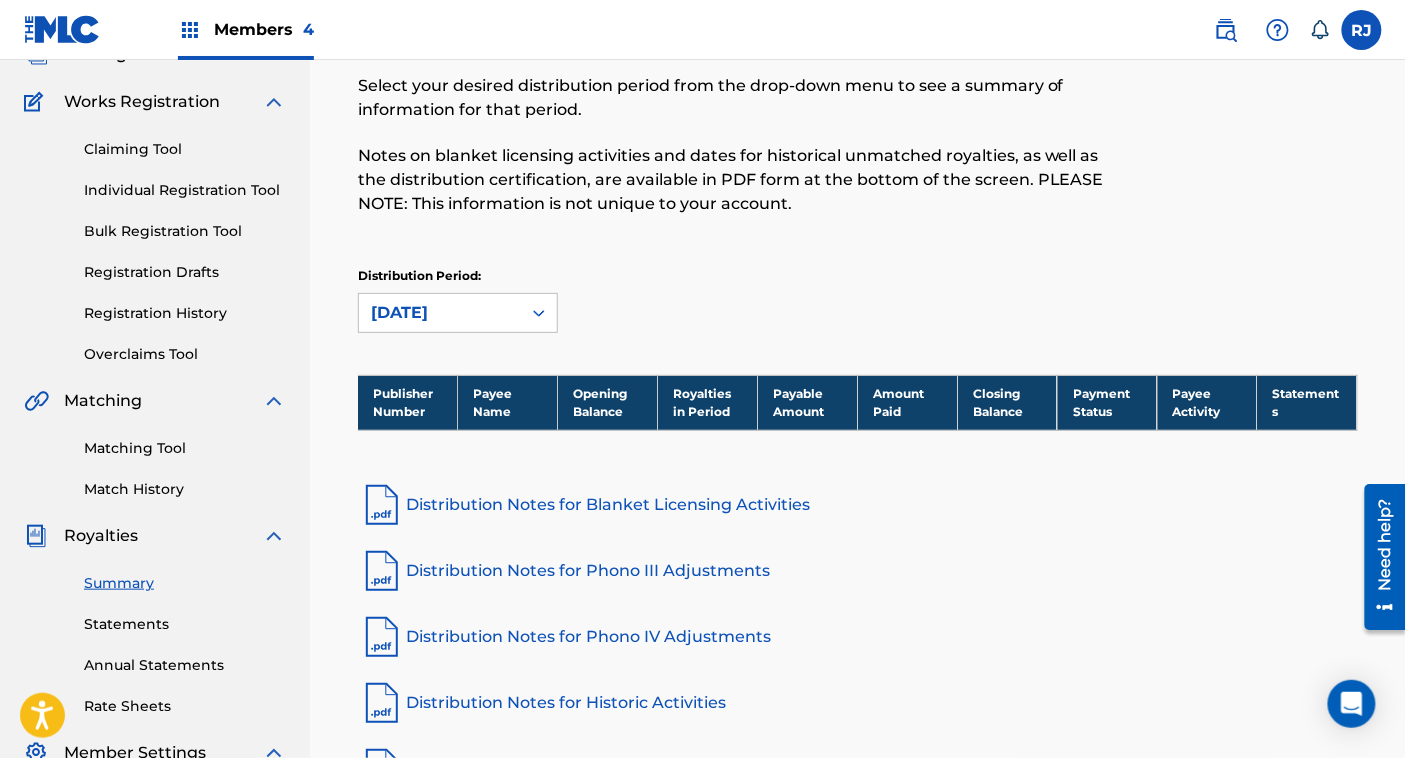 scroll, scrollTop: 482, scrollLeft: 0, axis: vertical 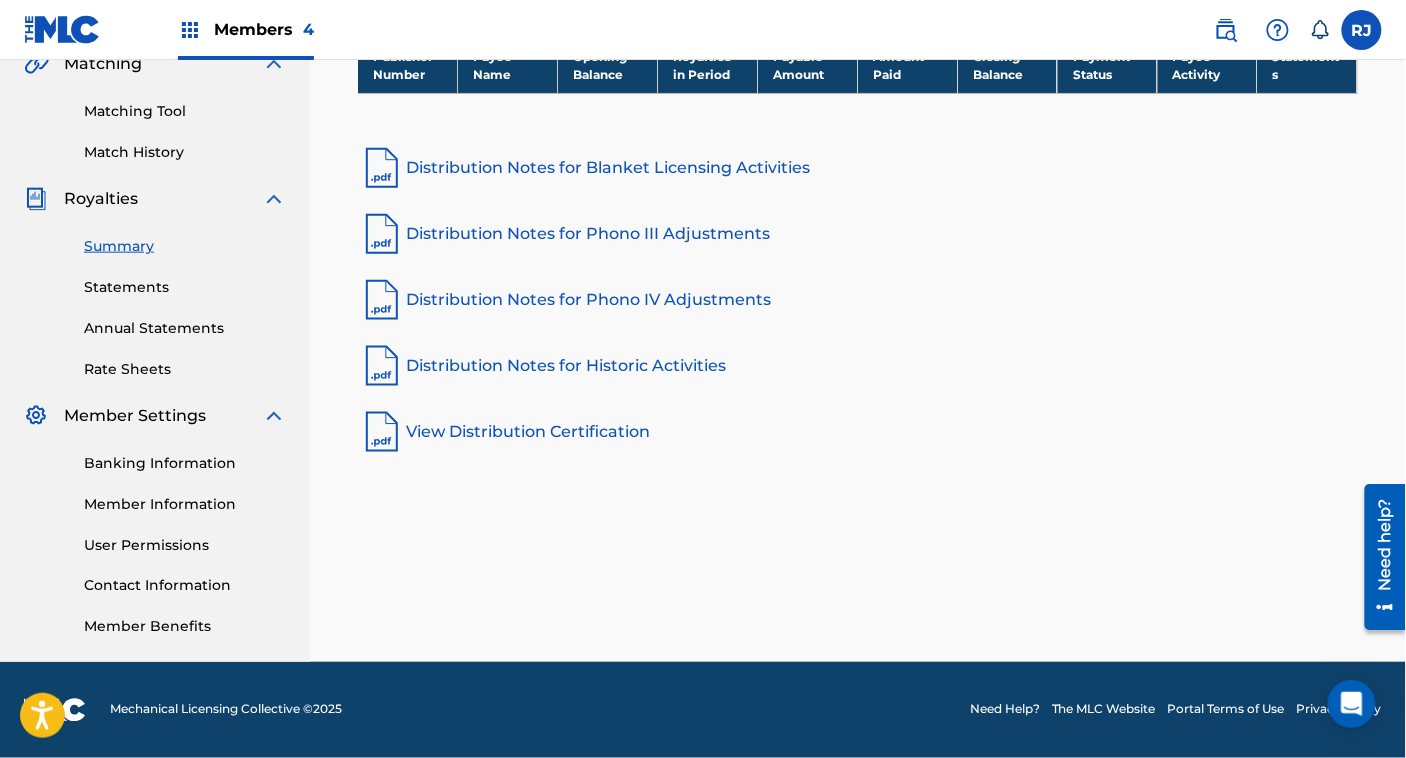 click on "Member Benefits" at bounding box center (185, 627) 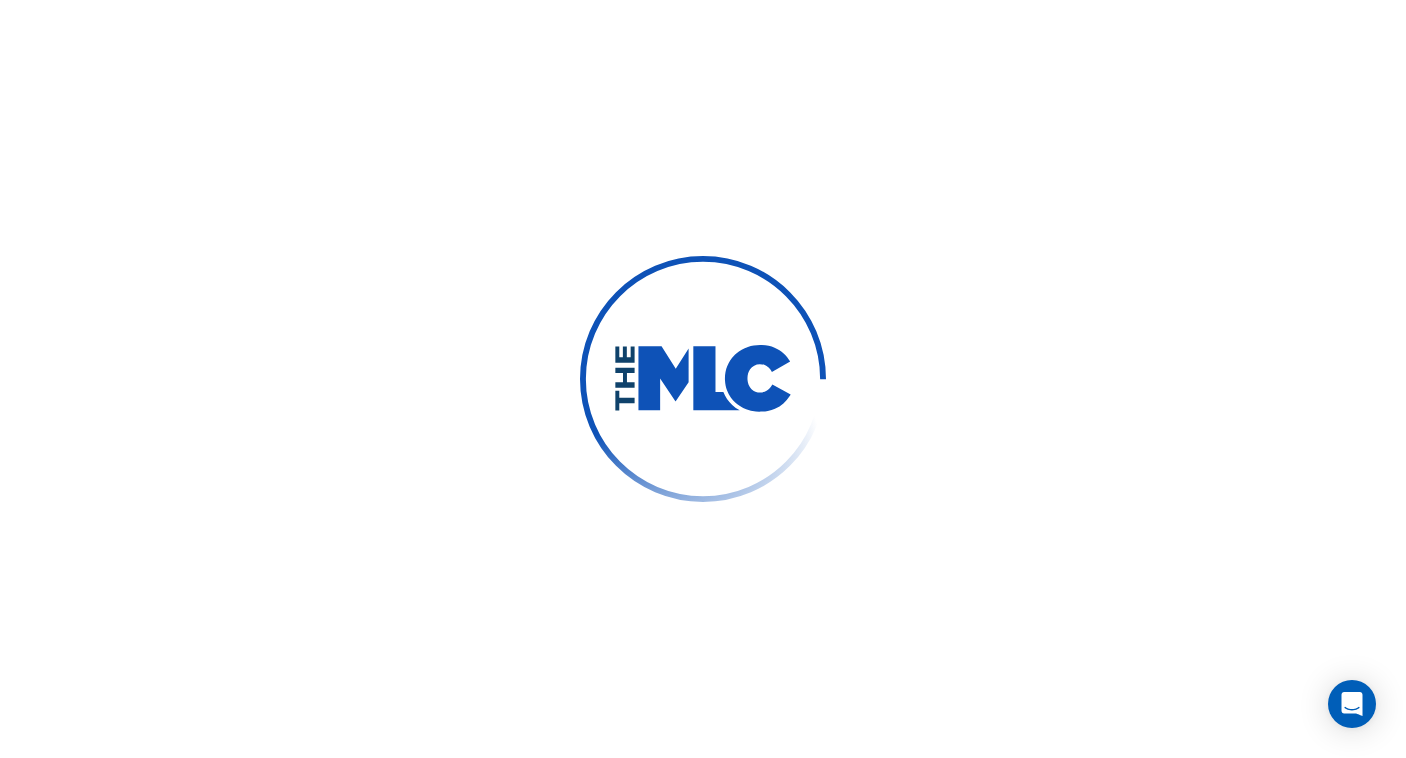 scroll, scrollTop: 0, scrollLeft: 0, axis: both 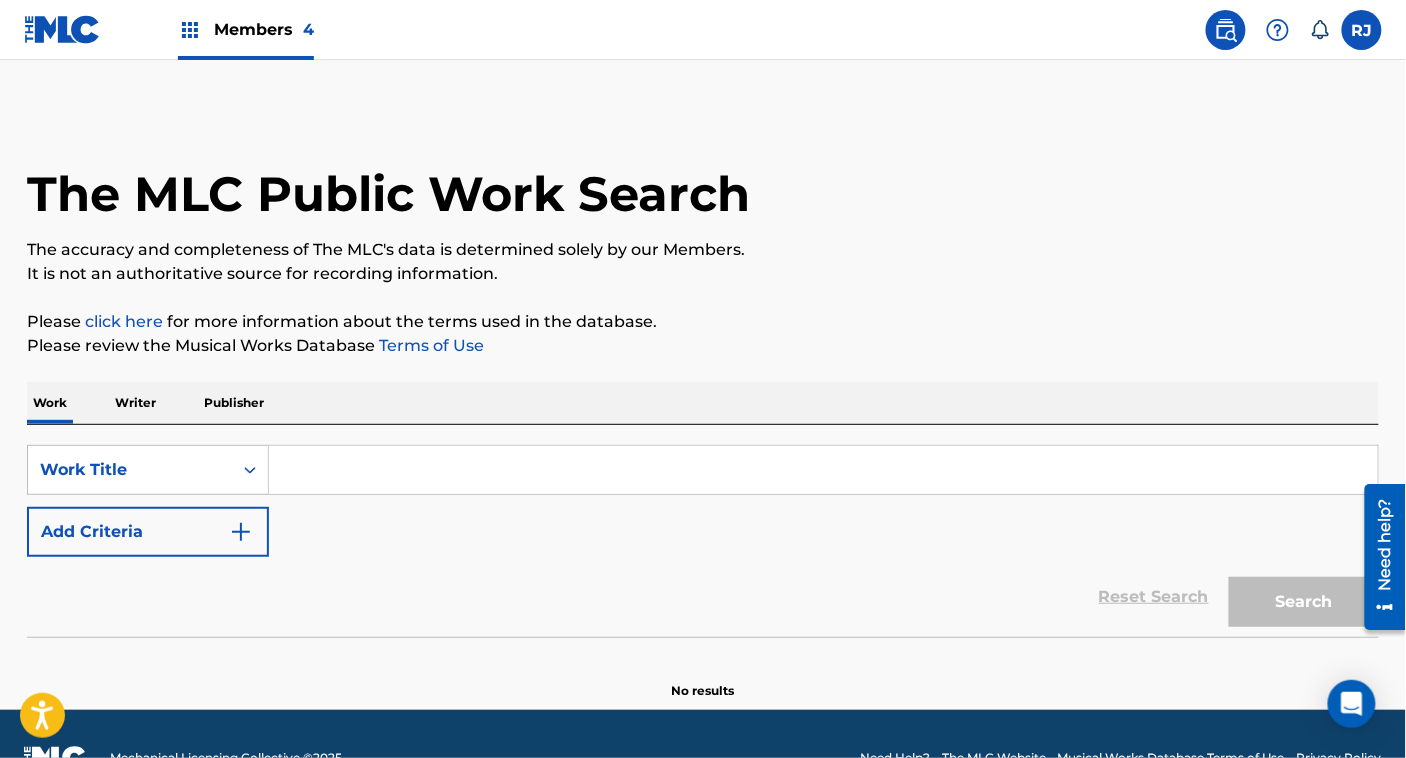 click at bounding box center [823, 470] 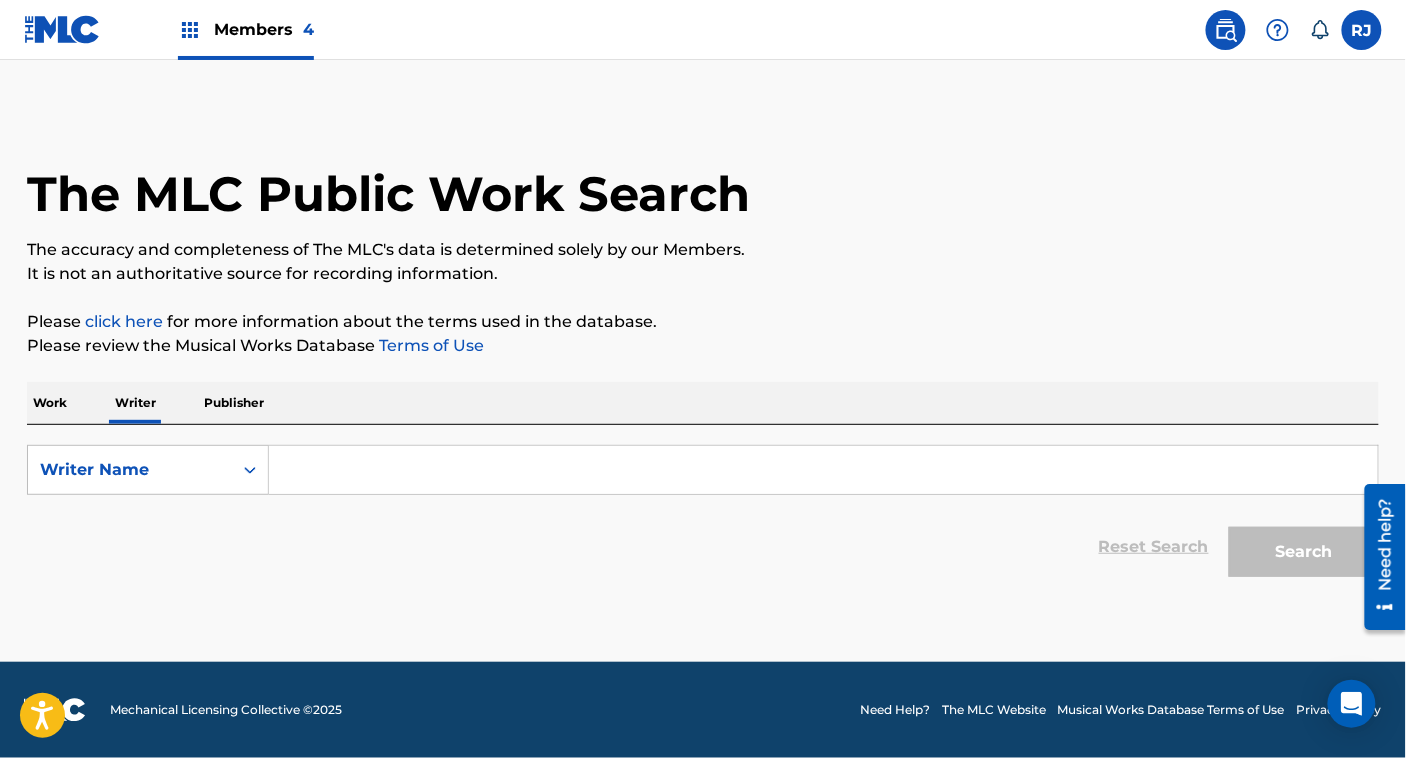 click at bounding box center [823, 470] 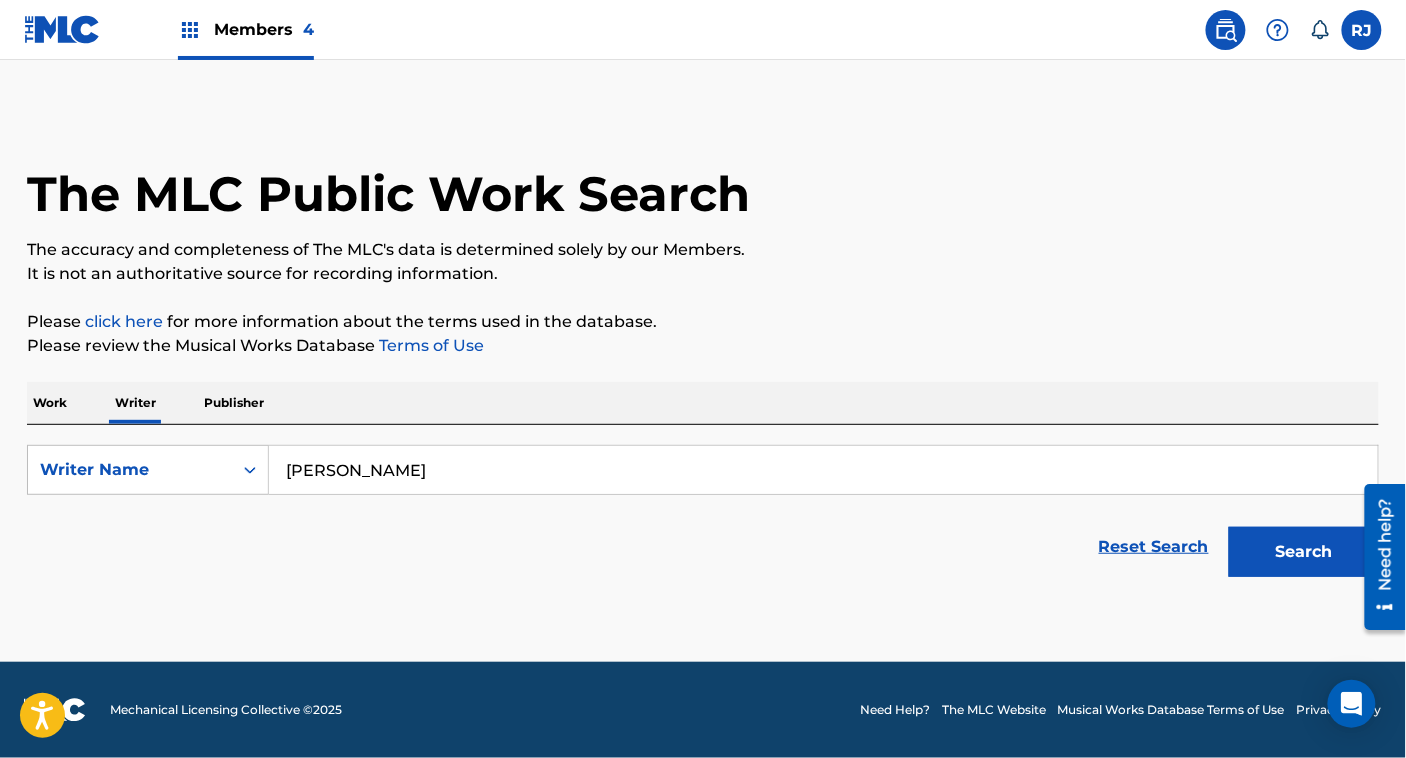 type on "[PERSON_NAME]" 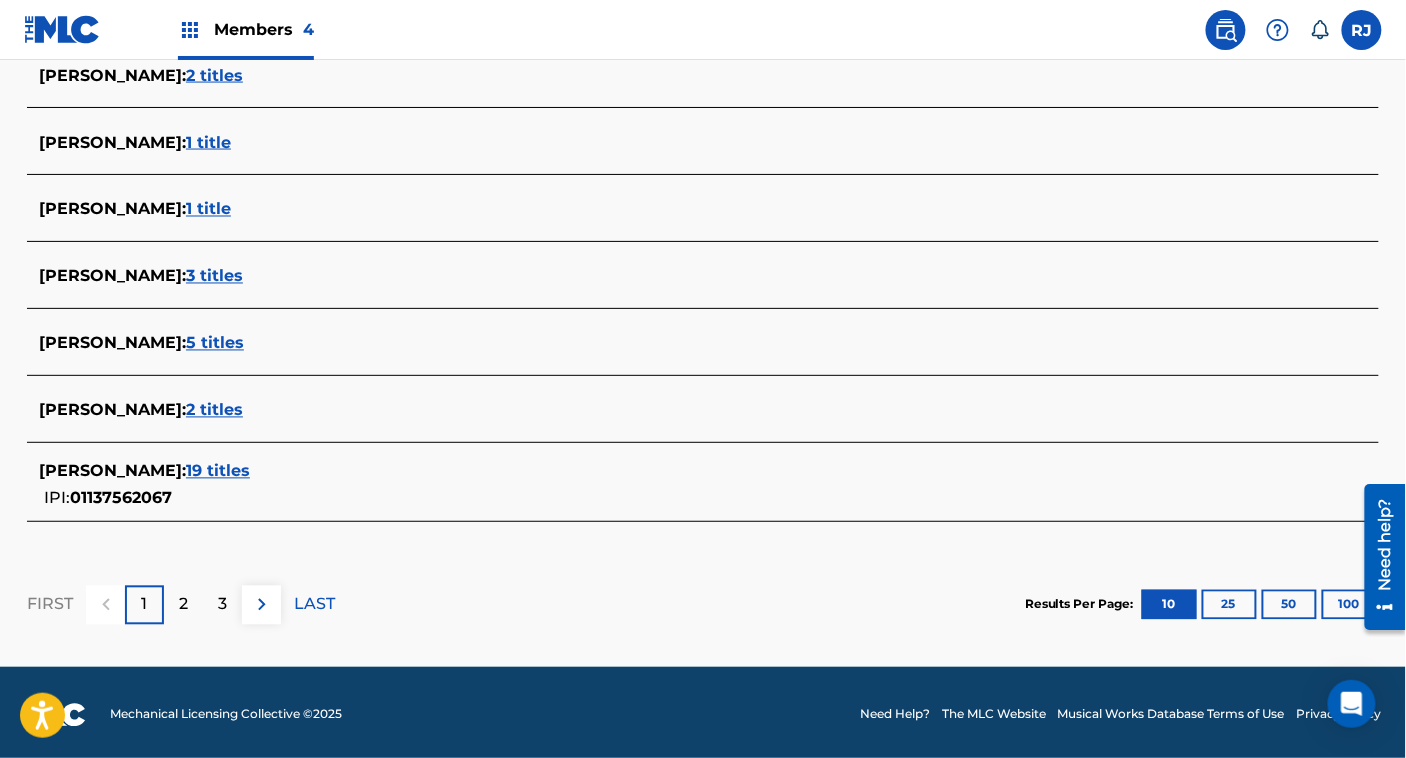 scroll, scrollTop: 852, scrollLeft: 0, axis: vertical 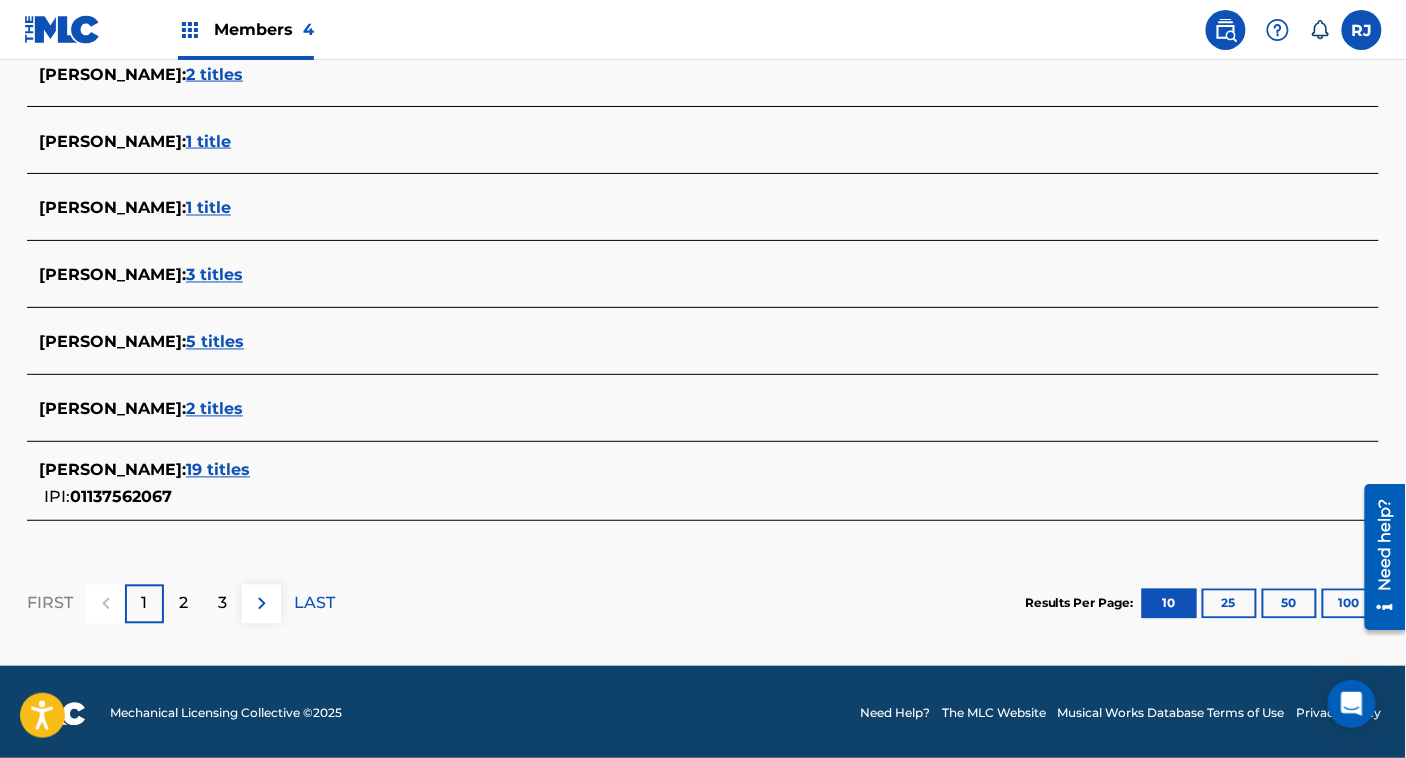 click on "2 titles" at bounding box center (214, 409) 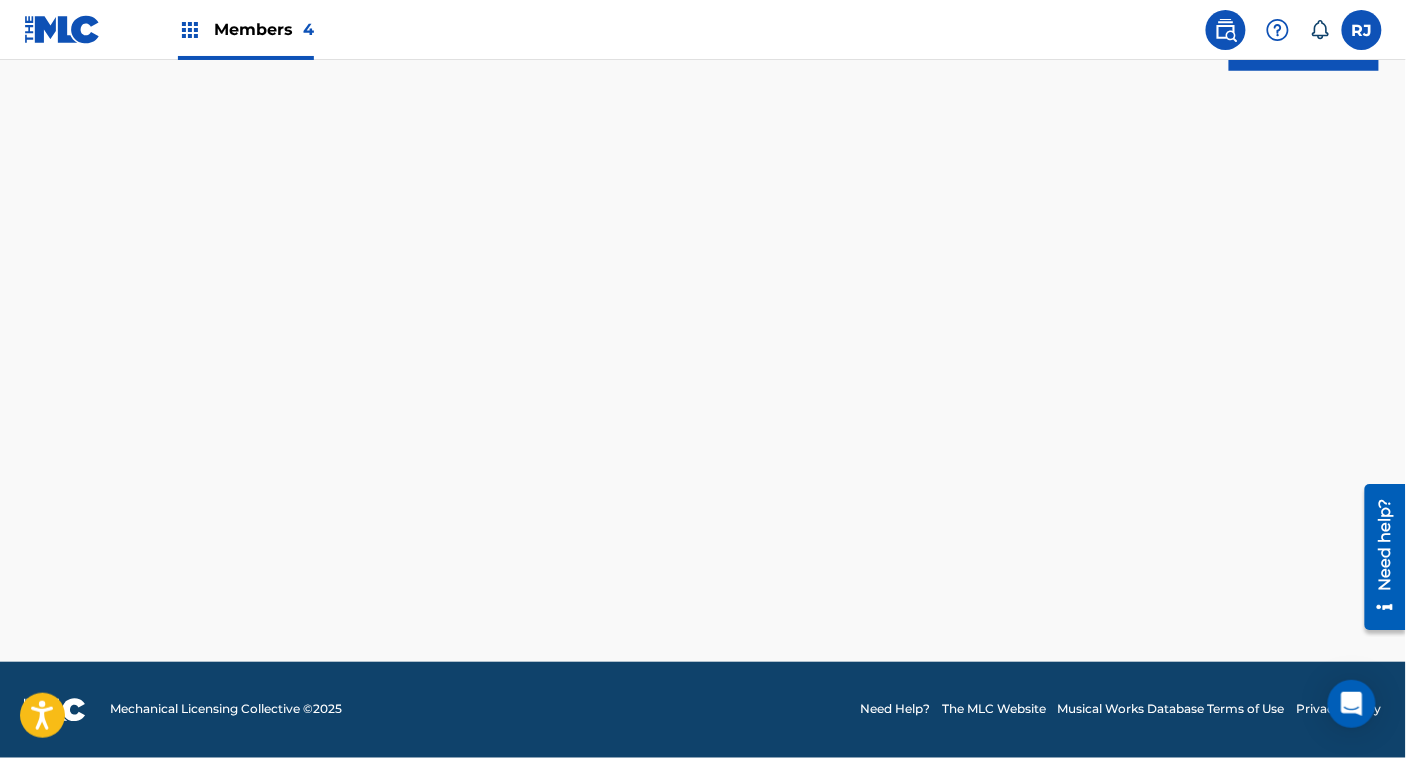 scroll, scrollTop: 505, scrollLeft: 0, axis: vertical 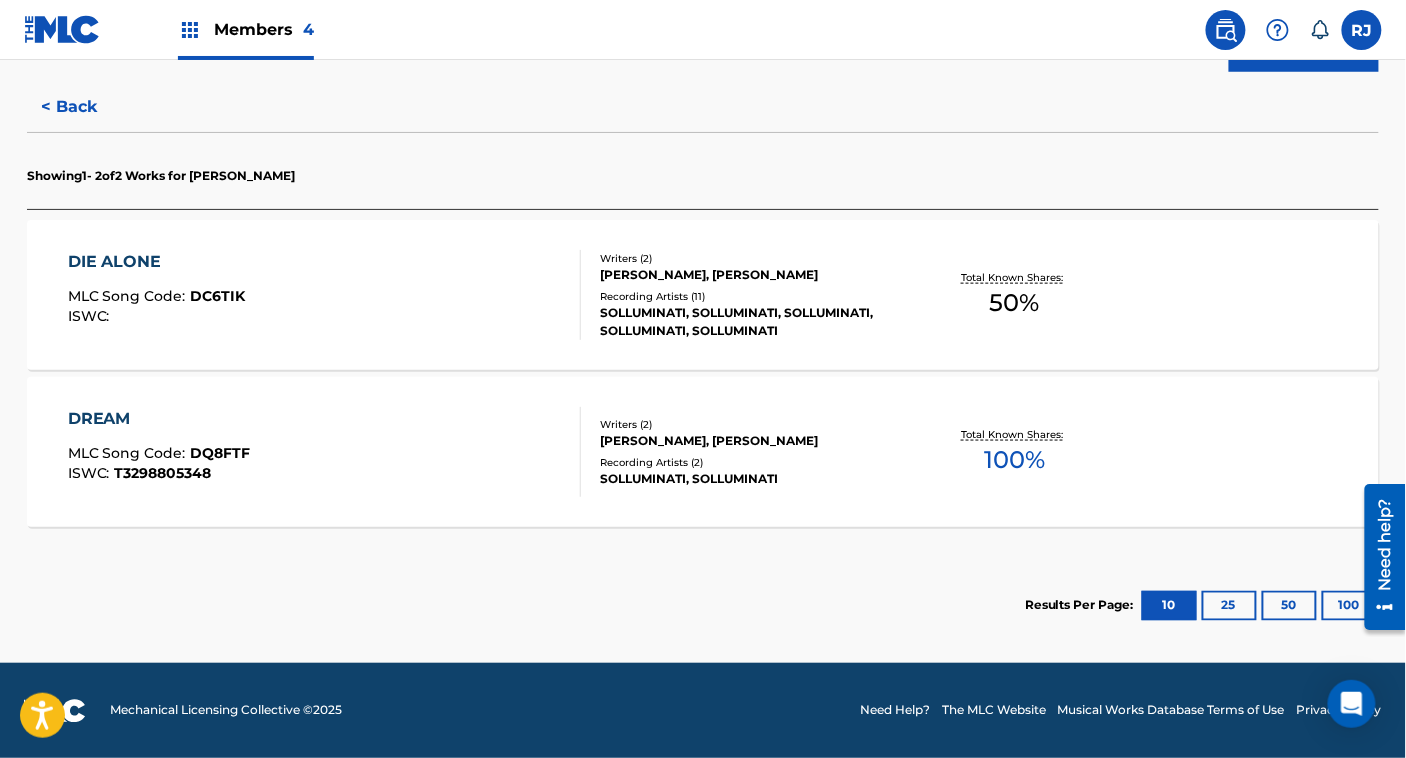 click on "DIE ALONE MLC Song Code : DC6TIK ISWC :" at bounding box center [325, 295] 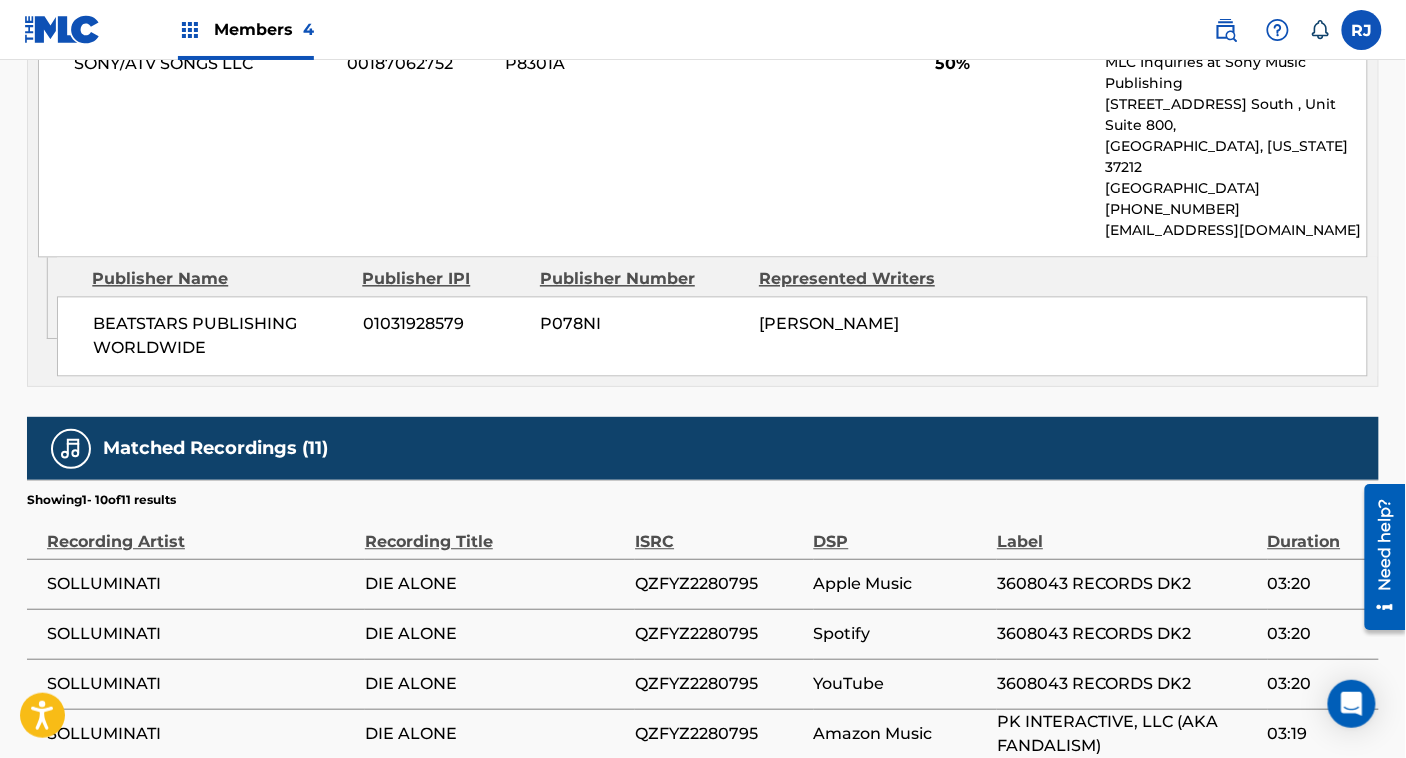 scroll, scrollTop: 1048, scrollLeft: 0, axis: vertical 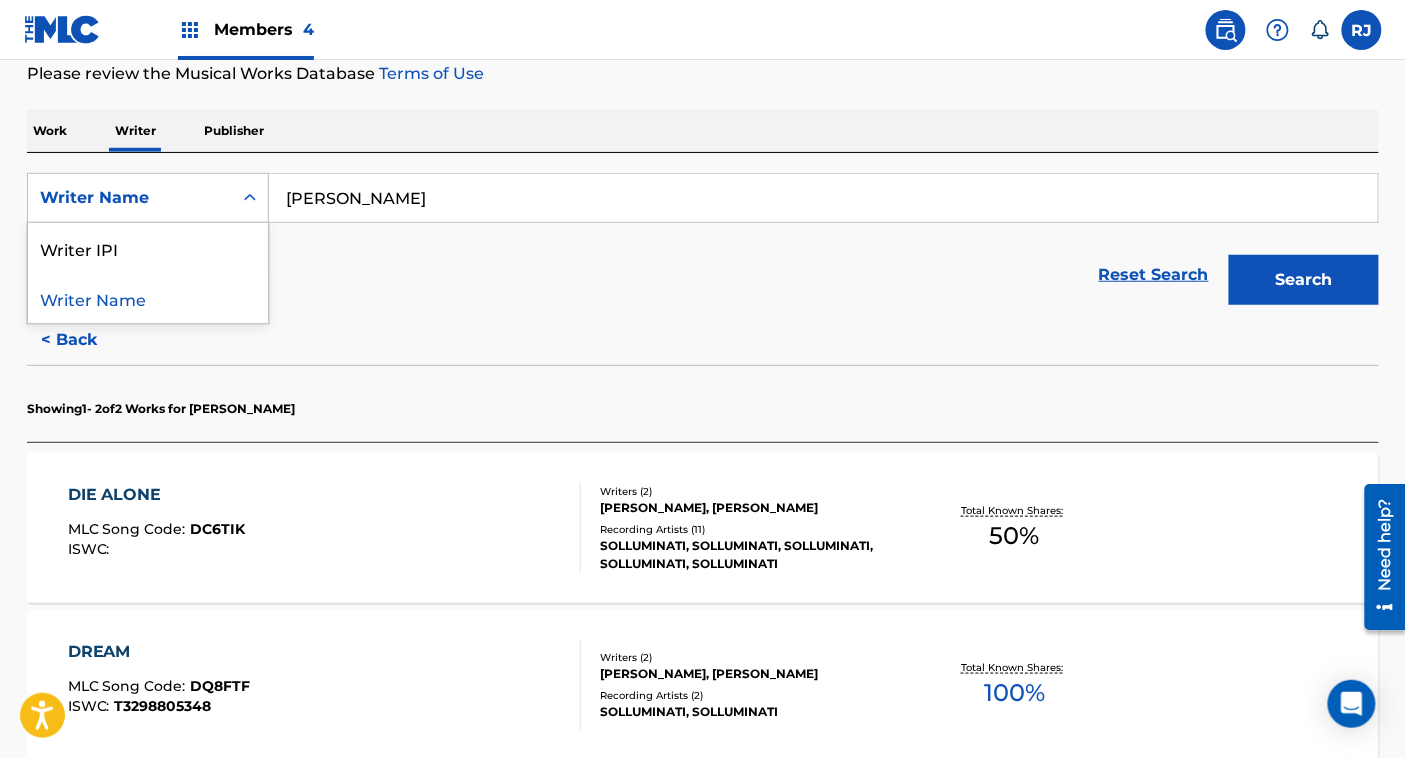 click on "Writer Name" at bounding box center [148, 198] 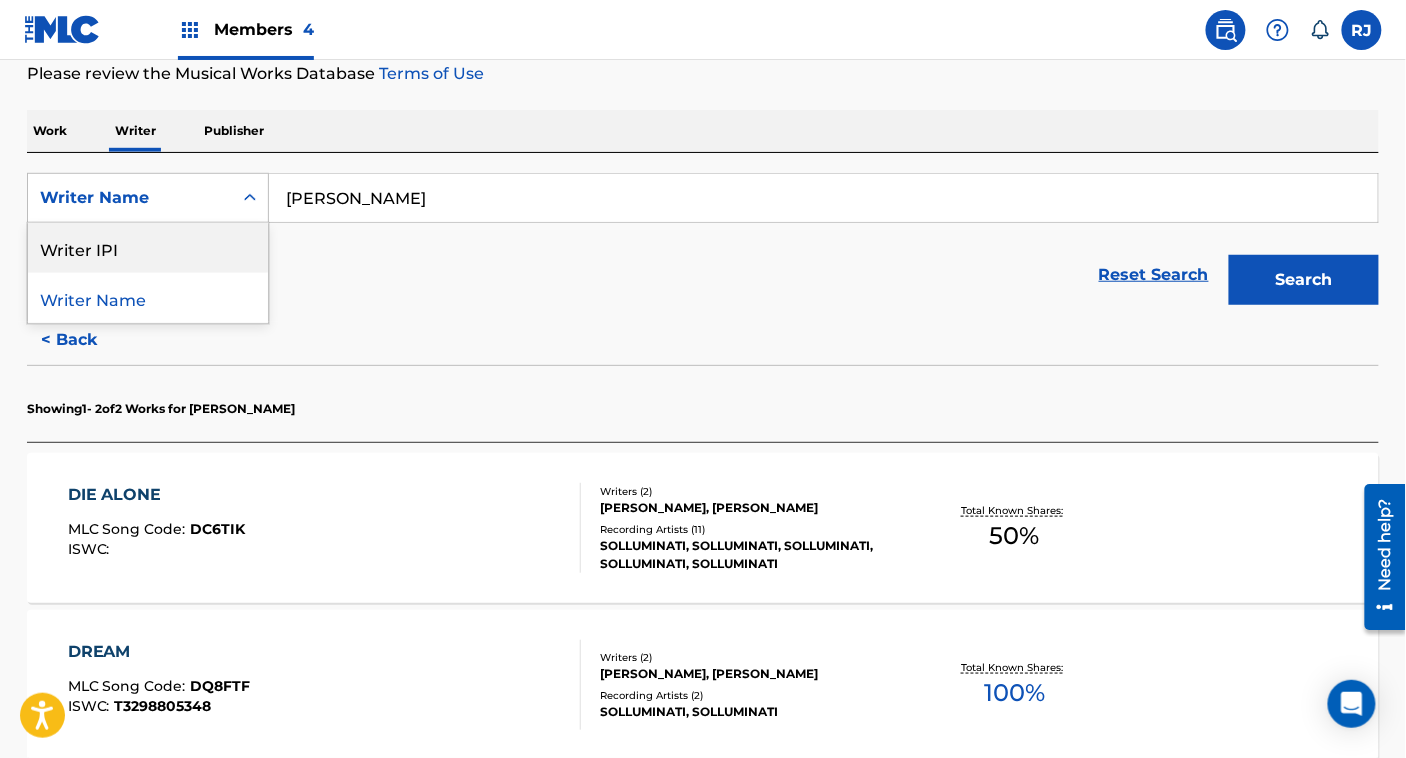 click on "Work" at bounding box center (50, 131) 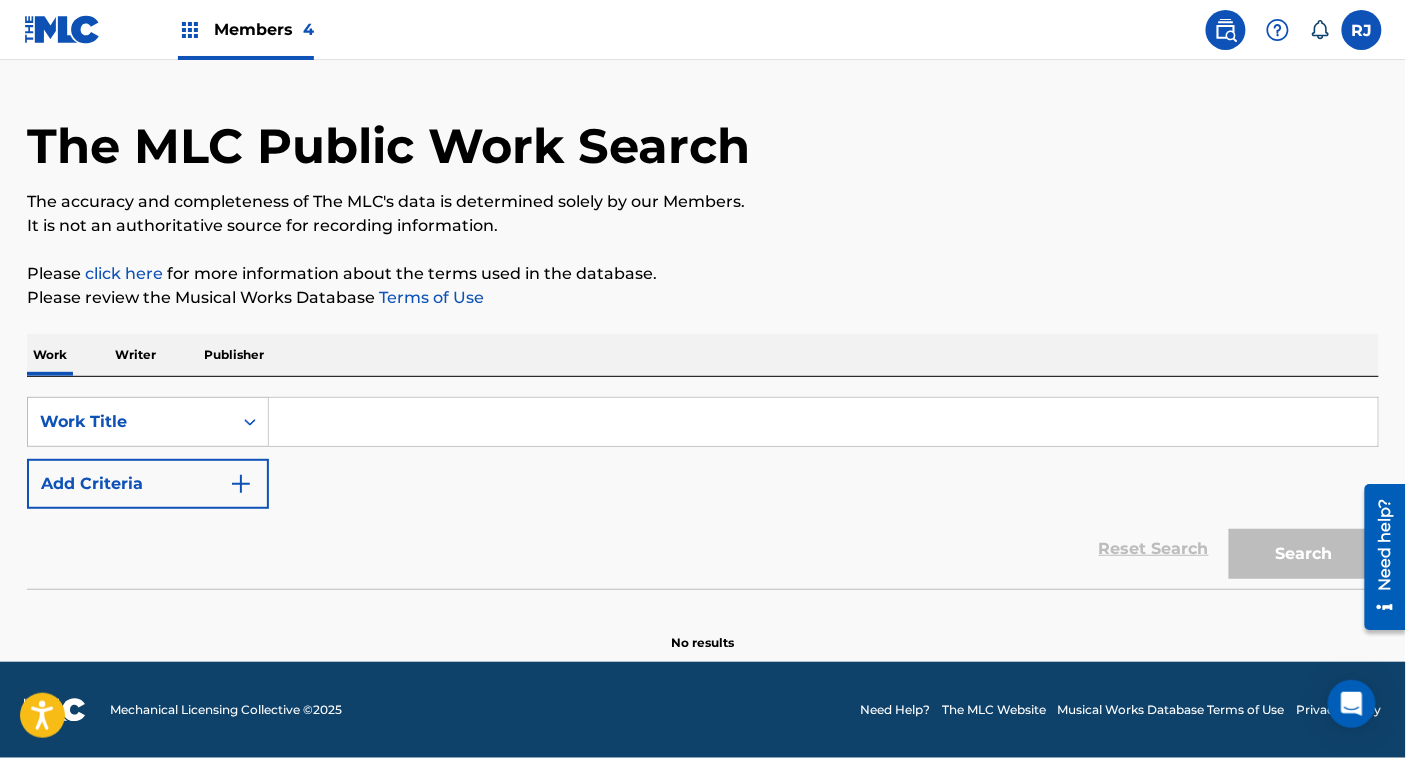 scroll, scrollTop: 0, scrollLeft: 0, axis: both 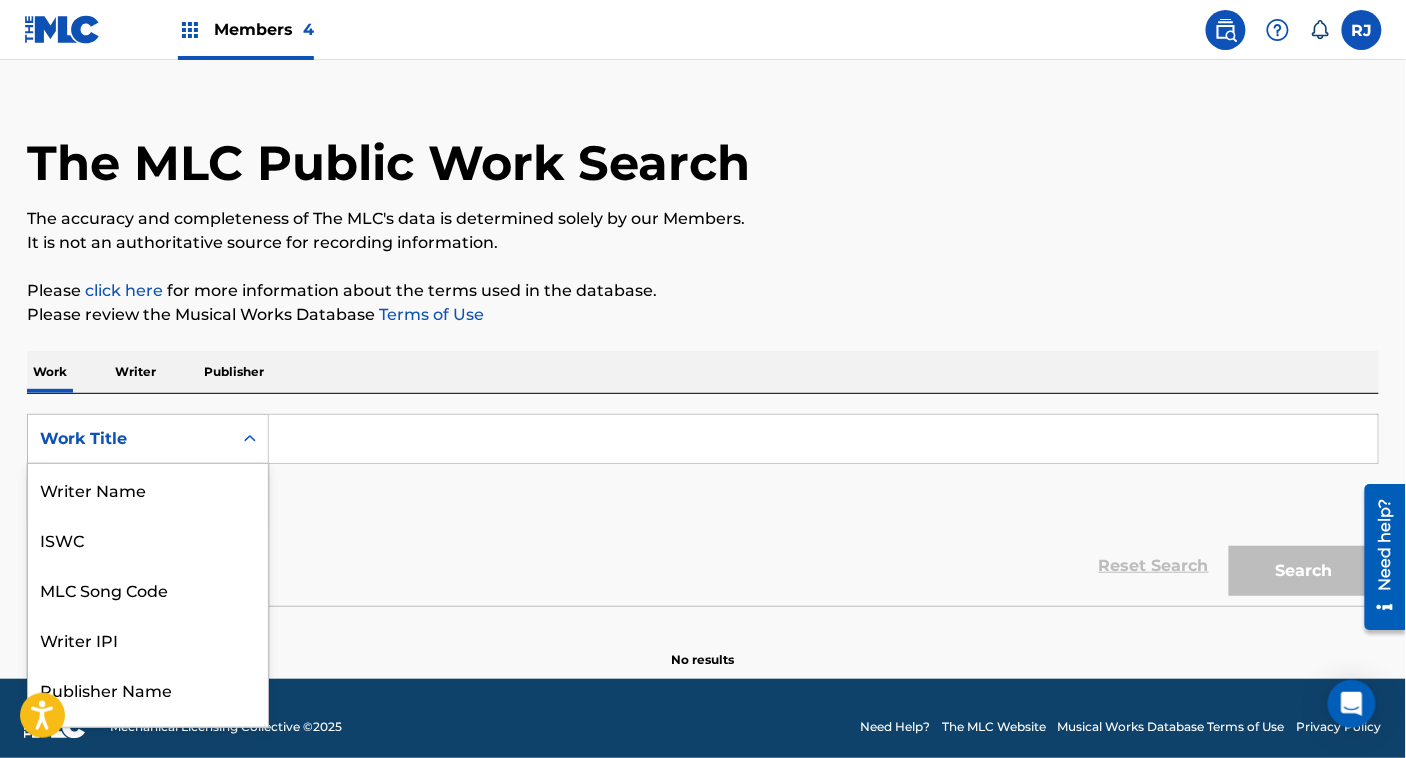 click on "8 results available. Use Up and Down to choose options, press Enter to select the currently focused option, press Escape to exit the menu, press Tab to select the option and exit the menu. Work Title Writer Name ISWC MLC Song Code Writer IPI Publisher Name Publisher IPI MLC Publisher Number Work Title" at bounding box center [148, 439] 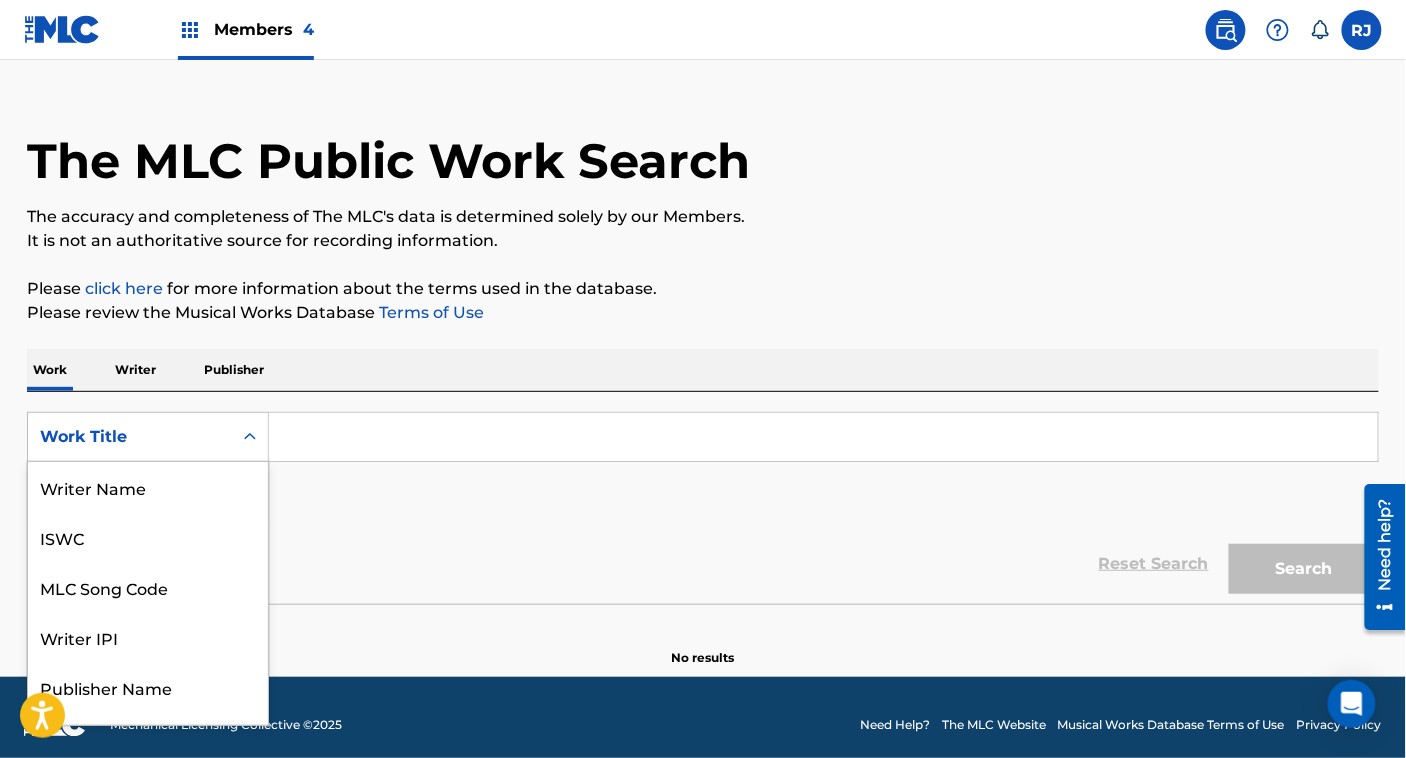 scroll, scrollTop: 100, scrollLeft: 0, axis: vertical 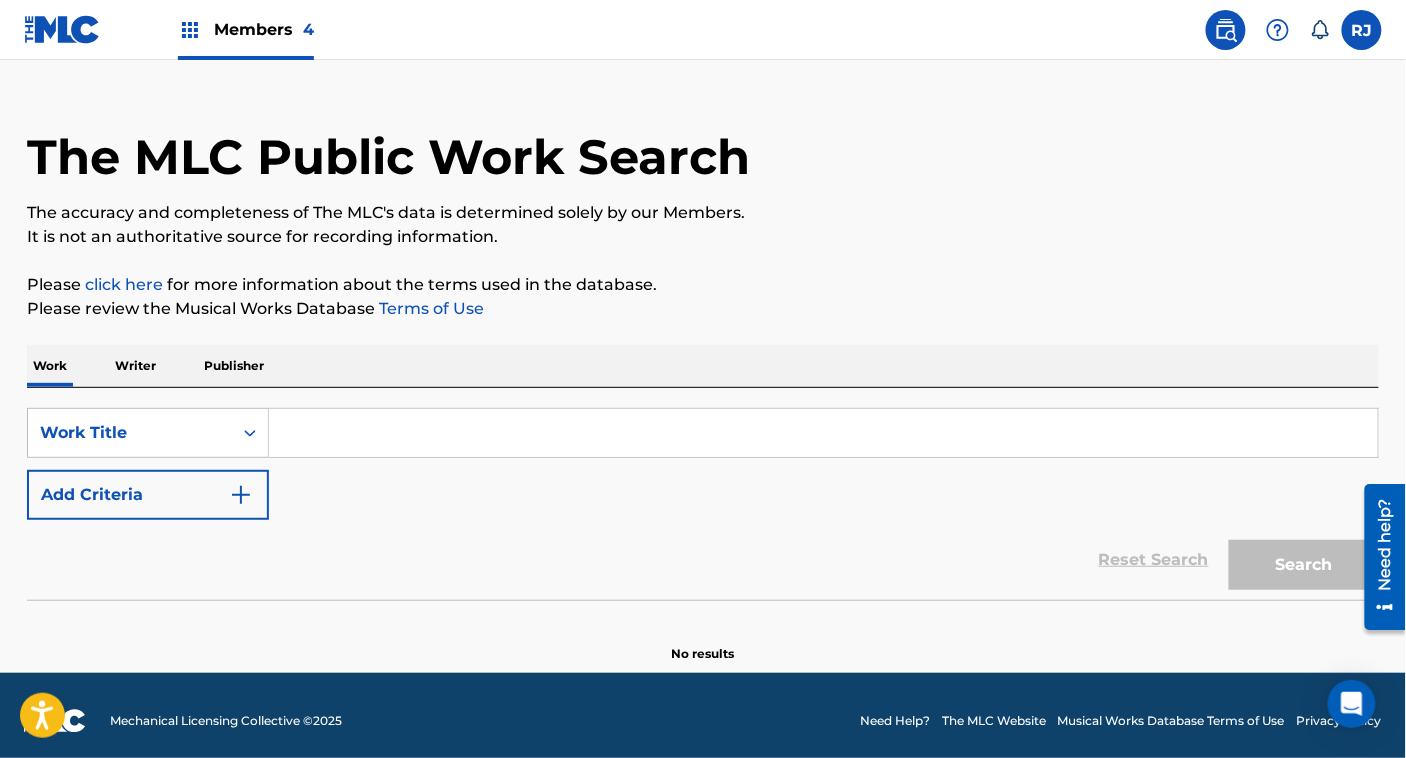 click on "Reset Search Search" at bounding box center [703, 560] 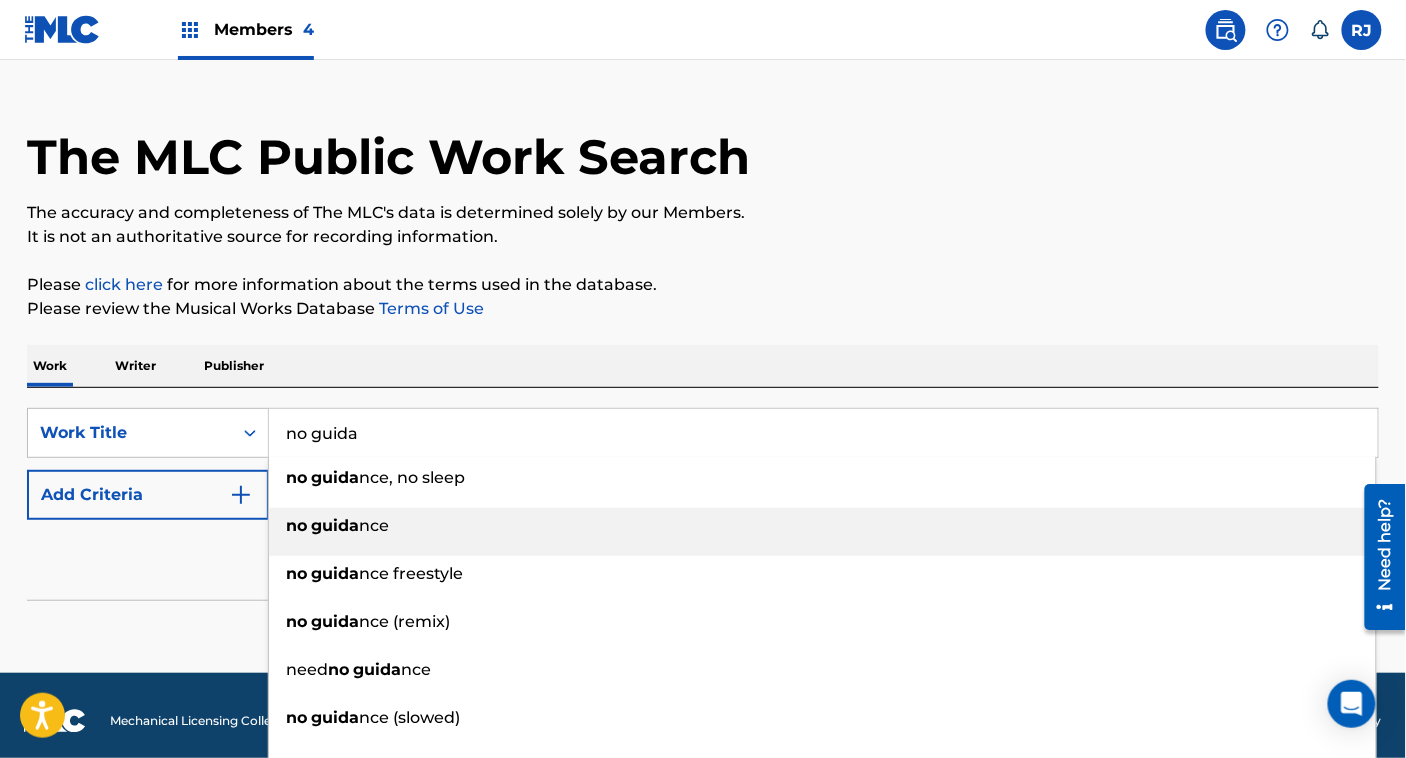 click on "no   guida nce" at bounding box center (822, 526) 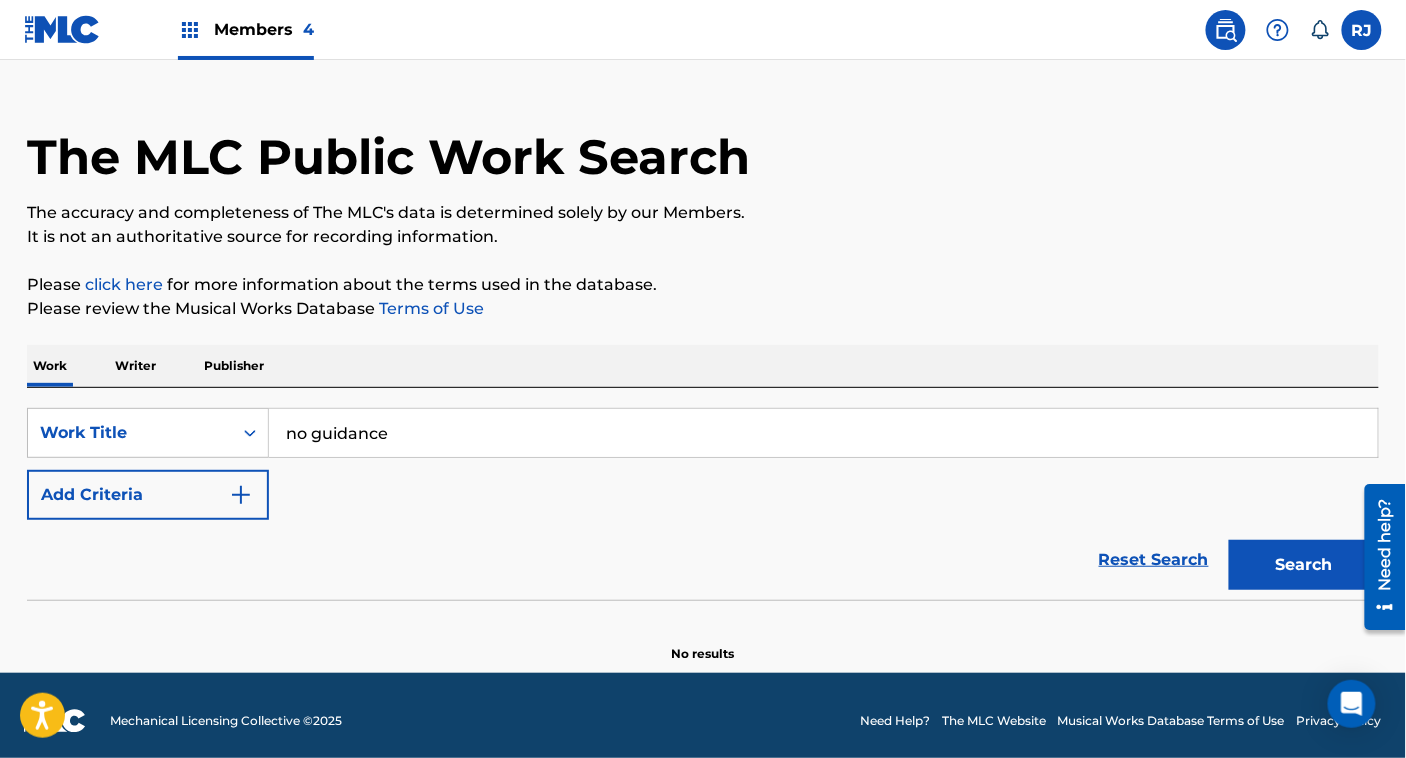 scroll, scrollTop: 47, scrollLeft: 0, axis: vertical 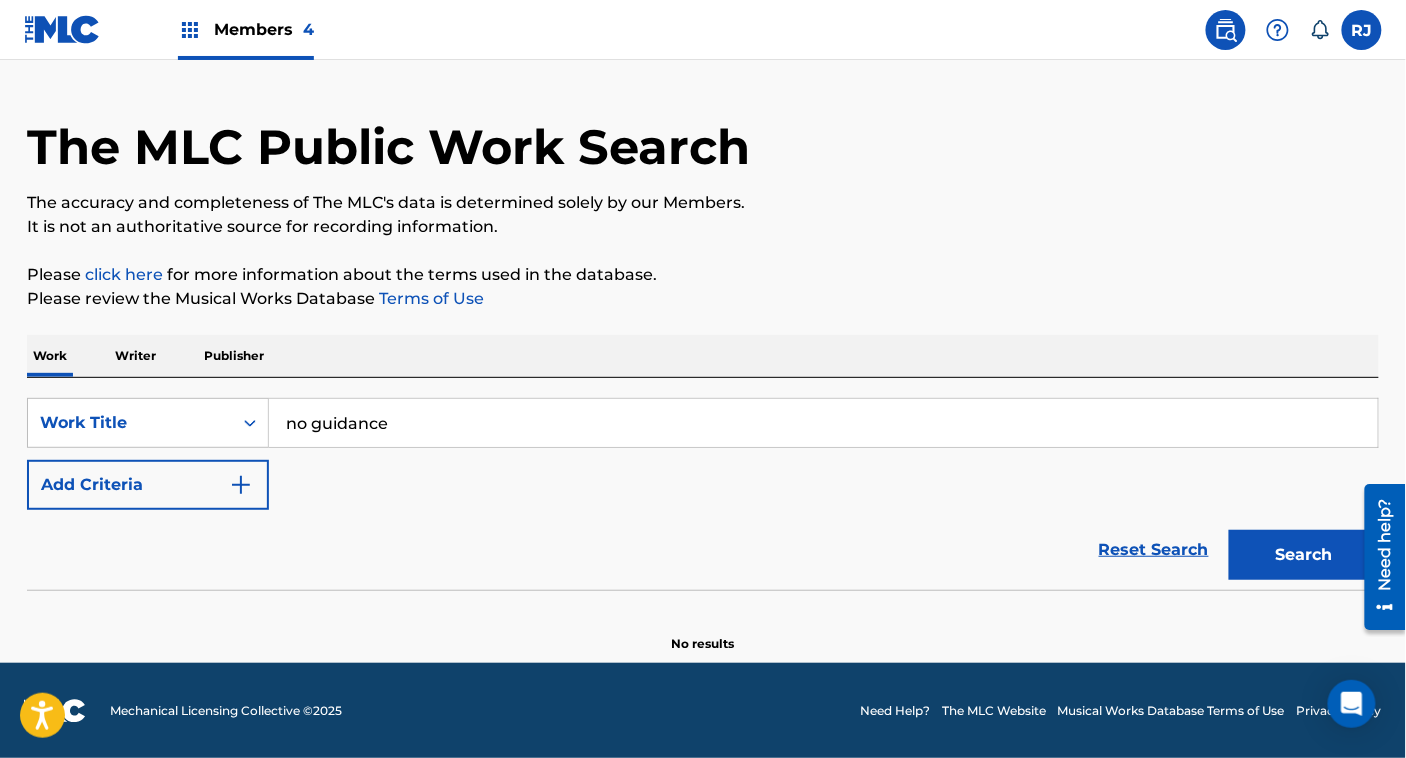 click on "Search" at bounding box center (1304, 555) 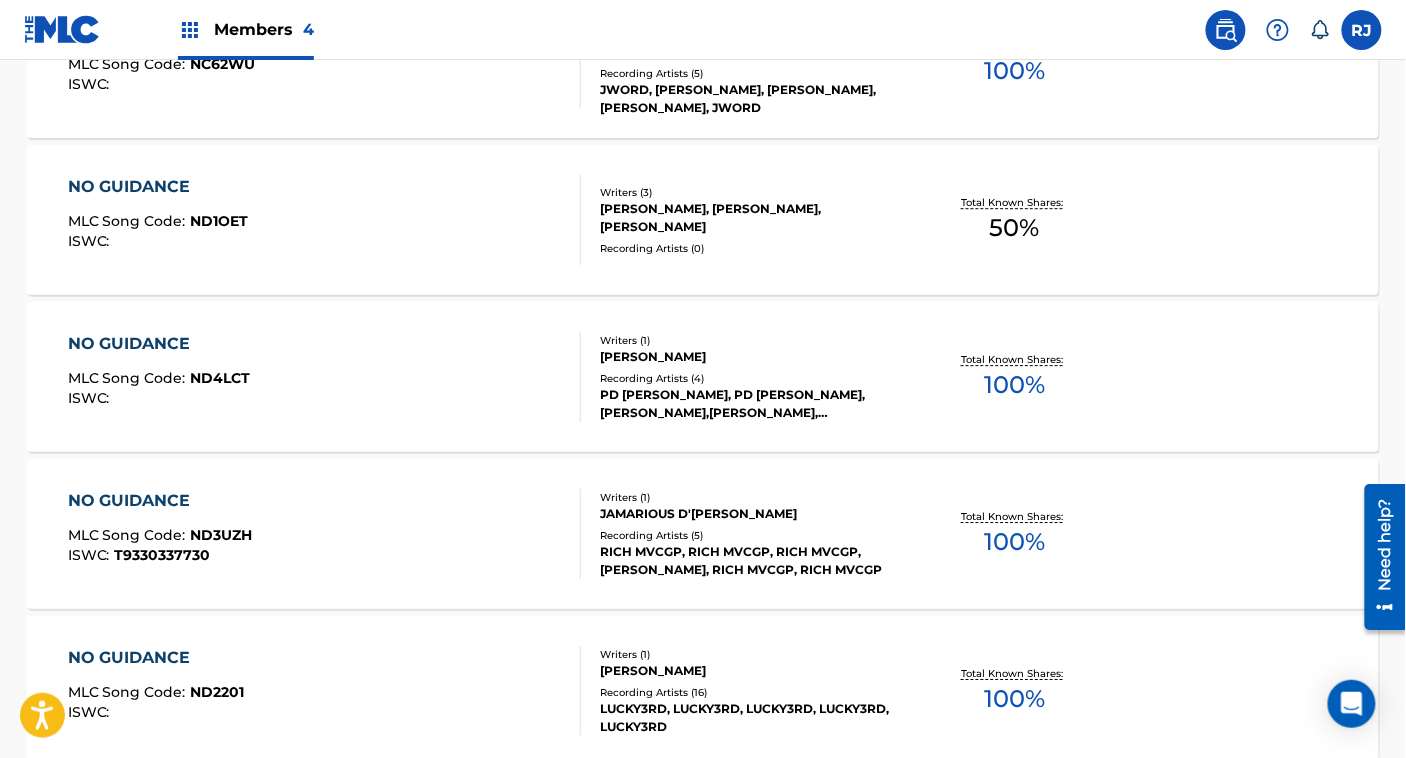 scroll, scrollTop: 1689, scrollLeft: 0, axis: vertical 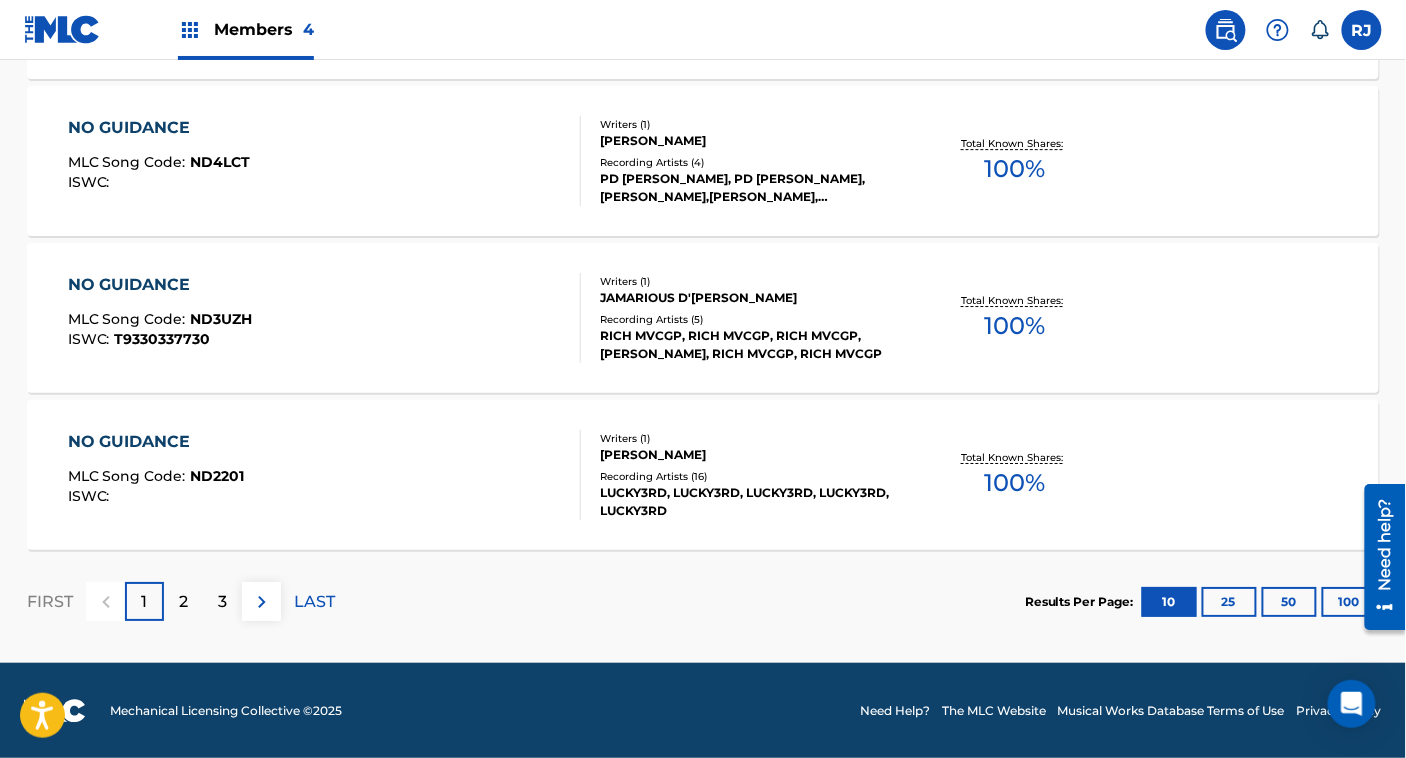 click on "2" at bounding box center (183, 601) 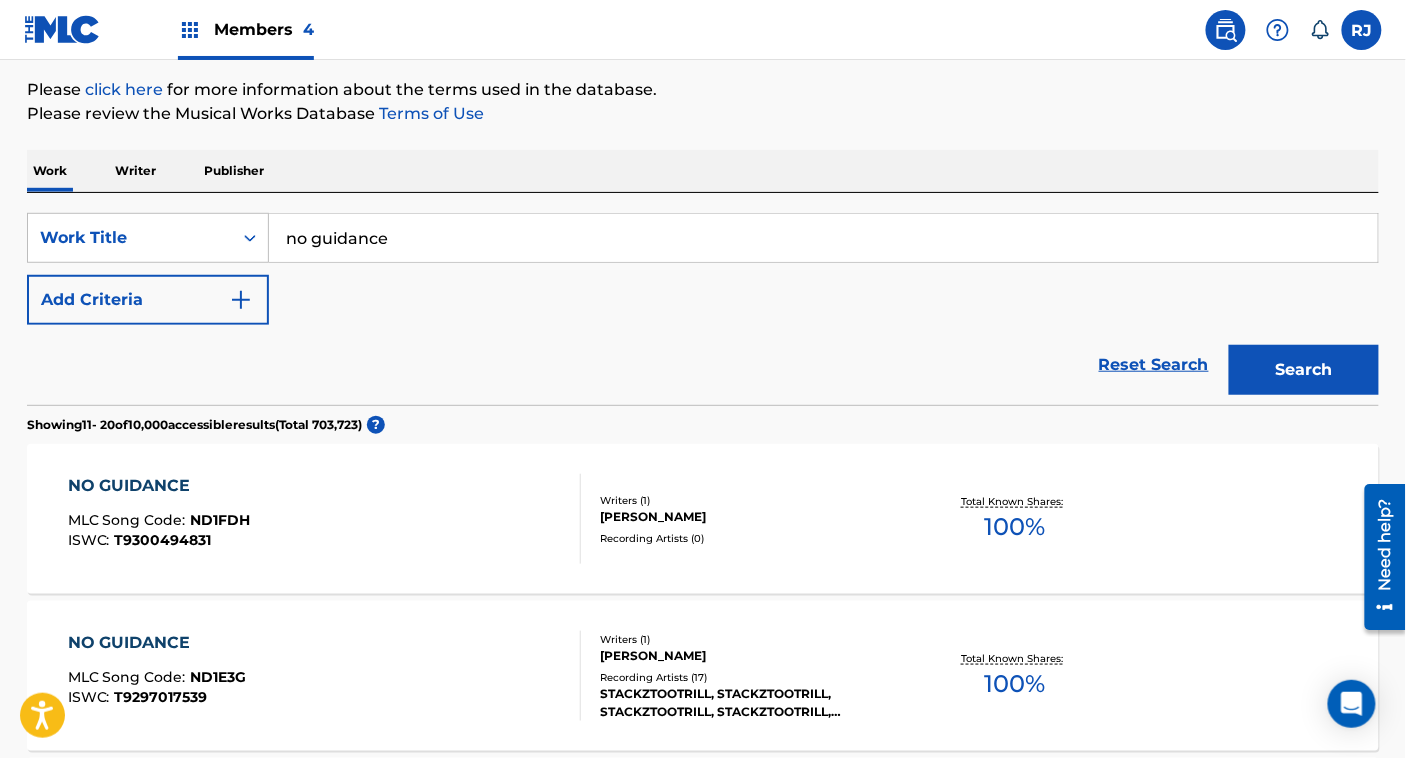 scroll, scrollTop: 231, scrollLeft: 0, axis: vertical 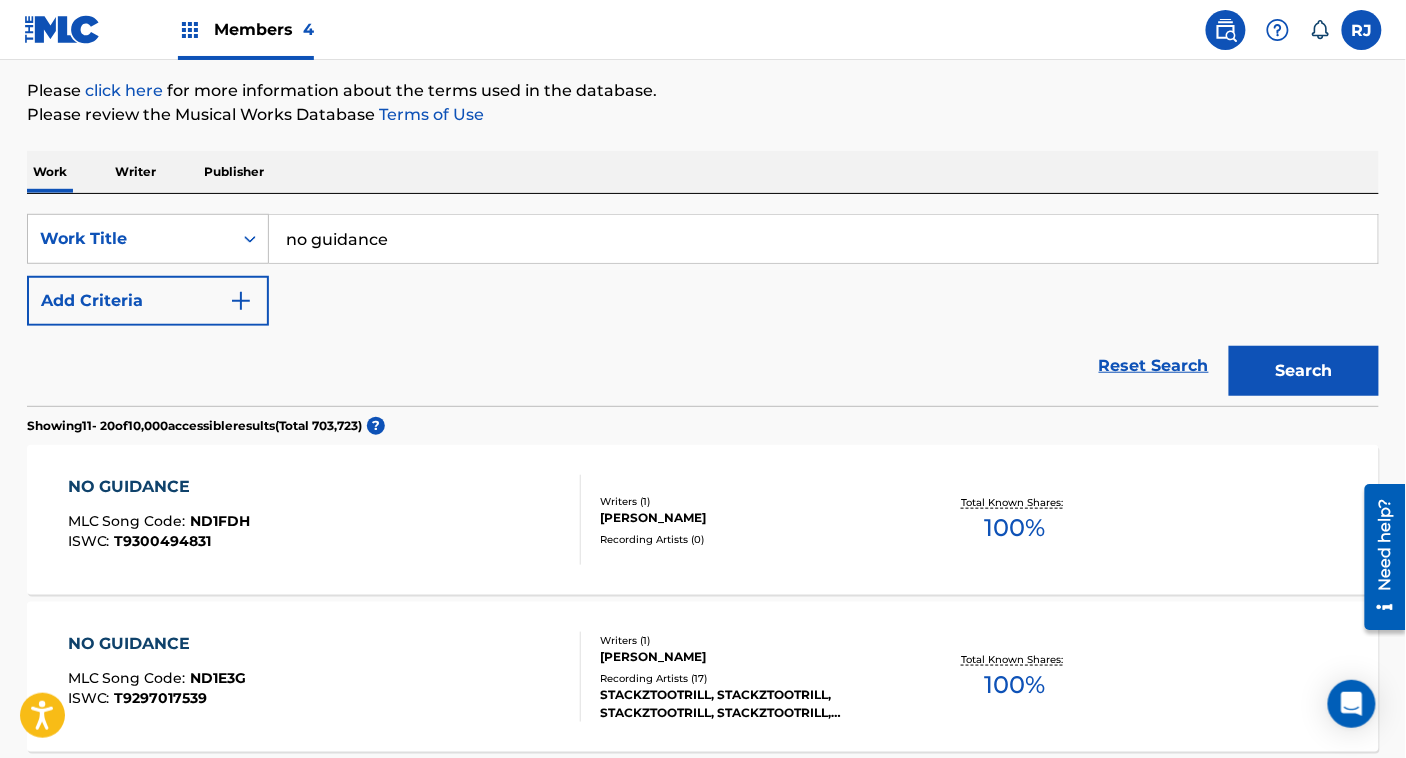 click on "Writer" at bounding box center [135, 172] 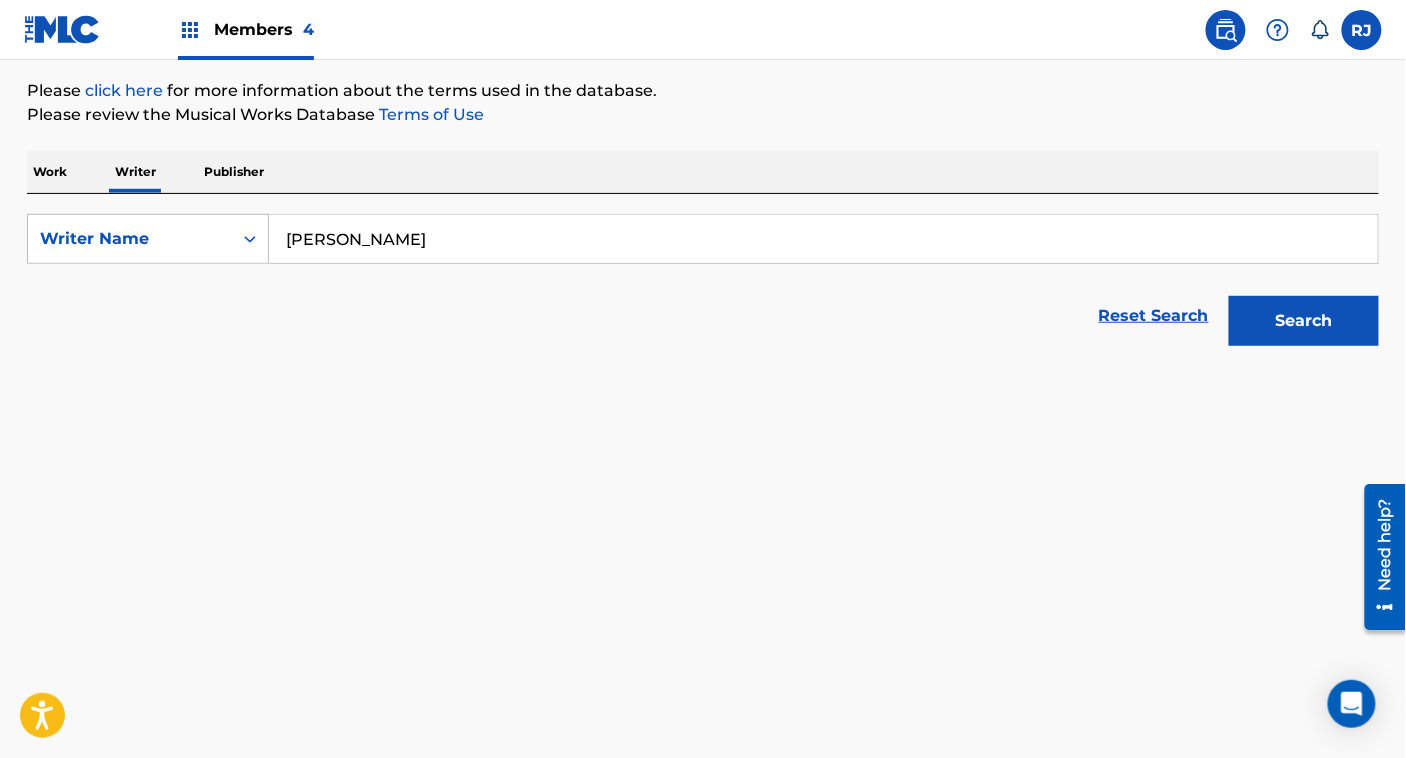 scroll, scrollTop: 0, scrollLeft: 0, axis: both 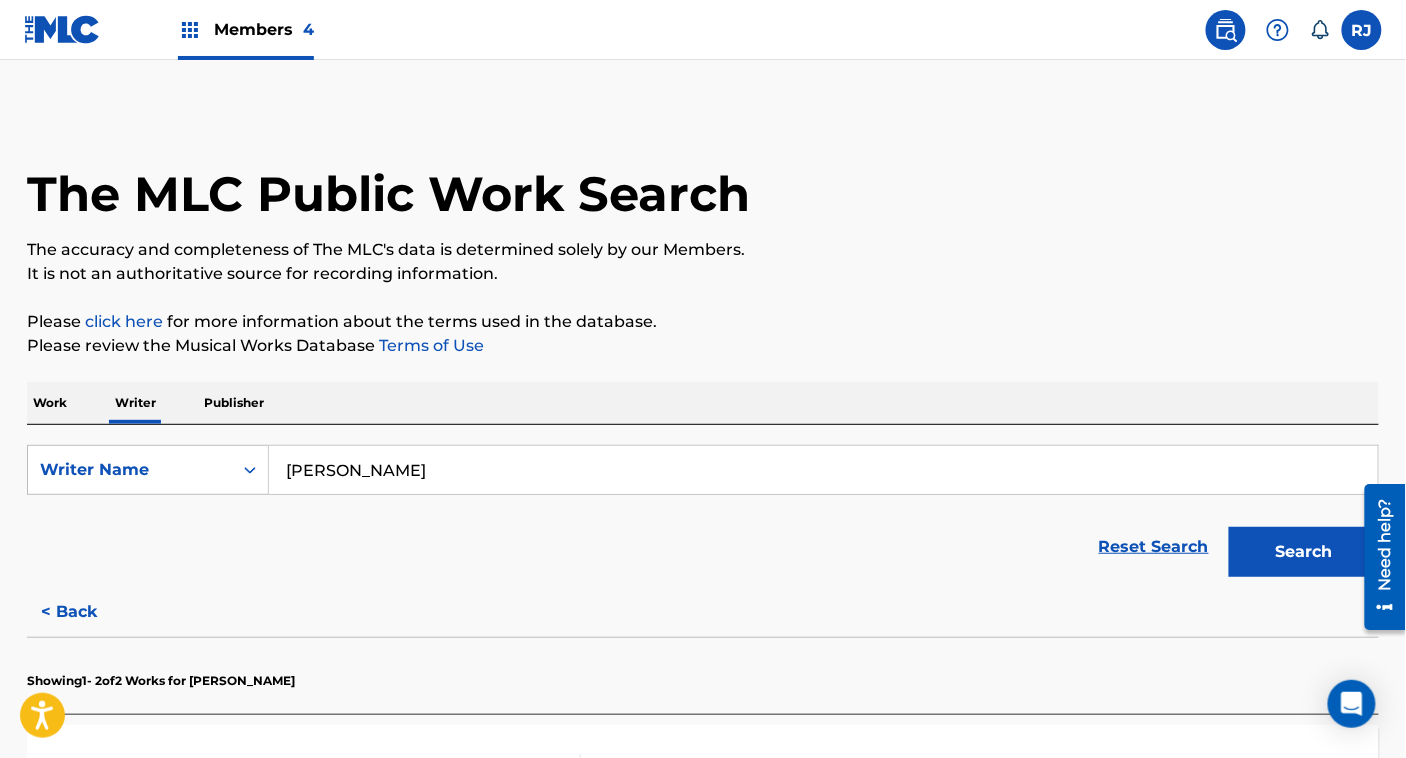 click on "[PERSON_NAME]" at bounding box center [823, 470] 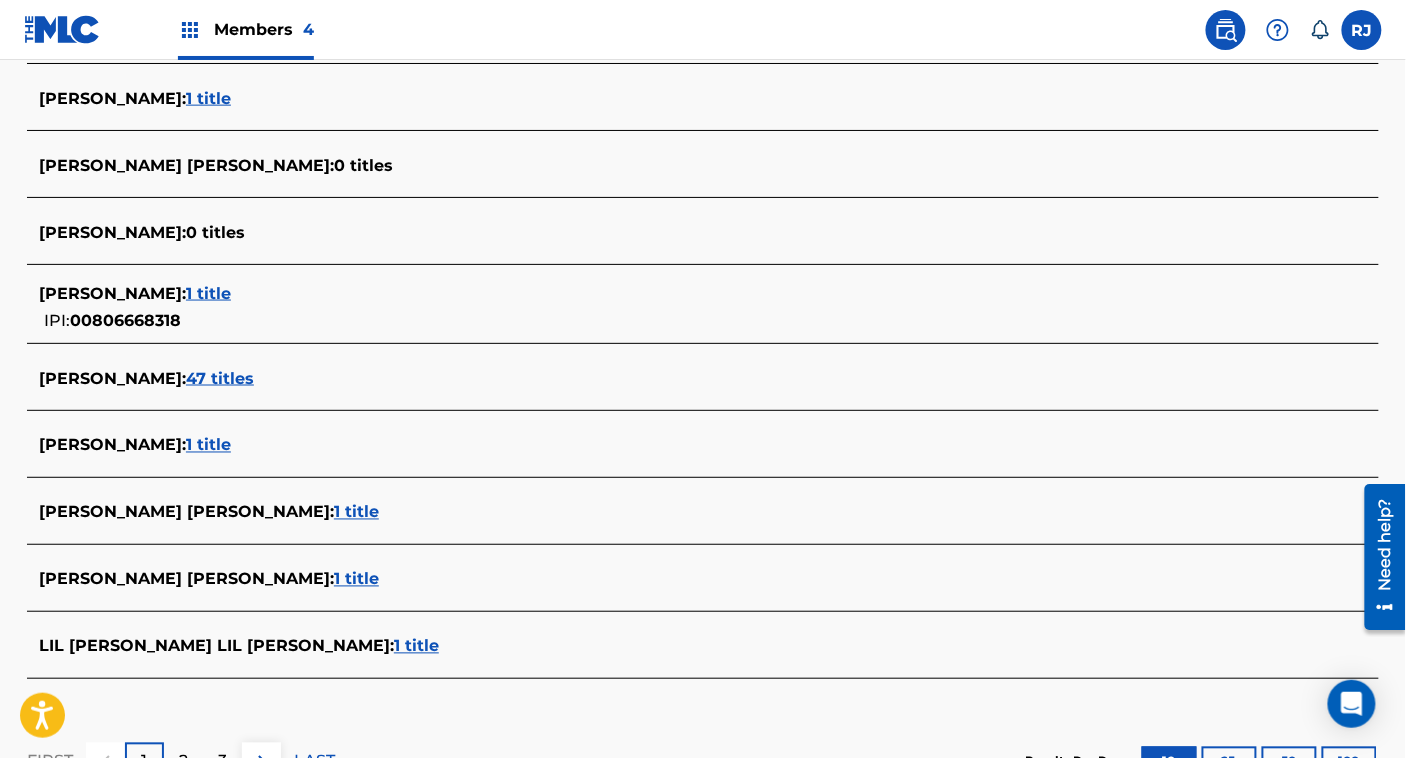 scroll, scrollTop: 672, scrollLeft: 0, axis: vertical 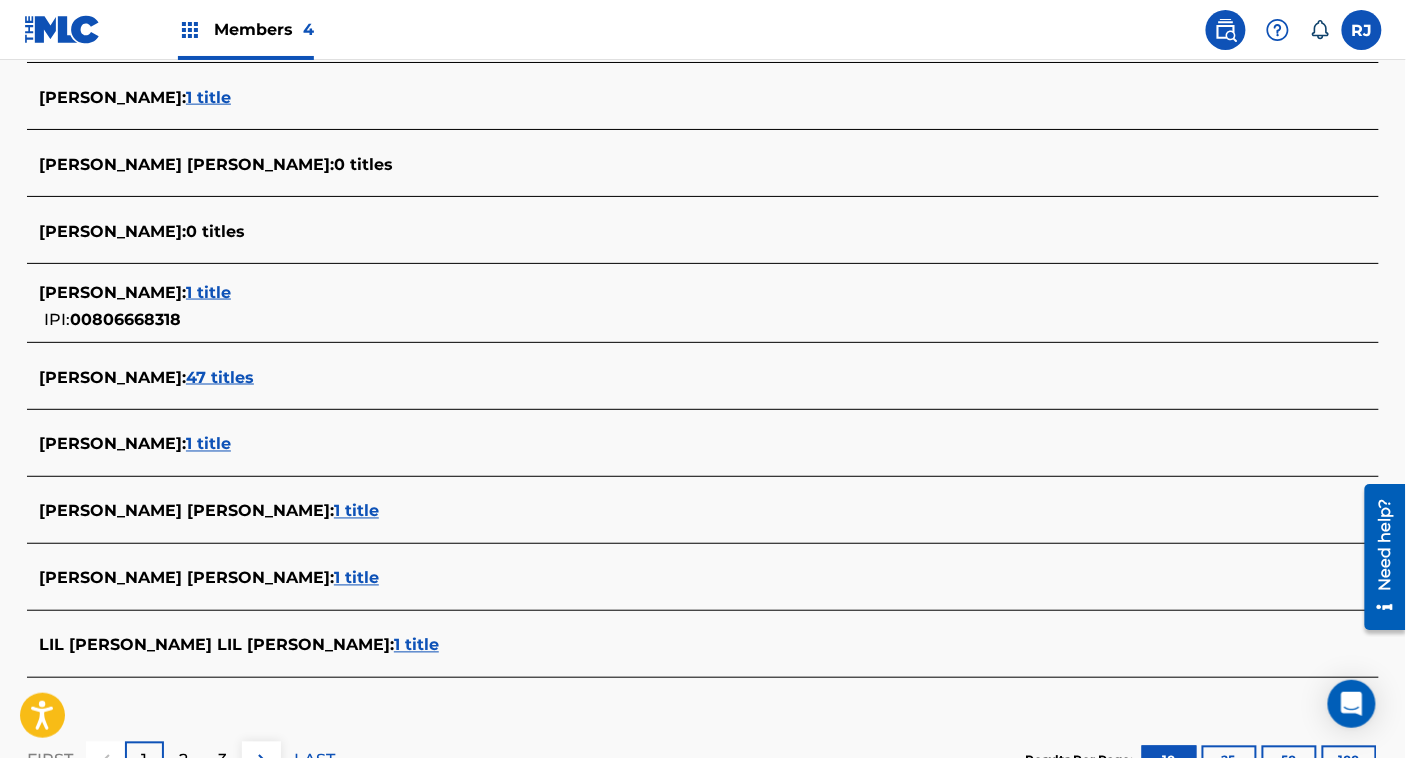 click on "47 titles" at bounding box center (220, 377) 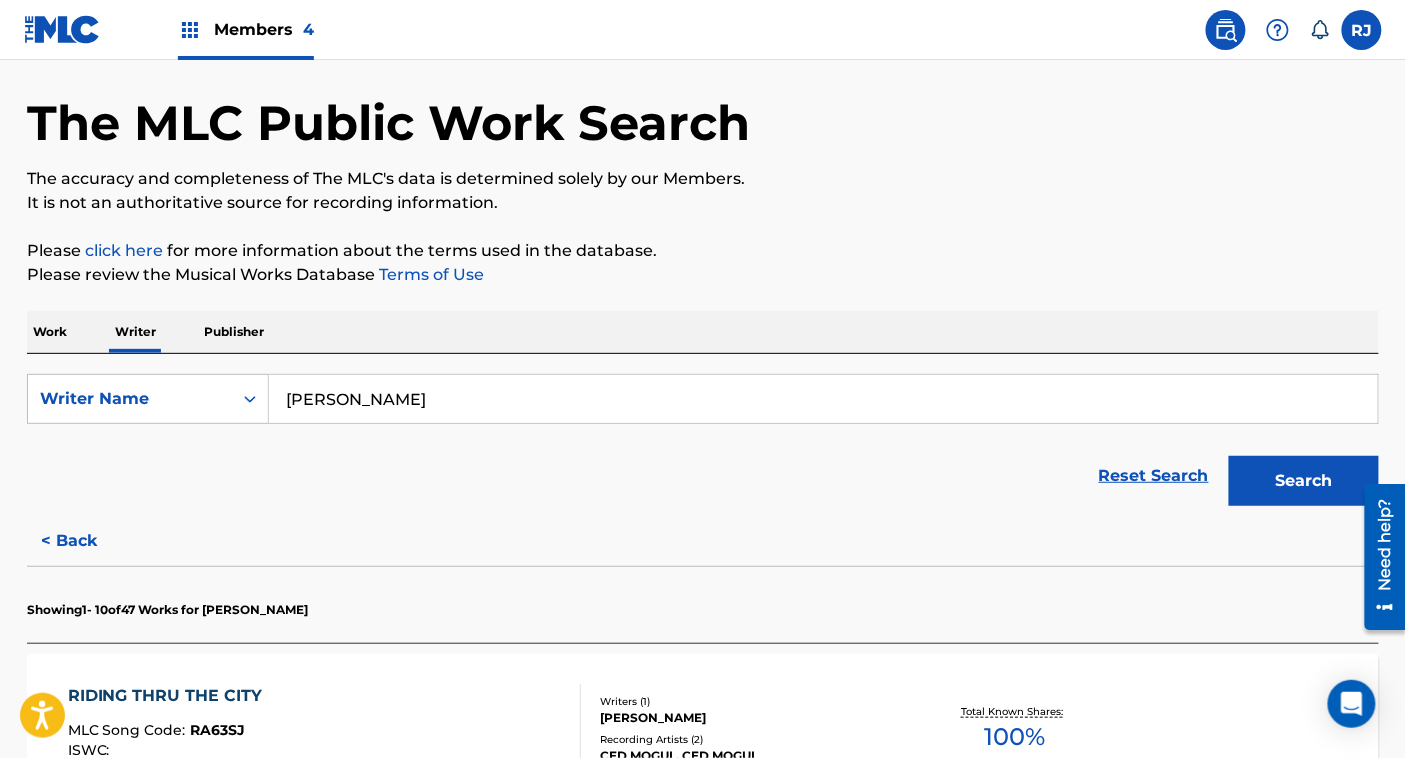 scroll, scrollTop: 0, scrollLeft: 0, axis: both 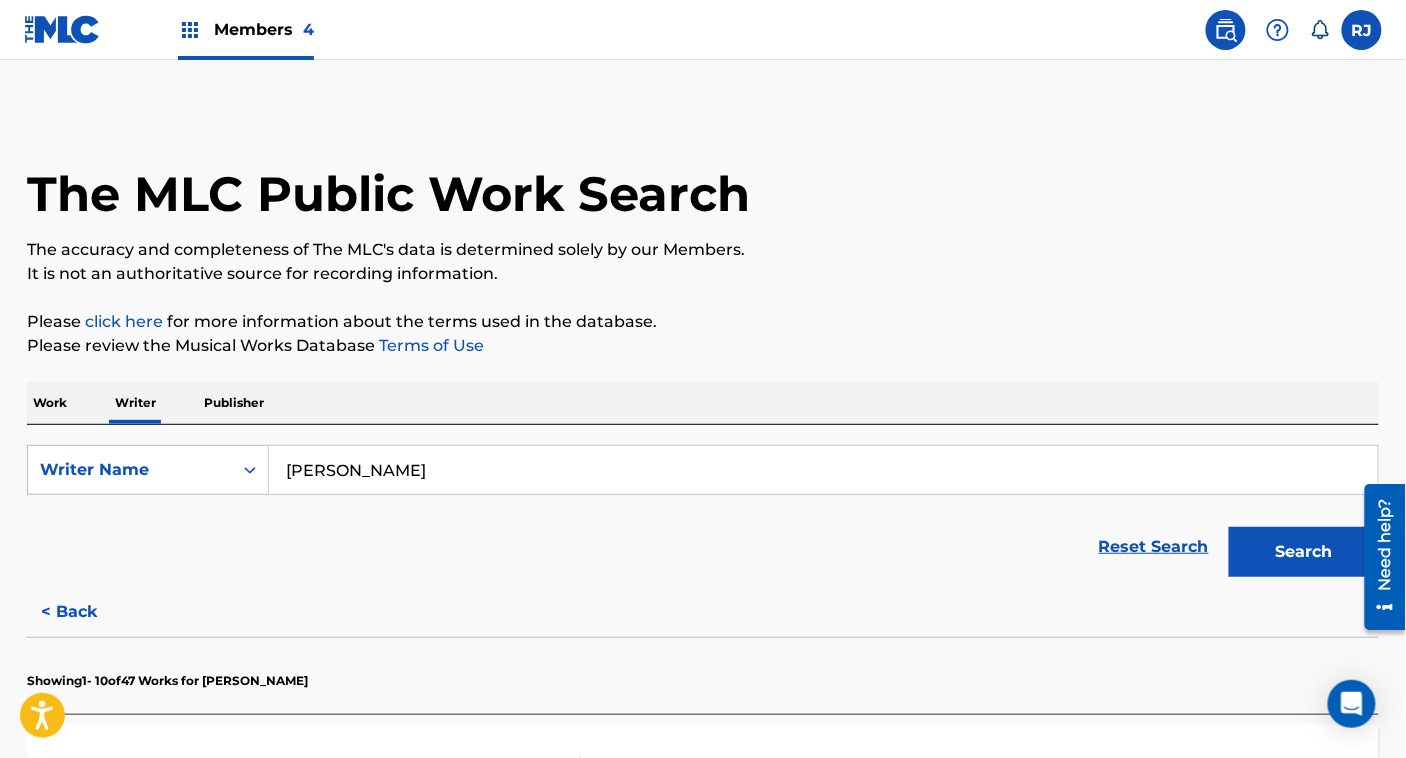 click on "< Back" at bounding box center (87, 612) 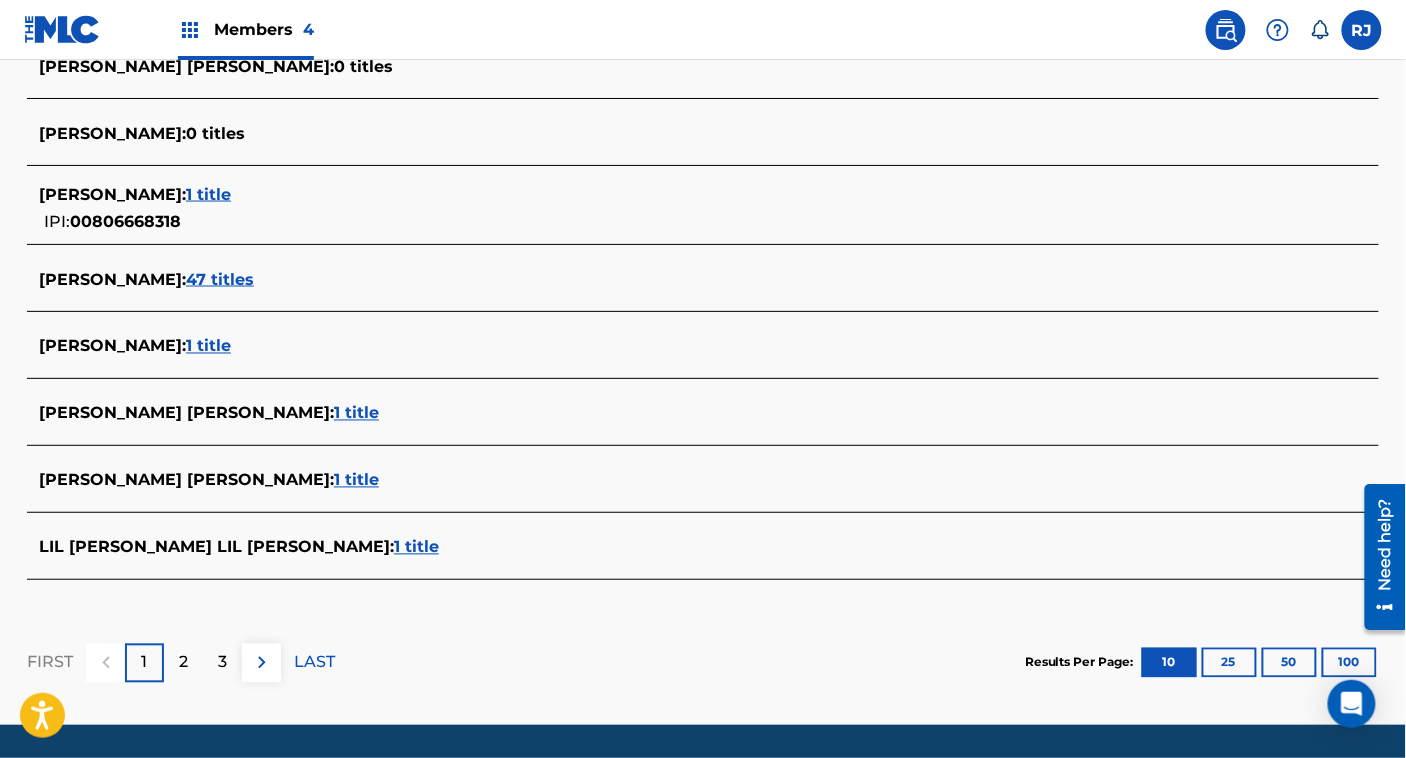 scroll, scrollTop: 0, scrollLeft: 0, axis: both 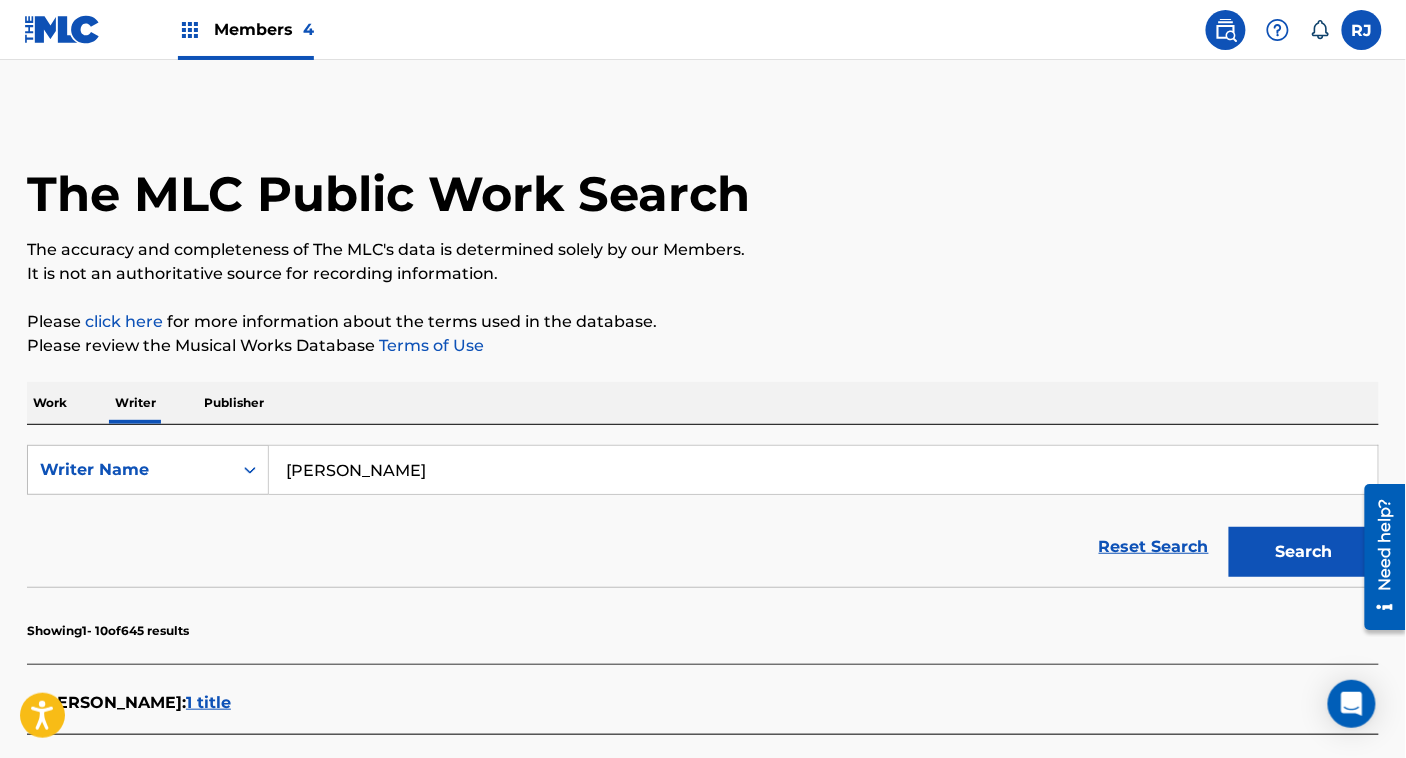 click on "[PERSON_NAME]" at bounding box center [823, 470] 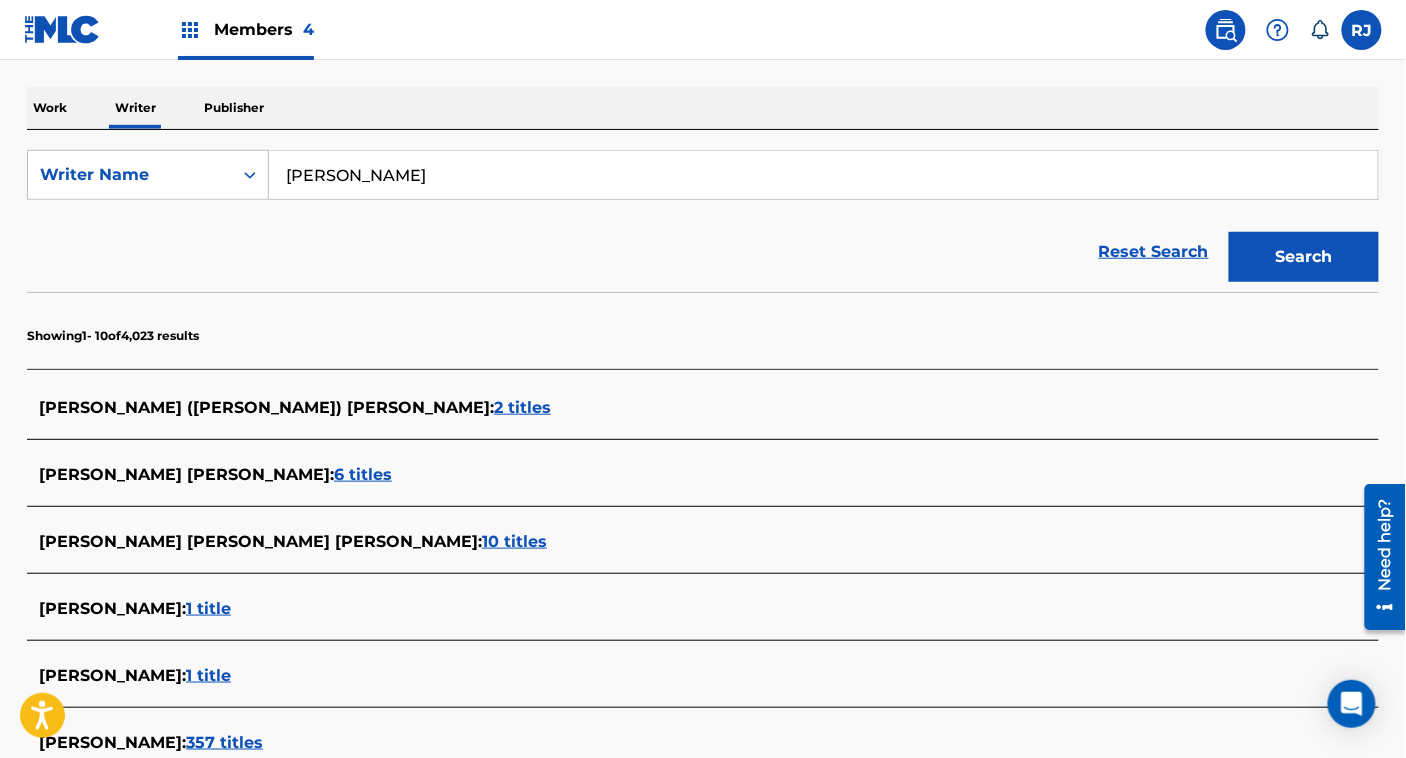 scroll, scrollTop: 293, scrollLeft: 0, axis: vertical 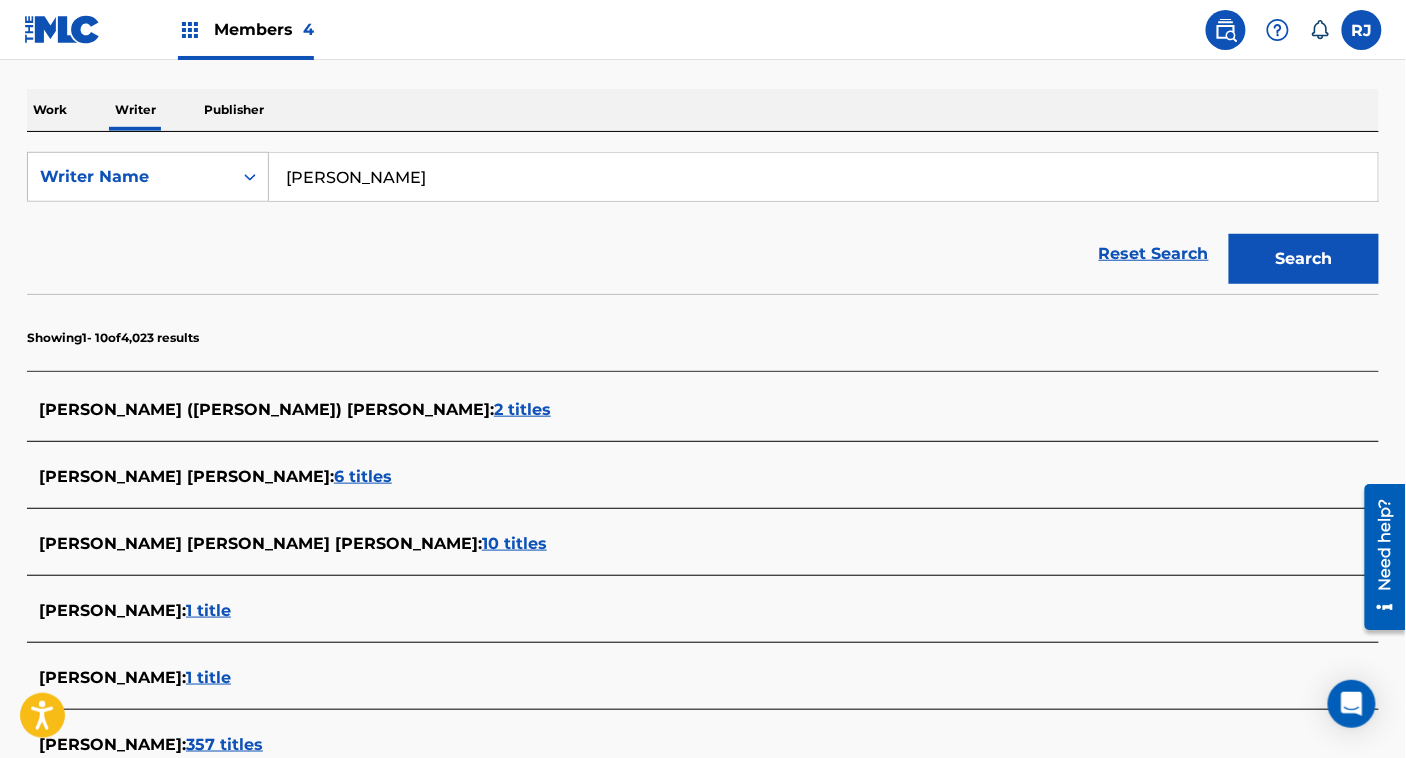 type on "[PERSON_NAME]" 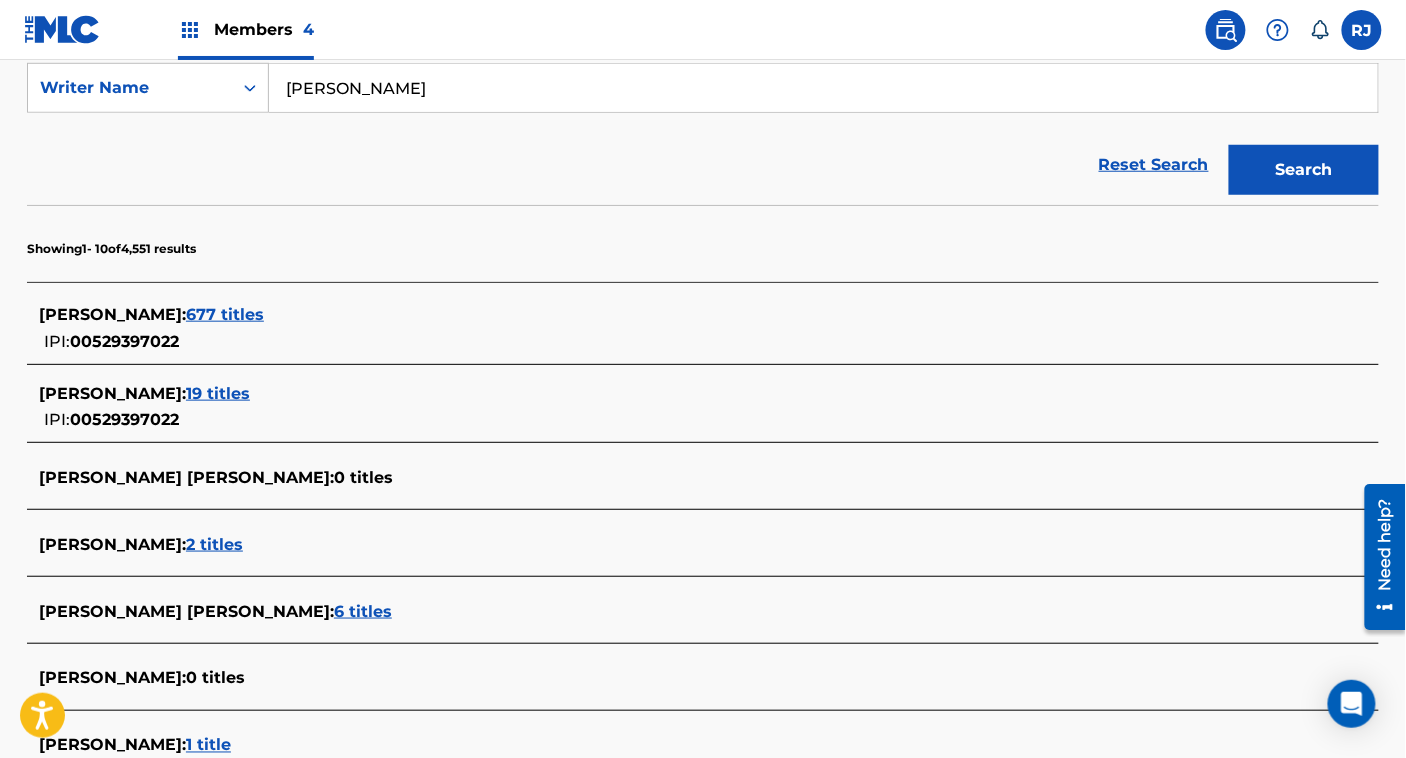 scroll, scrollTop: 383, scrollLeft: 0, axis: vertical 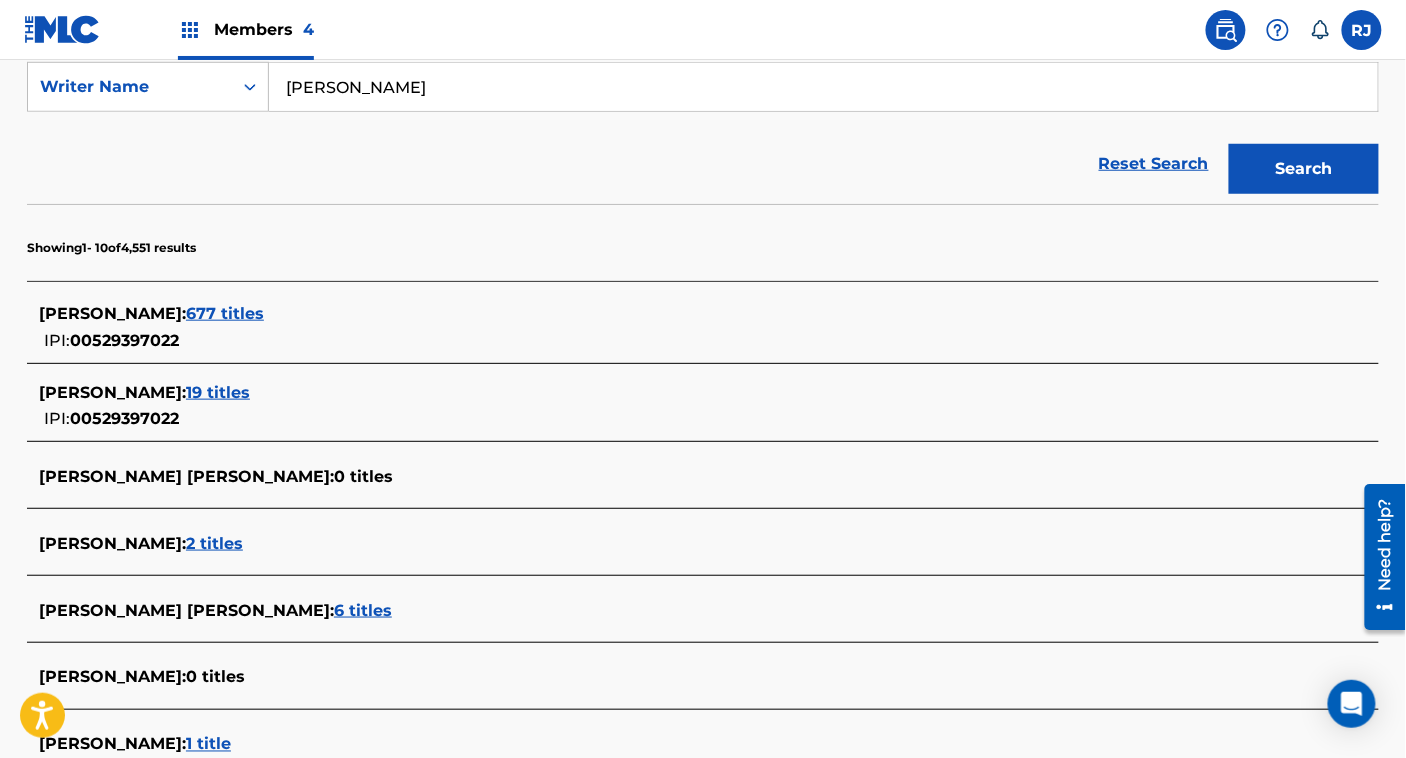 click on "6 titles" at bounding box center [363, 610] 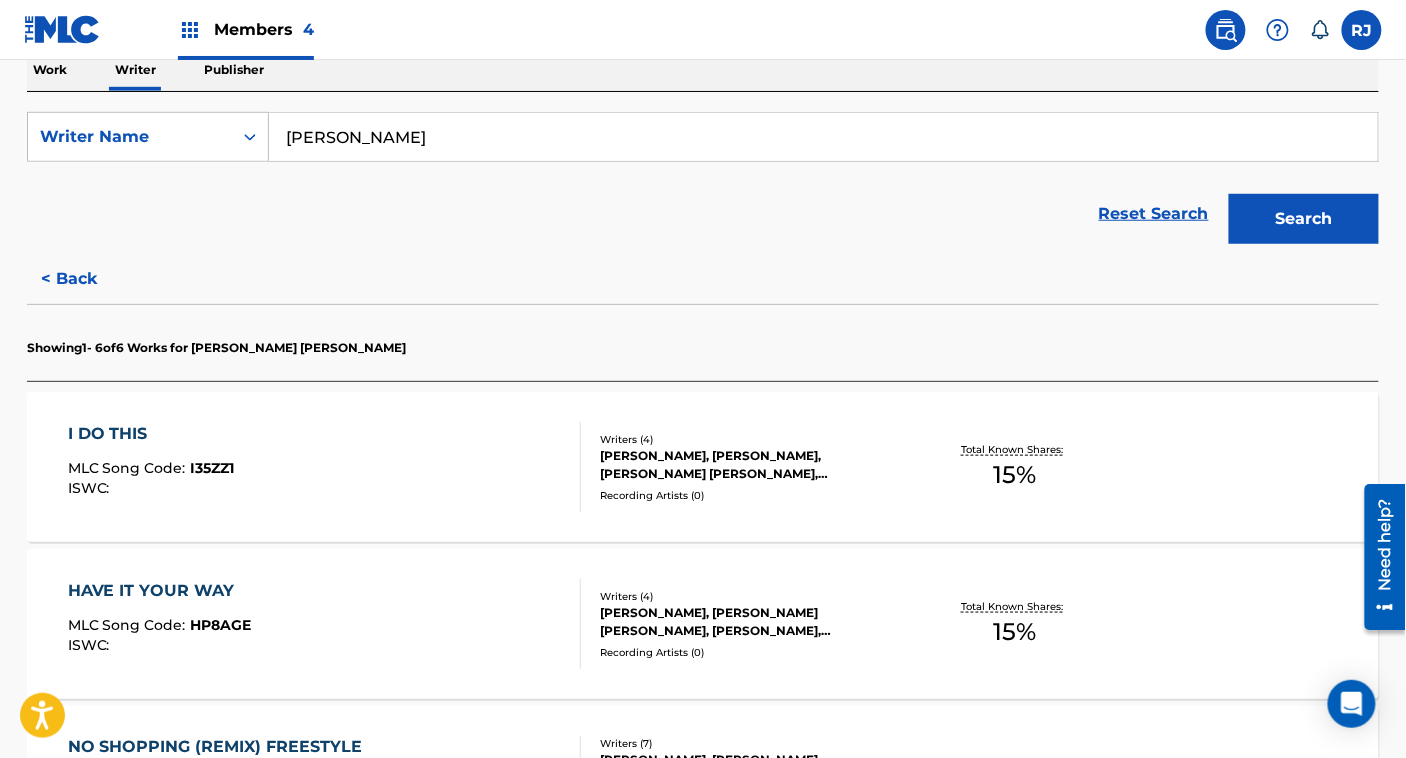 scroll, scrollTop: 332, scrollLeft: 0, axis: vertical 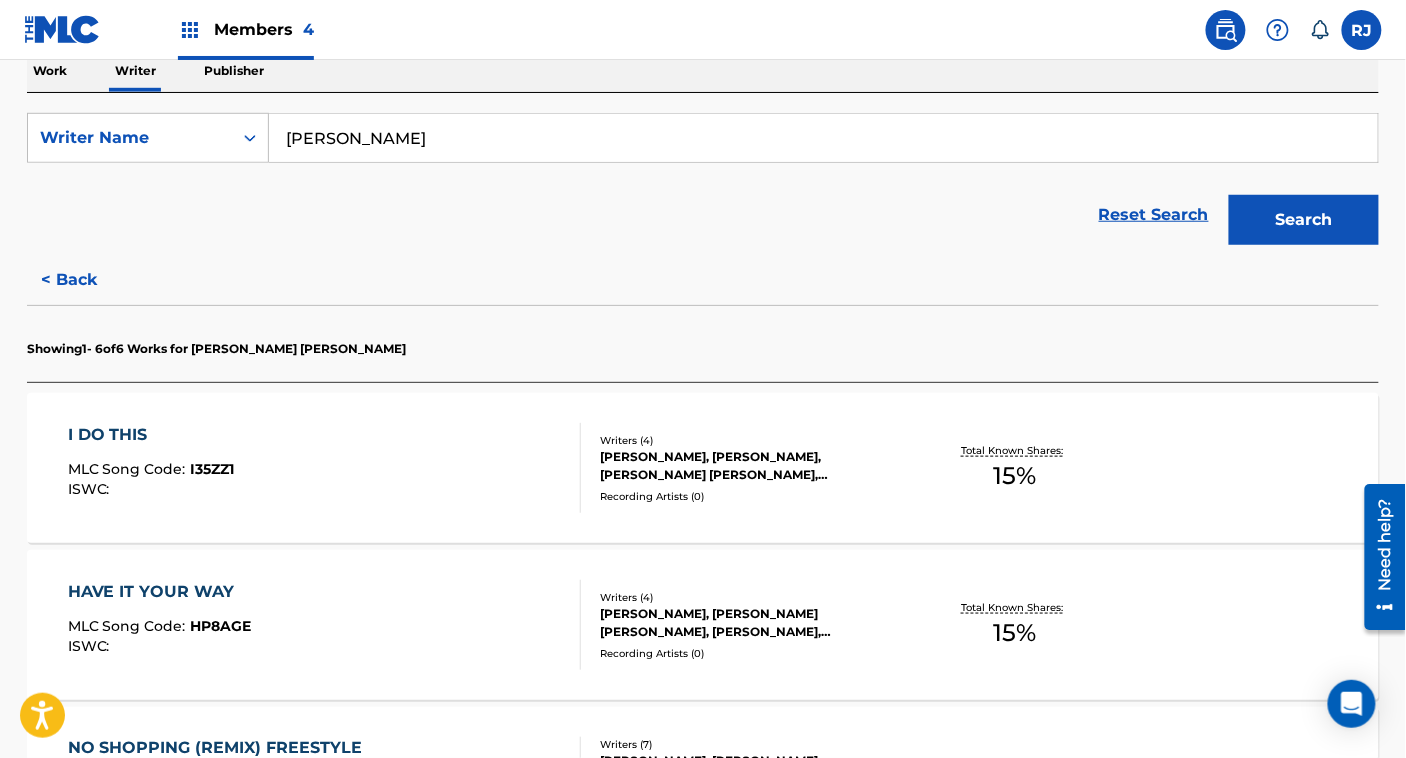 click on "< Back" at bounding box center [87, 280] 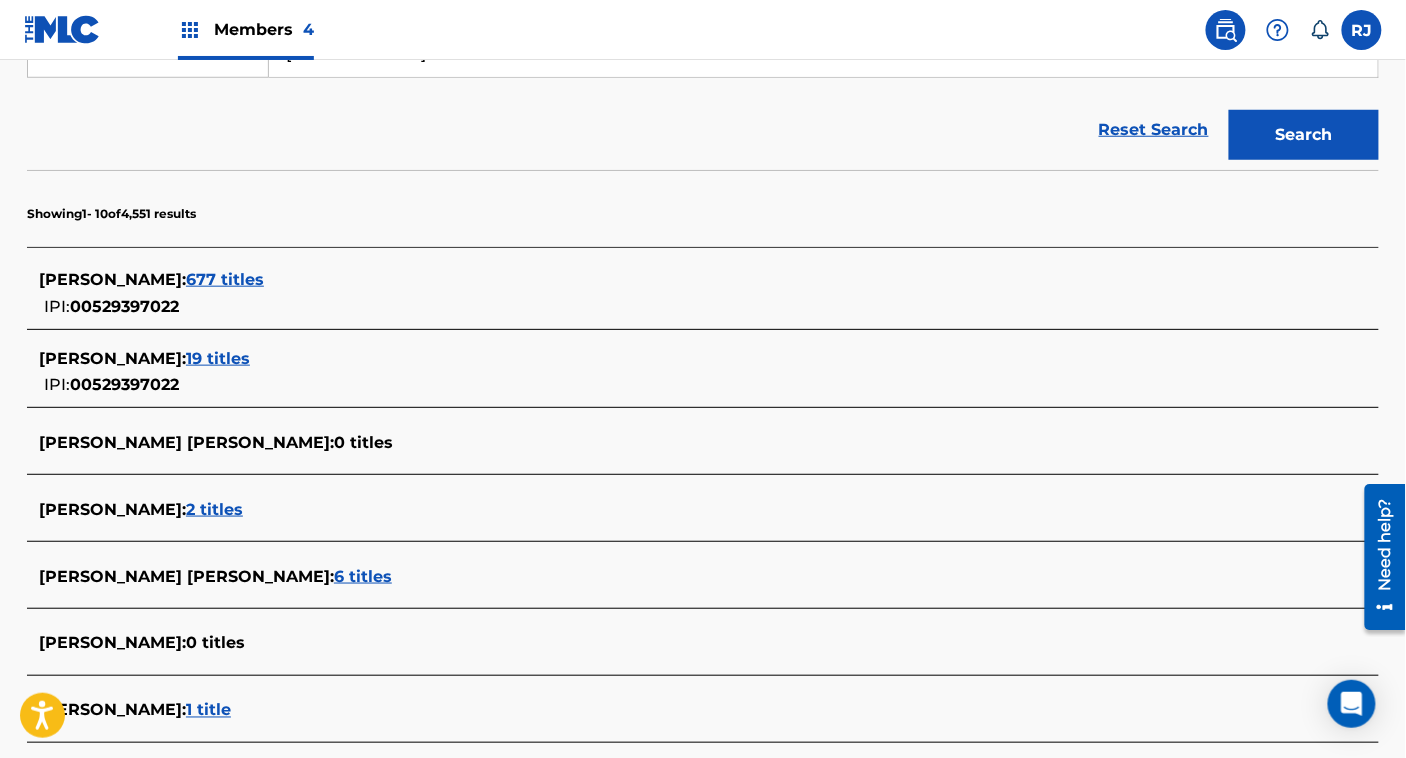 scroll, scrollTop: 418, scrollLeft: 0, axis: vertical 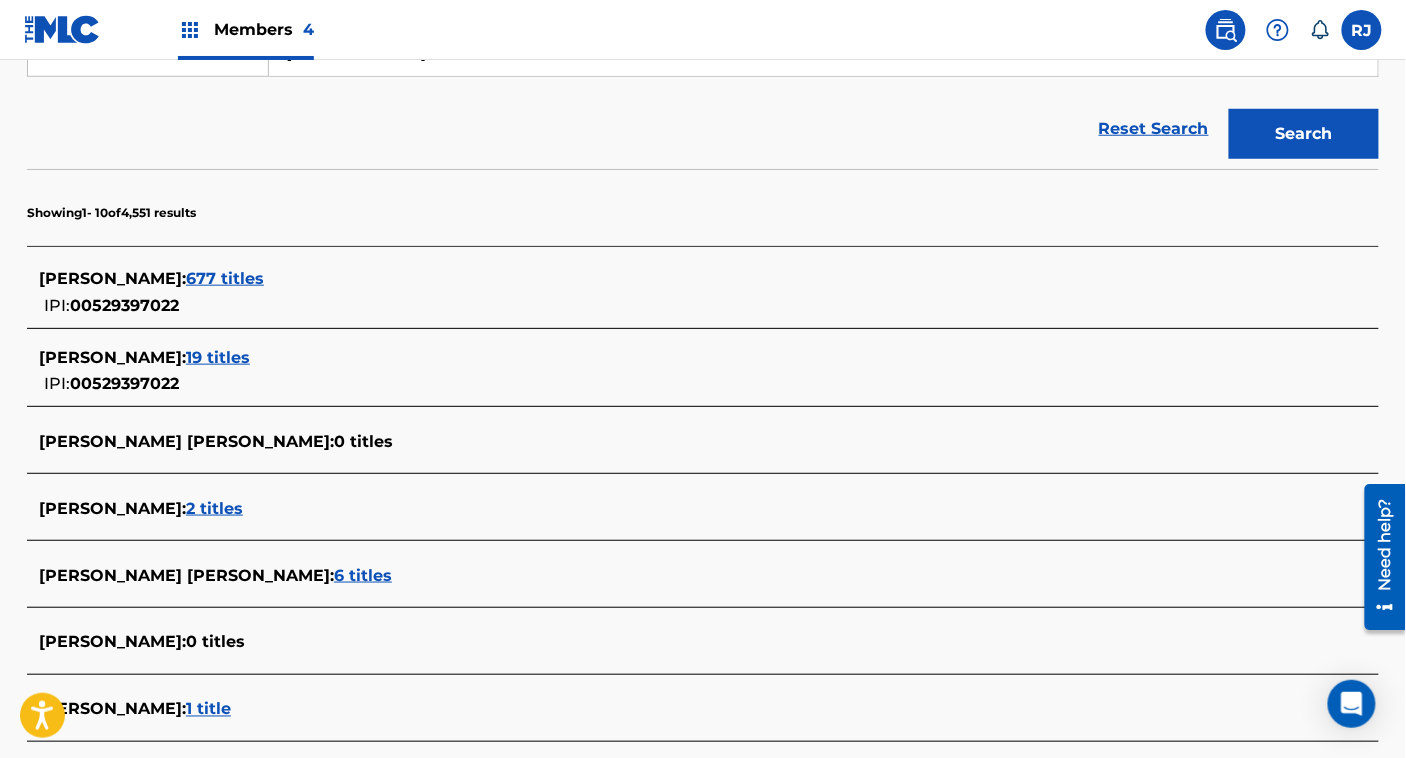 click on "19 titles" at bounding box center [218, 357] 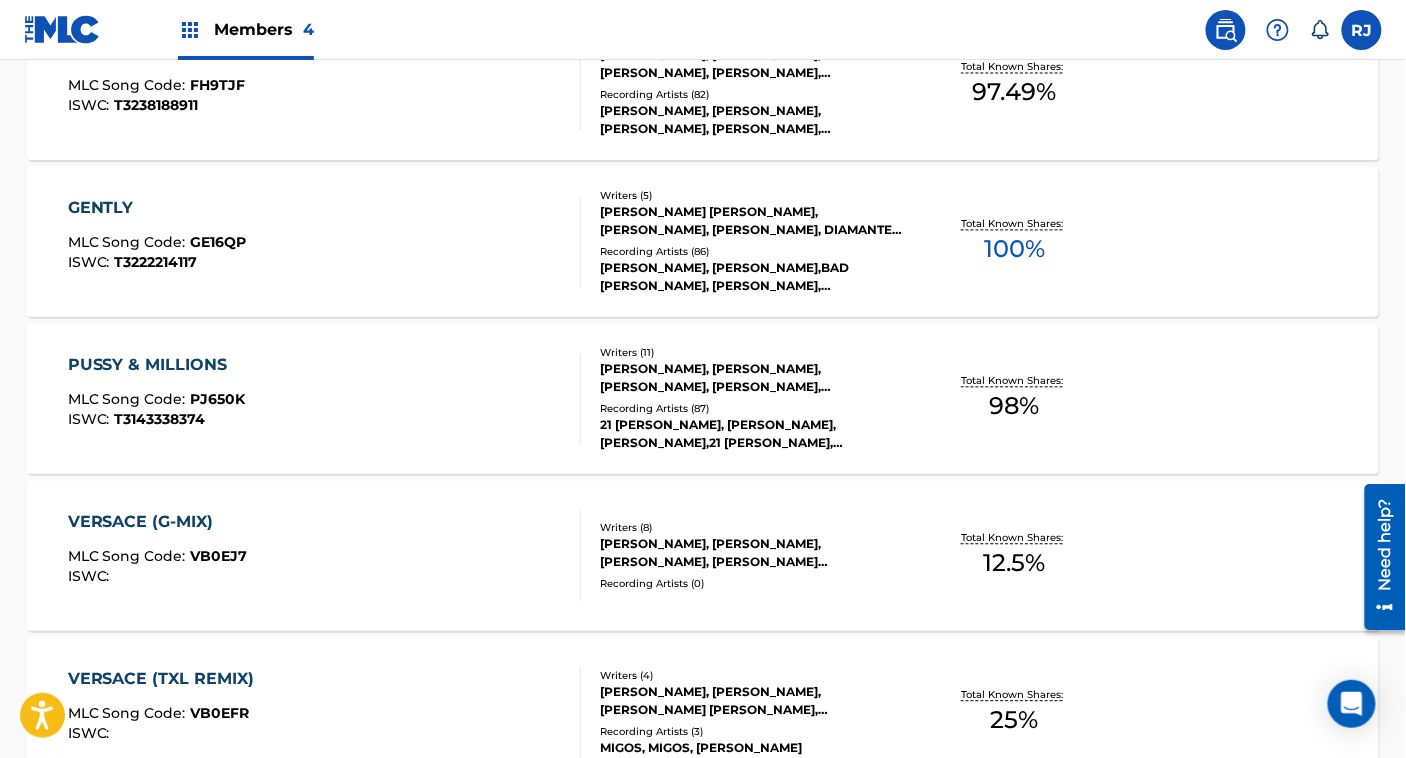 scroll, scrollTop: 1032, scrollLeft: 0, axis: vertical 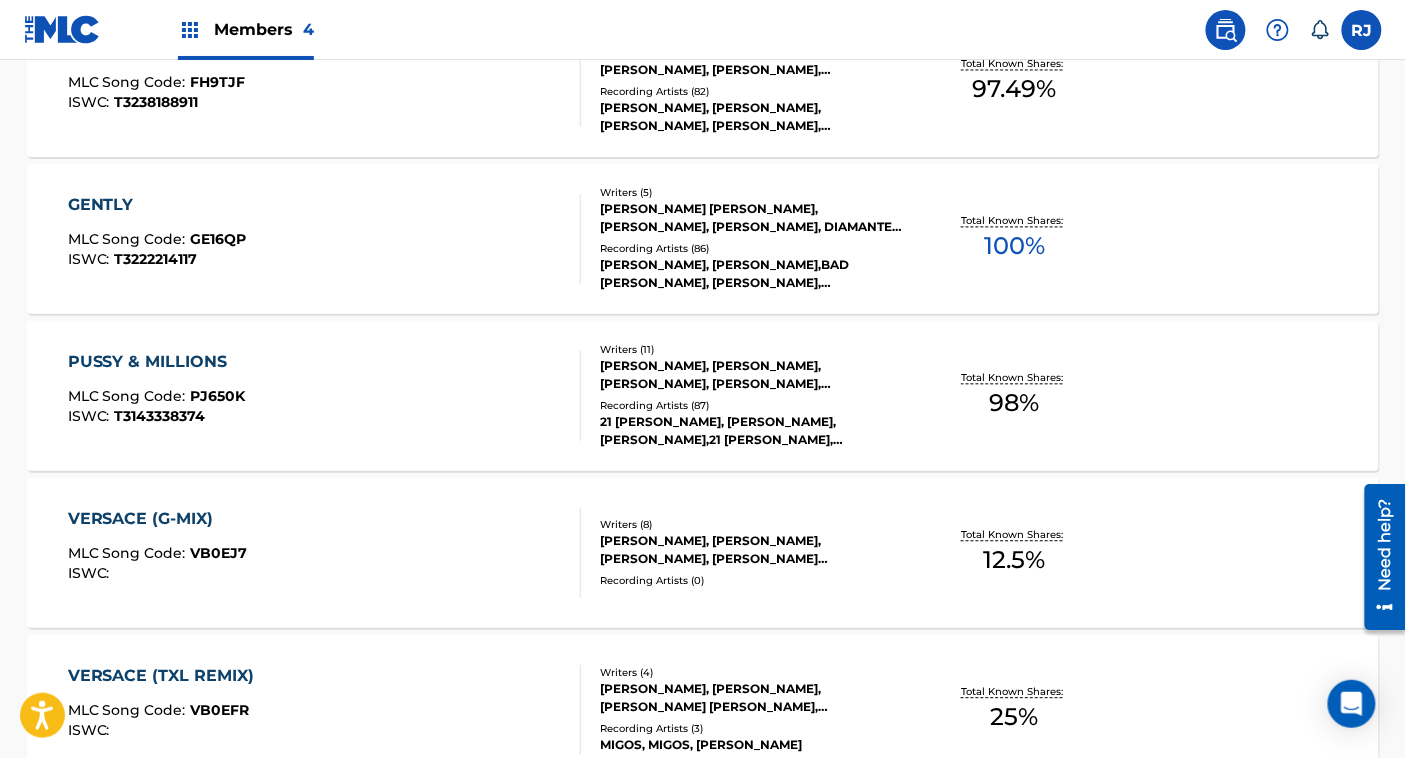 click on "VERSACE (G-MIX) MLC Song Code : VB0EJ7 ISWC :" at bounding box center (325, 553) 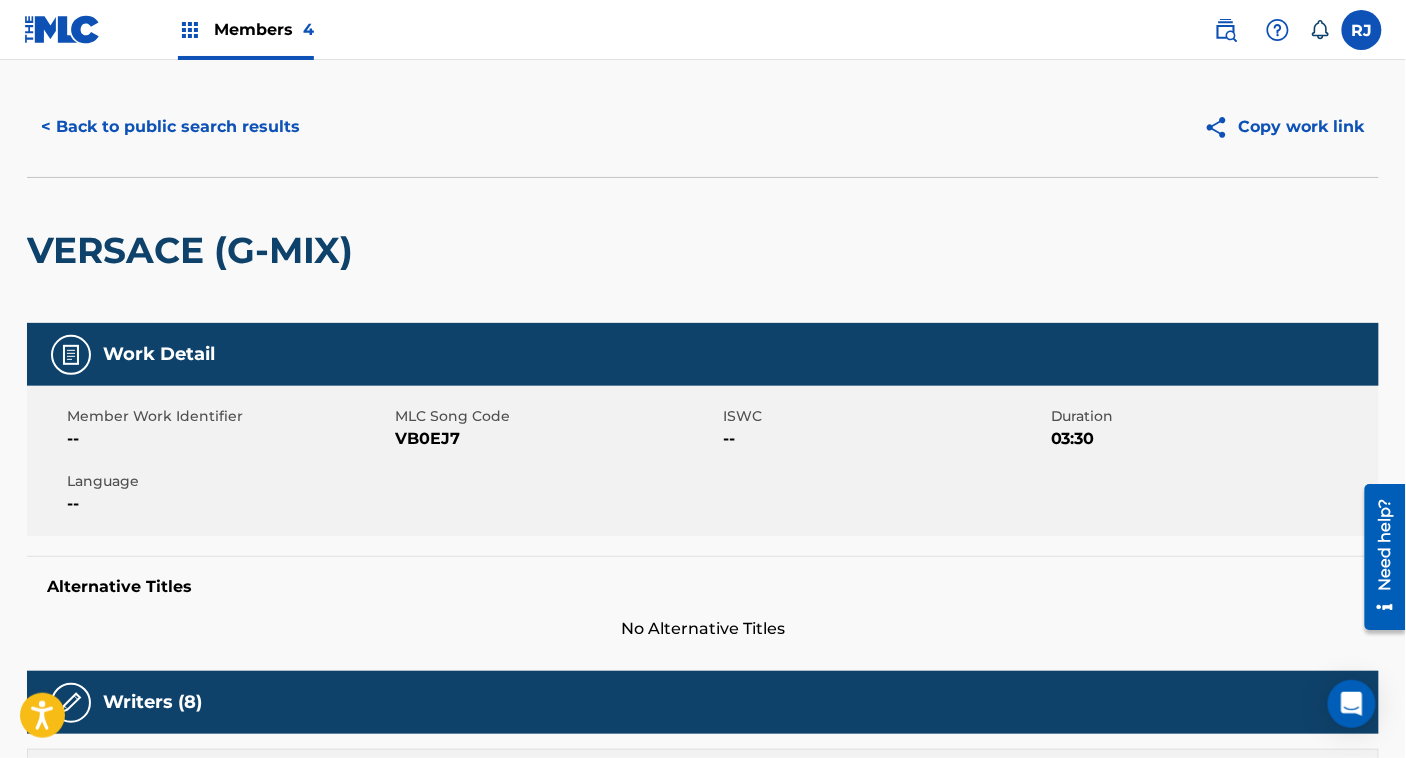 scroll, scrollTop: 0, scrollLeft: 0, axis: both 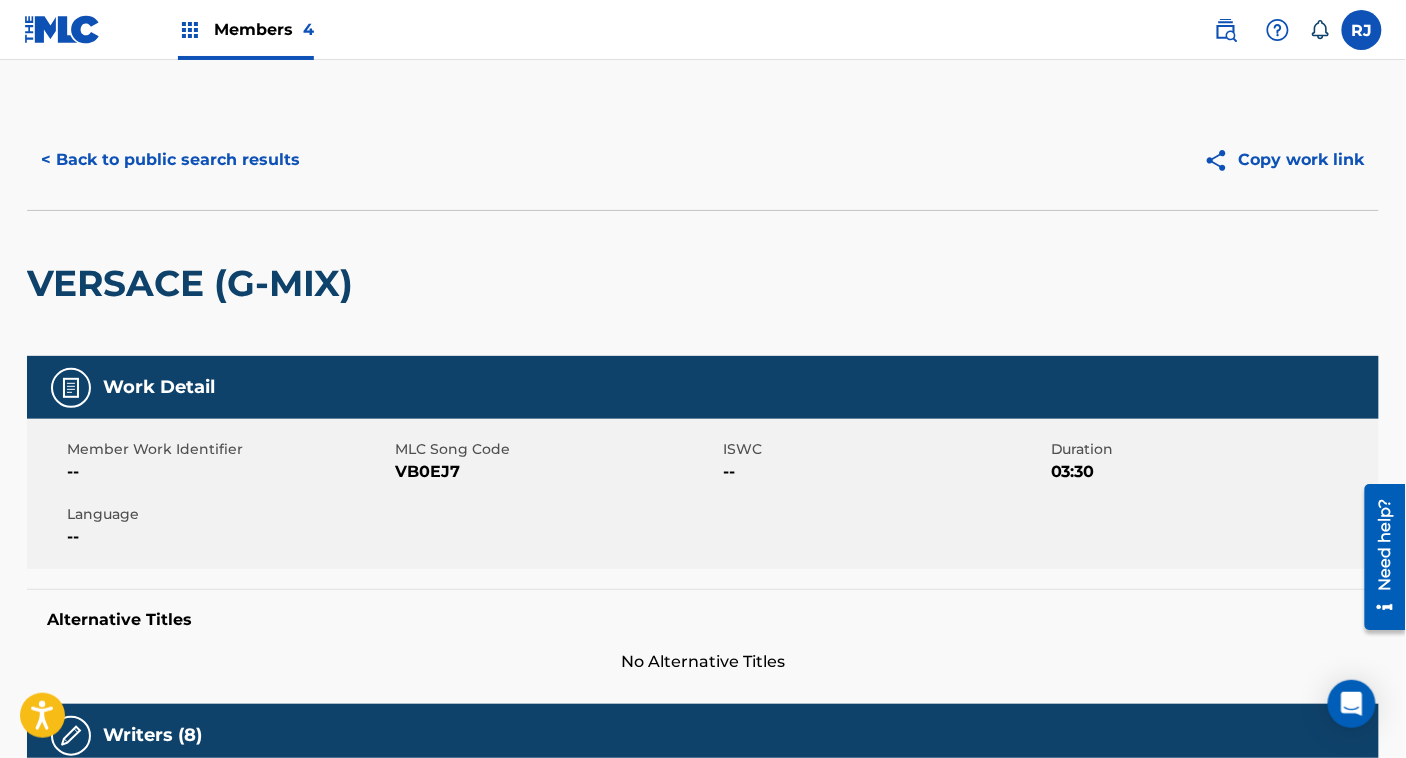 click on "< Back to public search results" at bounding box center (170, 160) 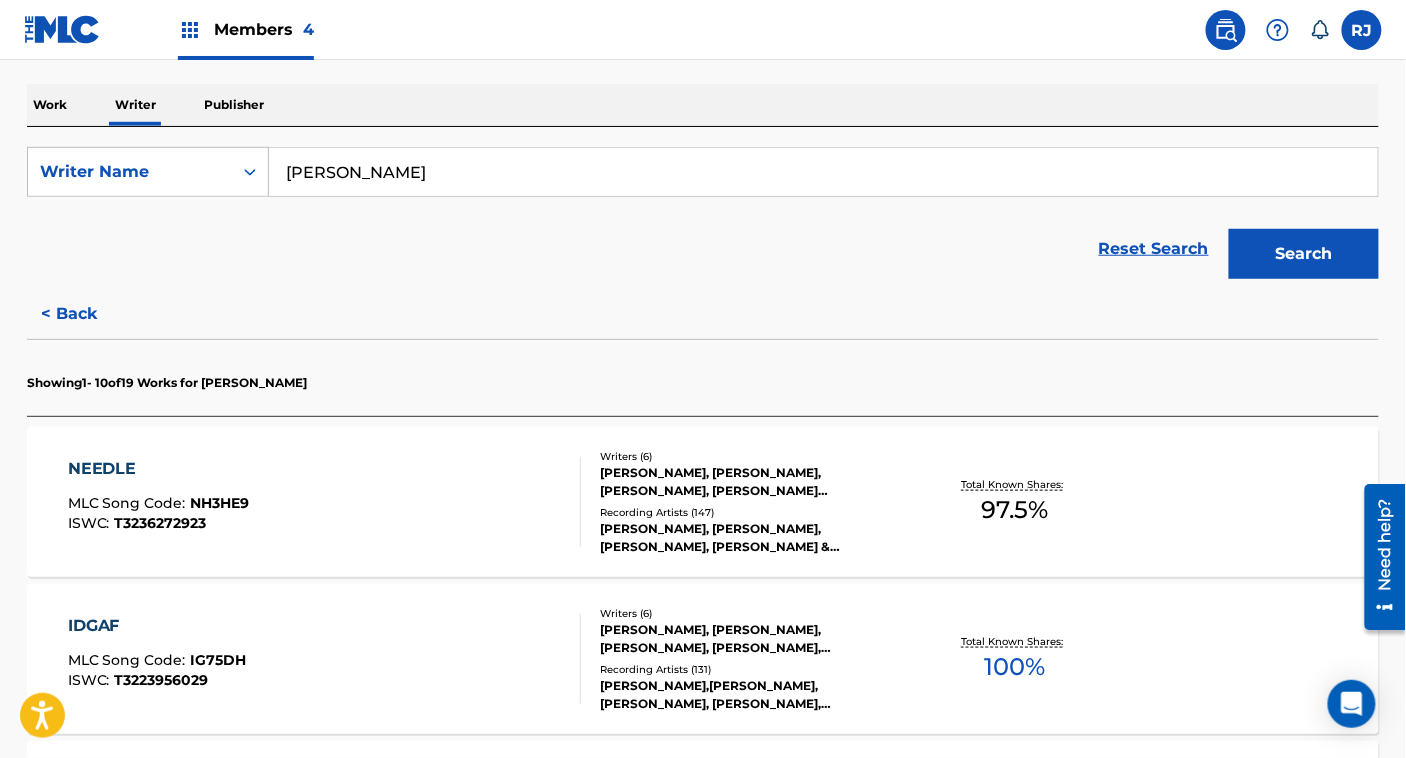 scroll, scrollTop: 341, scrollLeft: 0, axis: vertical 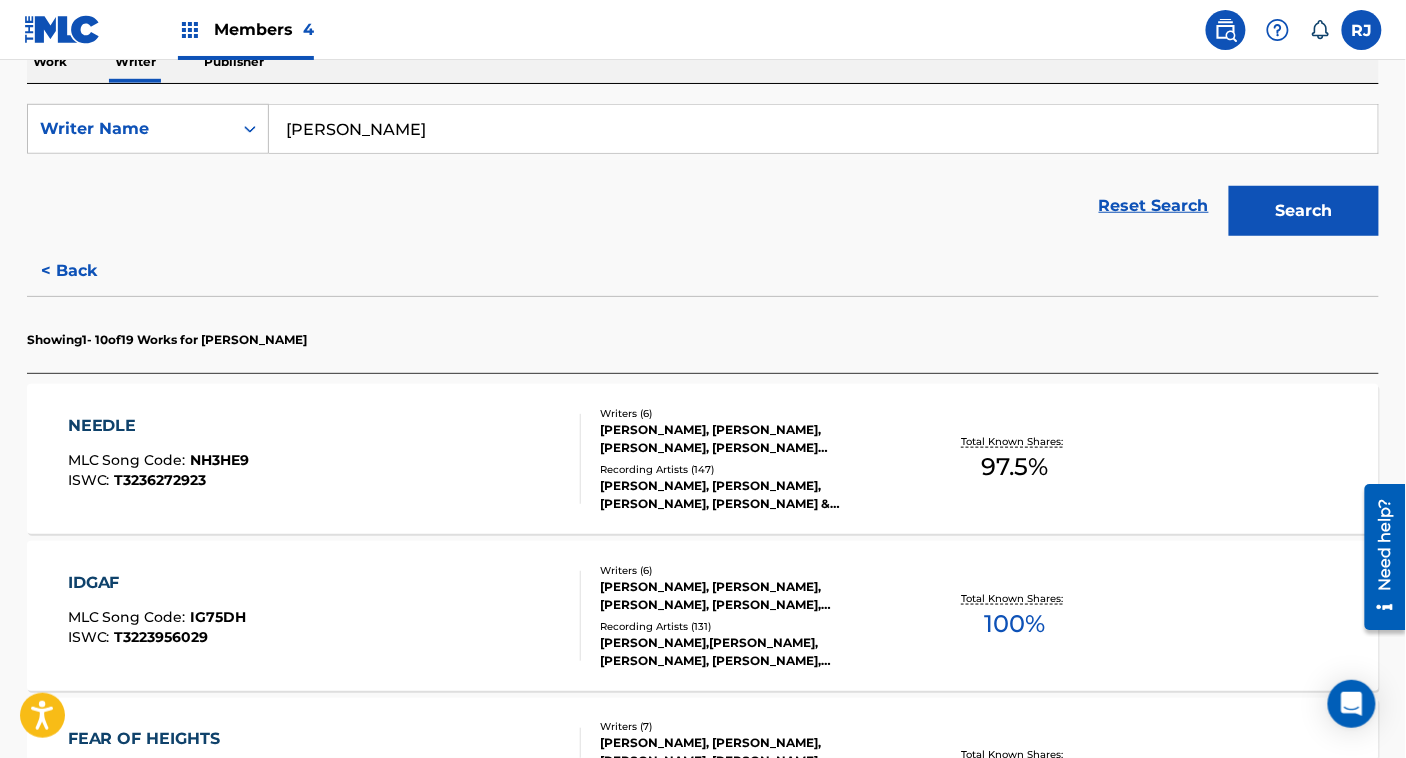 click on "< Back" at bounding box center (87, 271) 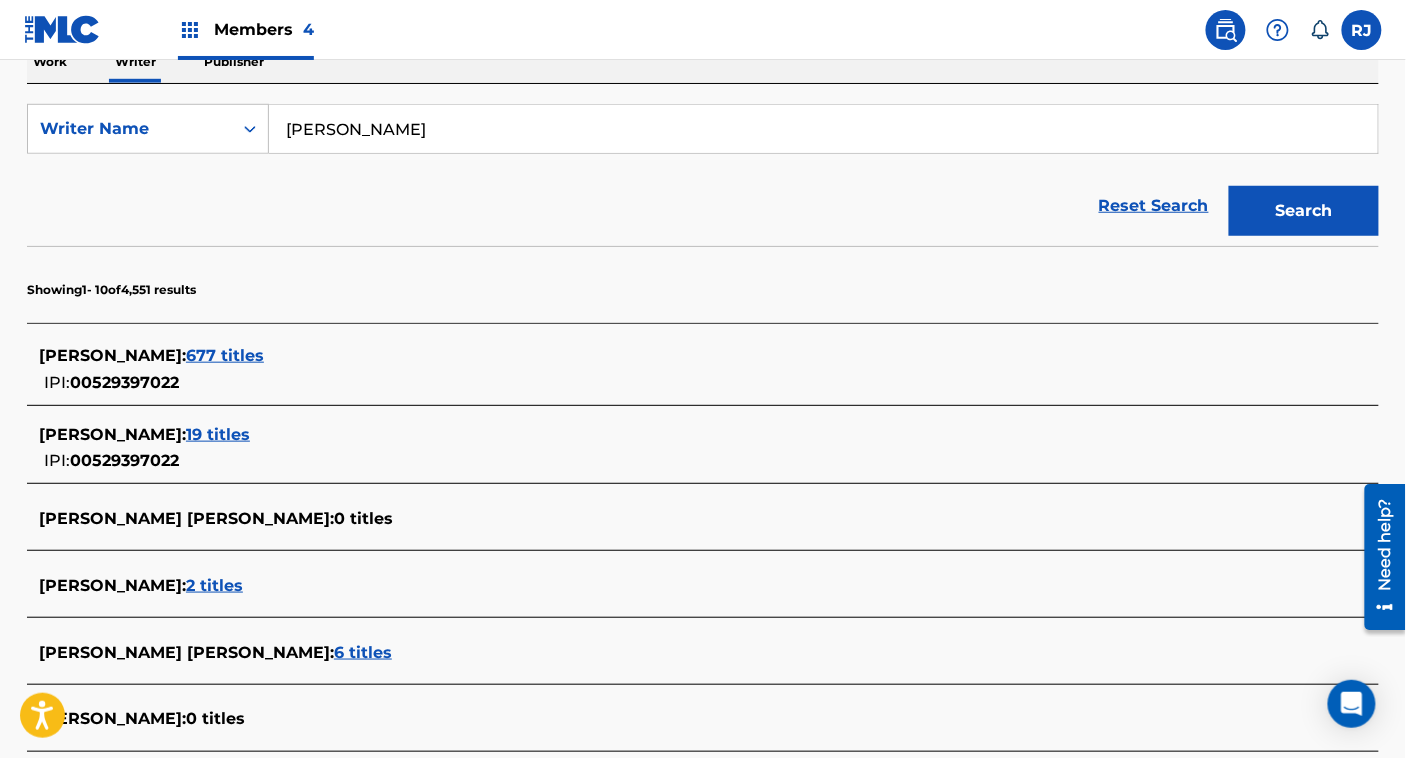 click on "677 titles" at bounding box center (225, 355) 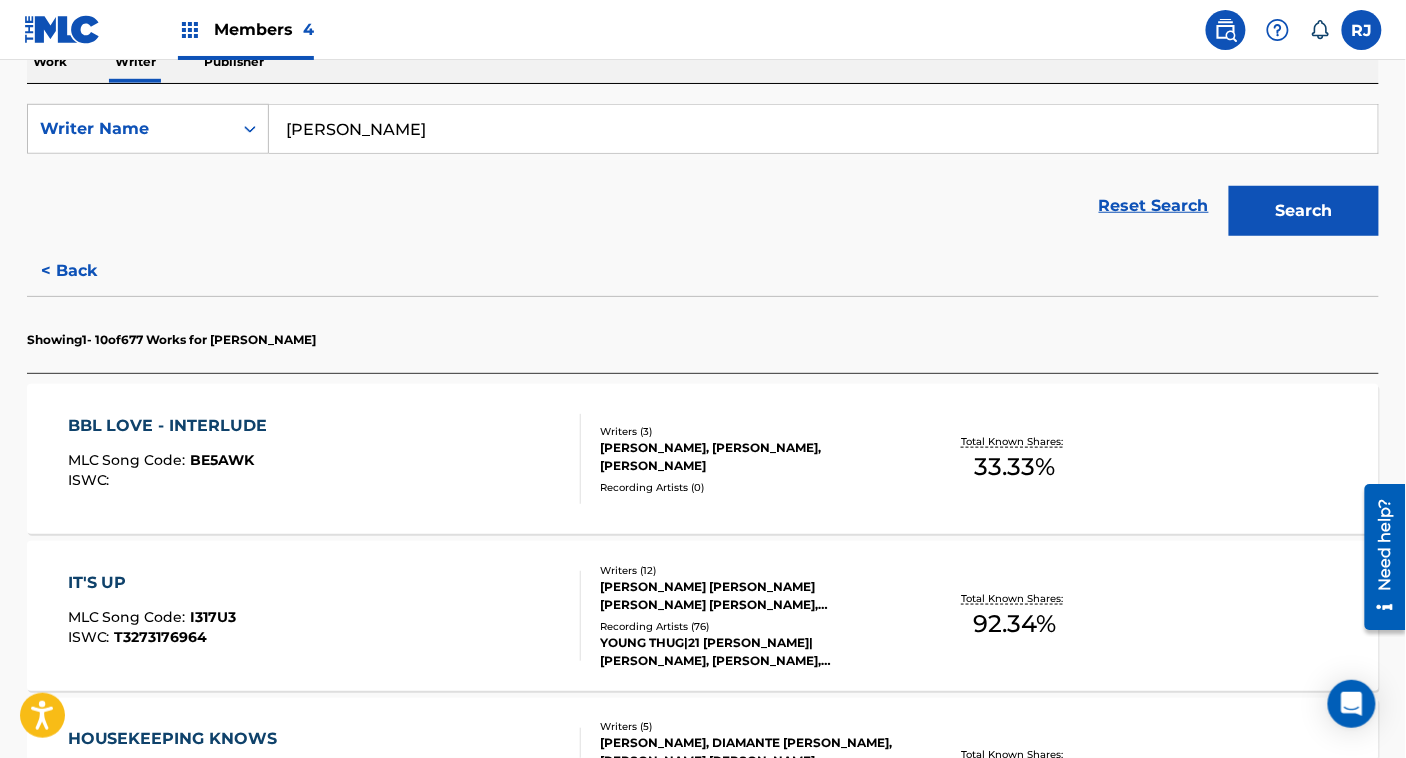click on "BBL LOVE - INTERLUDE MLC Song Code : BE5AWK ISWC :" at bounding box center (325, 459) 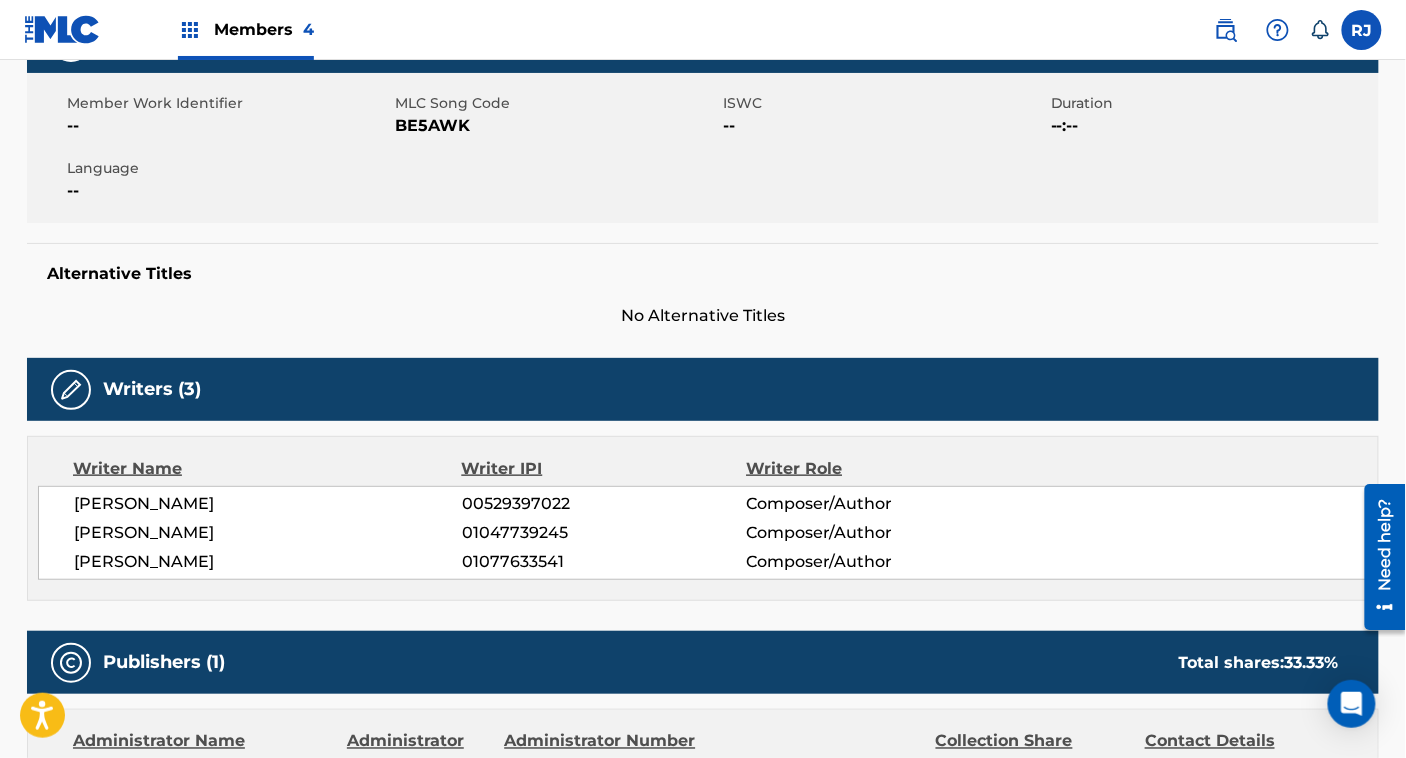 scroll, scrollTop: 92, scrollLeft: 0, axis: vertical 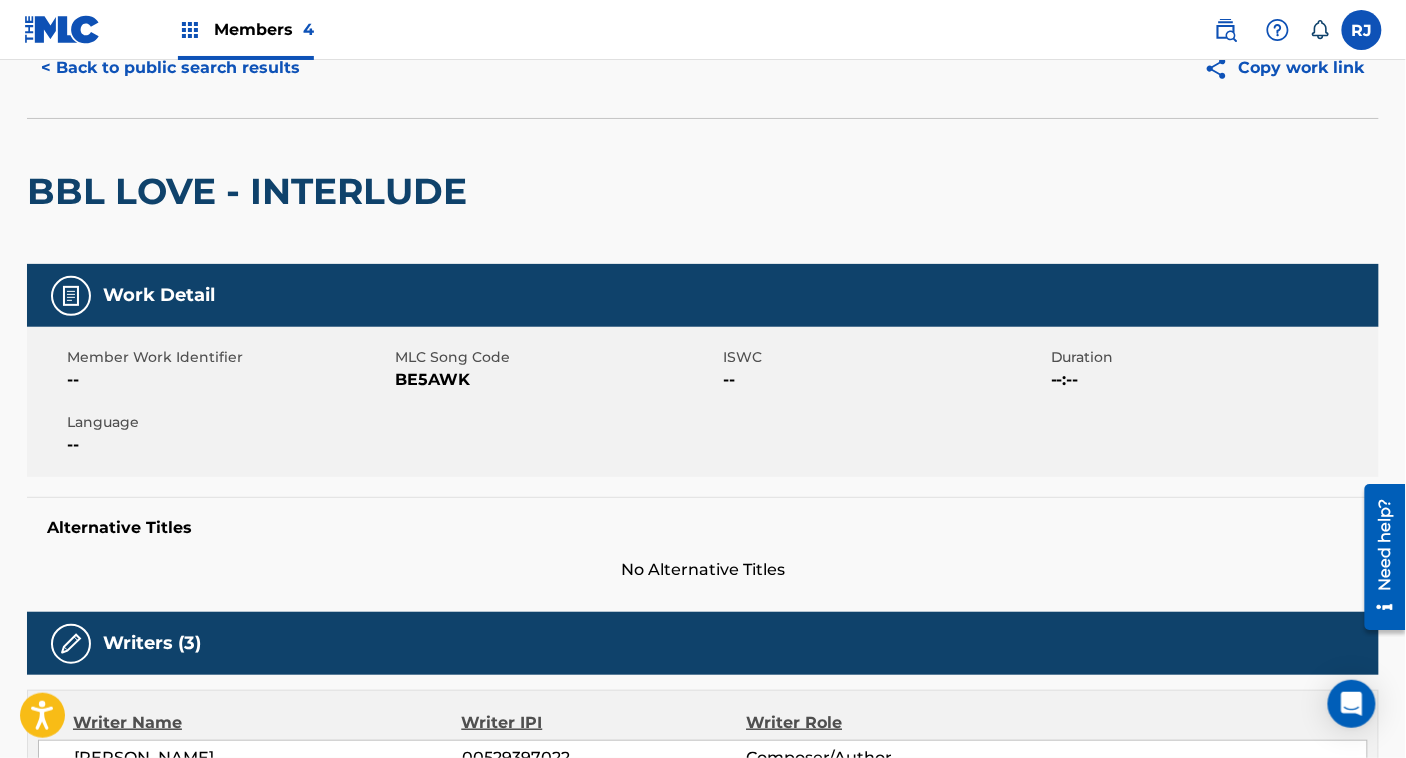 click on "< Back to public search results" at bounding box center (170, 68) 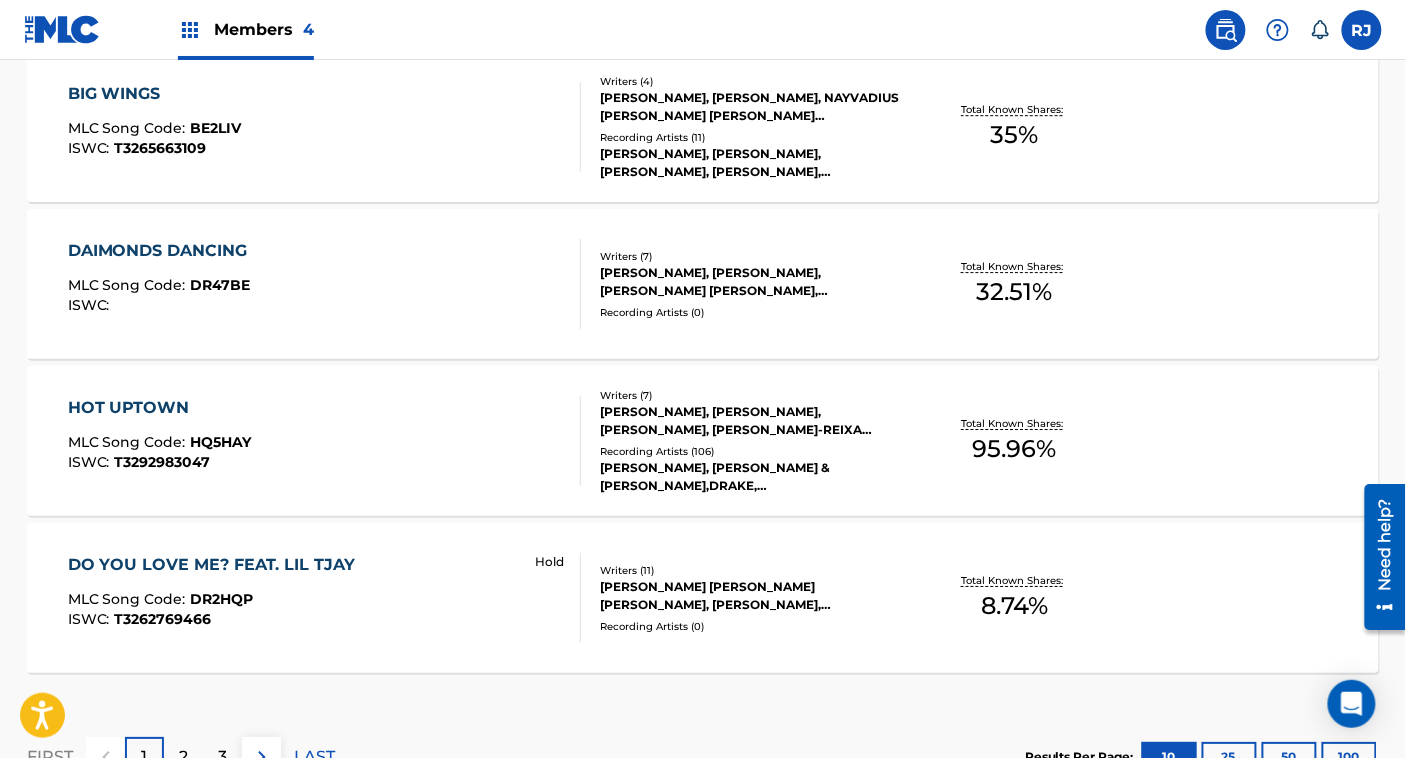 scroll, scrollTop: 1616, scrollLeft: 0, axis: vertical 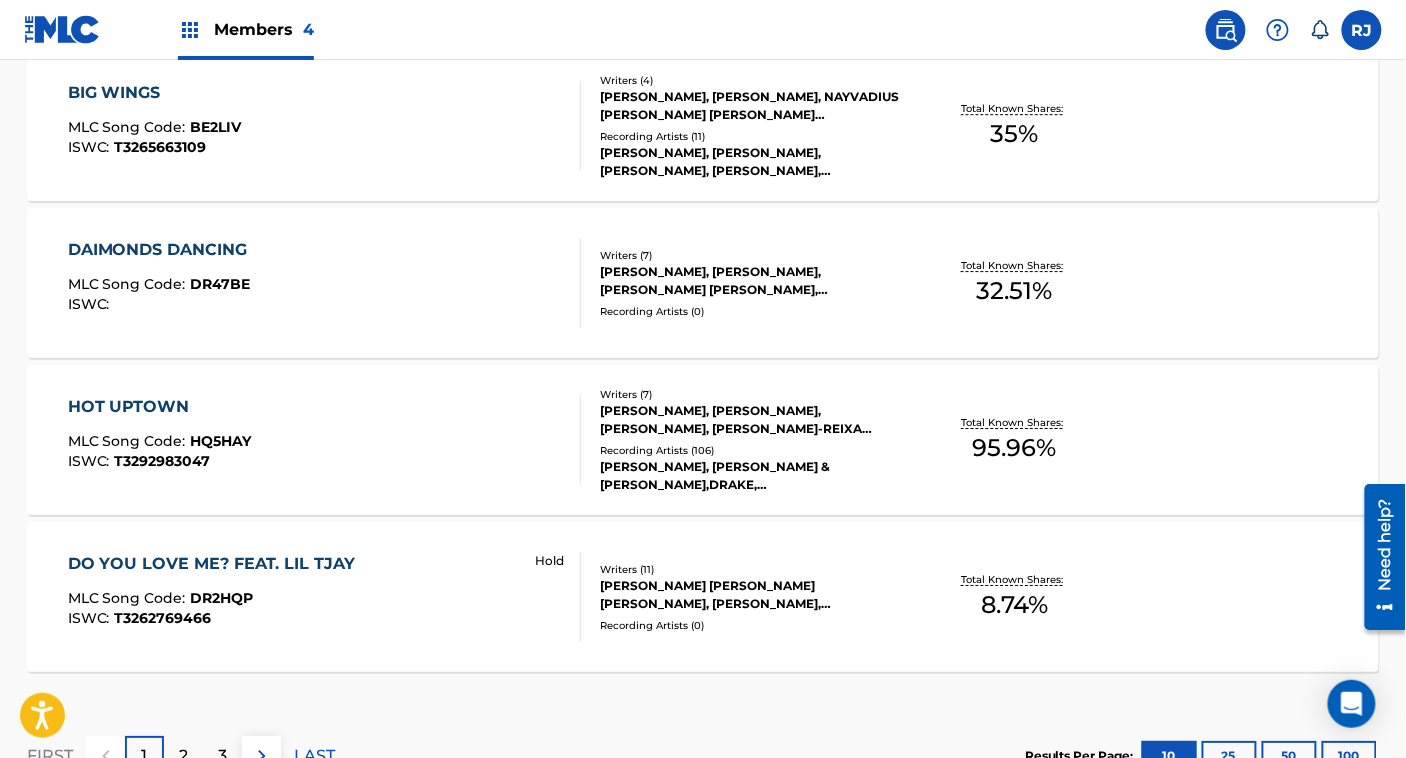 click on "[PERSON_NAME] DANCING MLC Song Code : DR47BE ISWC :" at bounding box center (325, 283) 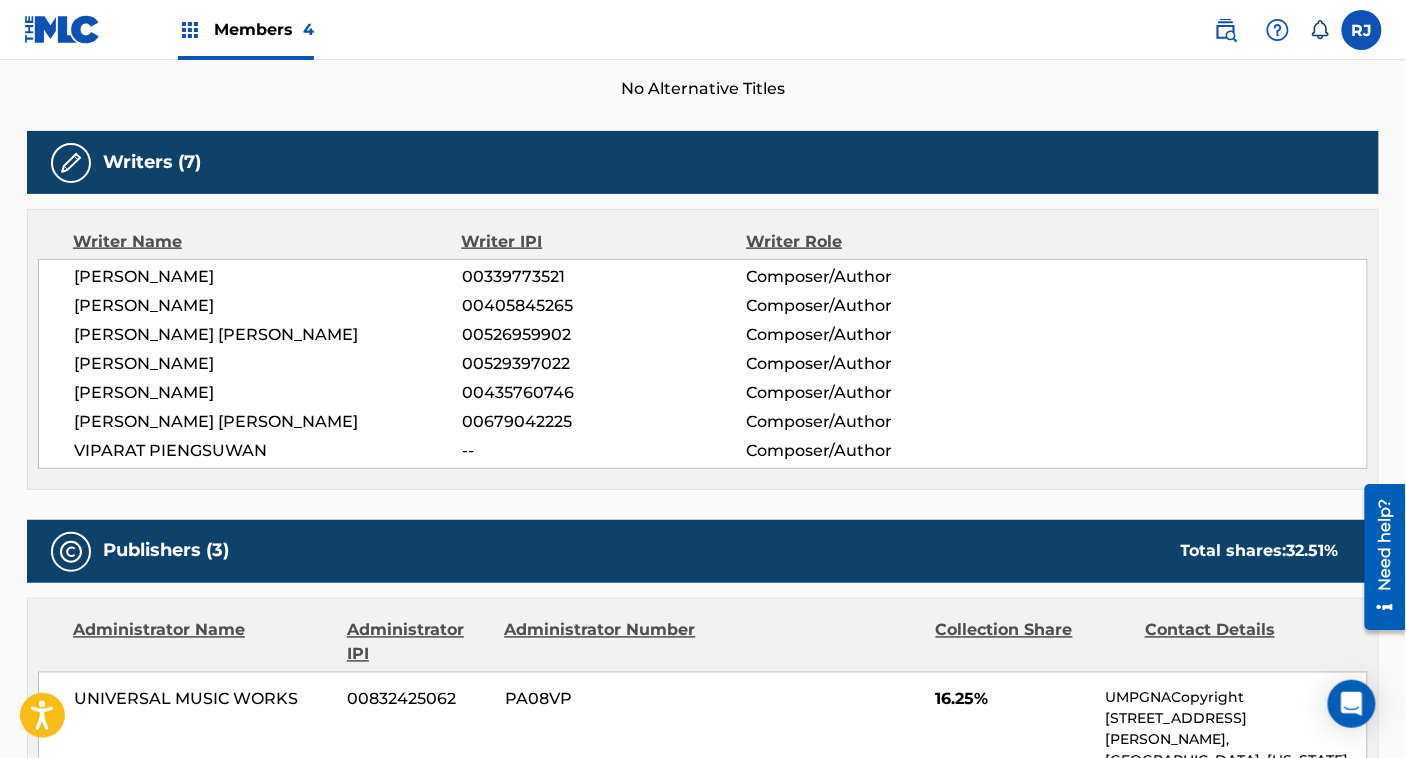 scroll, scrollTop: 572, scrollLeft: 0, axis: vertical 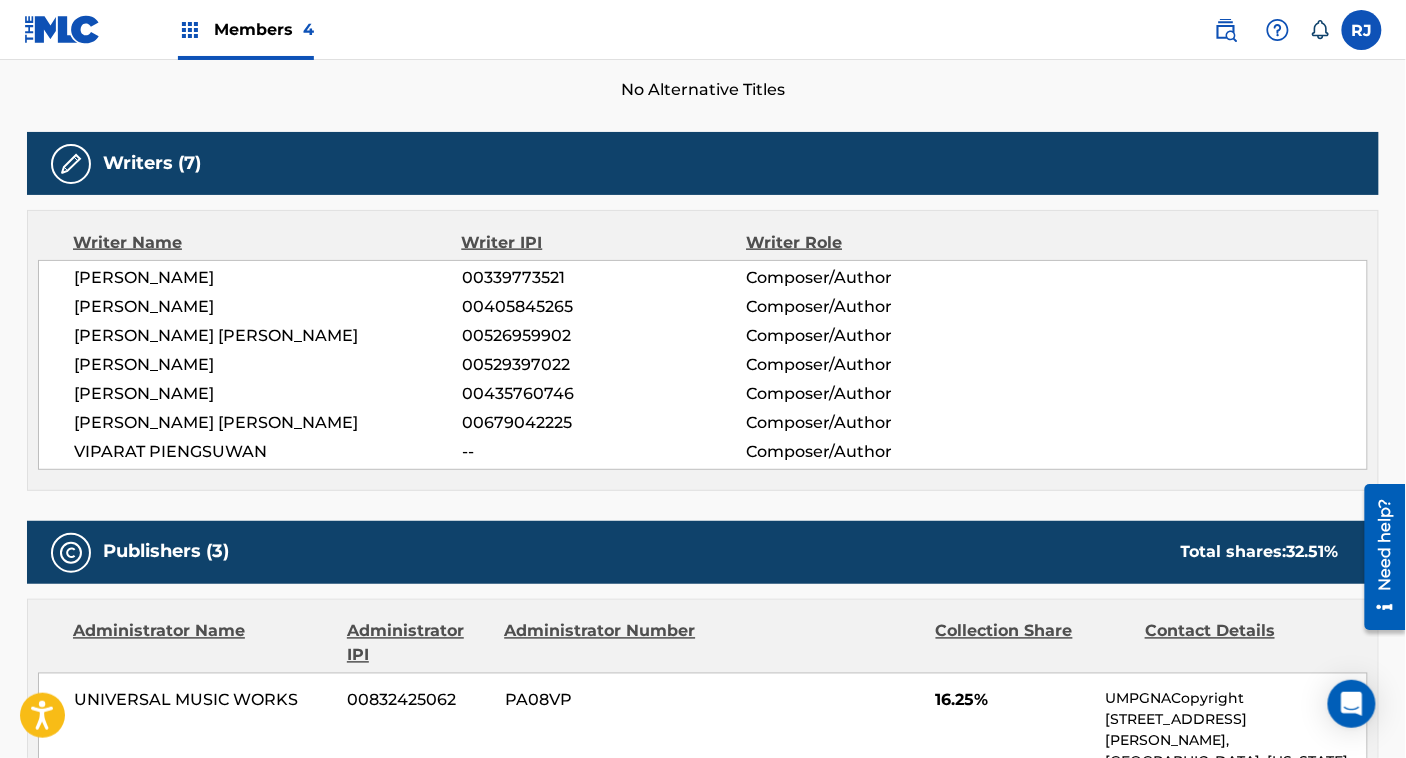 click on "VIPARAT PIENGSUWAN" at bounding box center (268, 452) 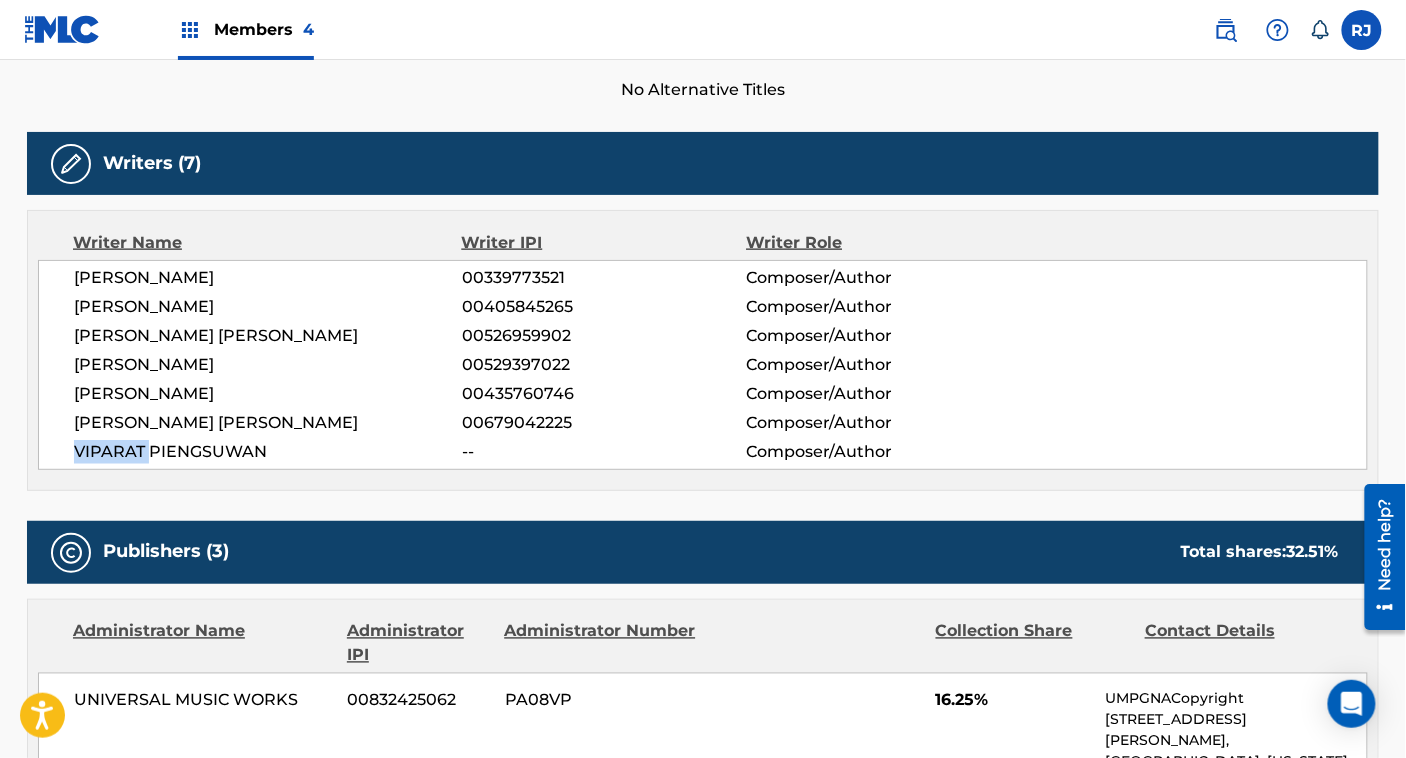 click on "VIPARAT PIENGSUWAN" at bounding box center (268, 452) 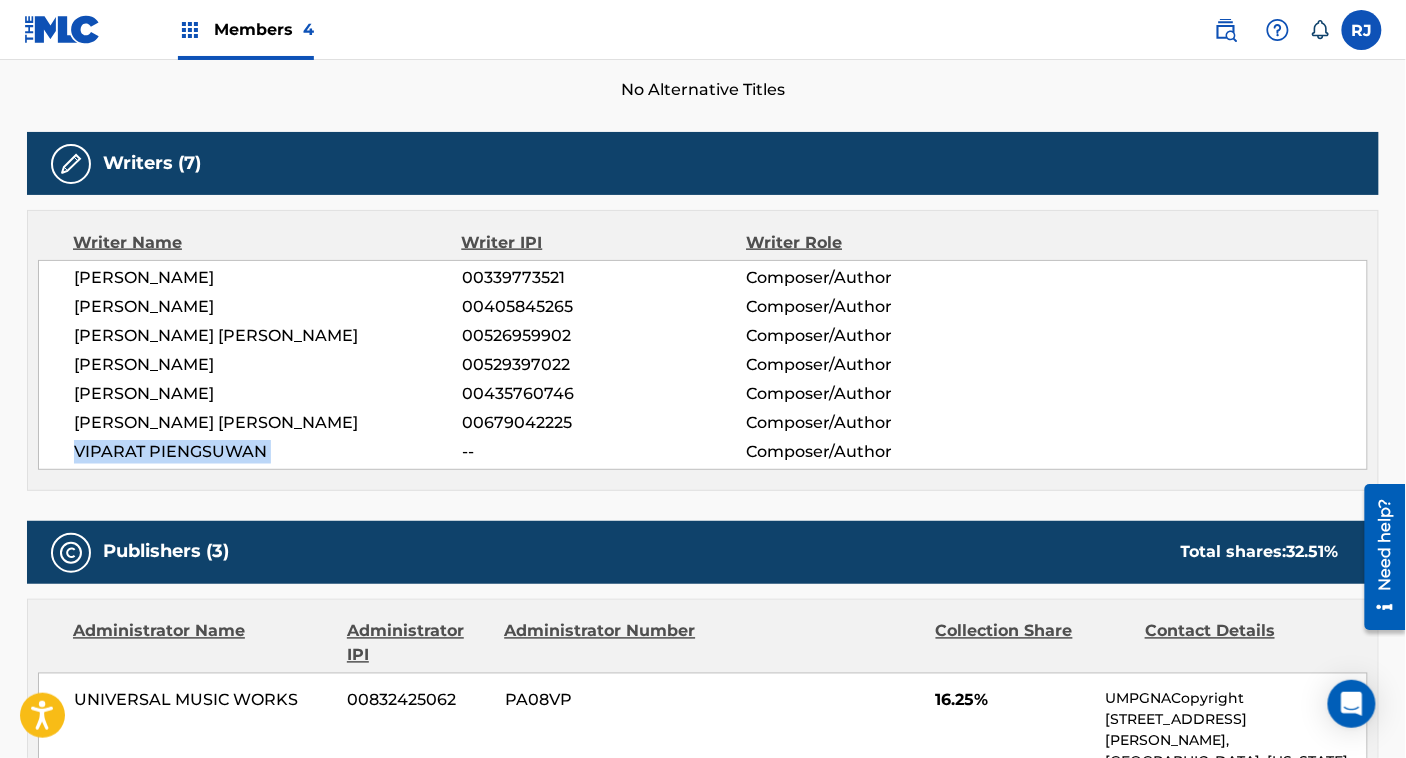click on "VIPARAT PIENGSUWAN" at bounding box center [268, 452] 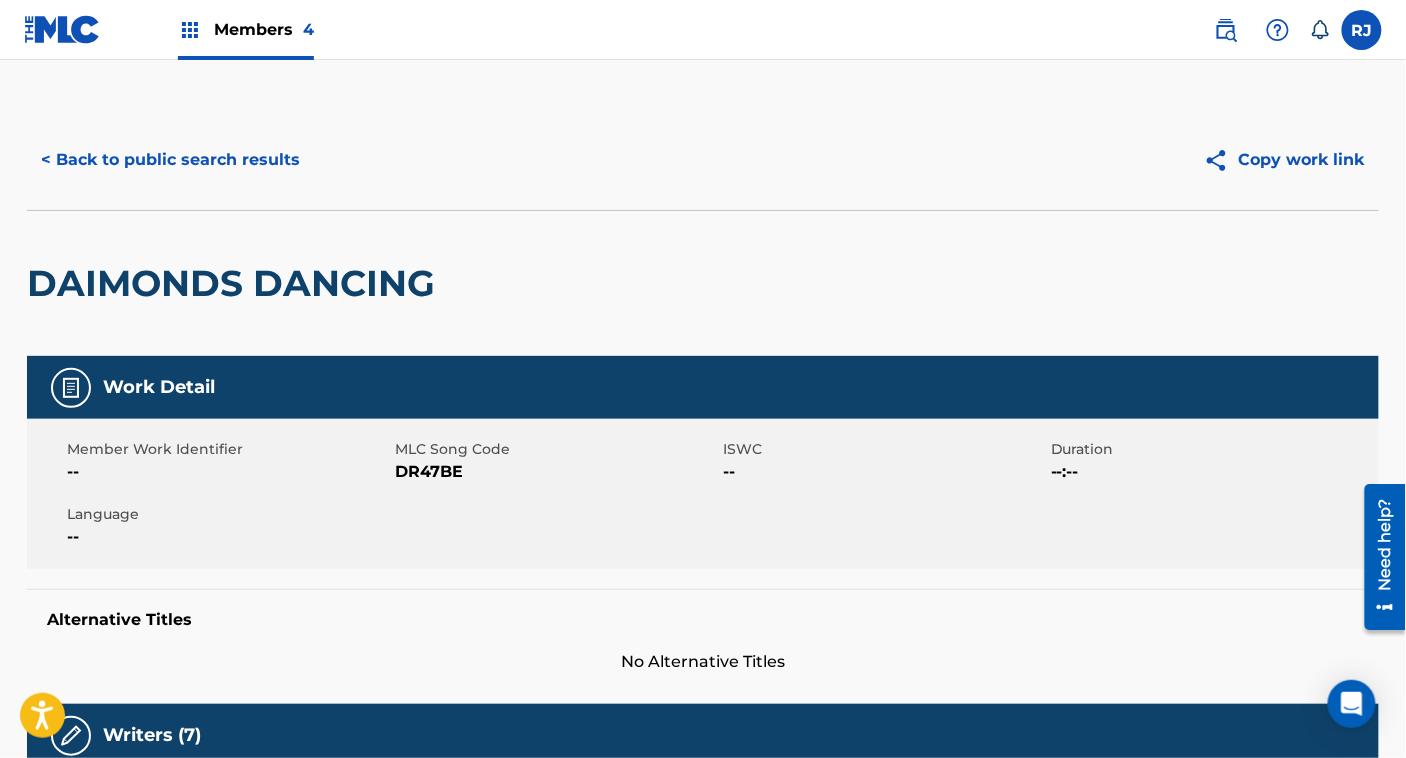 click on "< Back to public search results" at bounding box center [170, 160] 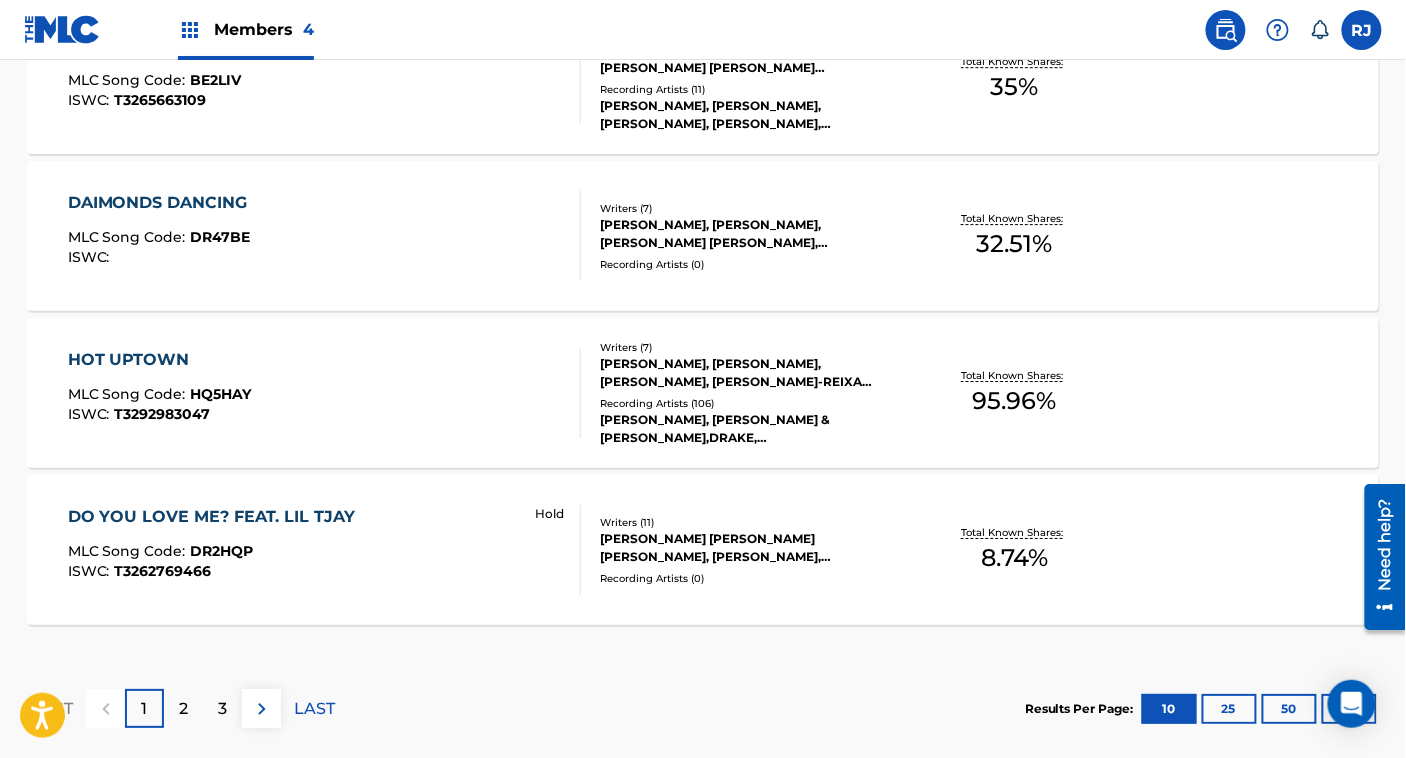 scroll, scrollTop: 1666, scrollLeft: 0, axis: vertical 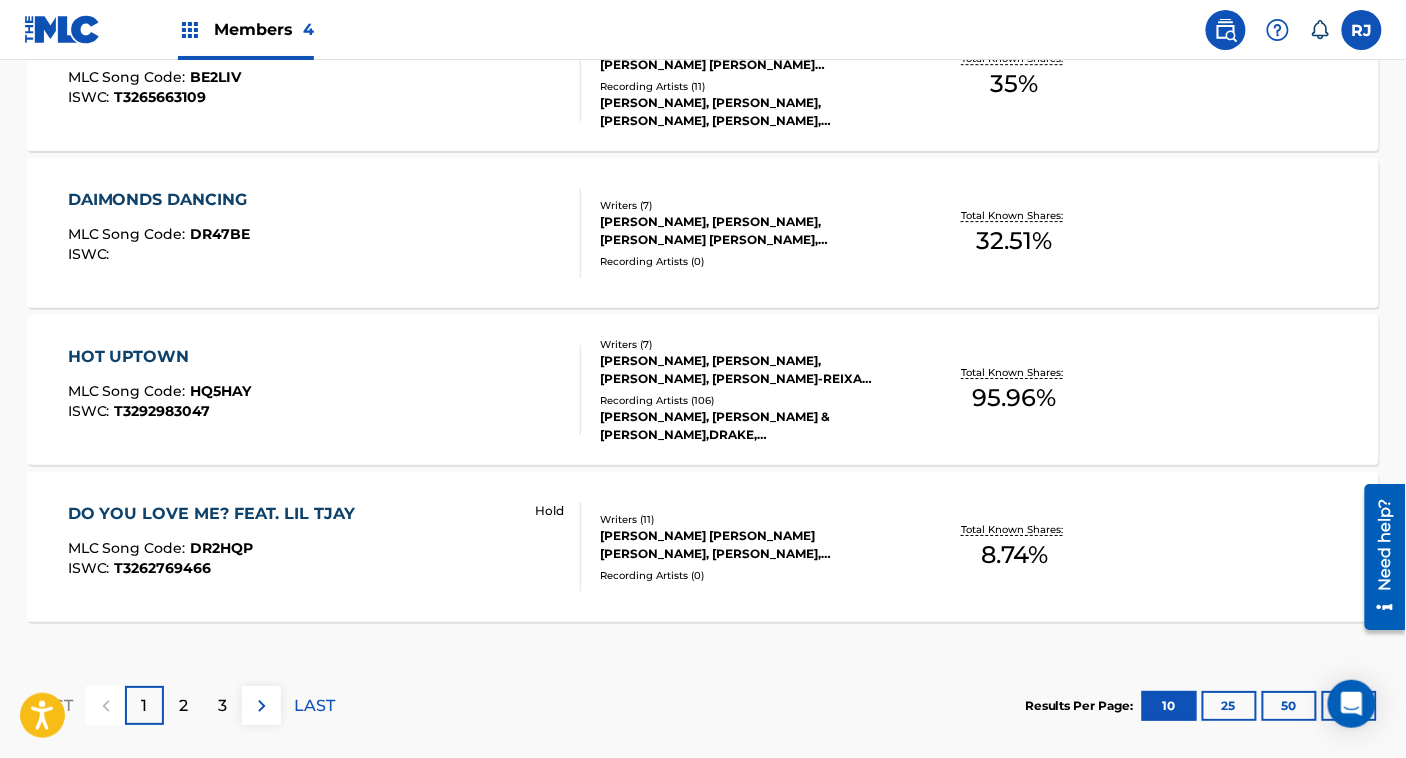 click on "2" at bounding box center (183, 706) 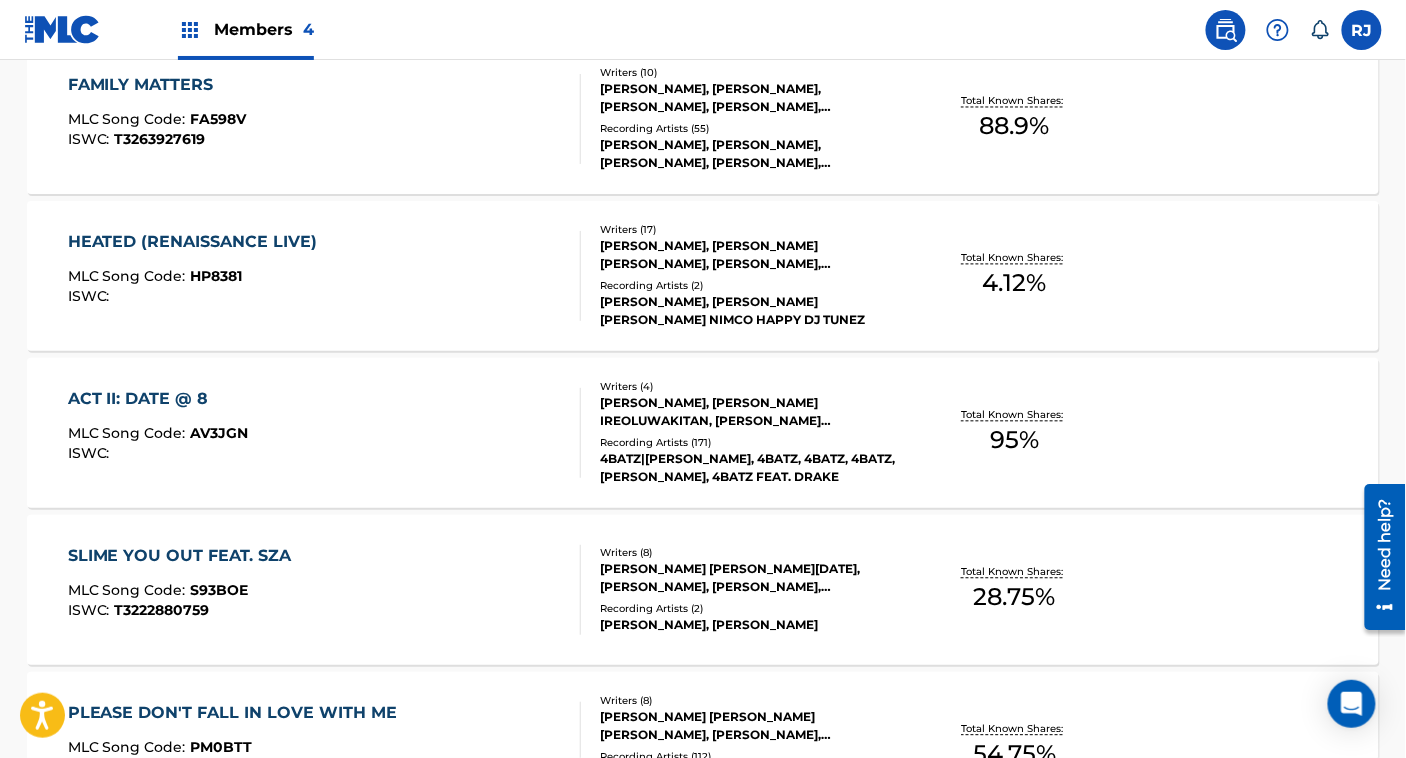 scroll, scrollTop: 996, scrollLeft: 0, axis: vertical 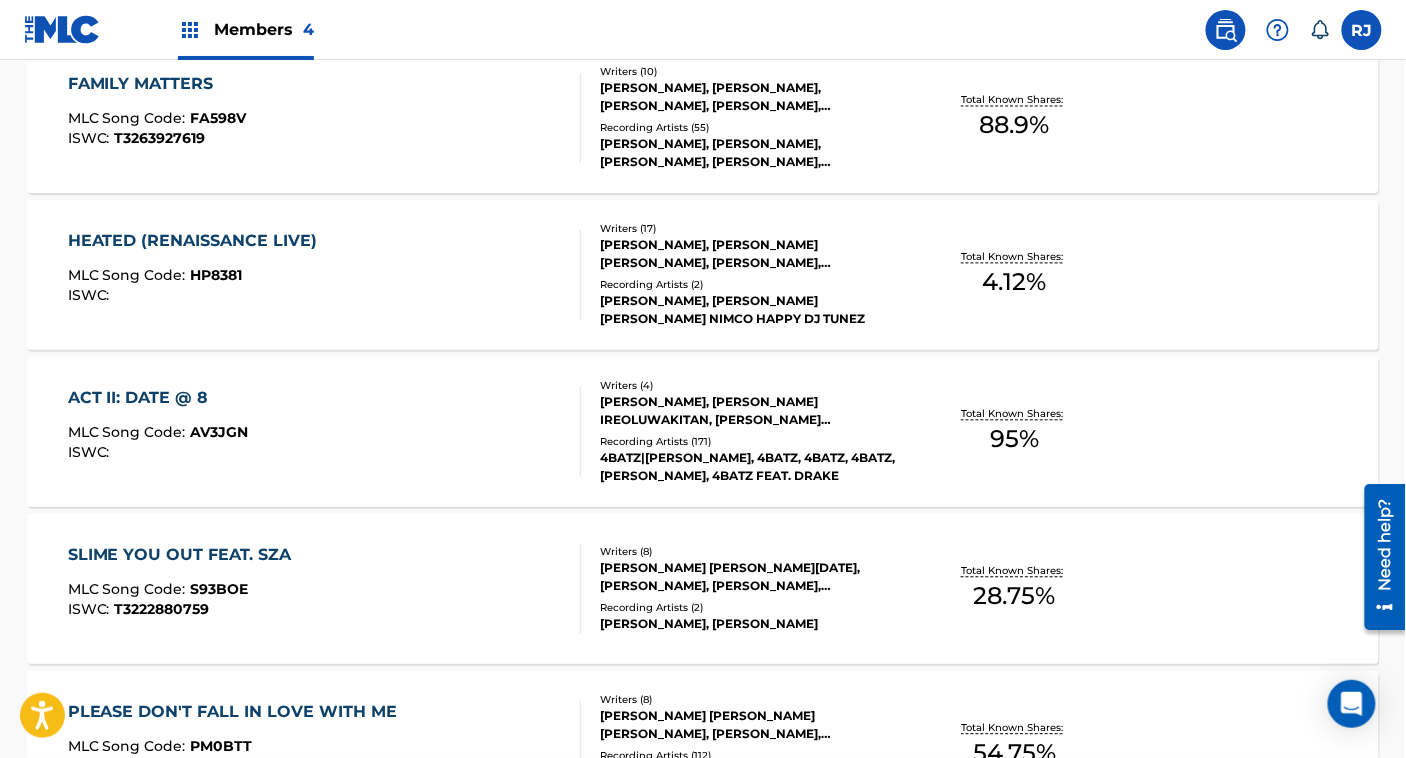 click on "SLIME YOU OUT FEAT. SZA MLC Song Code : S93BOE ISWC : T3222880759" at bounding box center [325, 589] 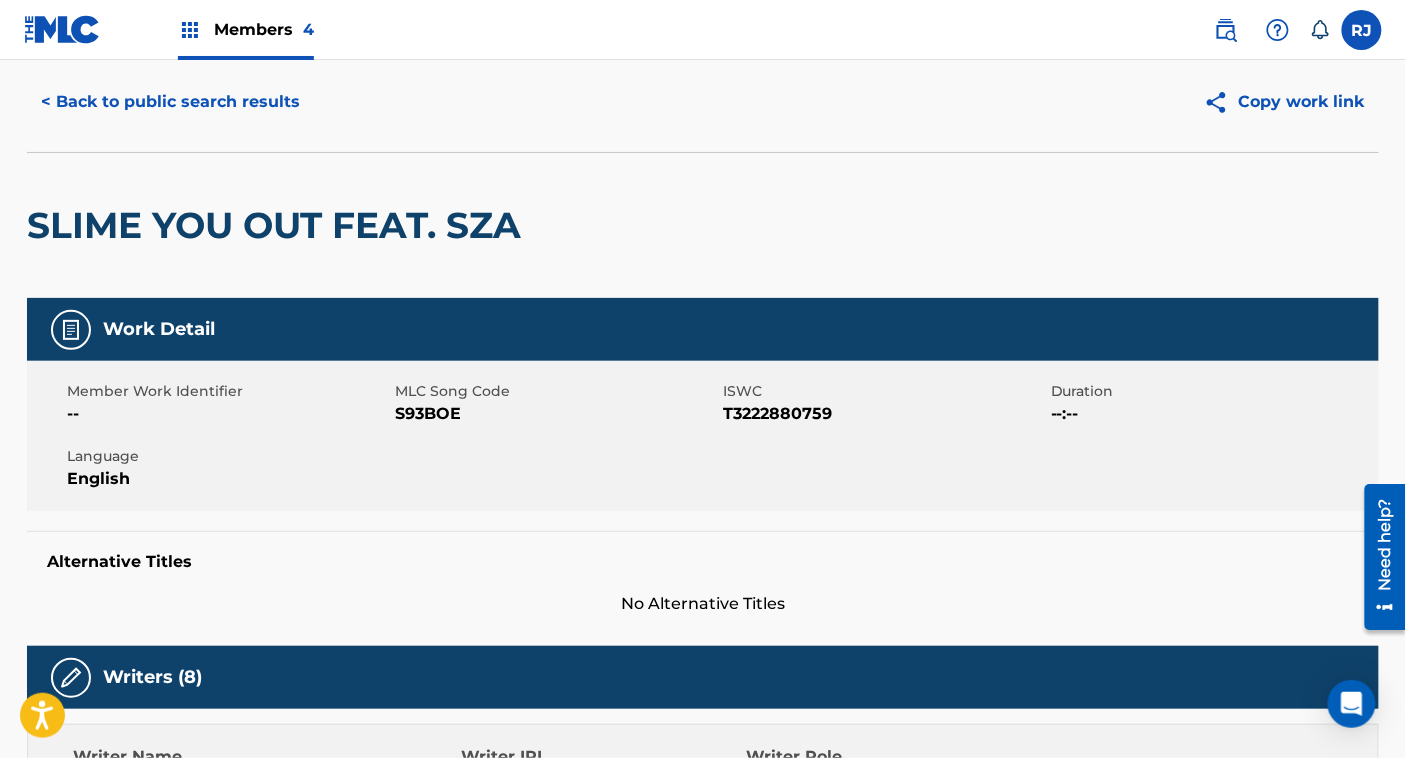scroll, scrollTop: 0, scrollLeft: 0, axis: both 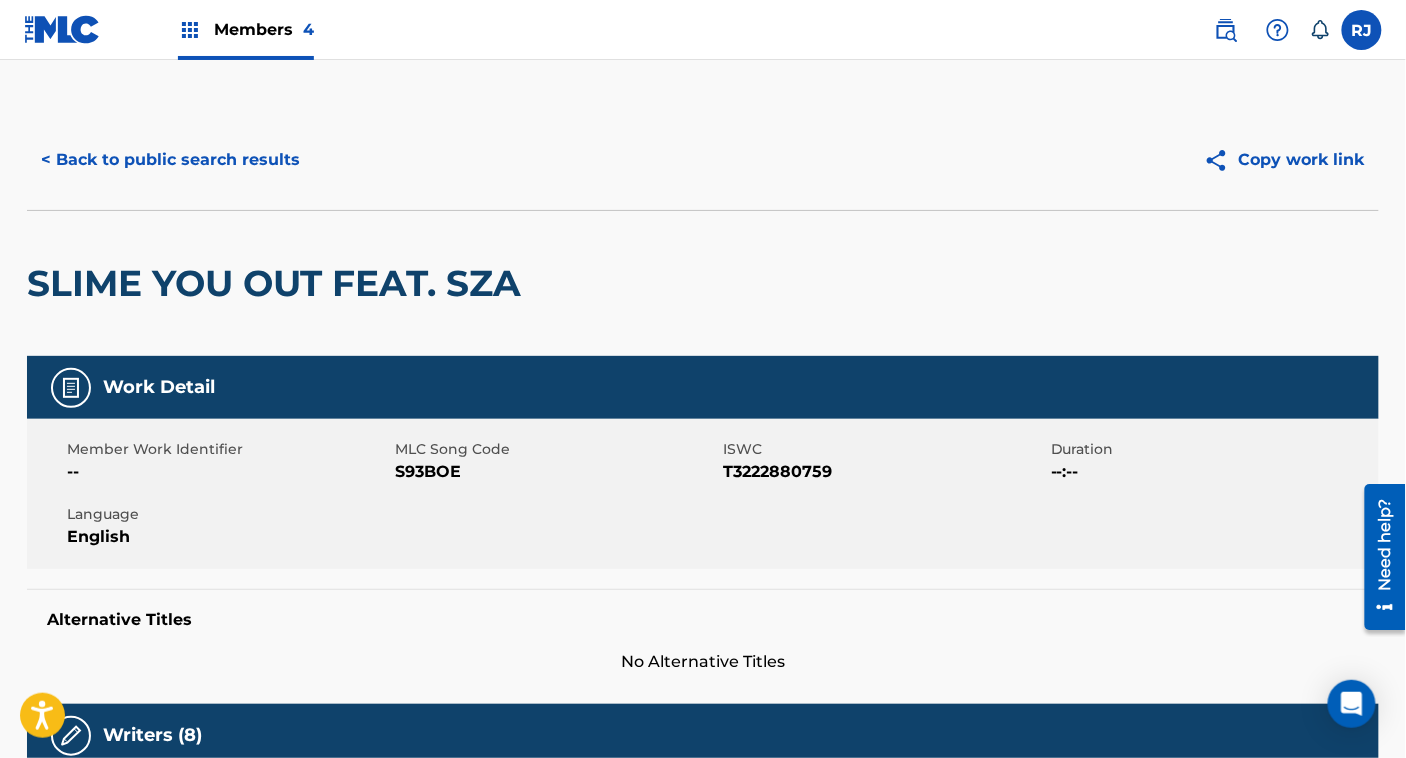 click on "< Back to public search results" at bounding box center (170, 160) 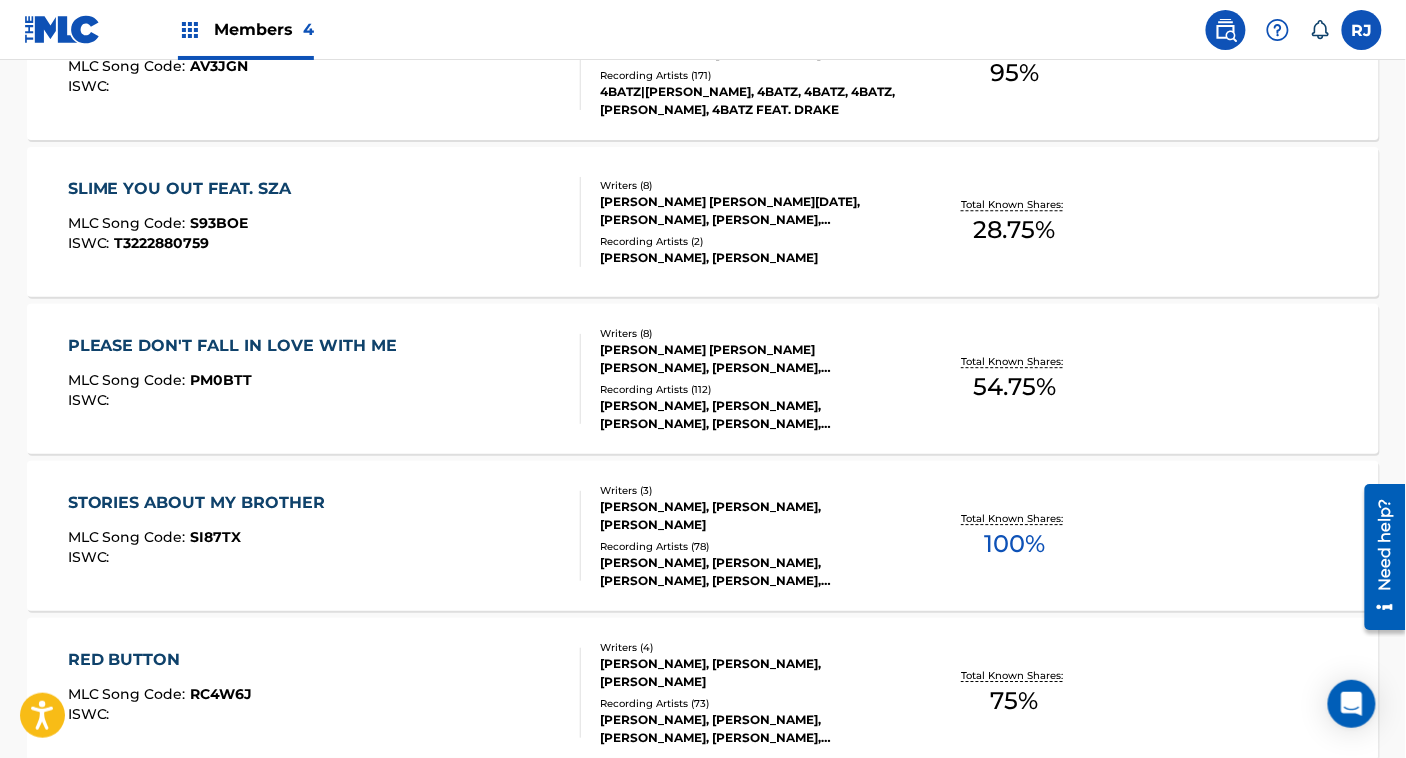 scroll, scrollTop: 1770, scrollLeft: 0, axis: vertical 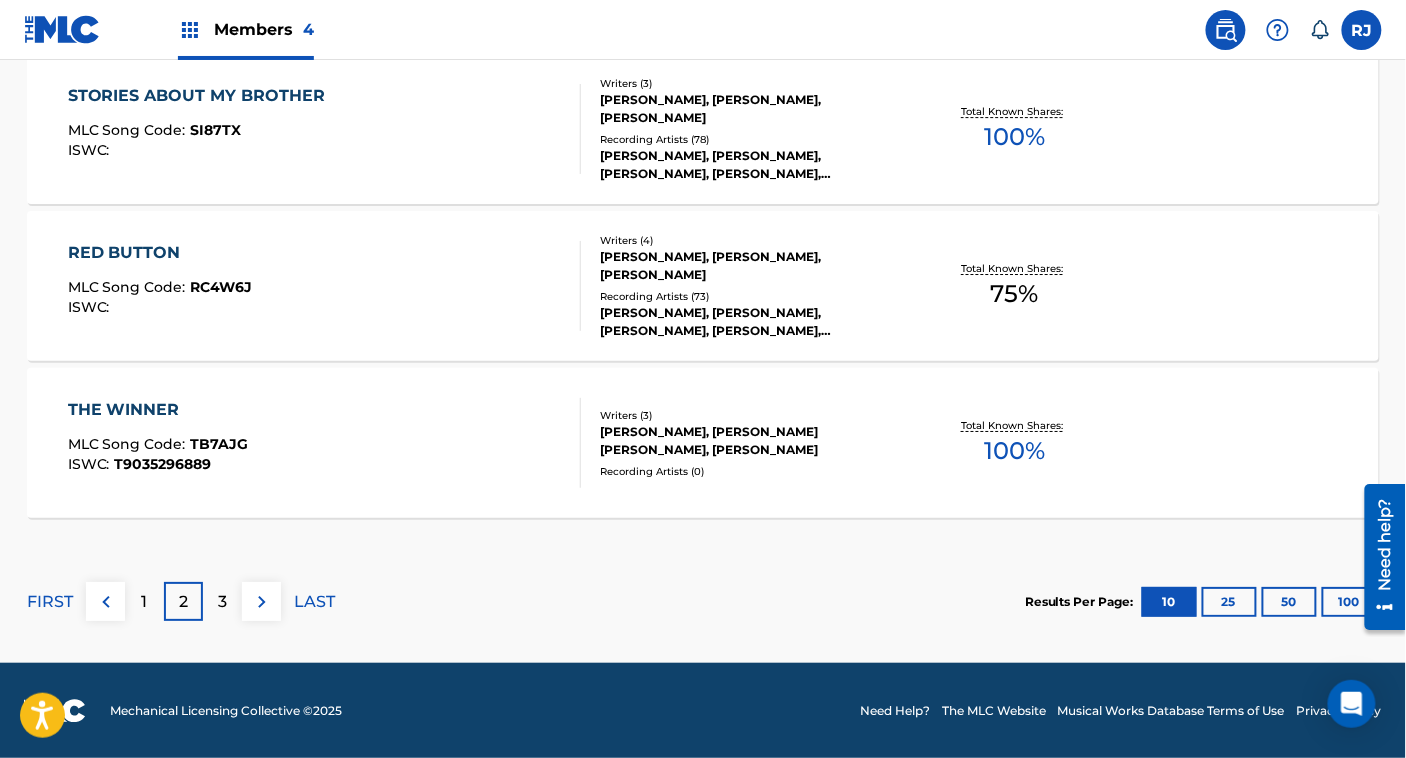 click on "1" at bounding box center [144, 601] 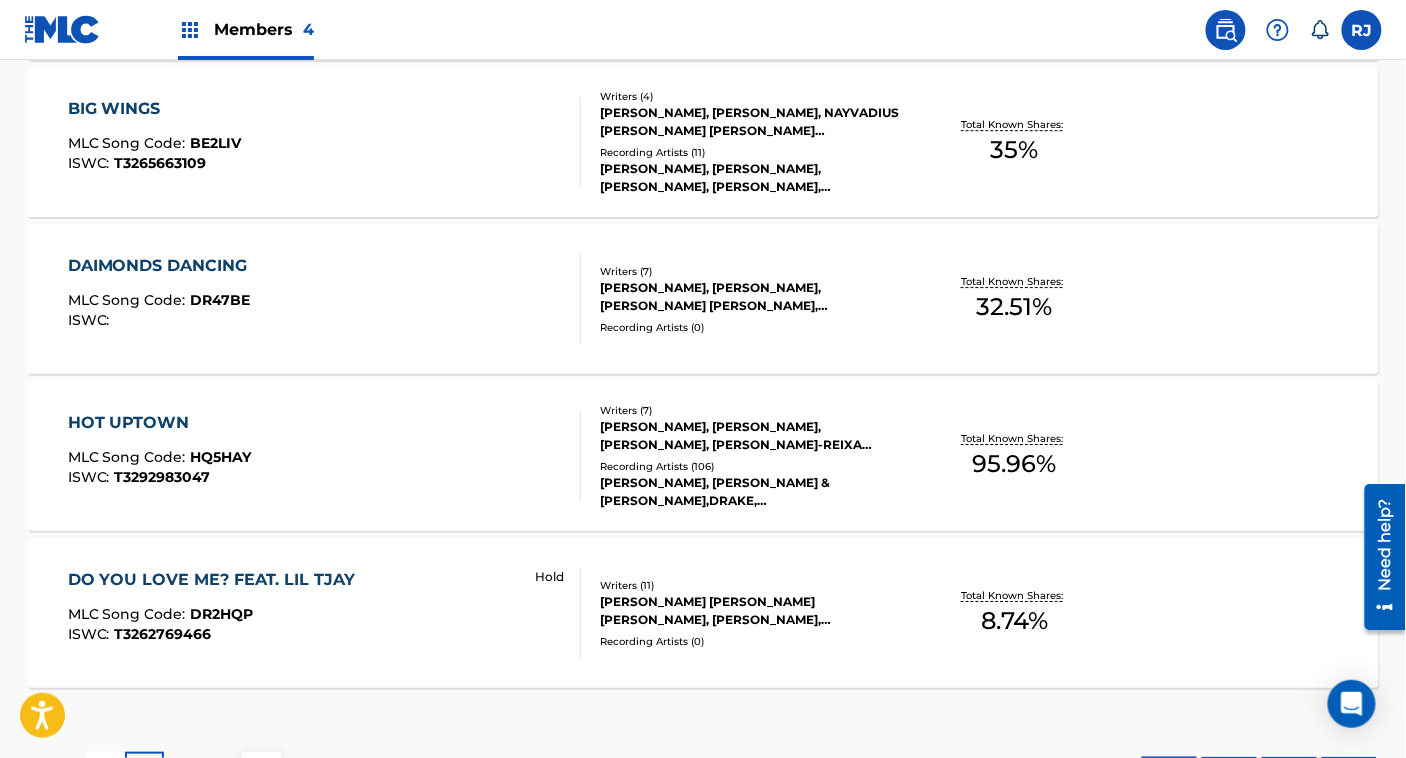 scroll, scrollTop: 1514, scrollLeft: 0, axis: vertical 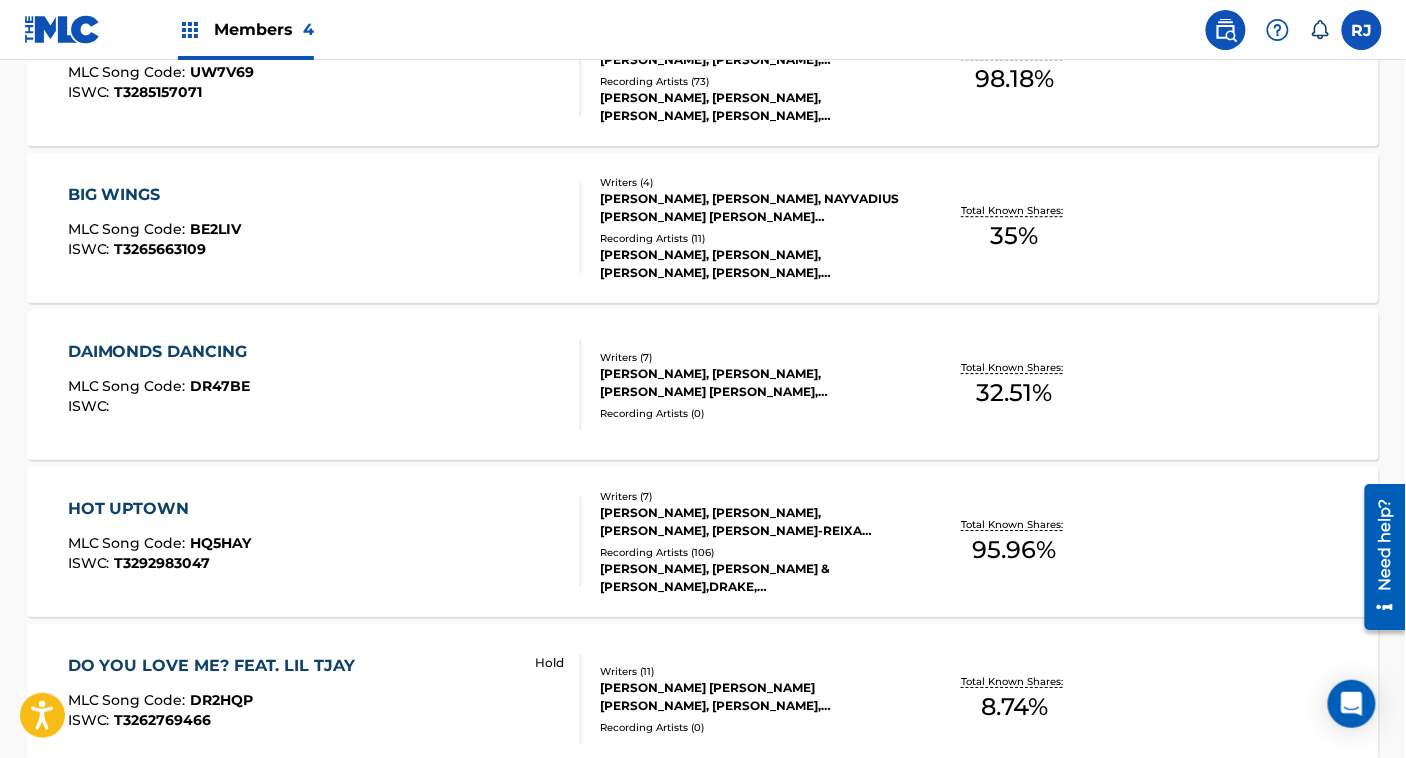 click on "[PERSON_NAME] DANCING MLC Song Code : DR47BE ISWC :" at bounding box center [325, 385] 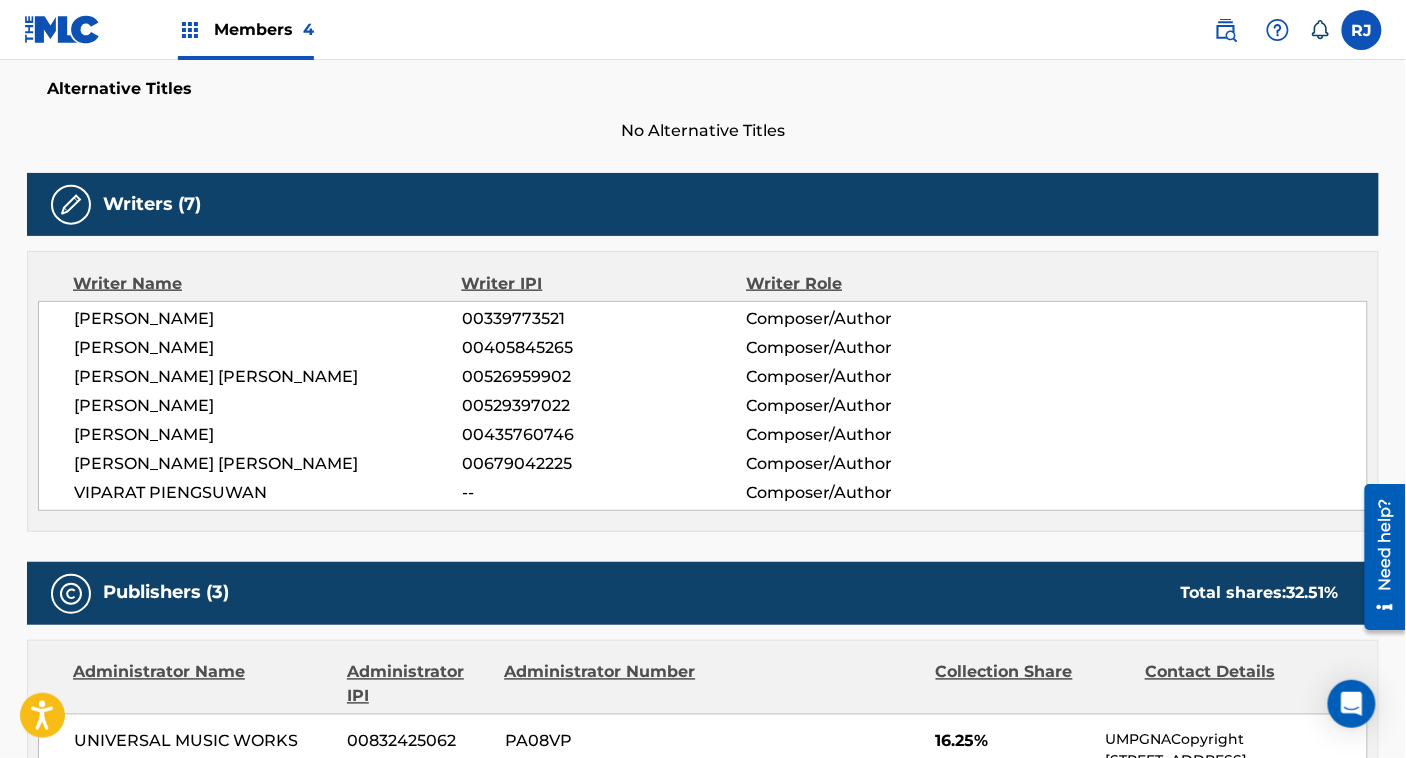 scroll, scrollTop: 530, scrollLeft: 0, axis: vertical 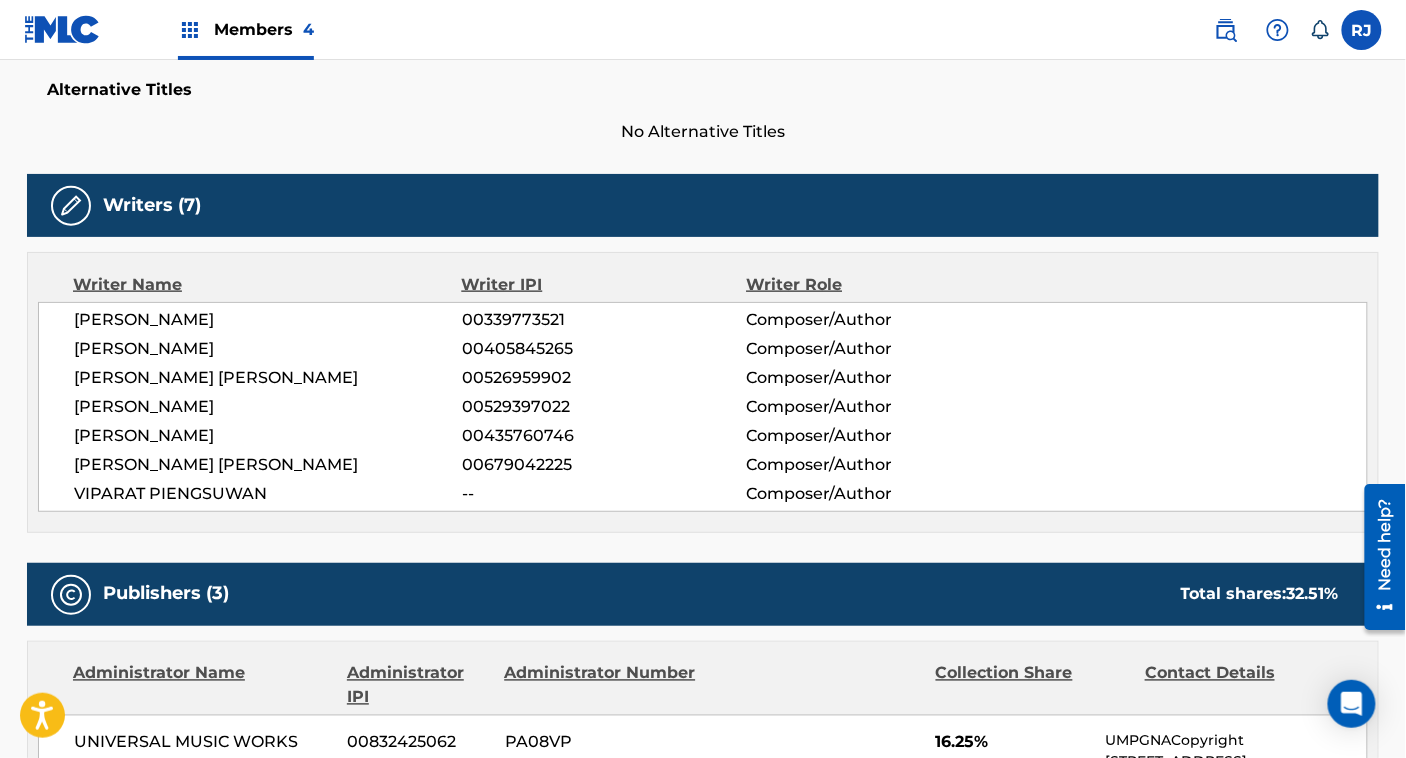 click on "Members    4" at bounding box center (246, 29) 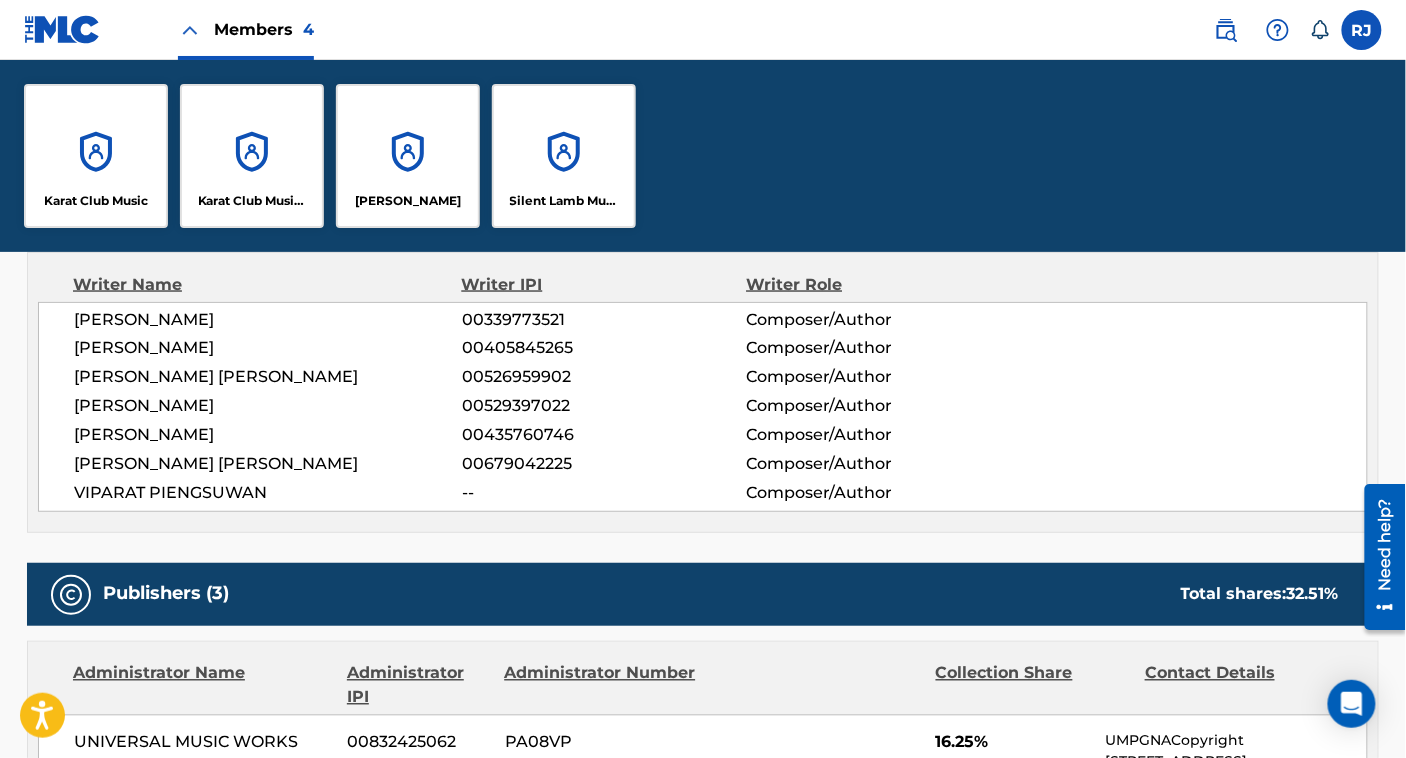 scroll, scrollTop: 530, scrollLeft: 0, axis: vertical 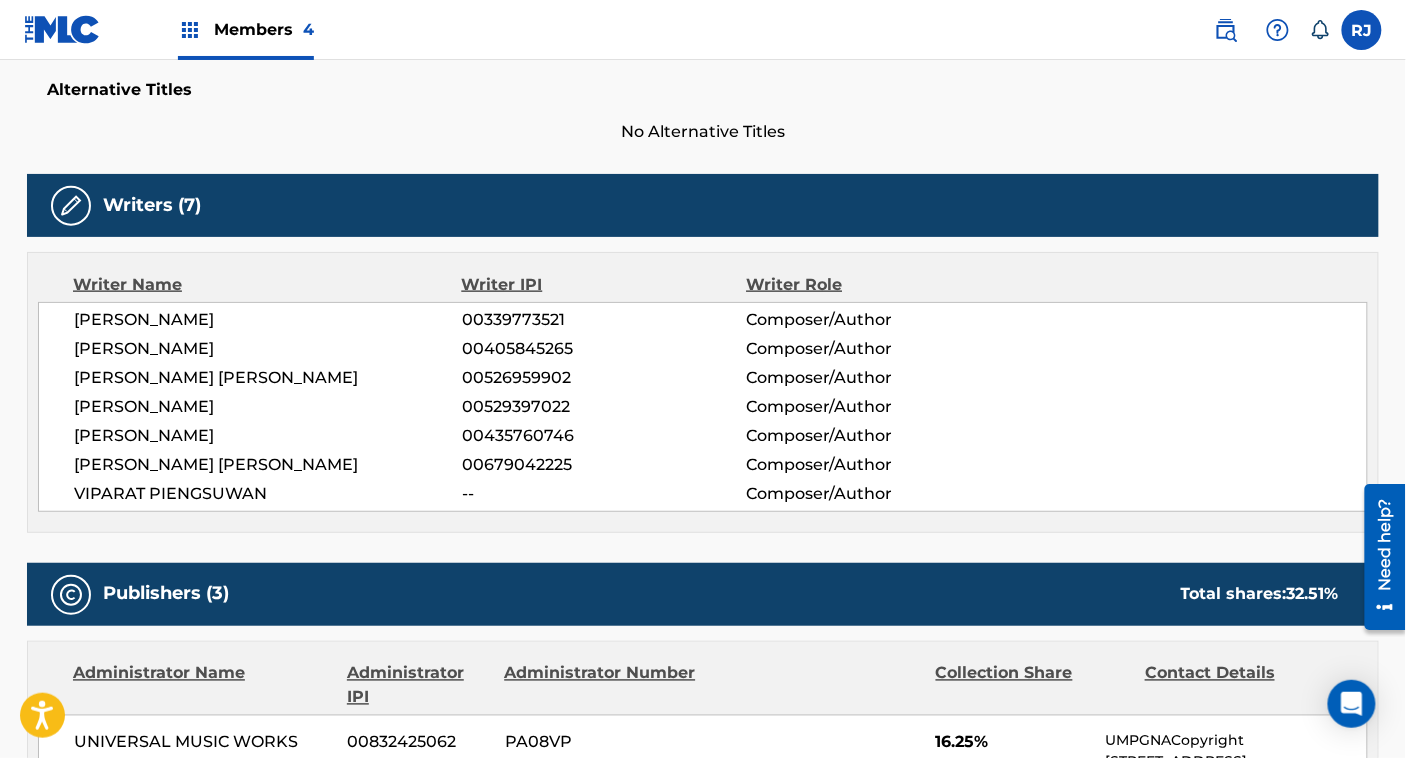 click at bounding box center (62, 29) 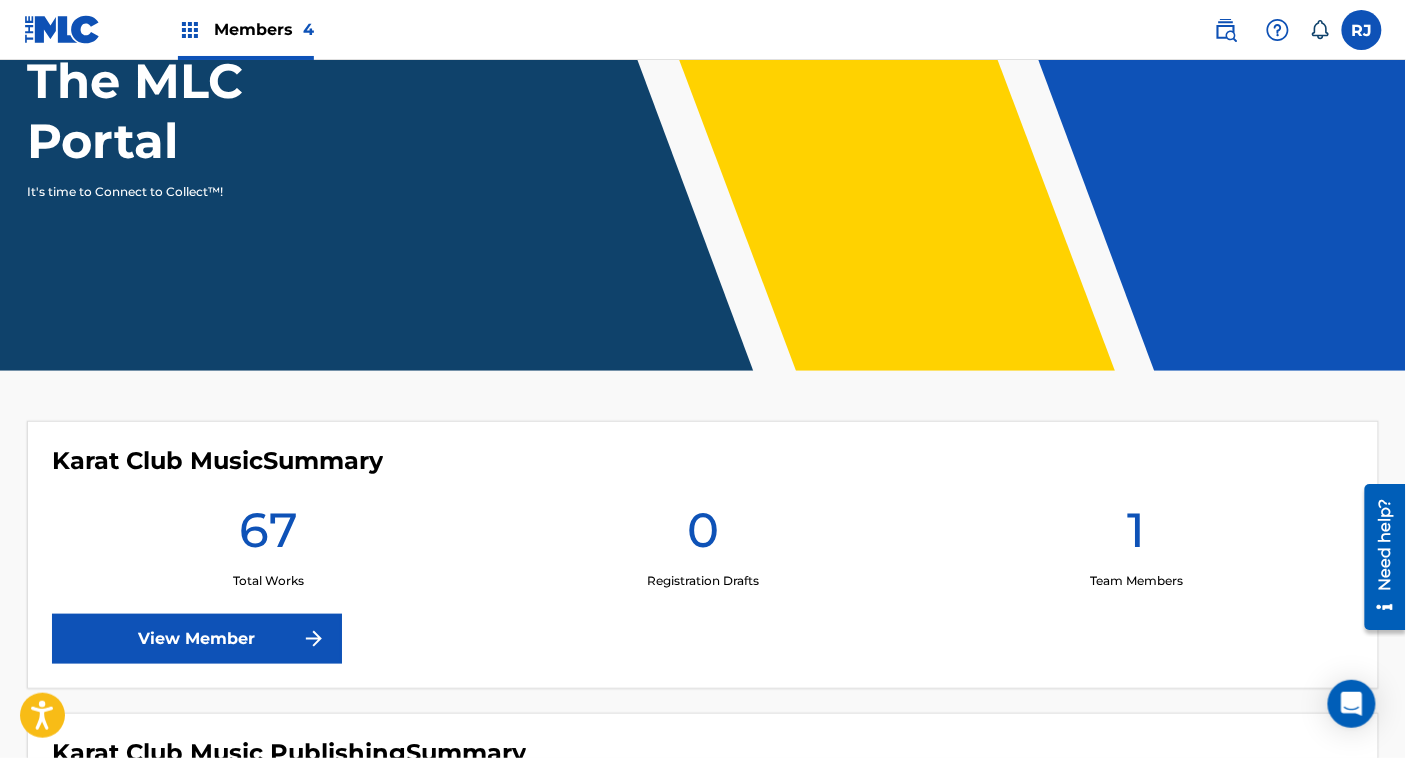 scroll, scrollTop: 216, scrollLeft: 0, axis: vertical 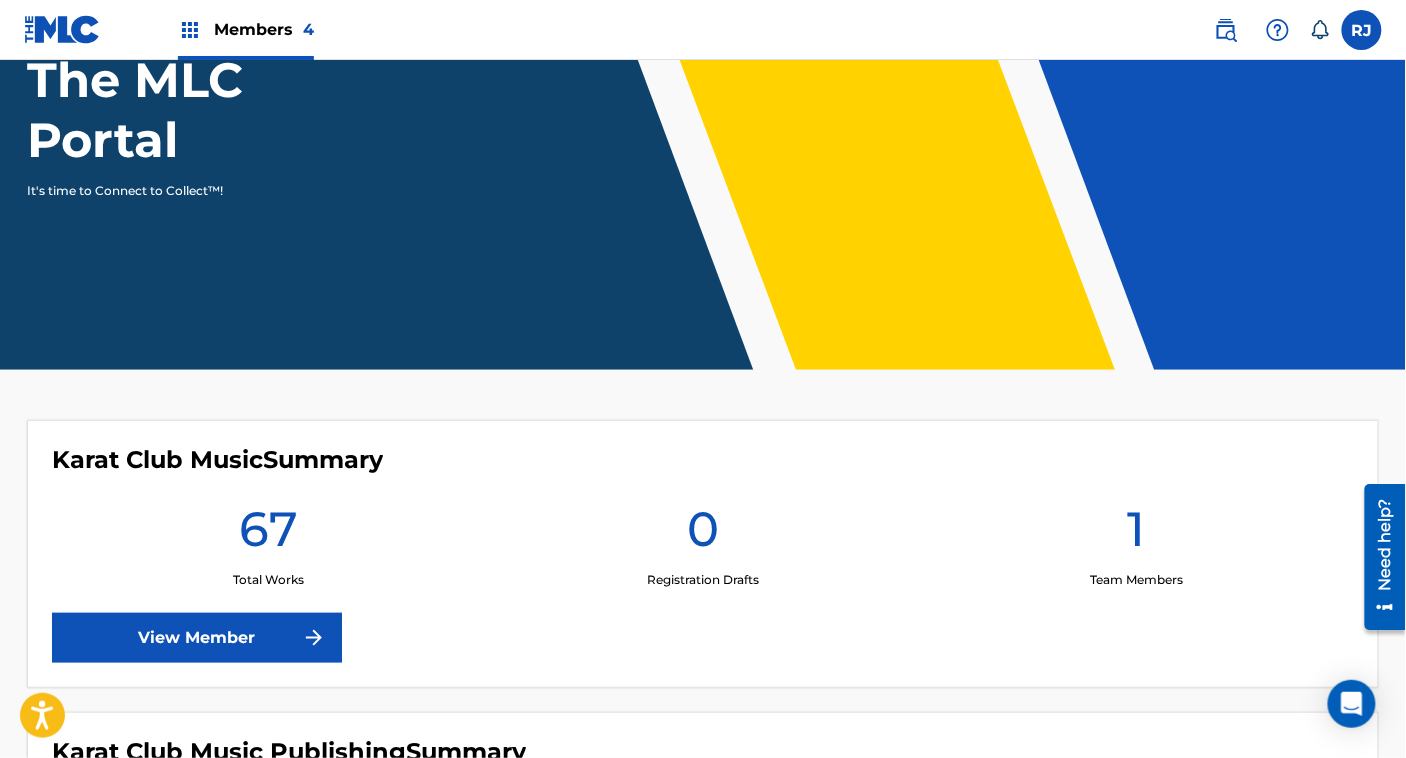 click on "View Member" at bounding box center (197, 638) 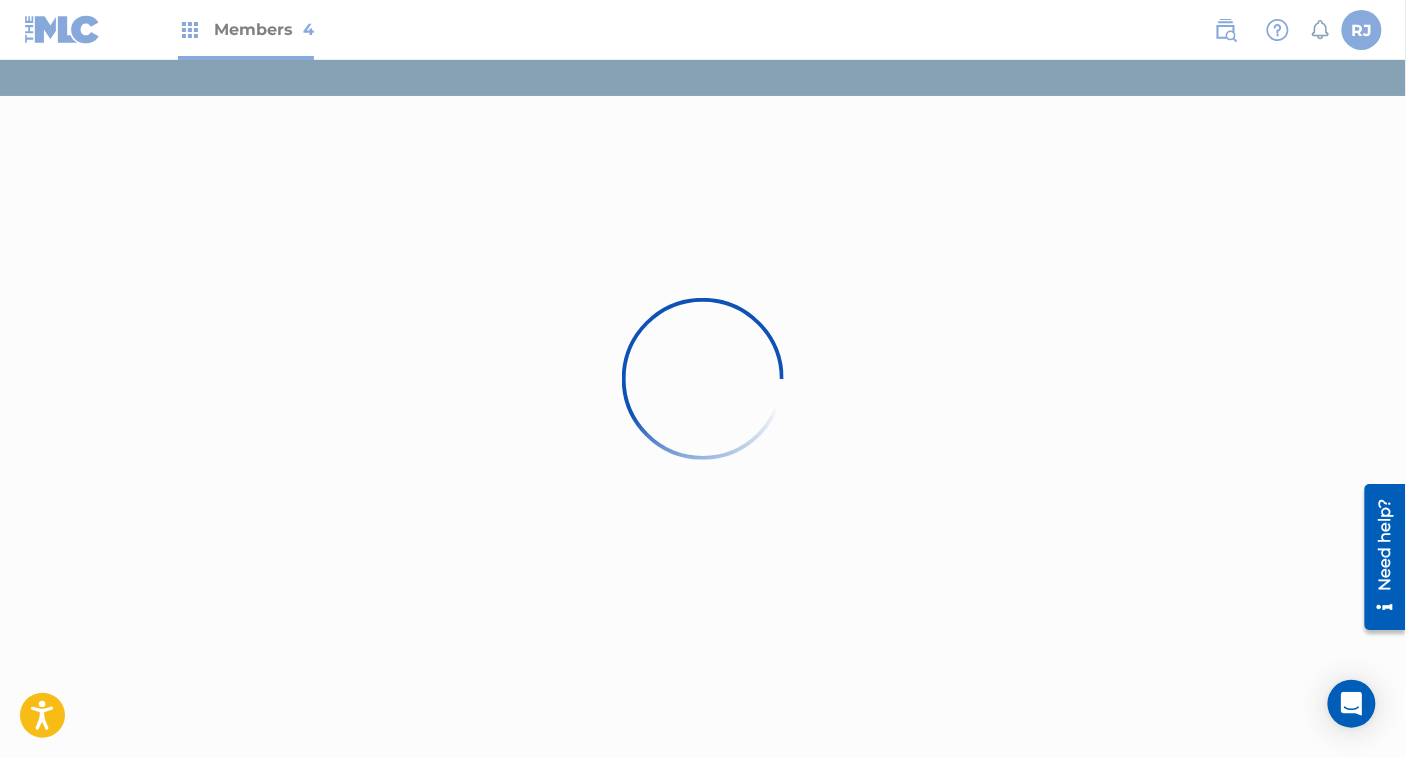 scroll, scrollTop: 0, scrollLeft: 0, axis: both 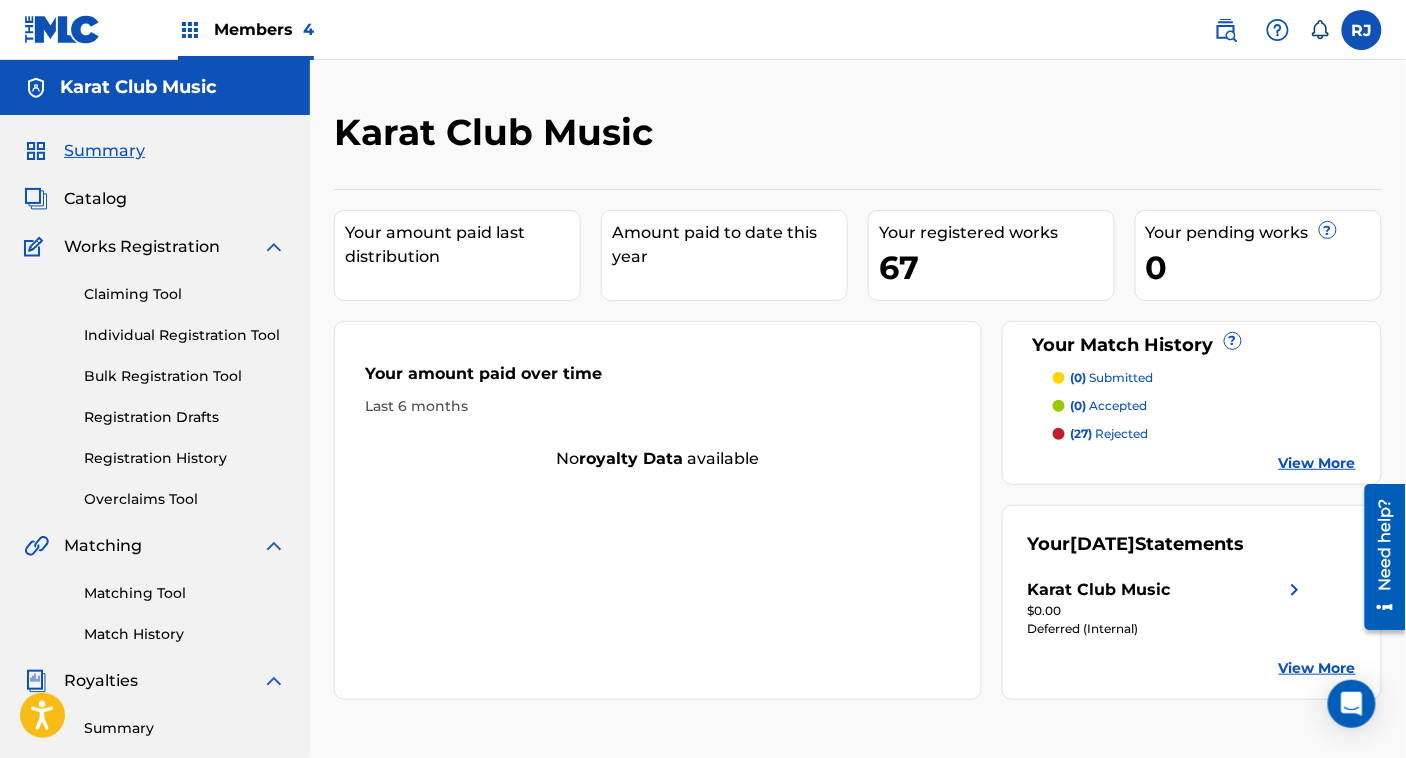 click on "Claiming Tool" at bounding box center (185, 294) 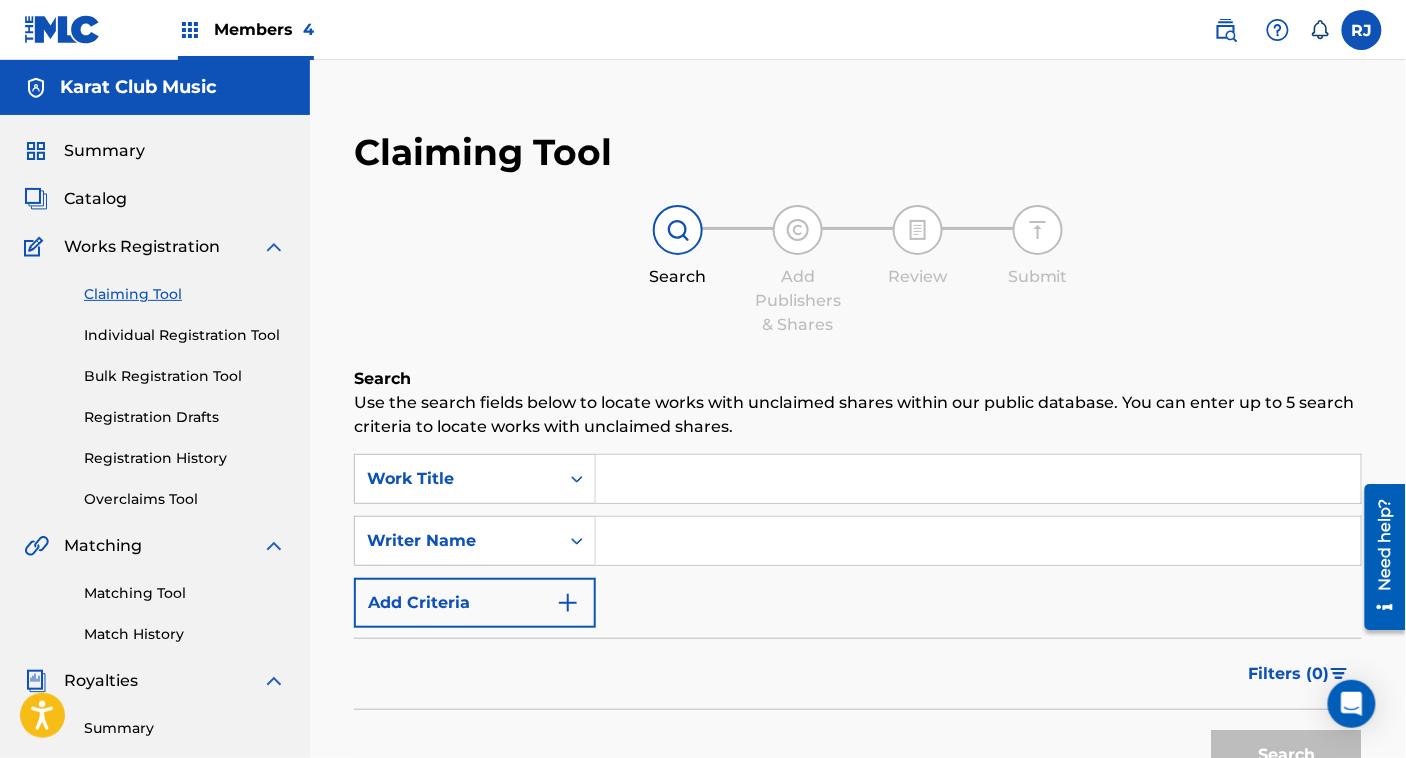 click at bounding box center (978, 479) 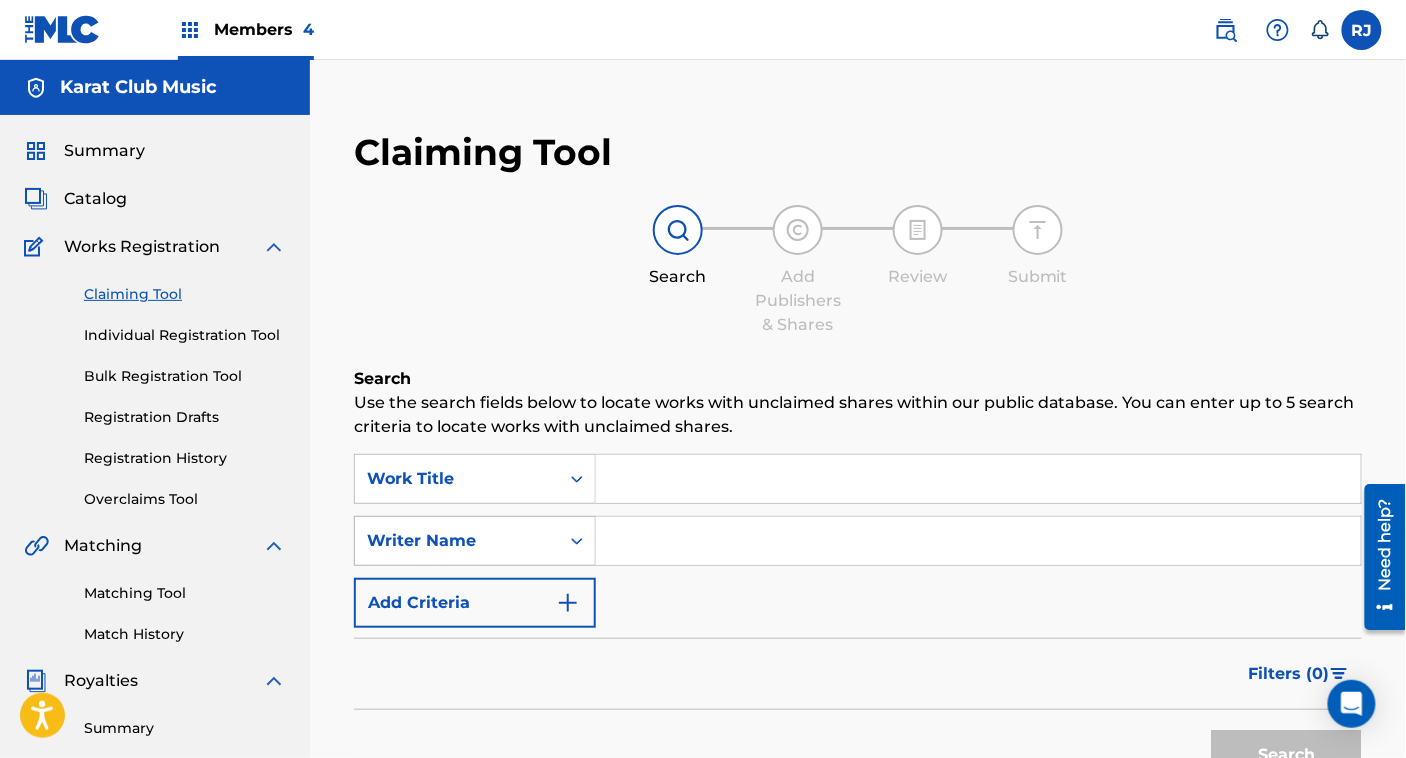 click on "Writer Name" at bounding box center (475, 541) 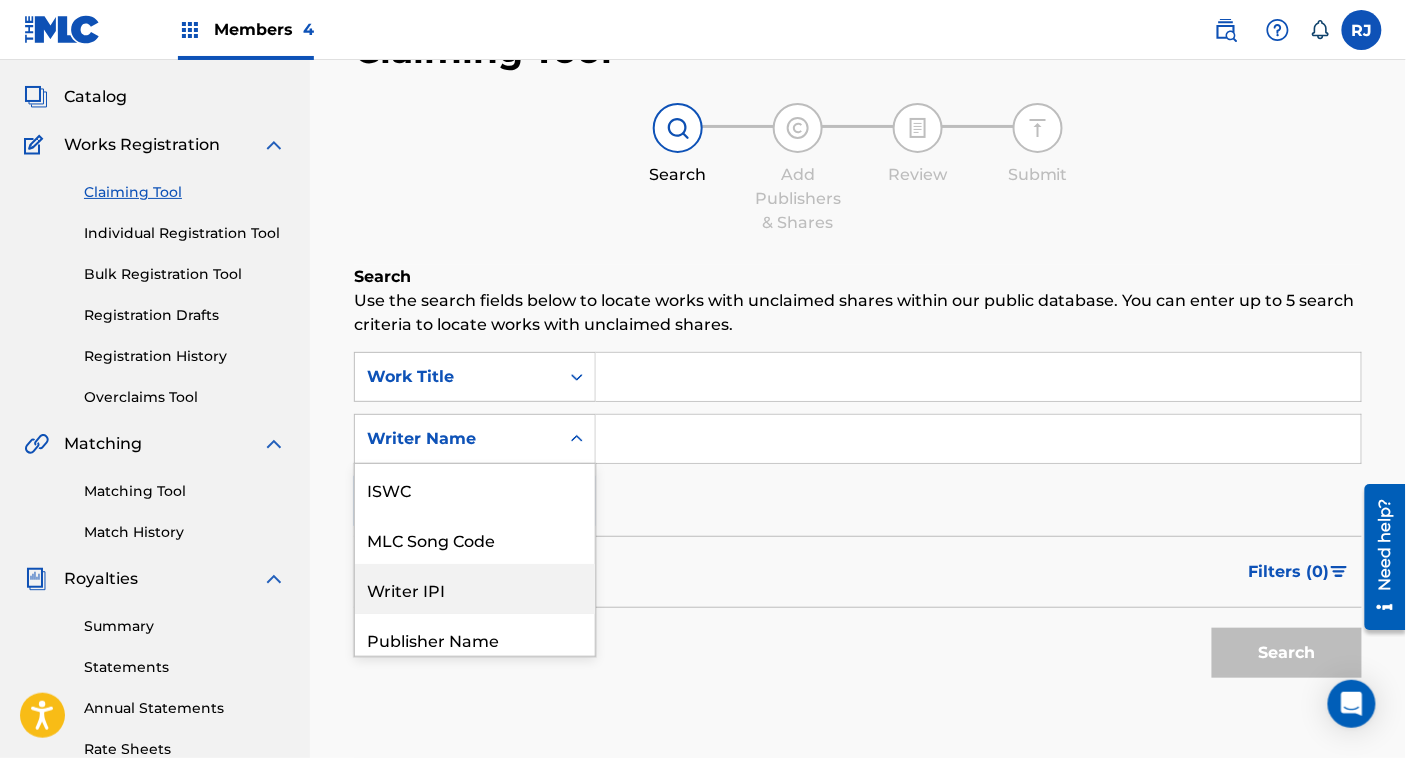 scroll, scrollTop: 108, scrollLeft: 0, axis: vertical 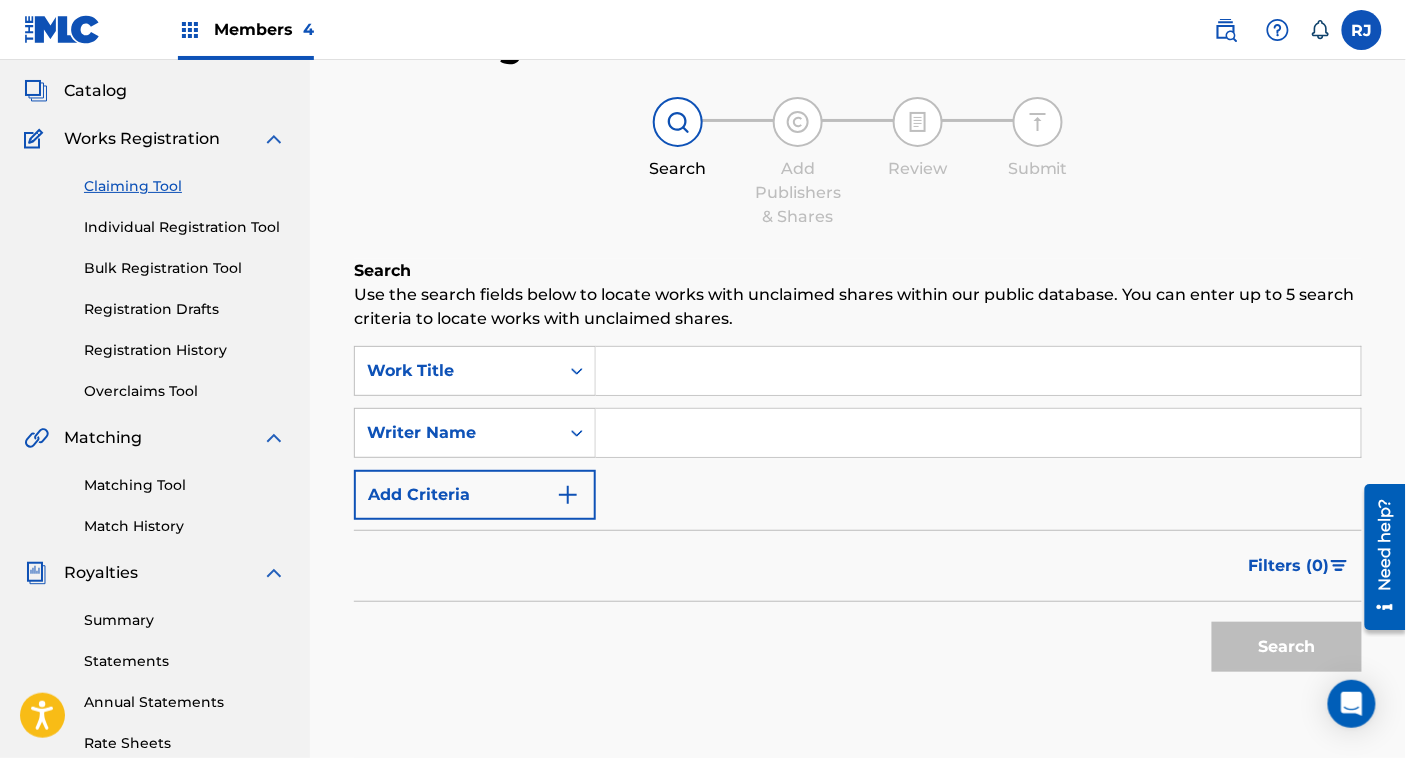 click at bounding box center [978, 433] 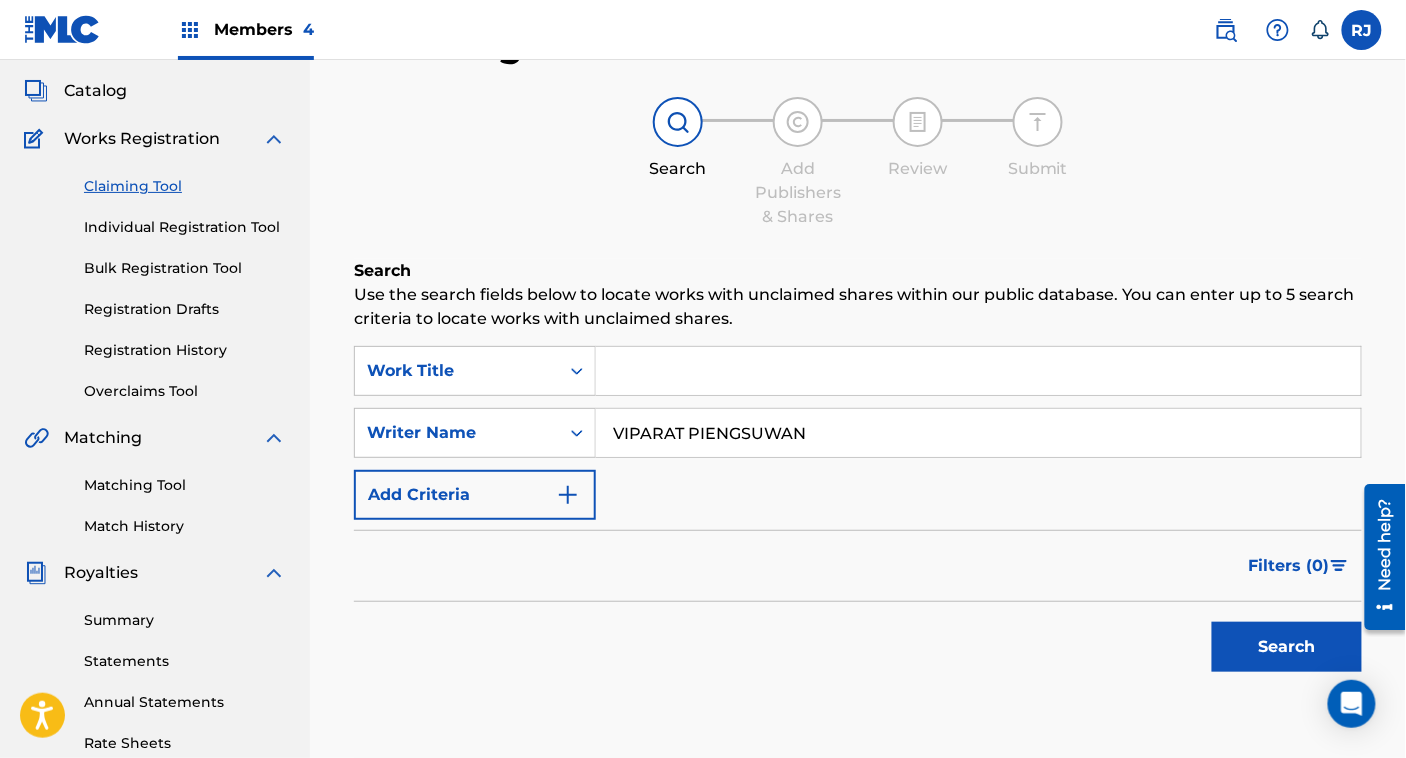 type on "VIPARAT PIENGSUWAN" 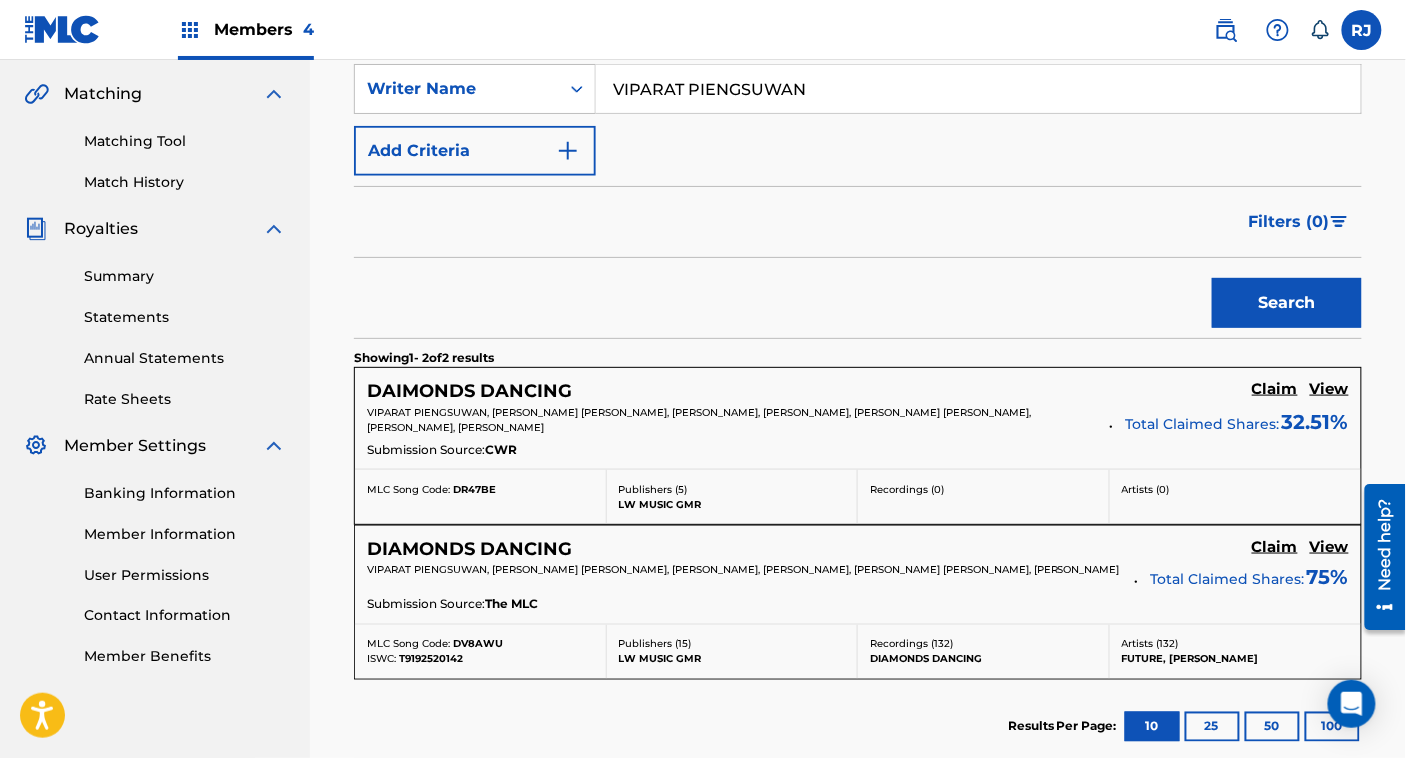 scroll, scrollTop: 483, scrollLeft: 0, axis: vertical 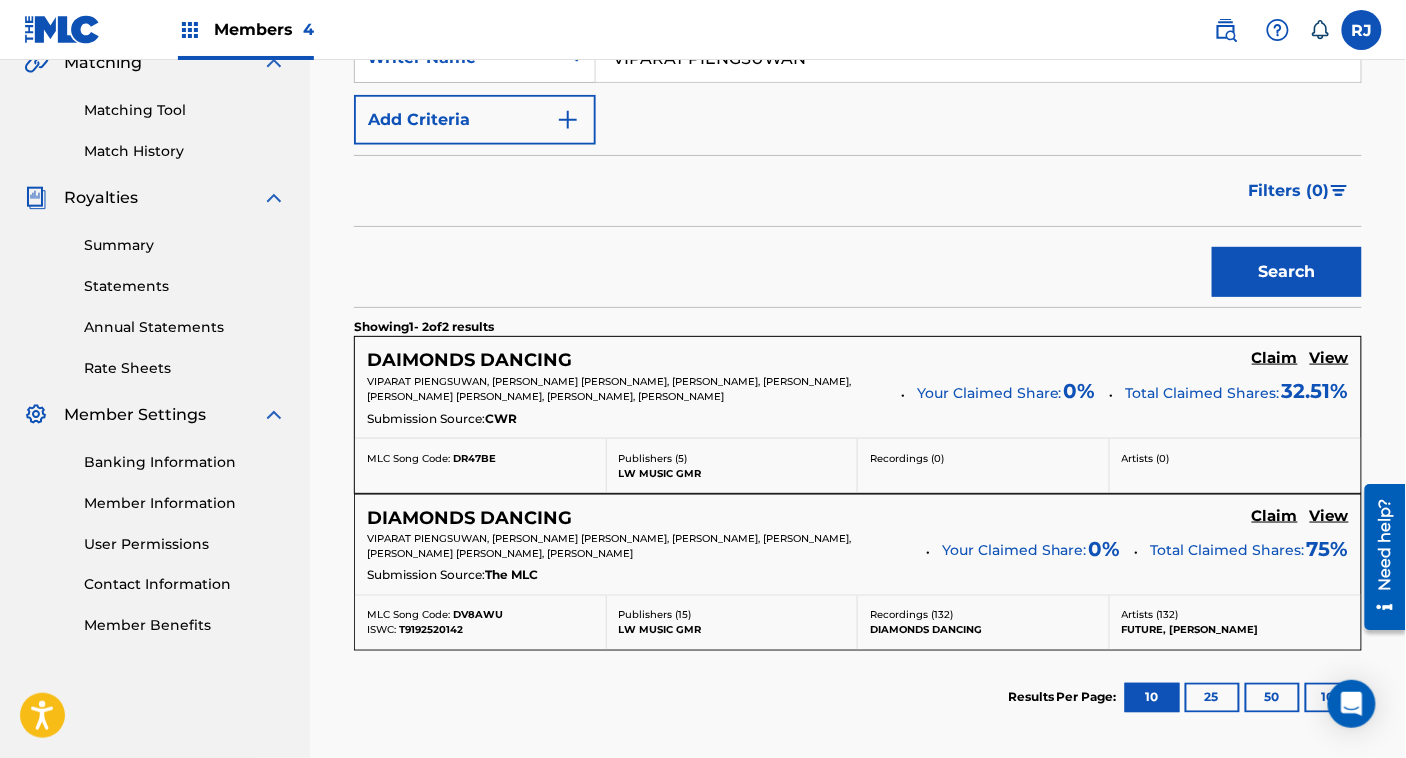 click on "View" at bounding box center [1329, 358] 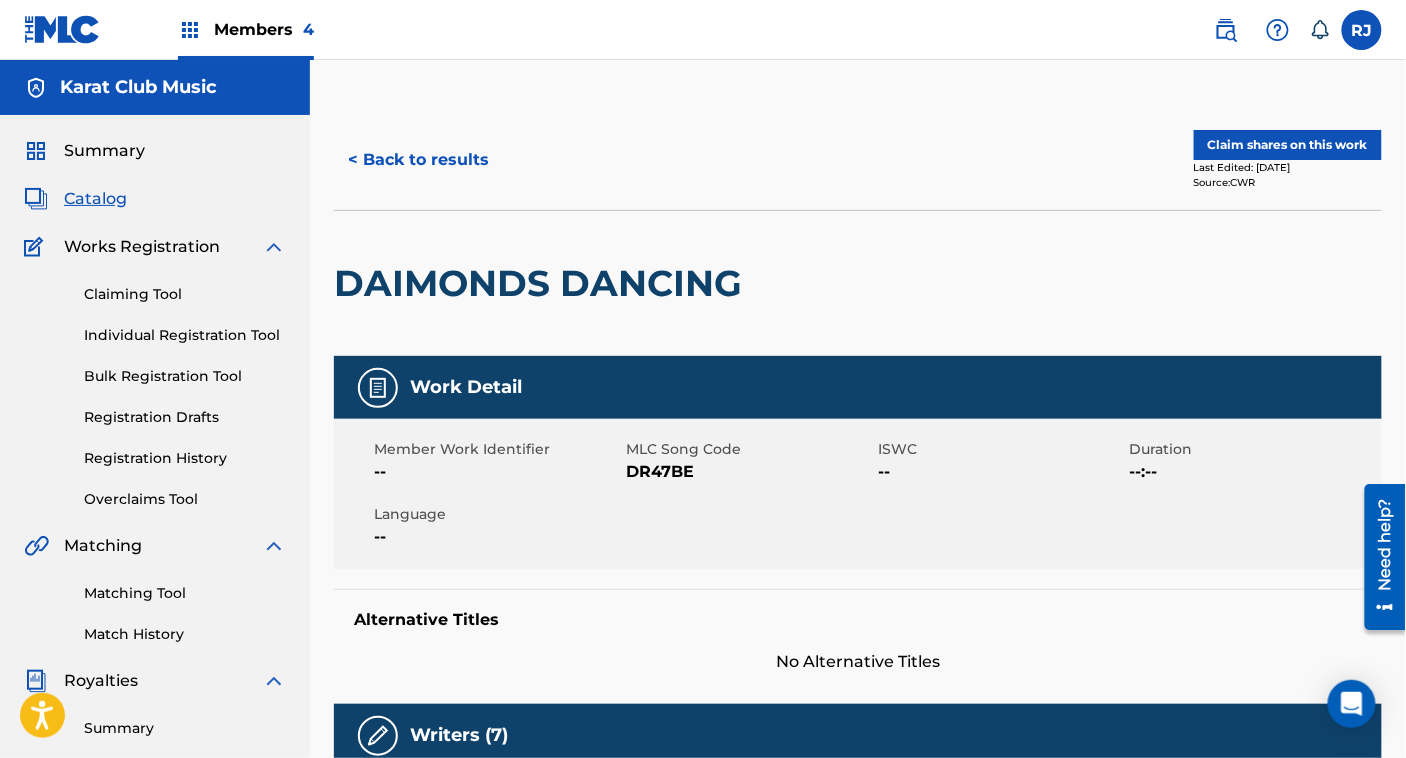 click on "< Back to results" at bounding box center (418, 160) 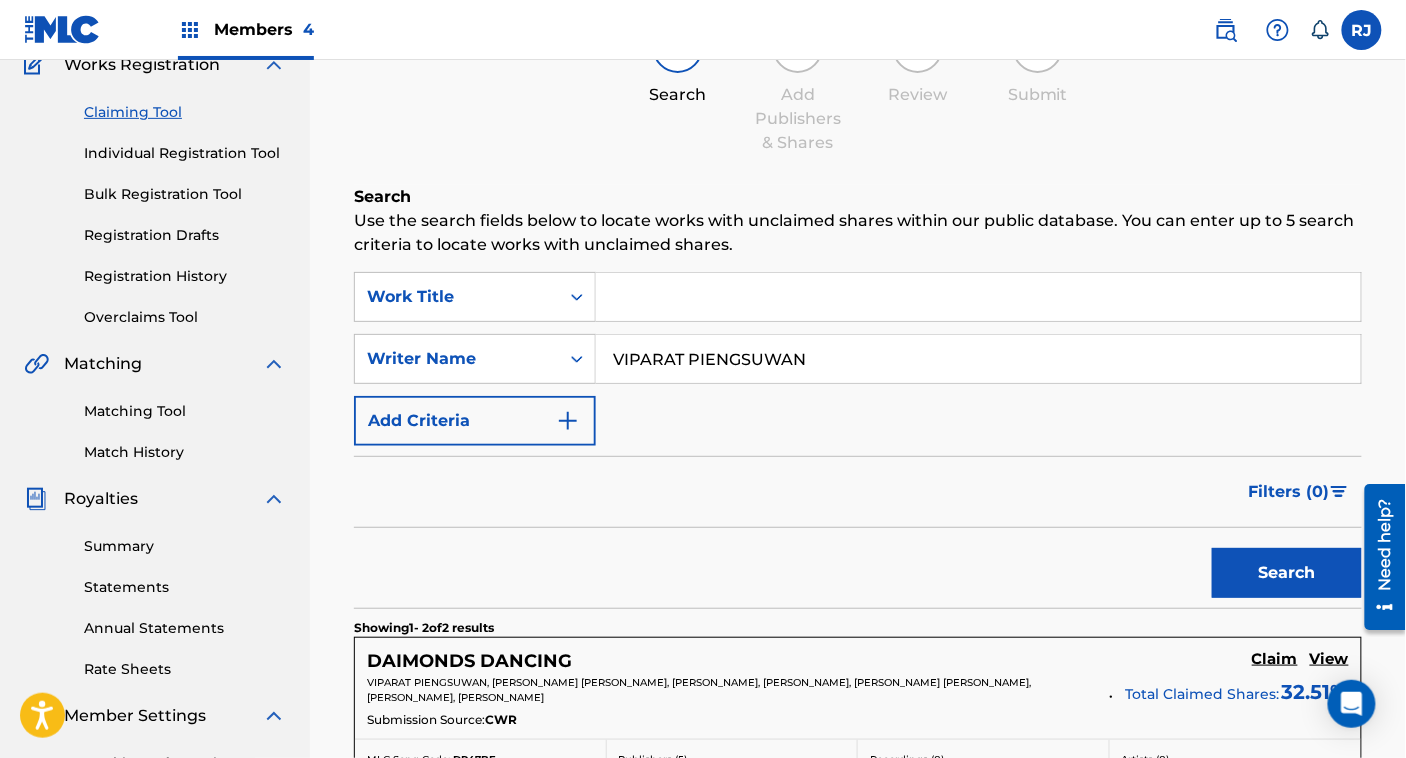 scroll, scrollTop: 0, scrollLeft: 0, axis: both 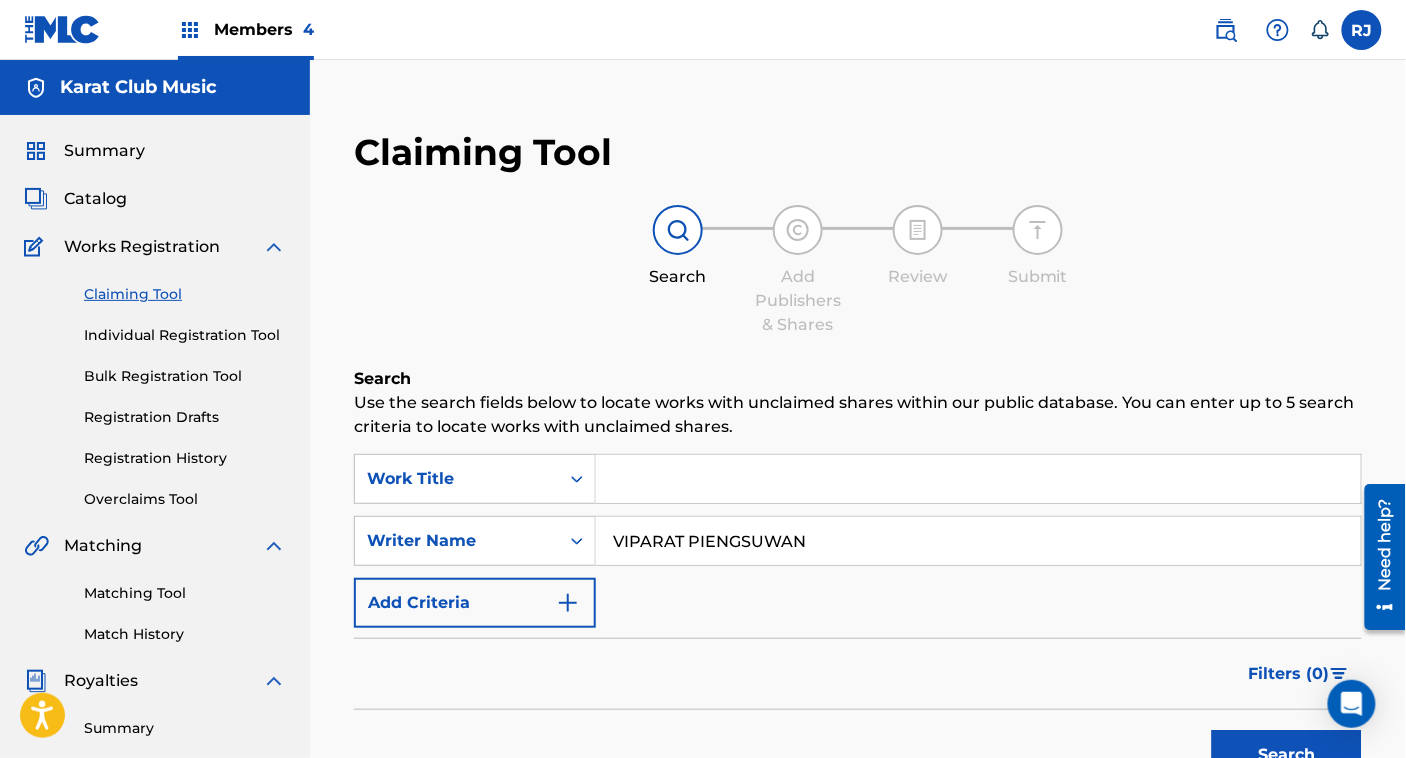 click on "Summary" at bounding box center (104, 151) 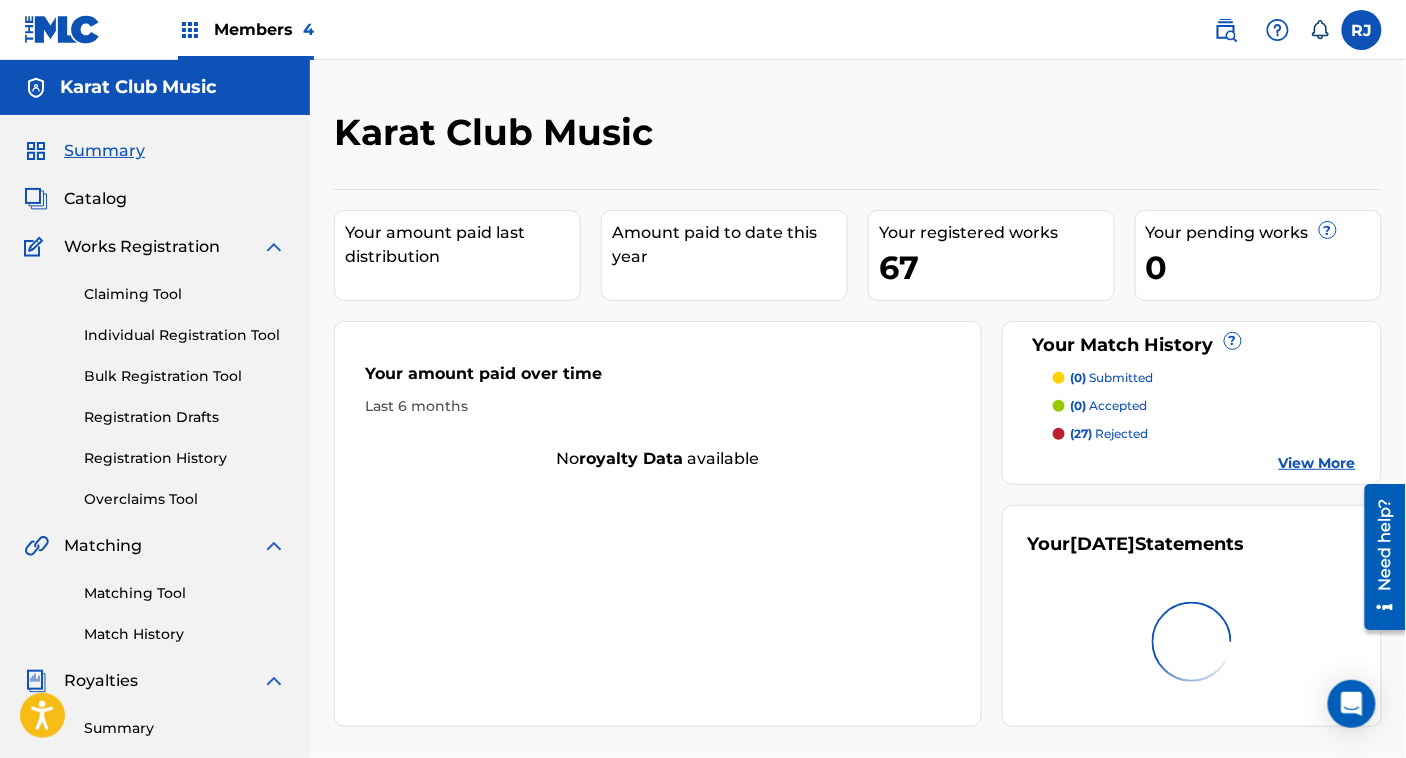 click at bounding box center (1226, 30) 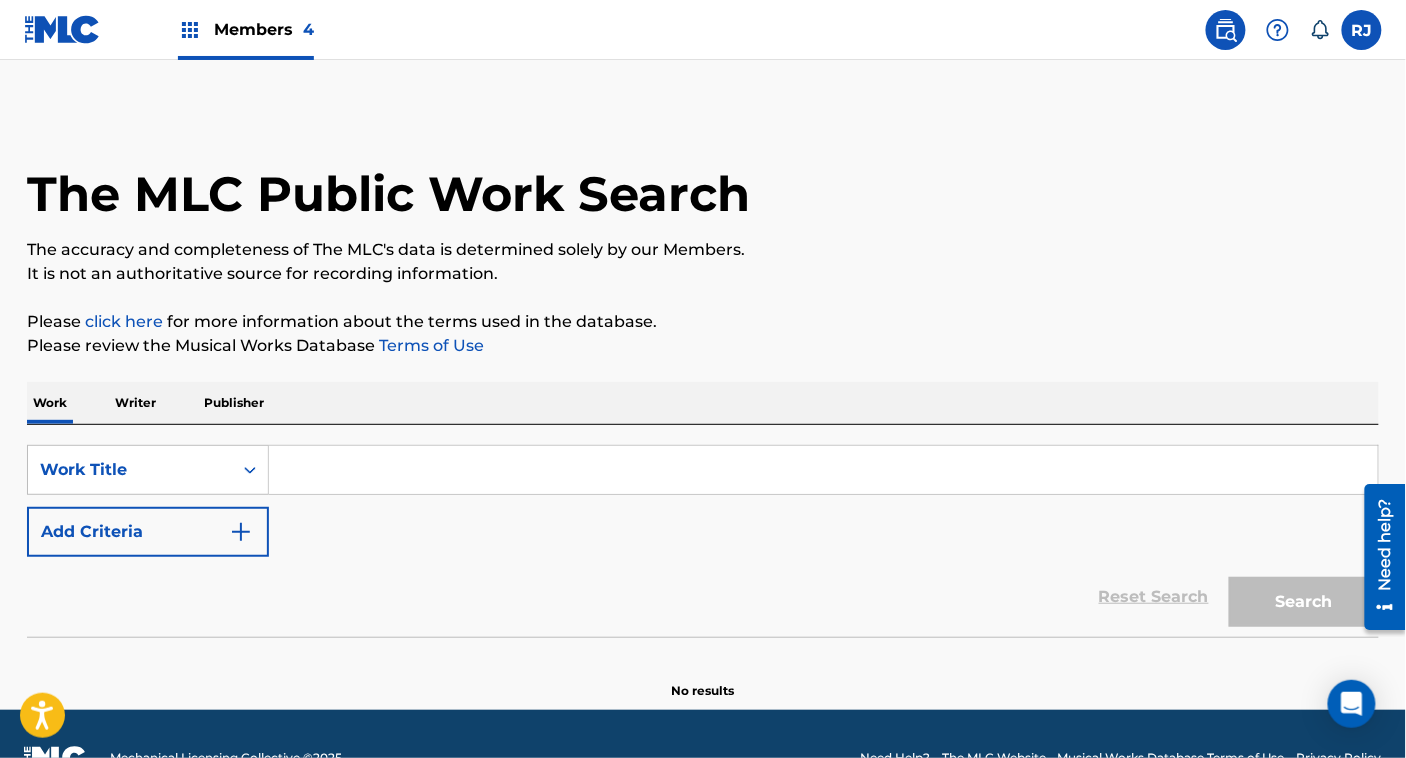 click on "Writer" at bounding box center (135, 403) 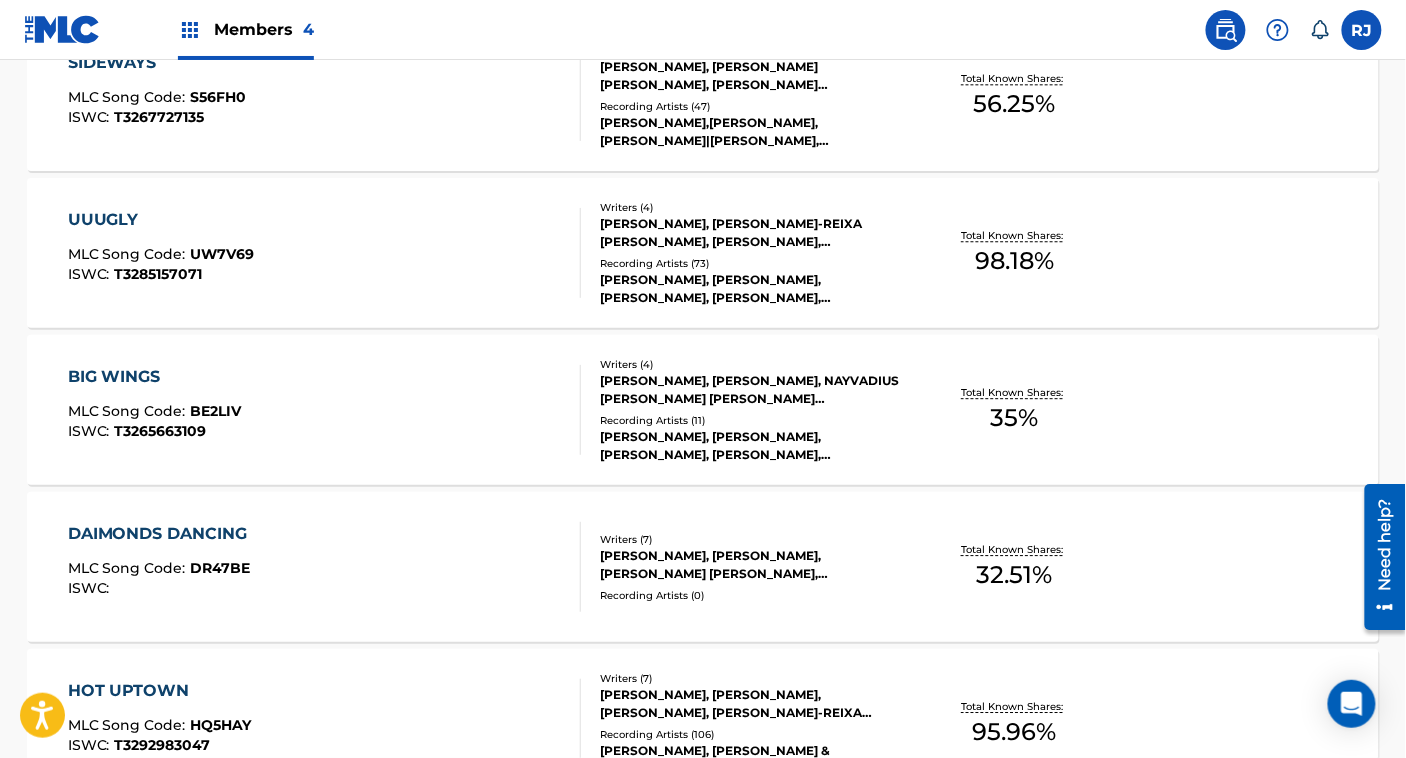 scroll, scrollTop: 1770, scrollLeft: 0, axis: vertical 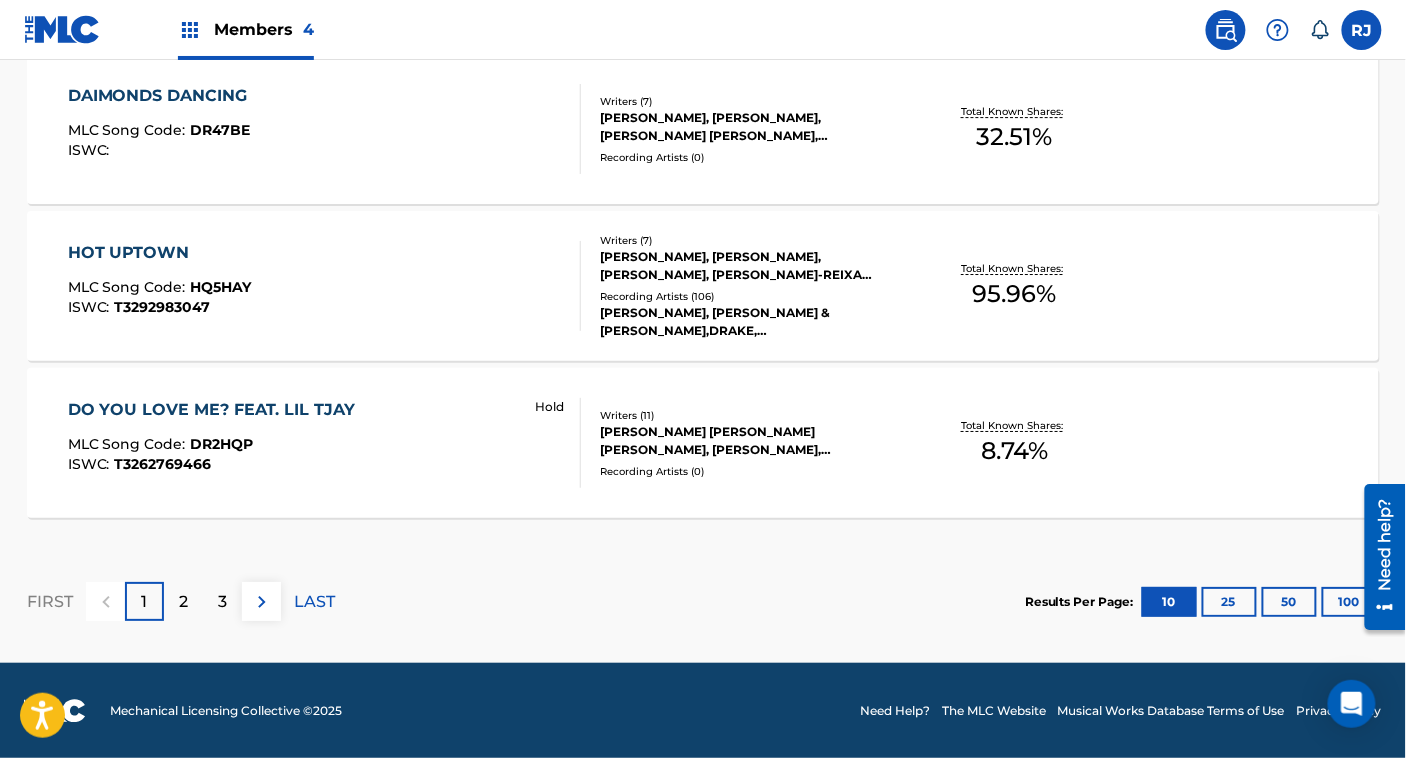 click on "3" at bounding box center (222, 602) 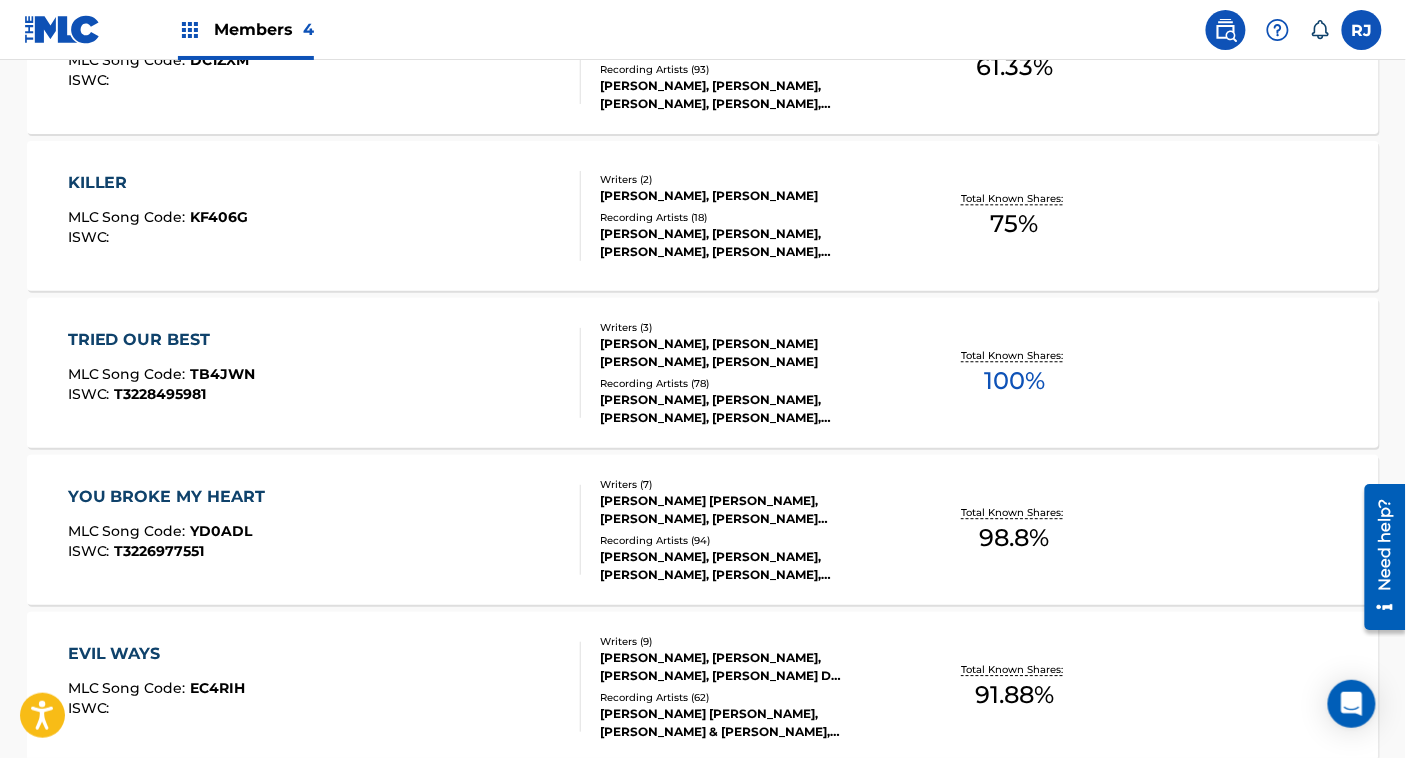 scroll, scrollTop: 1770, scrollLeft: 0, axis: vertical 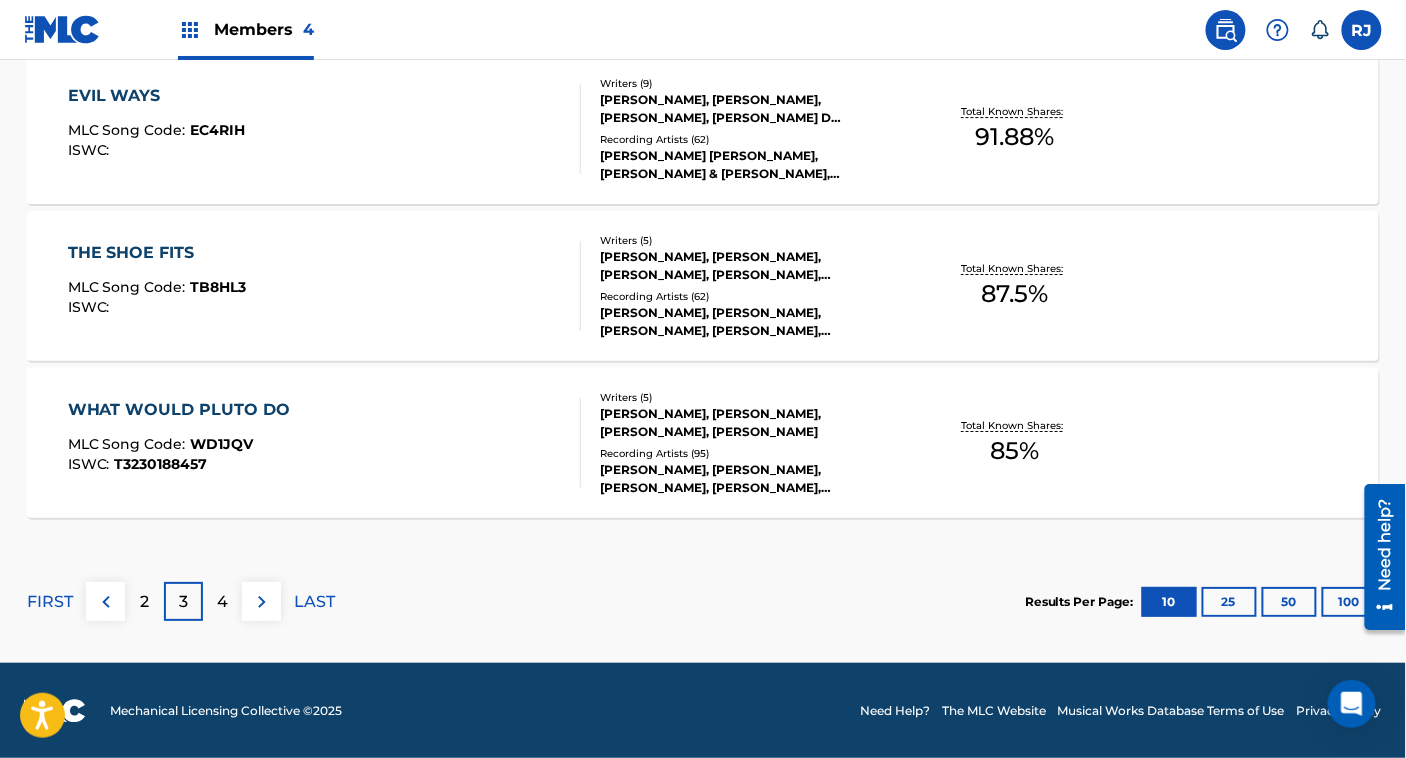 click on "4" at bounding box center (222, 601) 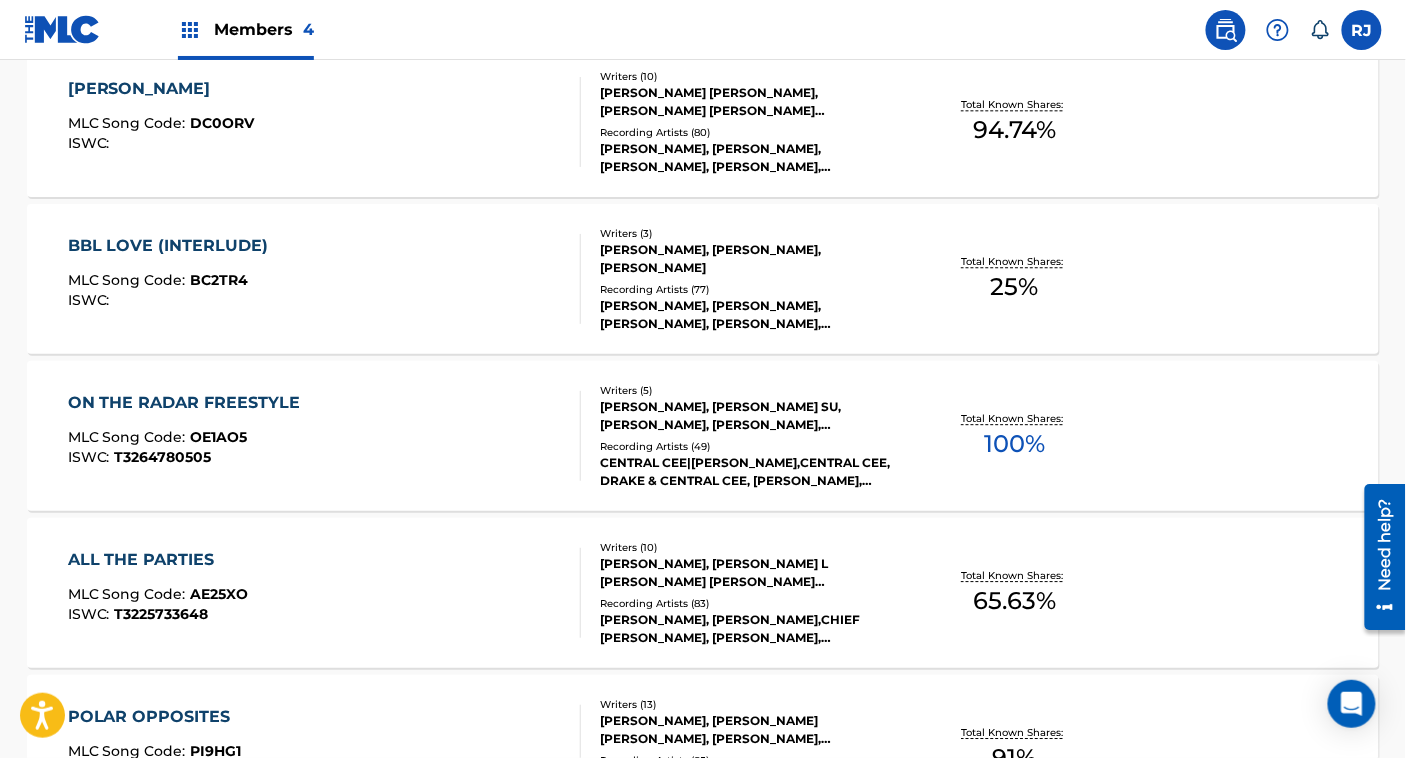 scroll, scrollTop: 1307, scrollLeft: 0, axis: vertical 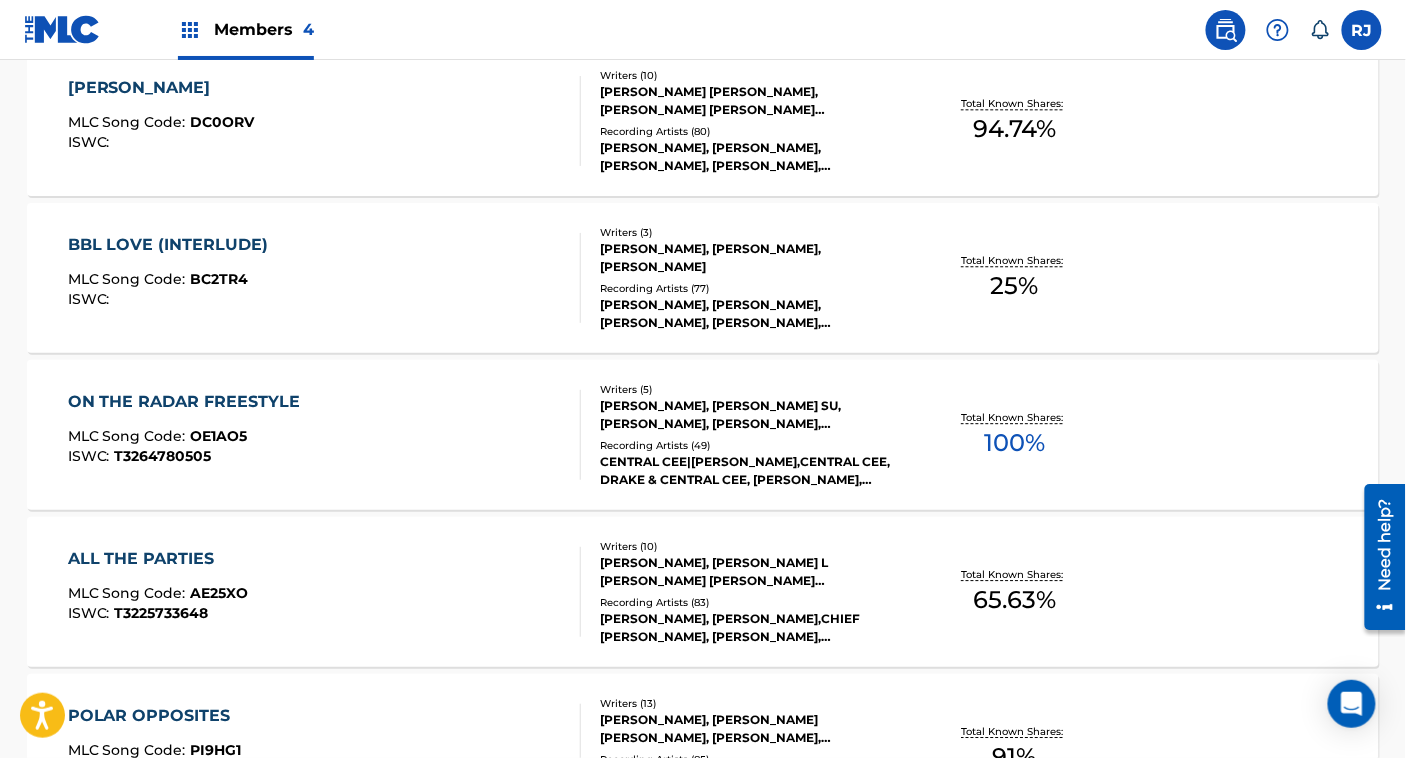 click on "ON THE RADAR FREESTYLE MLC Song Code : OE1AO5 ISWC : T3264780505" at bounding box center [325, 435] 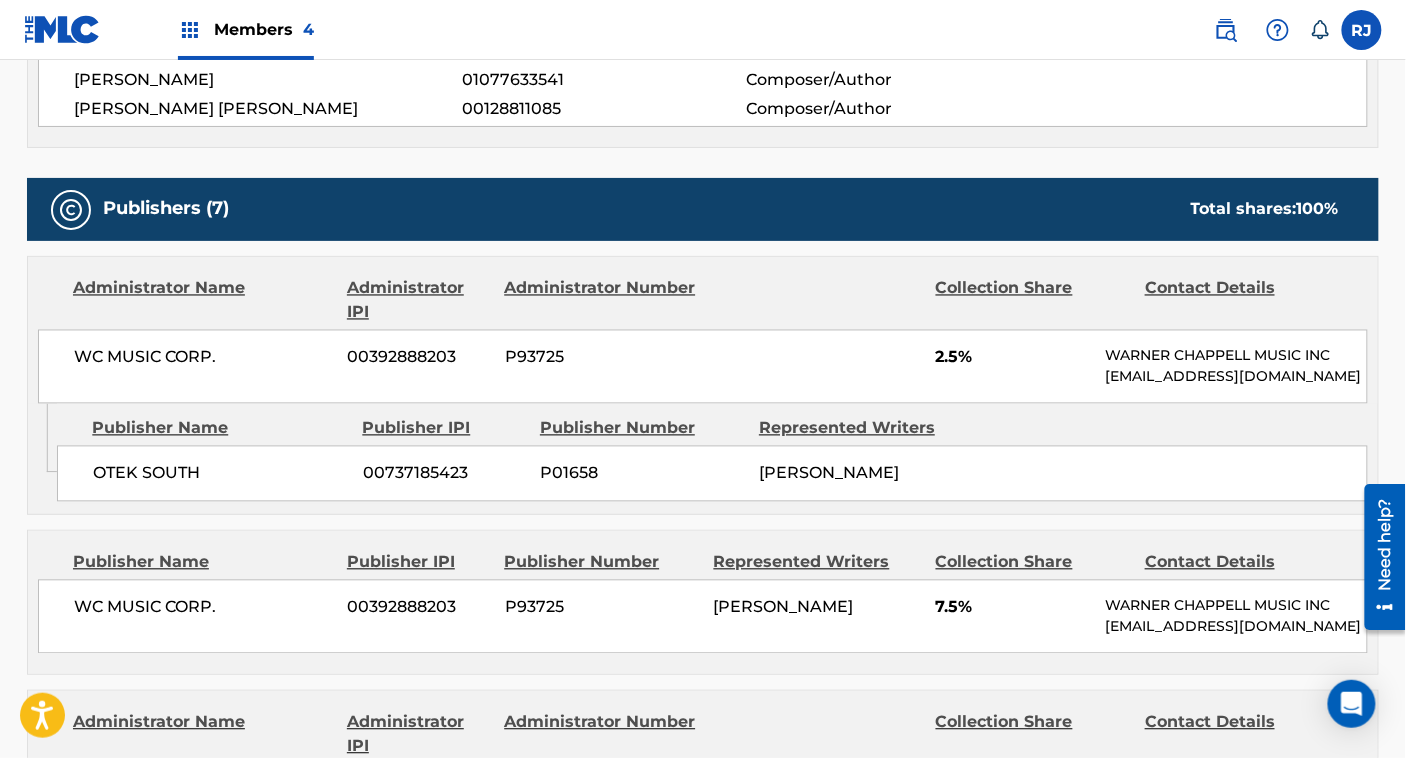 scroll, scrollTop: 769, scrollLeft: 0, axis: vertical 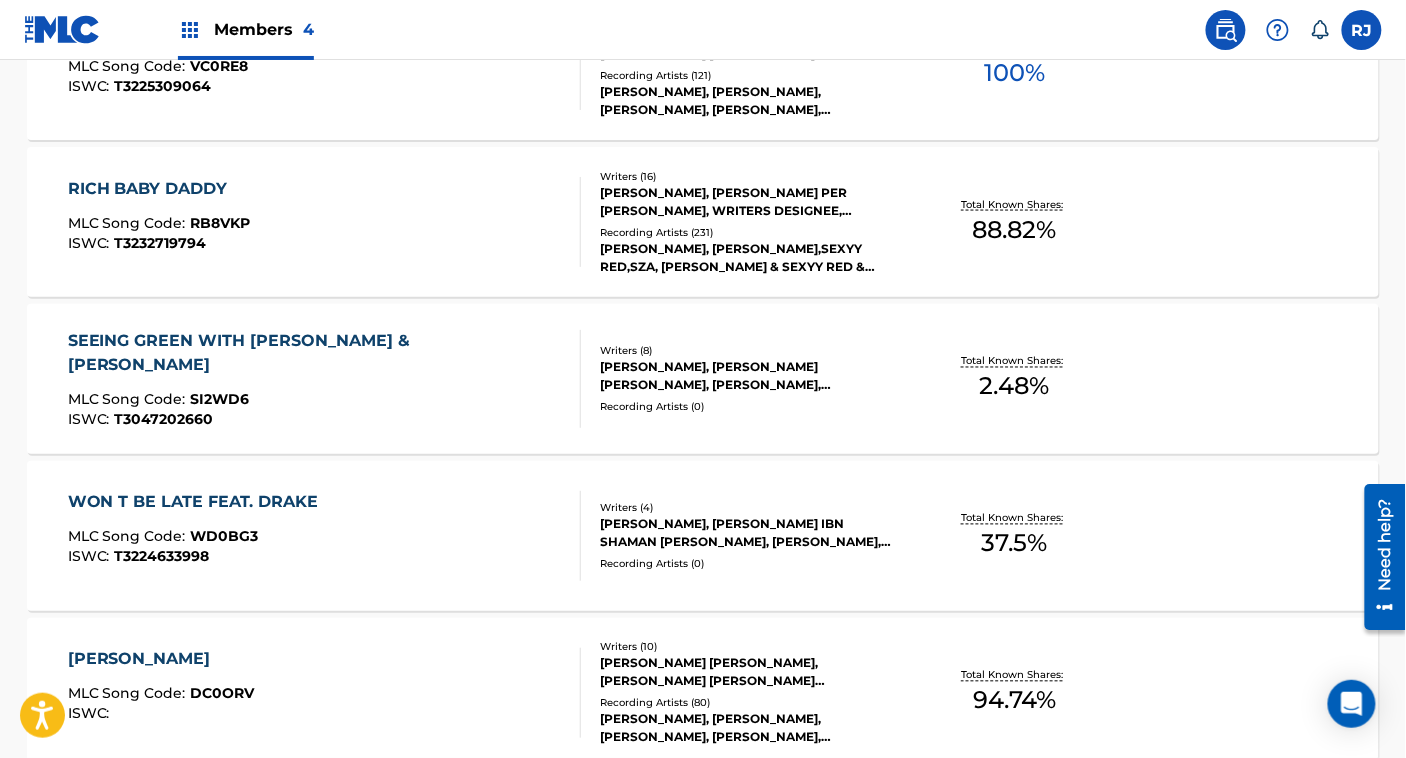 click on "RICH BABY DADDY MLC Song Code : RB8VKP ISWC : T3232719794" at bounding box center (325, 222) 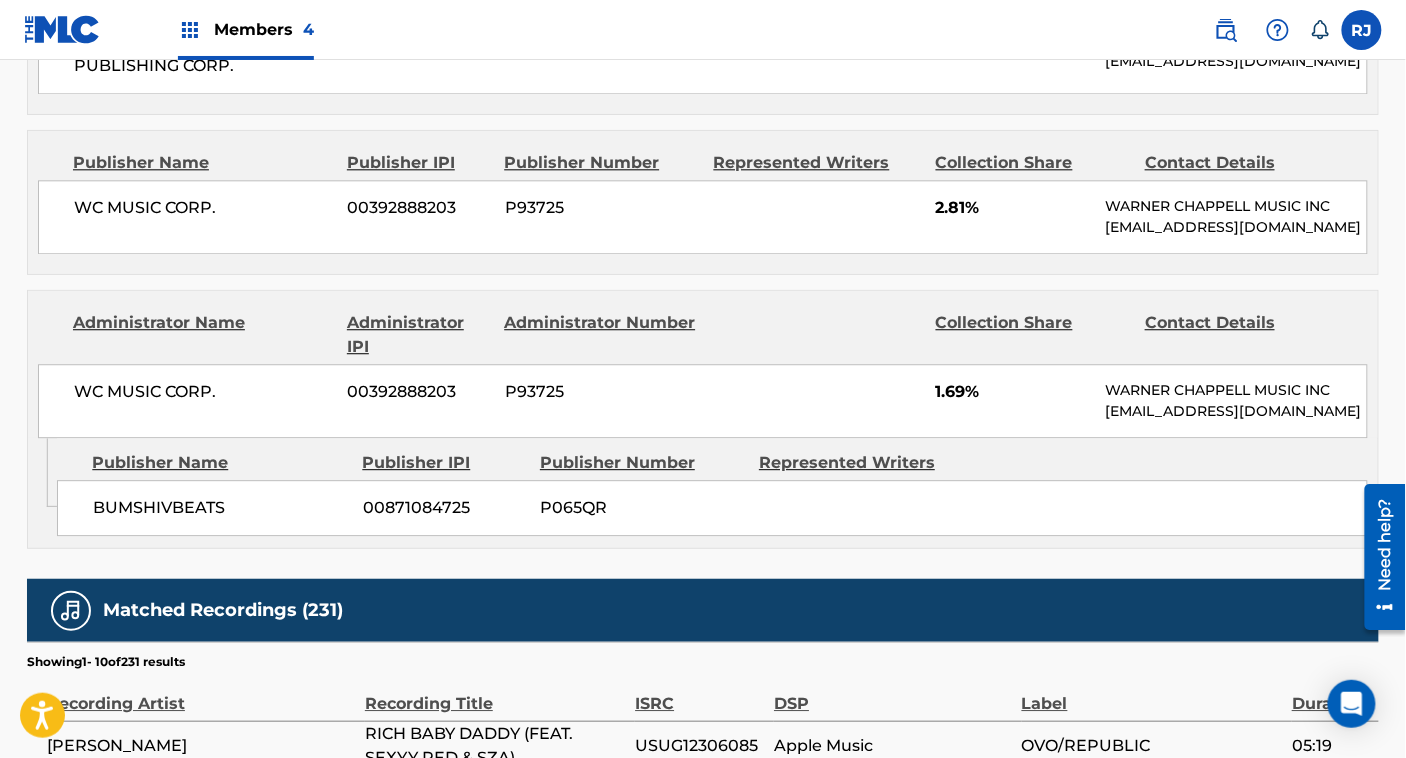 scroll, scrollTop: 5481, scrollLeft: 0, axis: vertical 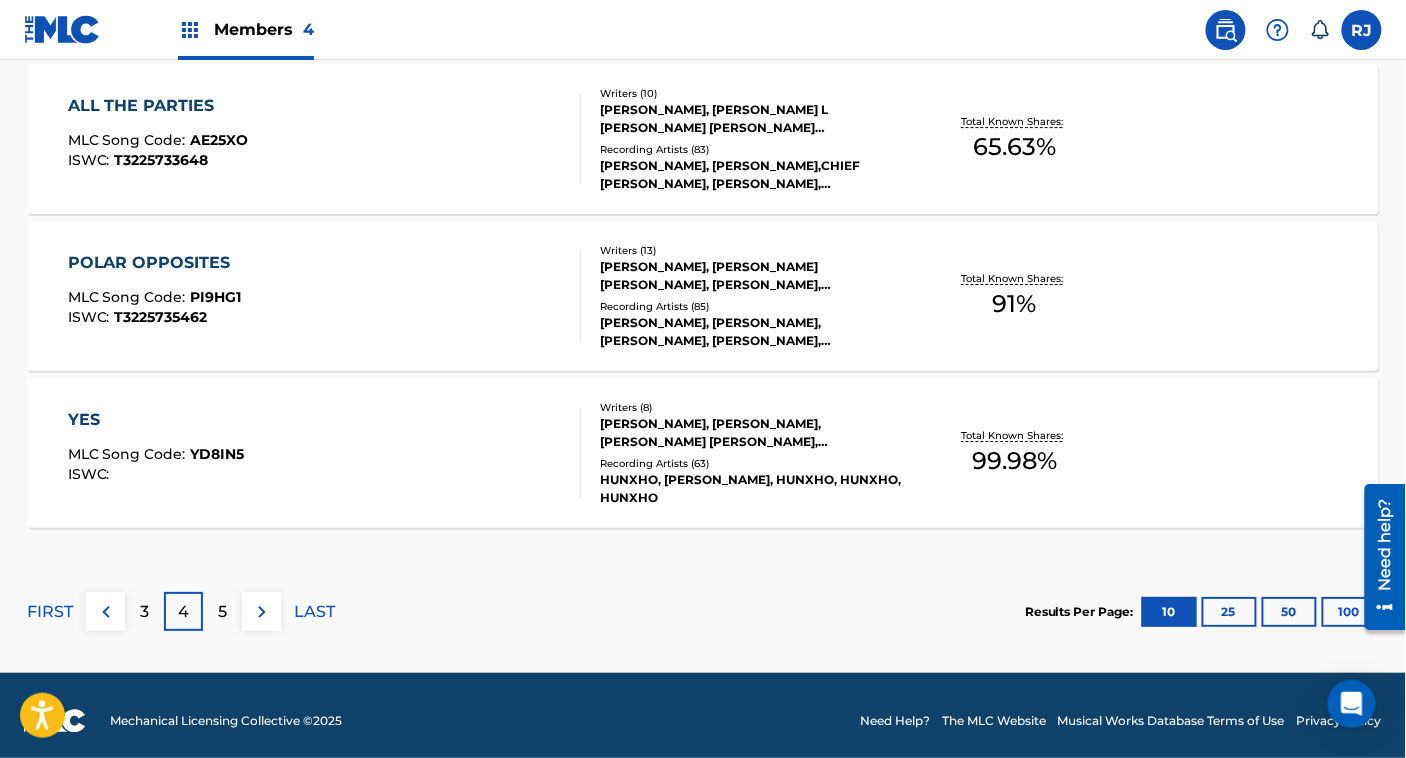 click on "LAST" at bounding box center (314, 612) 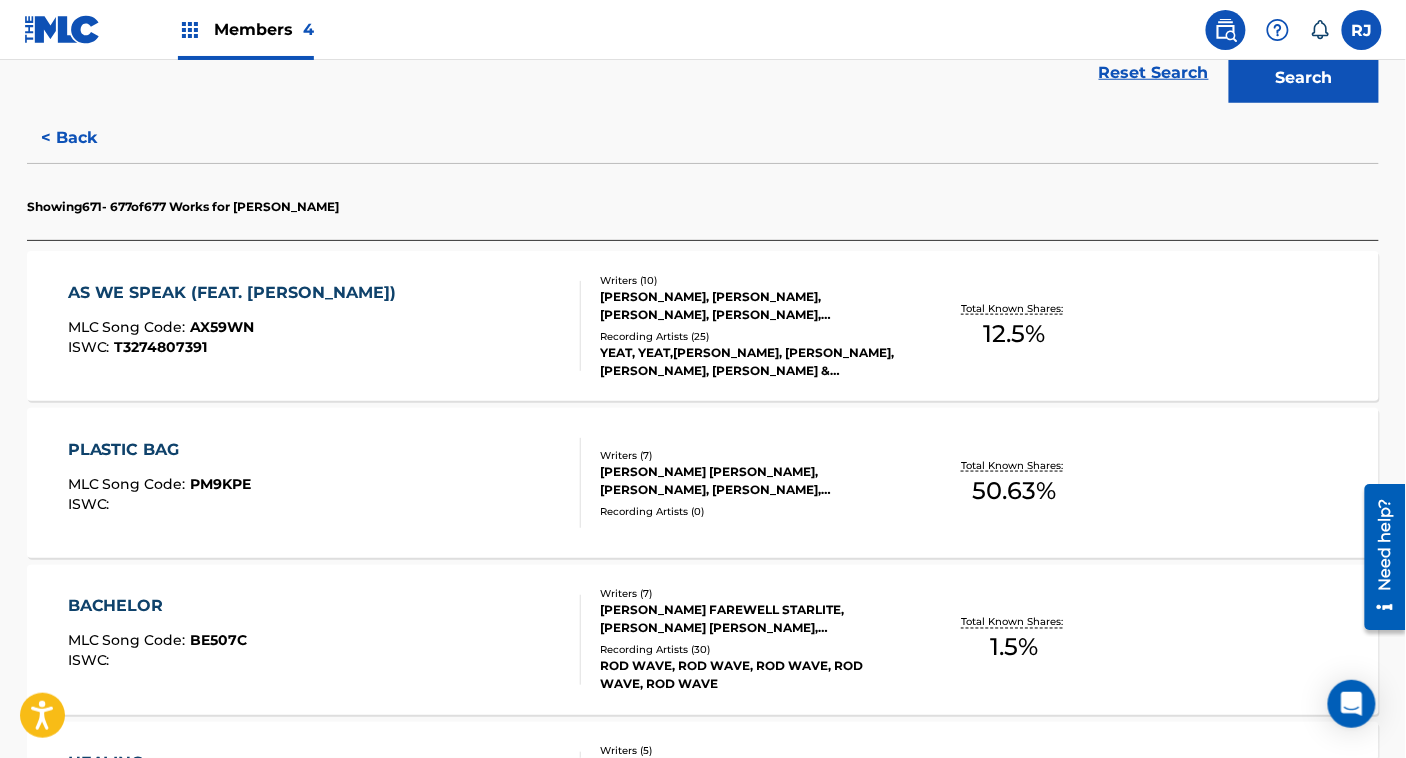 scroll, scrollTop: 475, scrollLeft: 0, axis: vertical 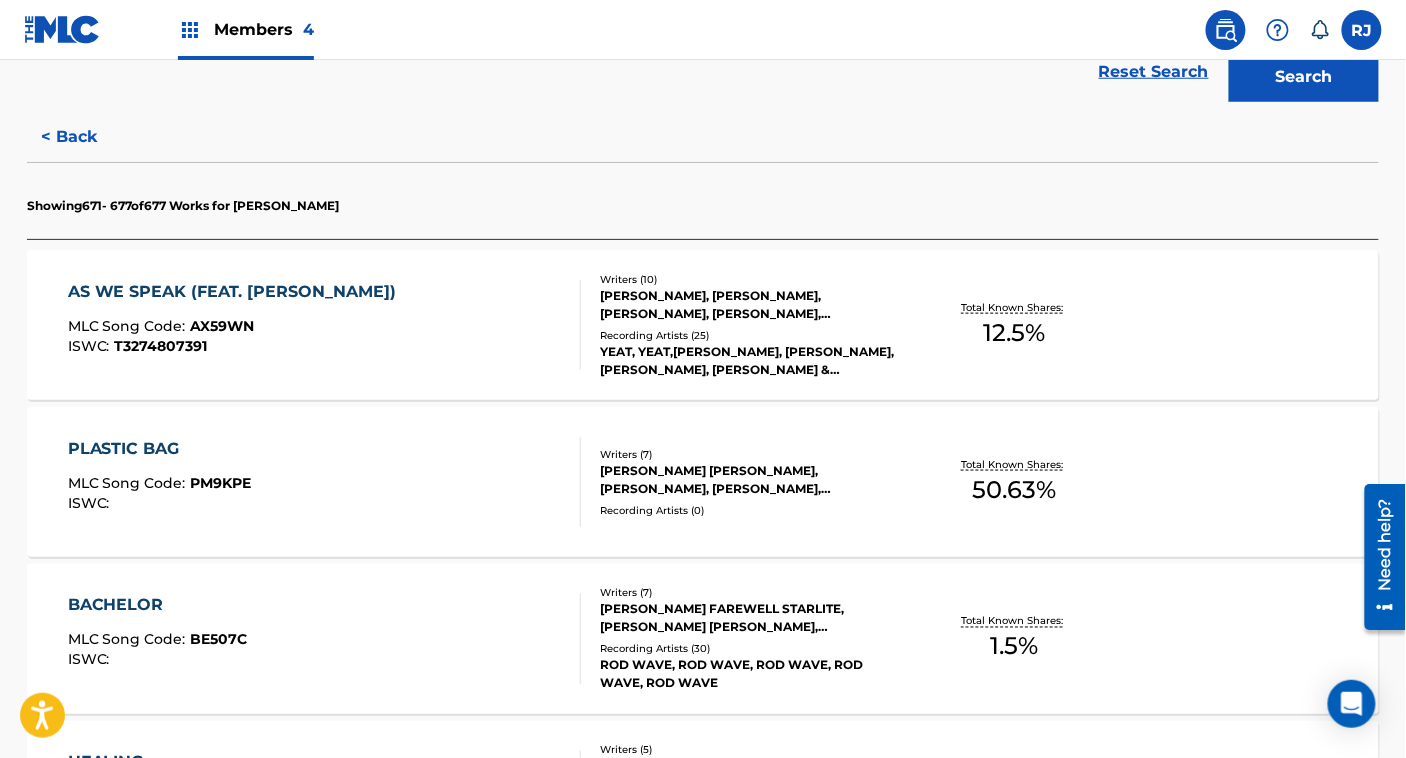 click on "AS WE SPEAK (FEAT. [PERSON_NAME]) MLC Song Code : AX59WN ISWC : T3274807391" at bounding box center (325, 325) 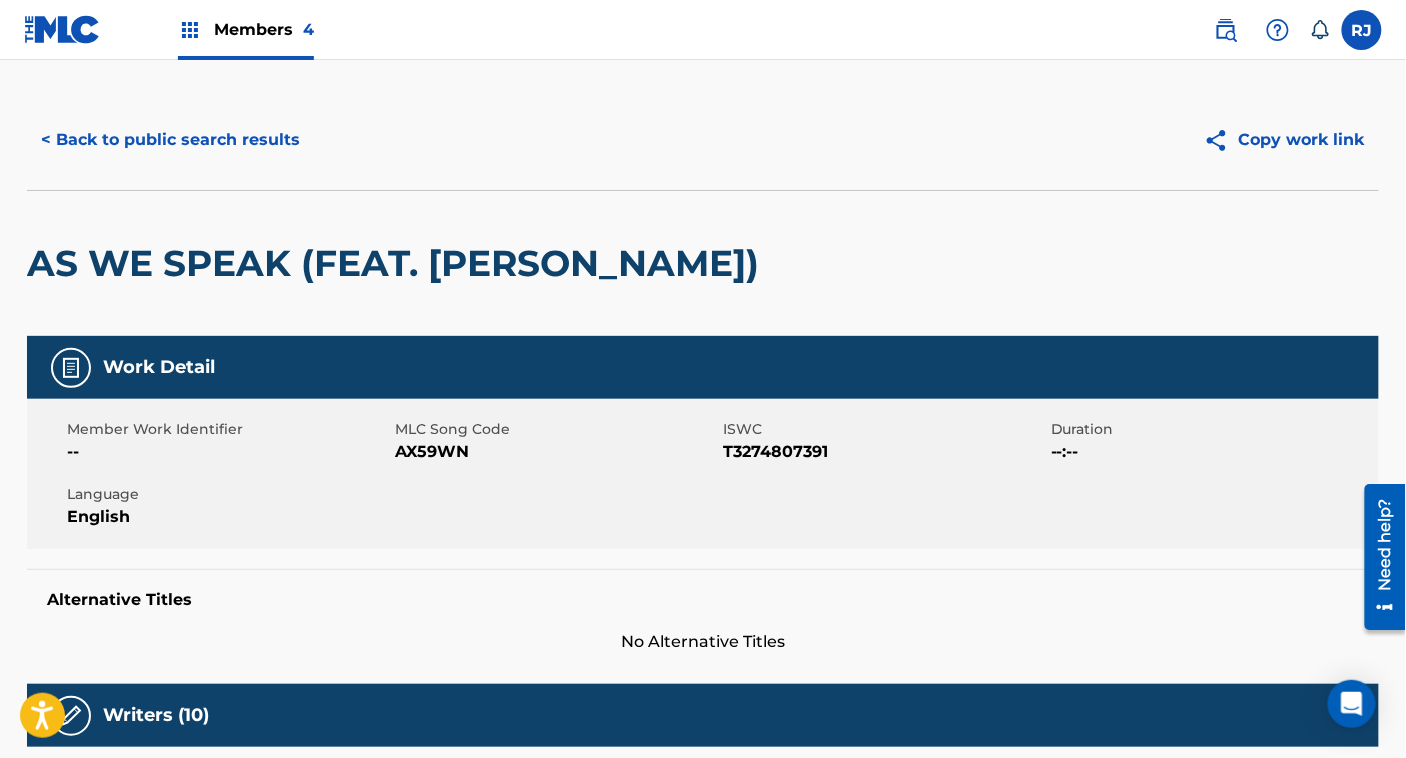 scroll, scrollTop: 0, scrollLeft: 0, axis: both 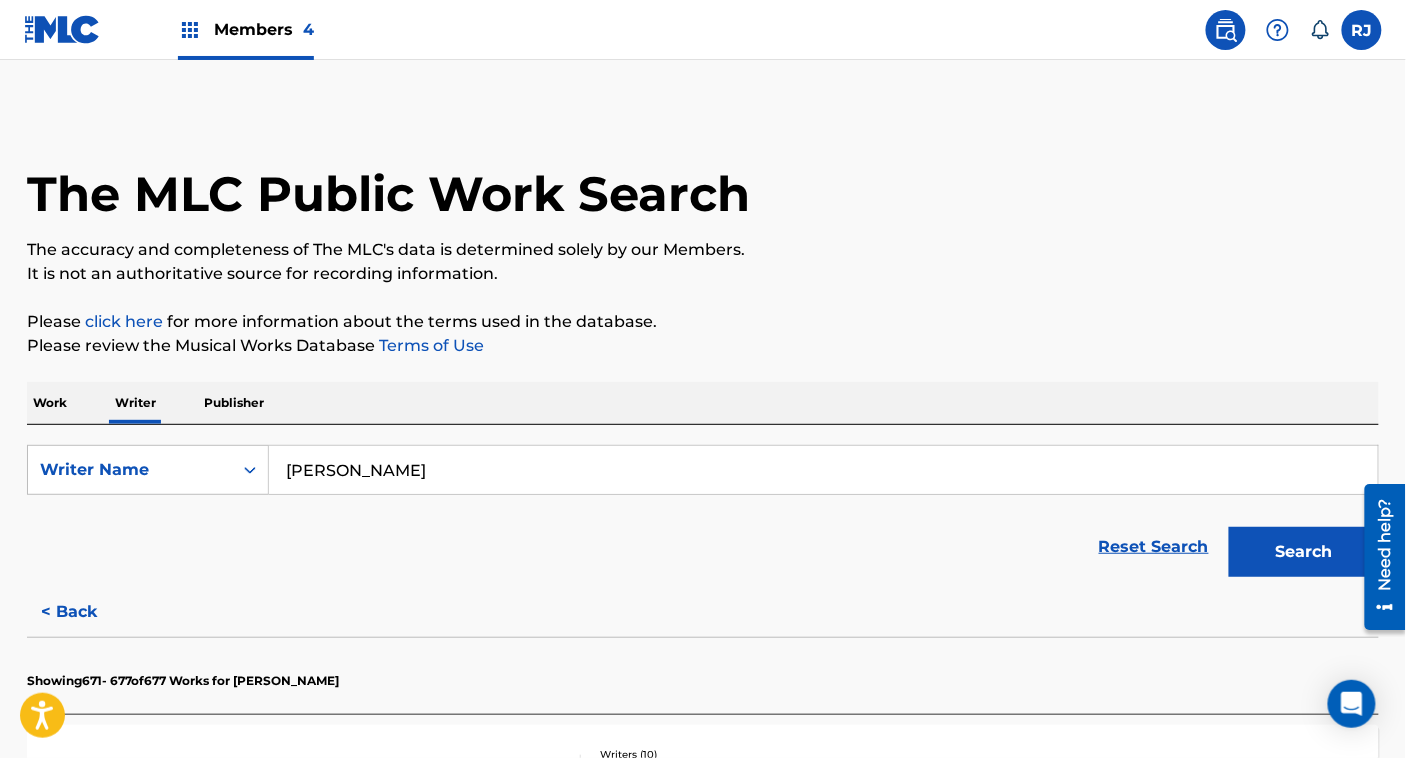 click on "click here" at bounding box center (124, 321) 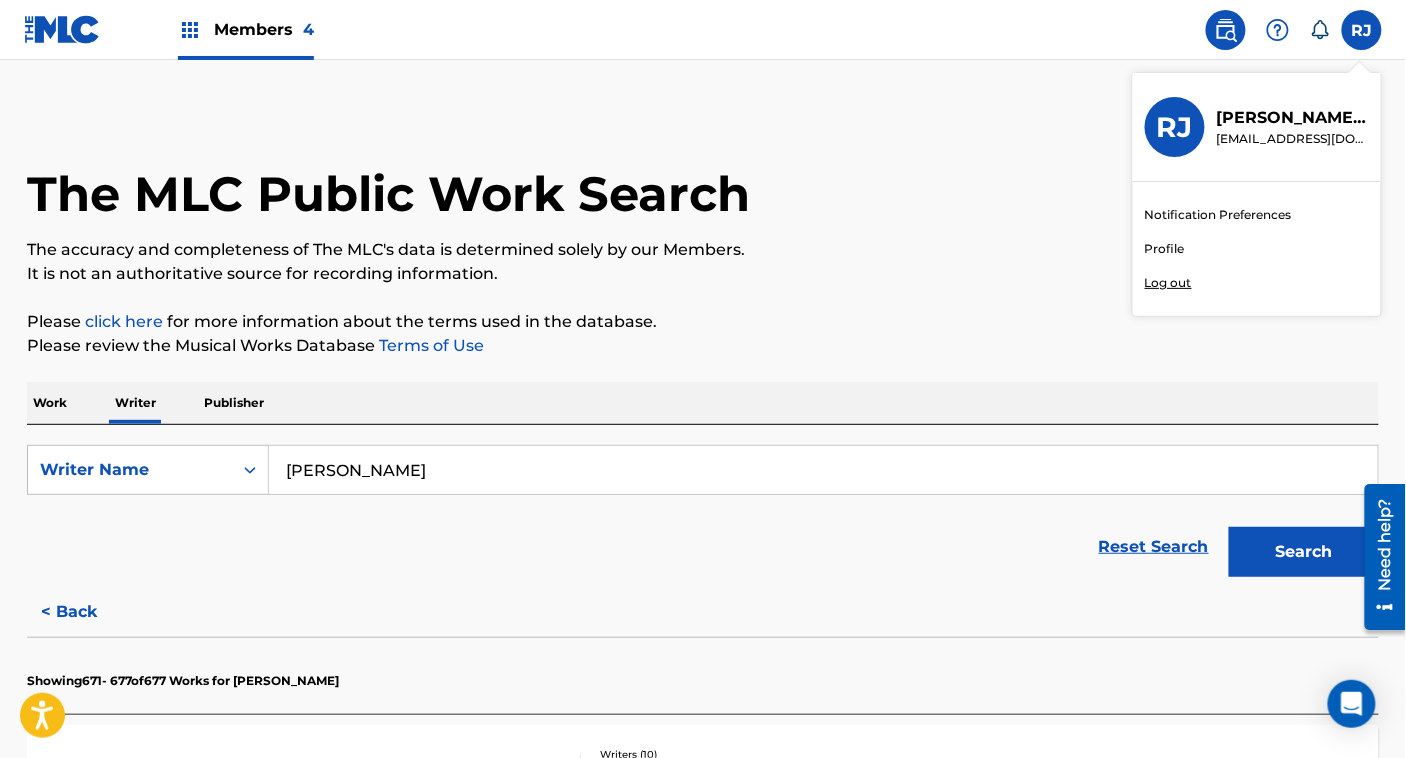 click on "The MLC Public Work Search" at bounding box center (703, 183) 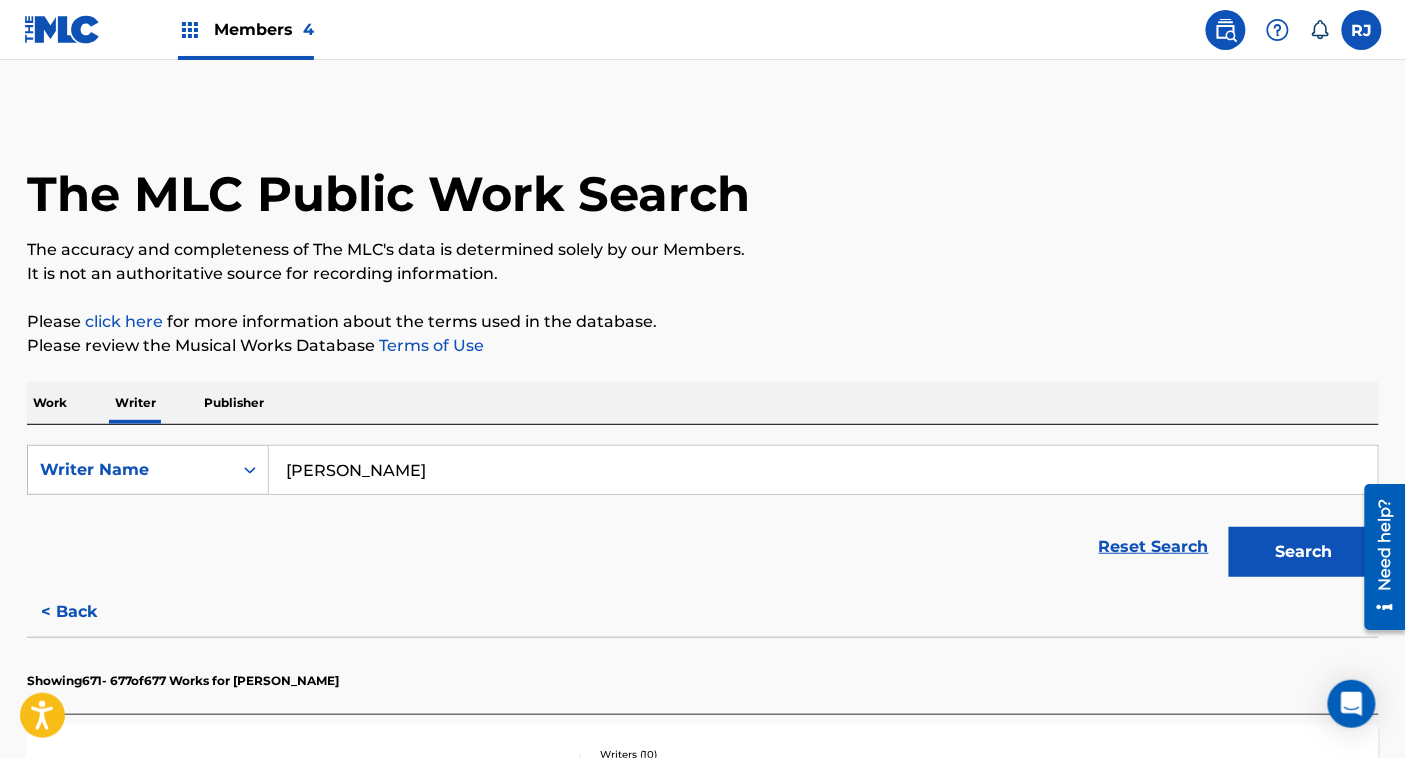 click at bounding box center [62, 29] 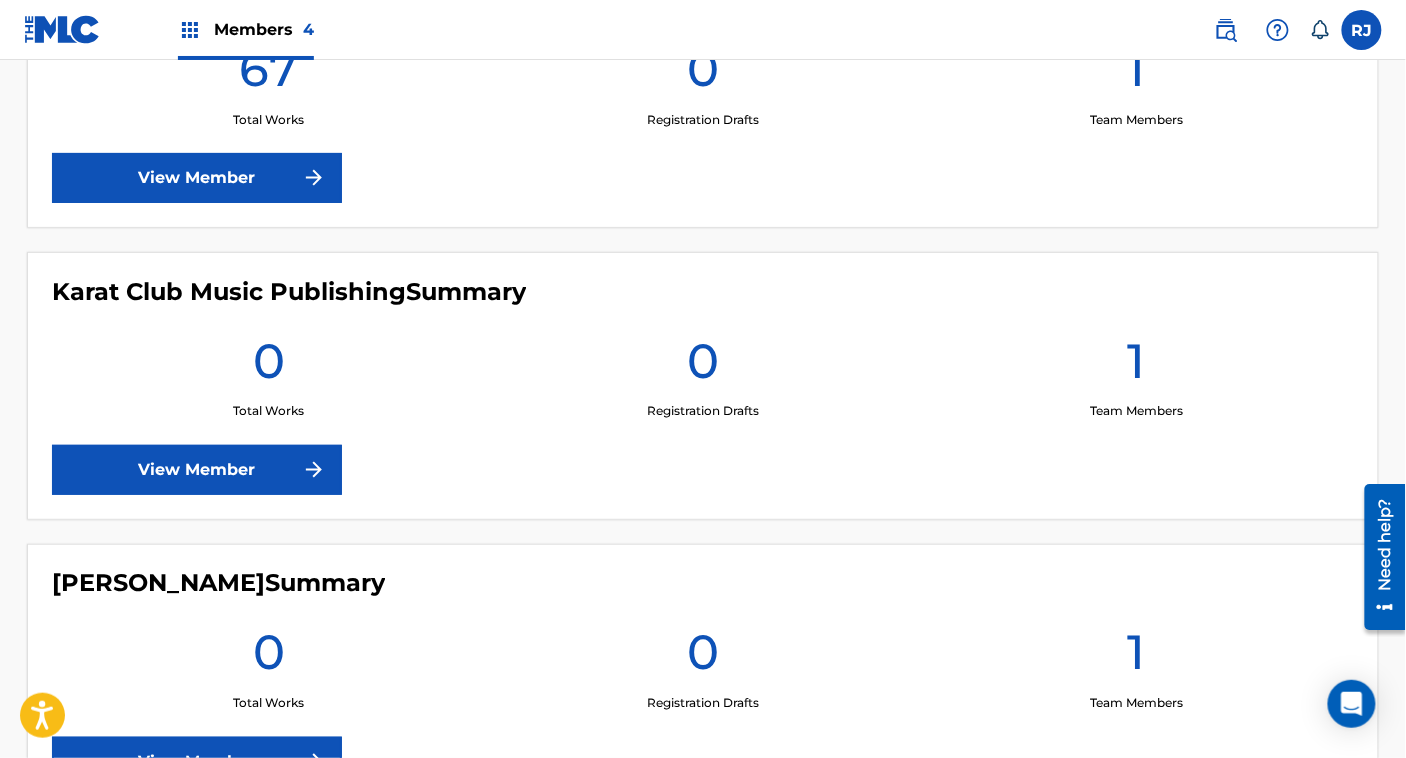 scroll, scrollTop: 1138, scrollLeft: 0, axis: vertical 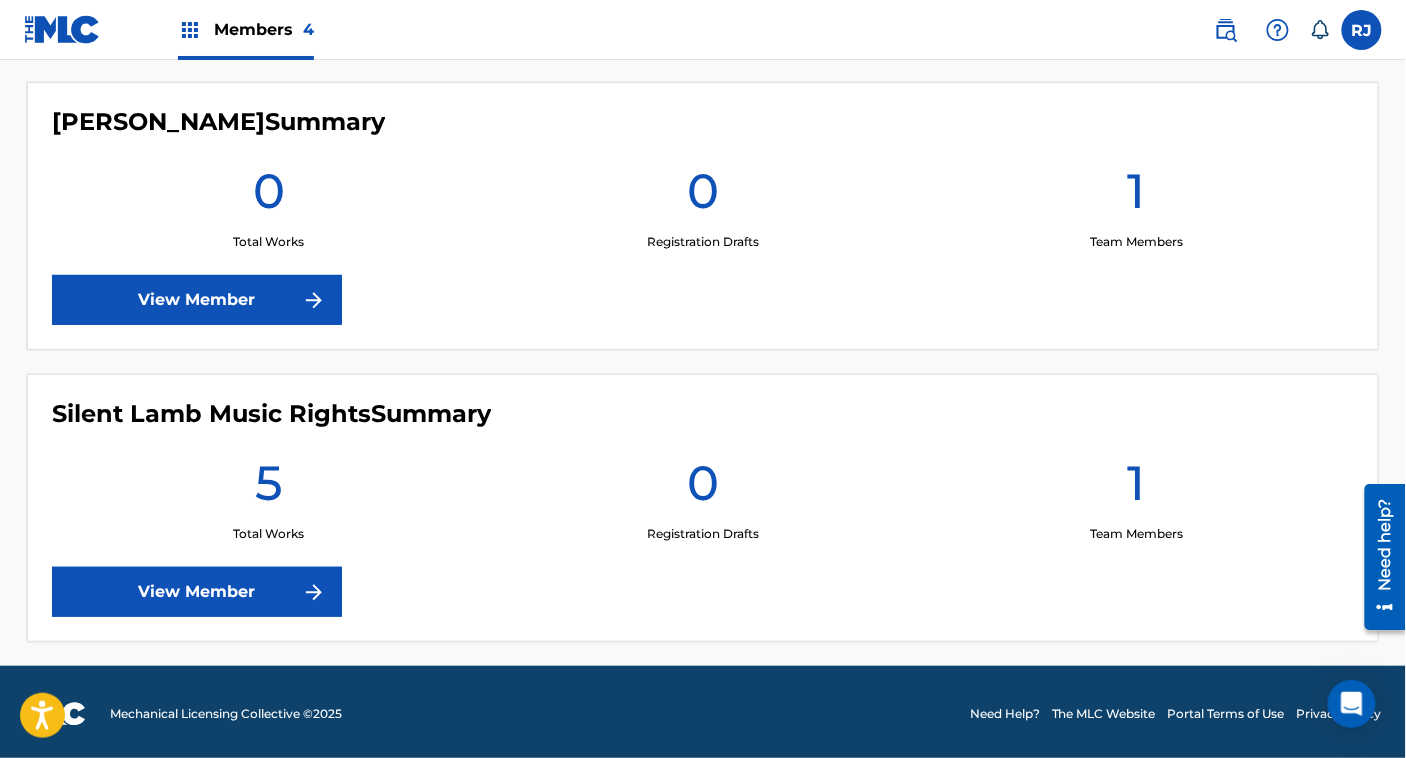 click on "The MLC Website" at bounding box center (1104, 714) 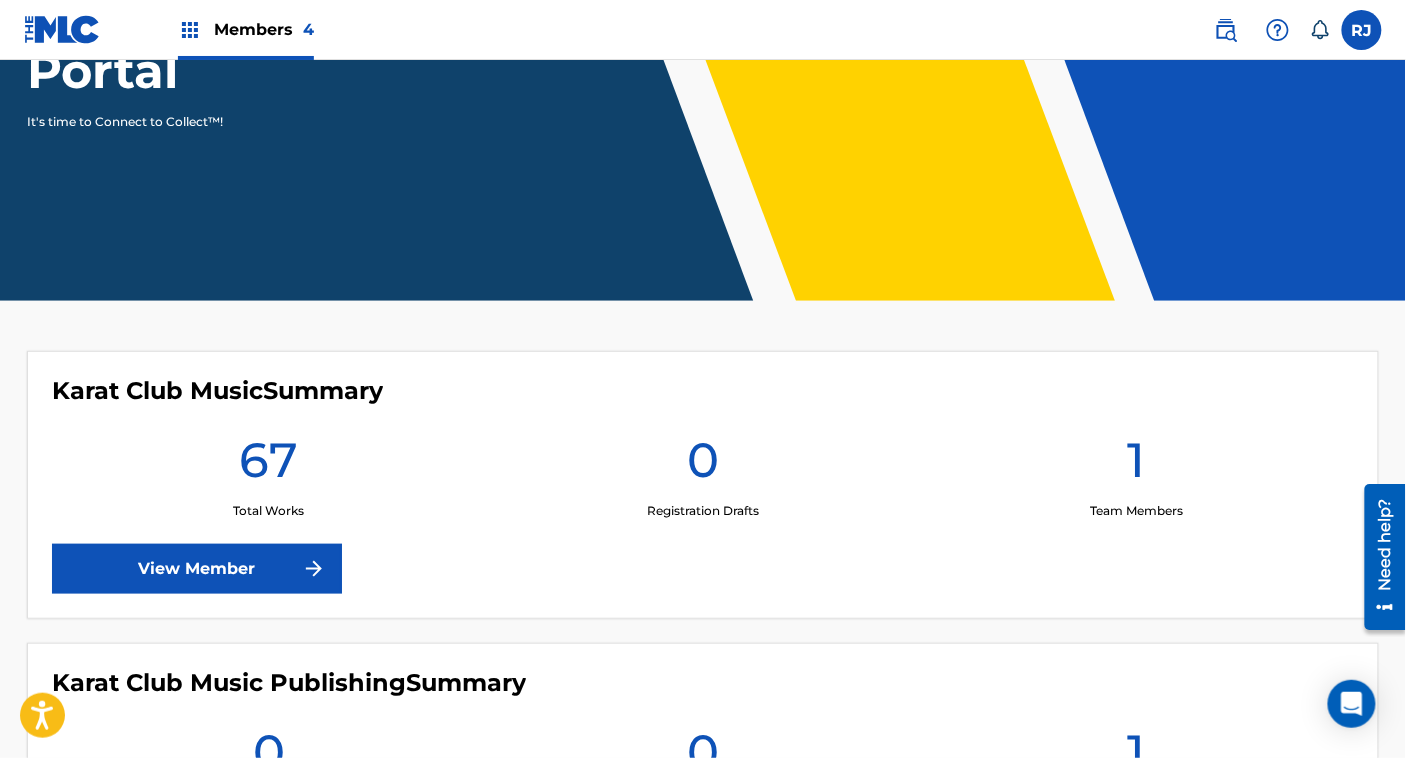 scroll, scrollTop: 145, scrollLeft: 0, axis: vertical 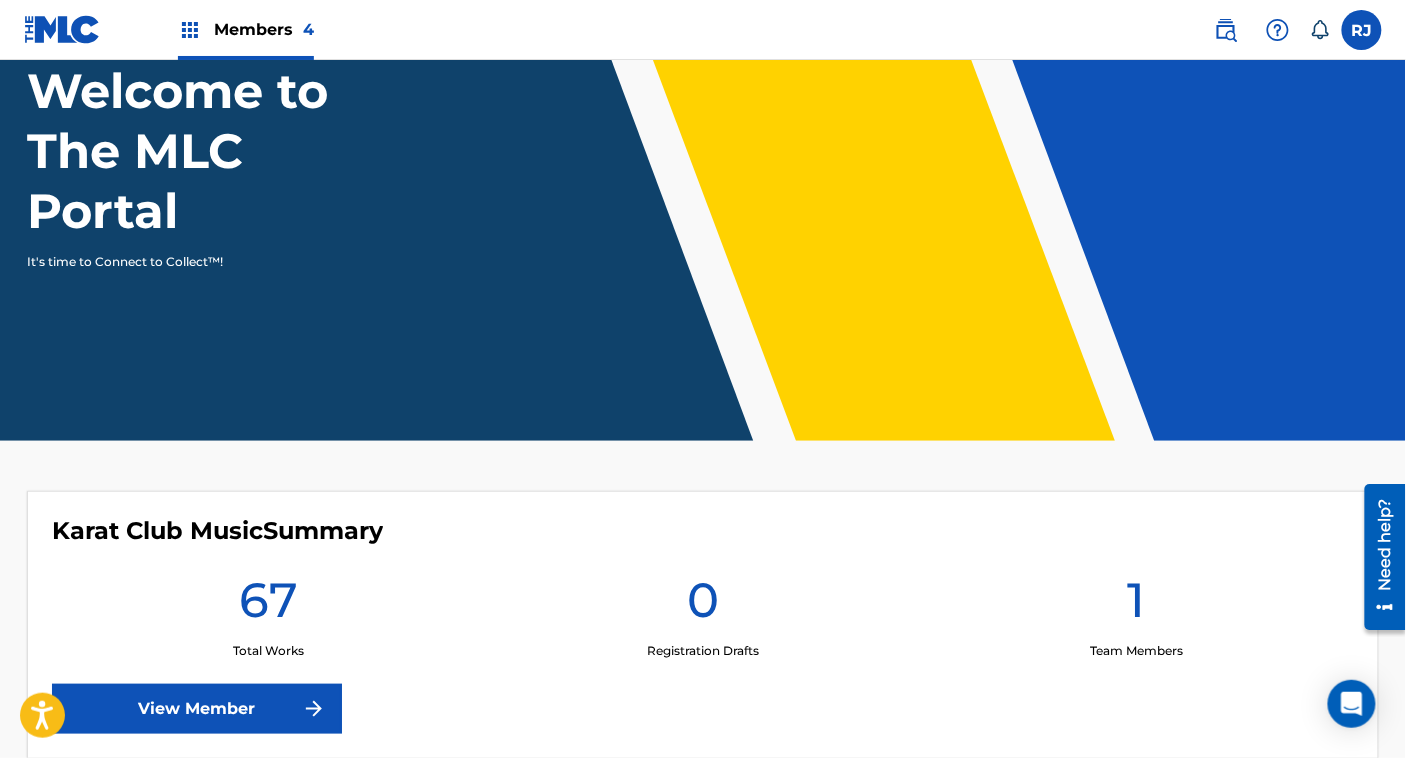 click at bounding box center (62, 29) 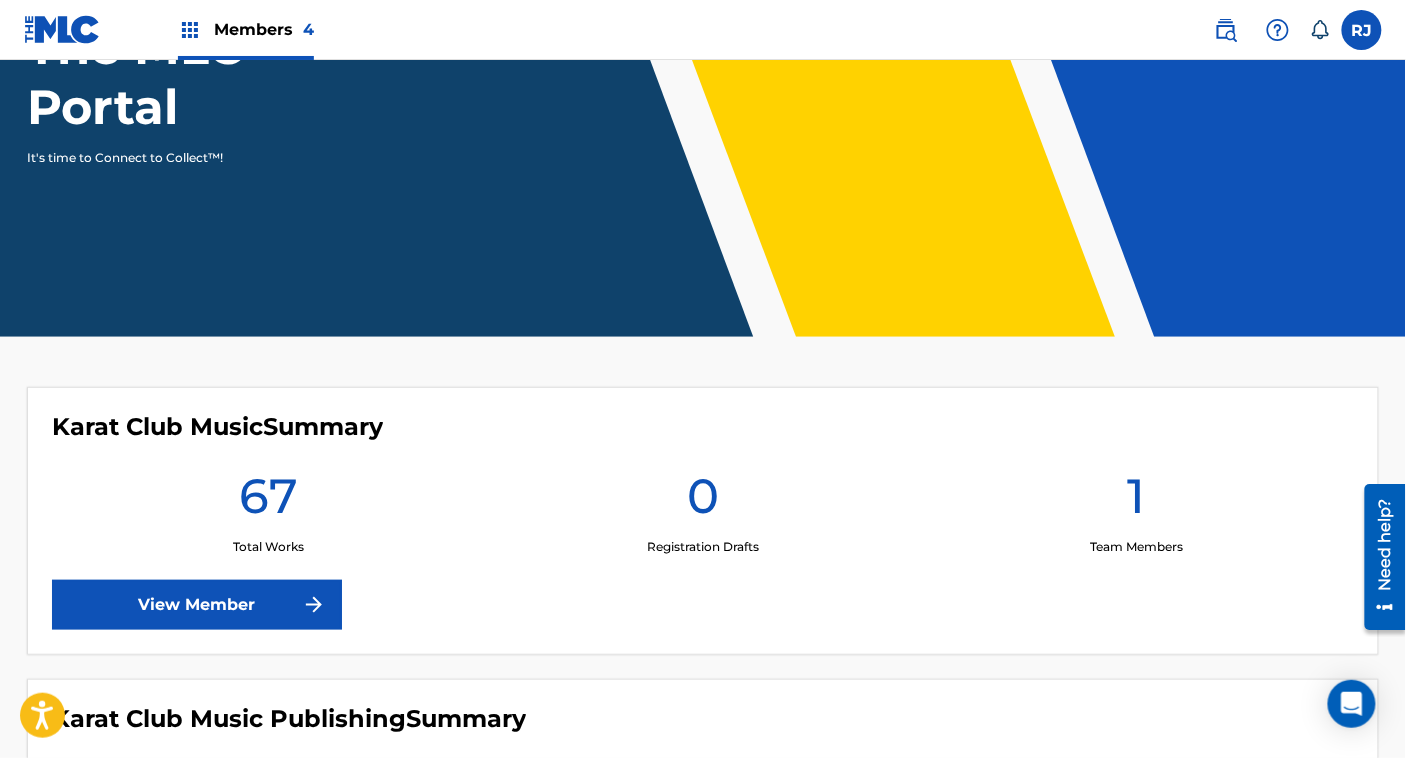scroll, scrollTop: 250, scrollLeft: 0, axis: vertical 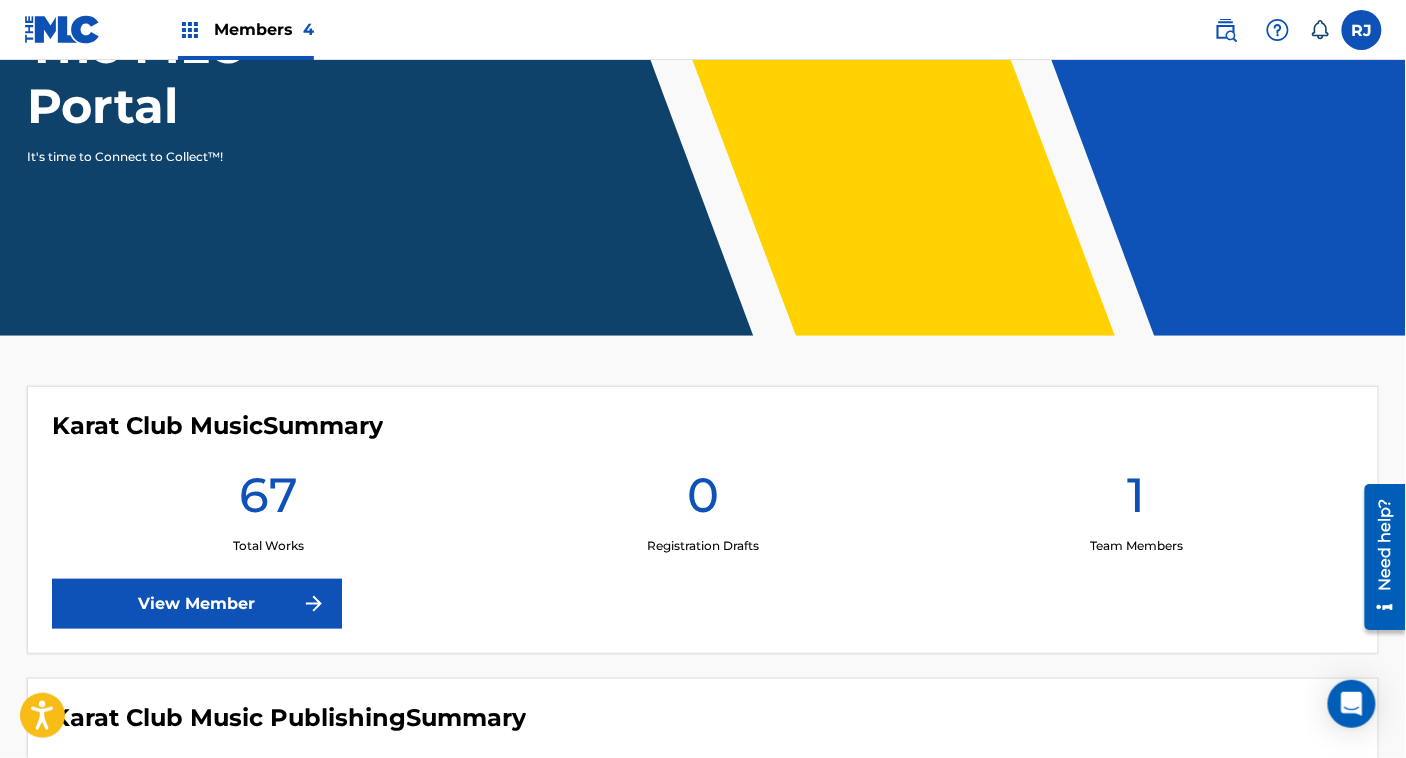 click on "View Member" at bounding box center (197, 604) 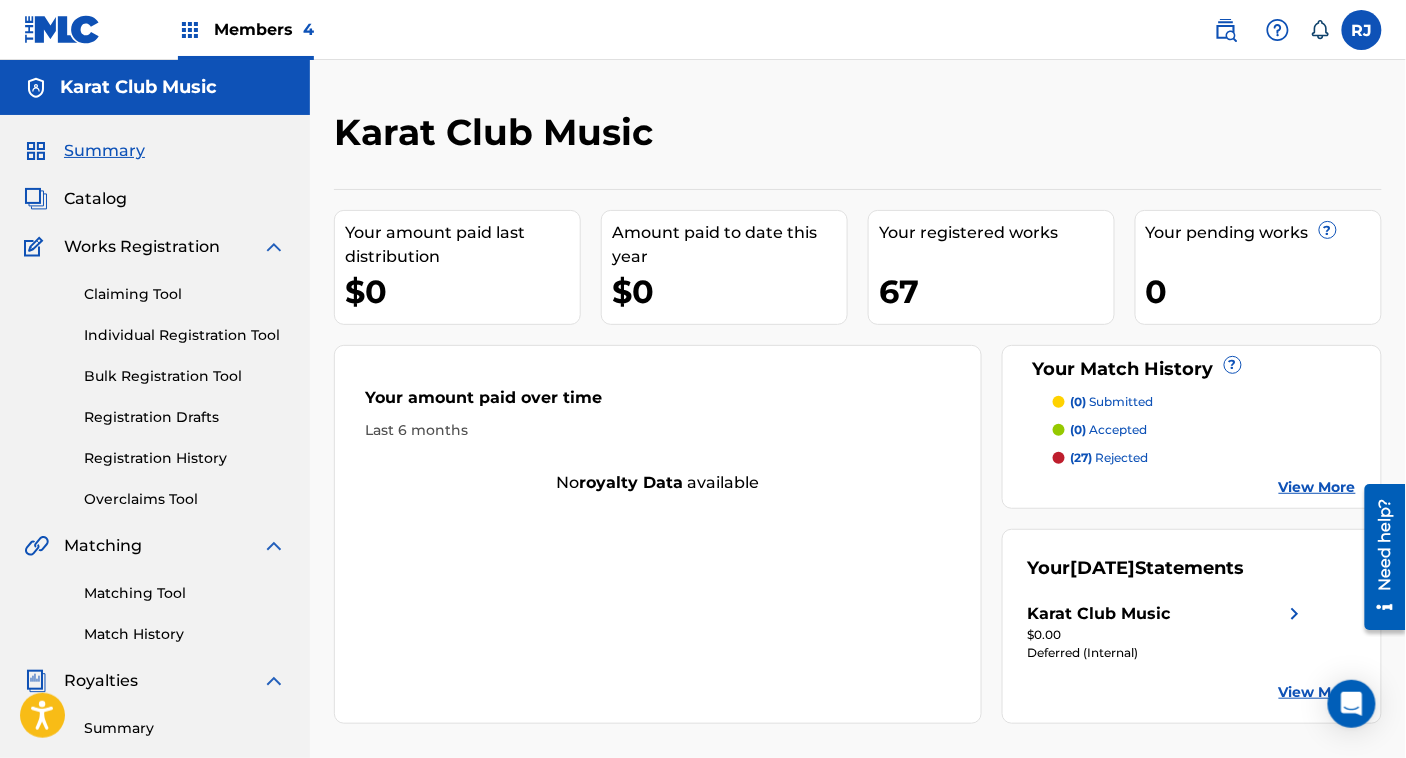 scroll, scrollTop: 482, scrollLeft: 0, axis: vertical 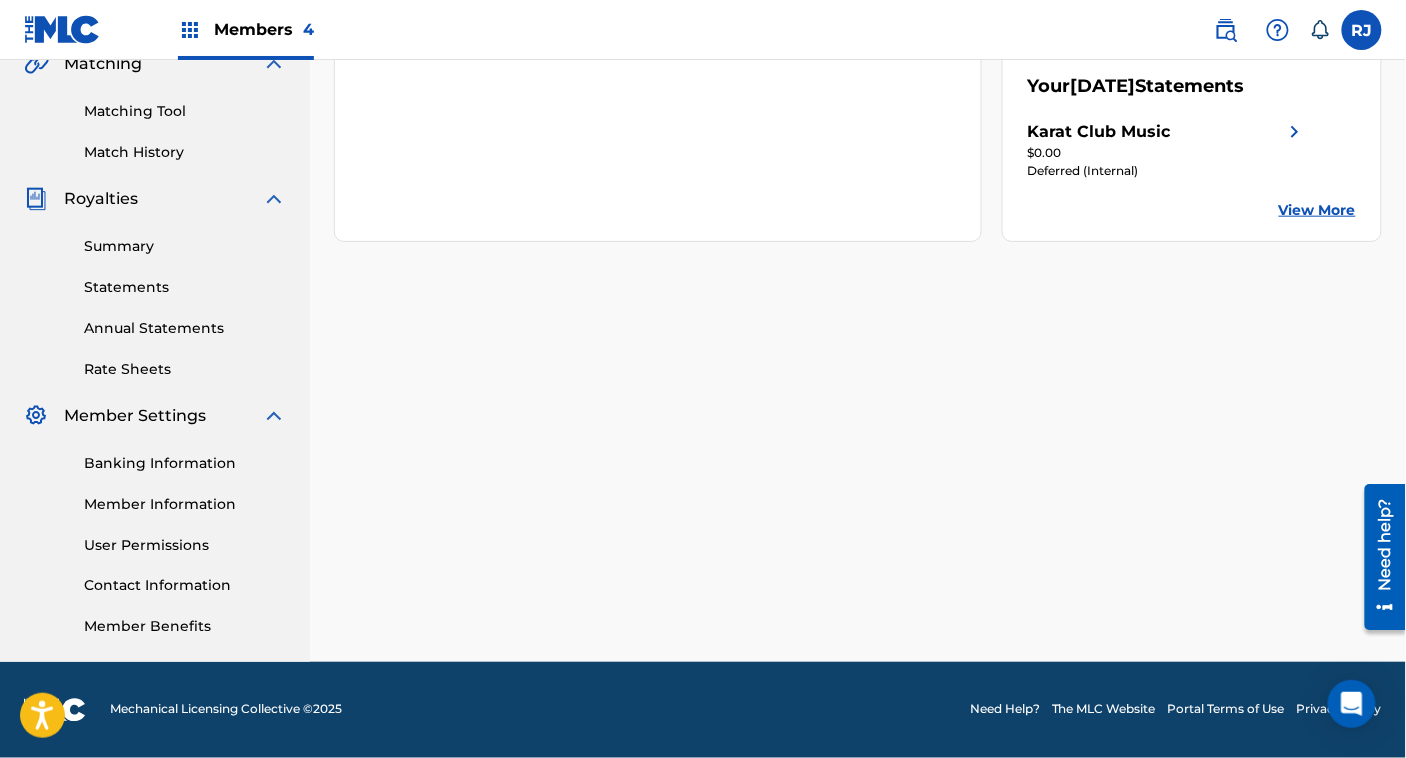 click on "The MLC Website" at bounding box center (1104, 710) 